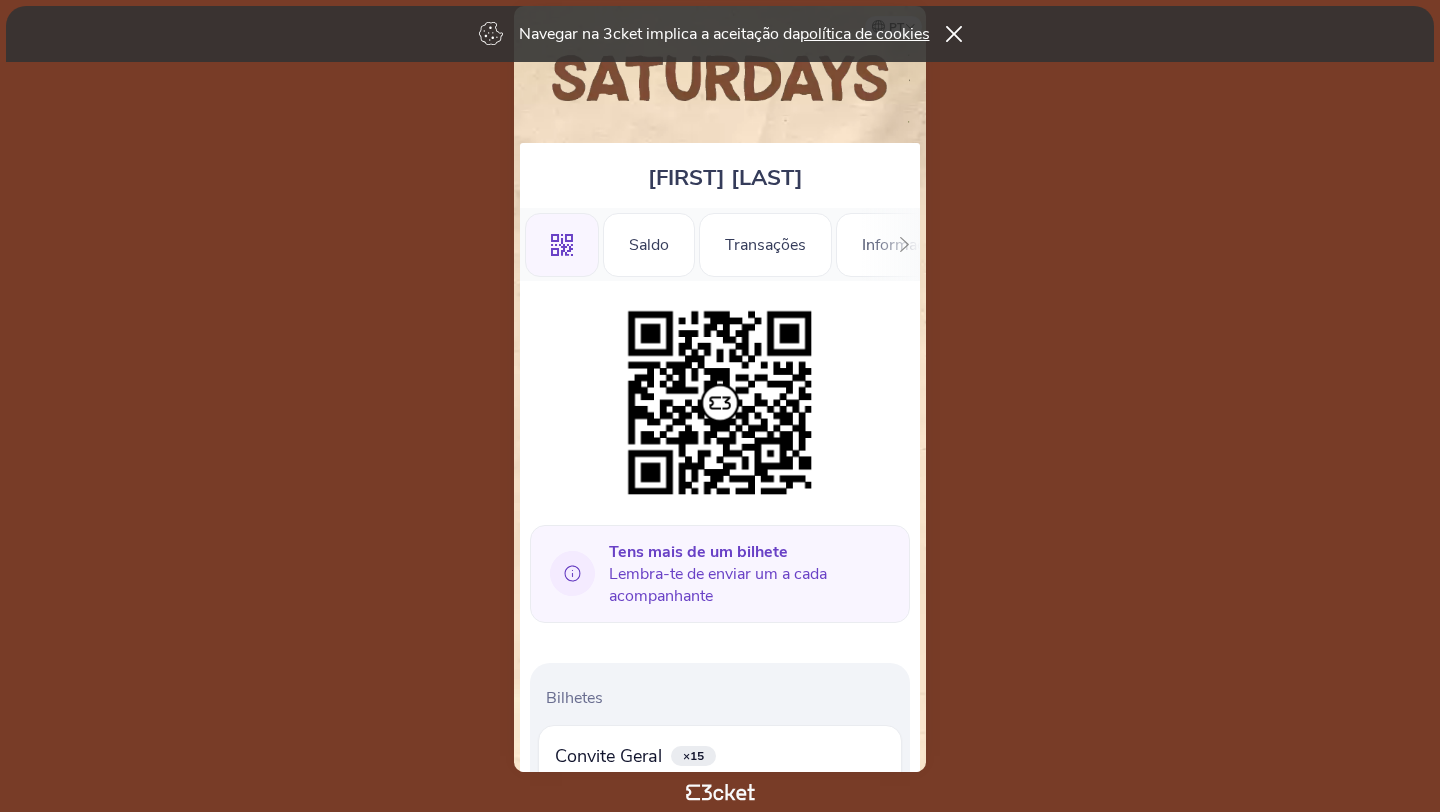 scroll, scrollTop: 0, scrollLeft: 0, axis: both 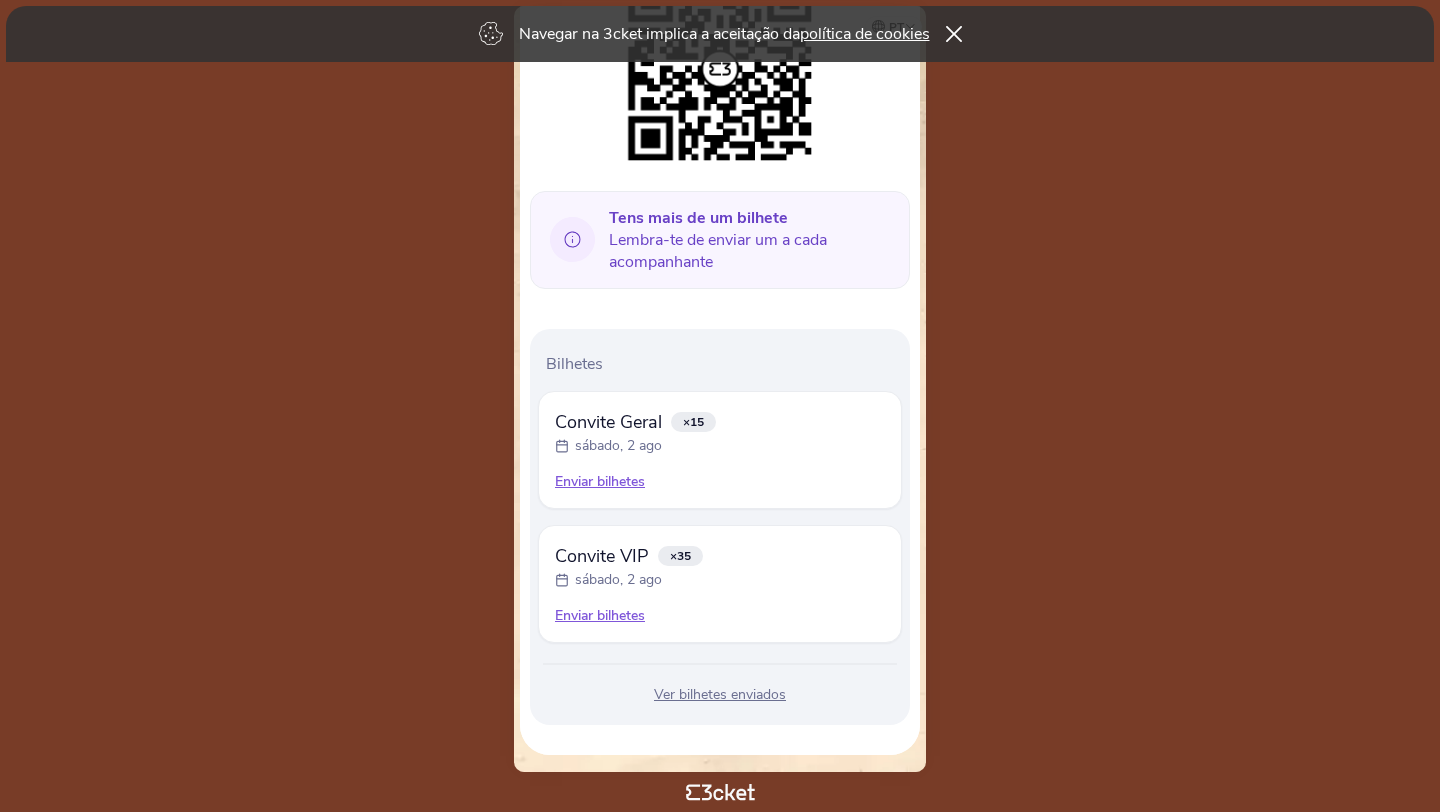 click on "Enviar bilhetes" at bounding box center (720, 482) 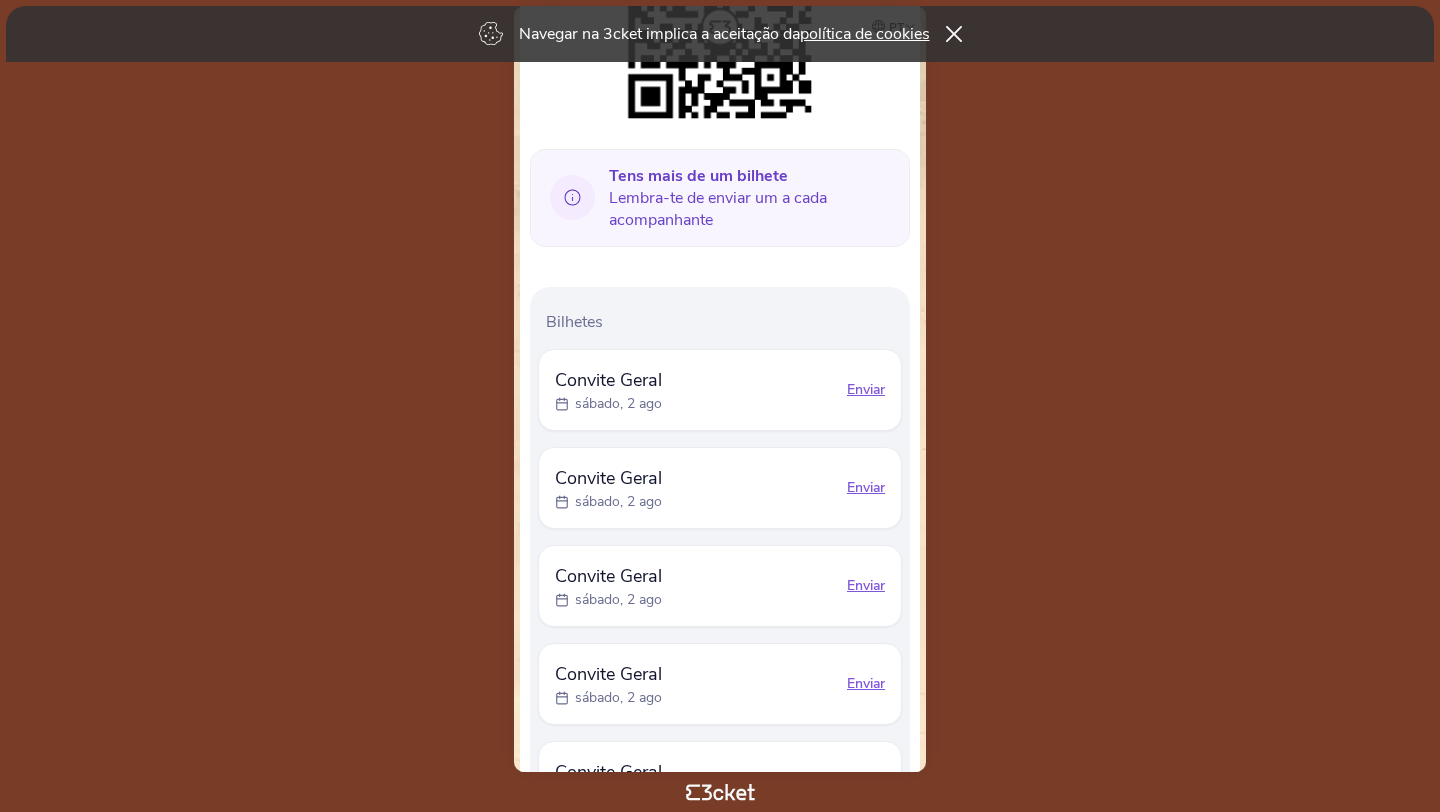scroll, scrollTop: 330, scrollLeft: 0, axis: vertical 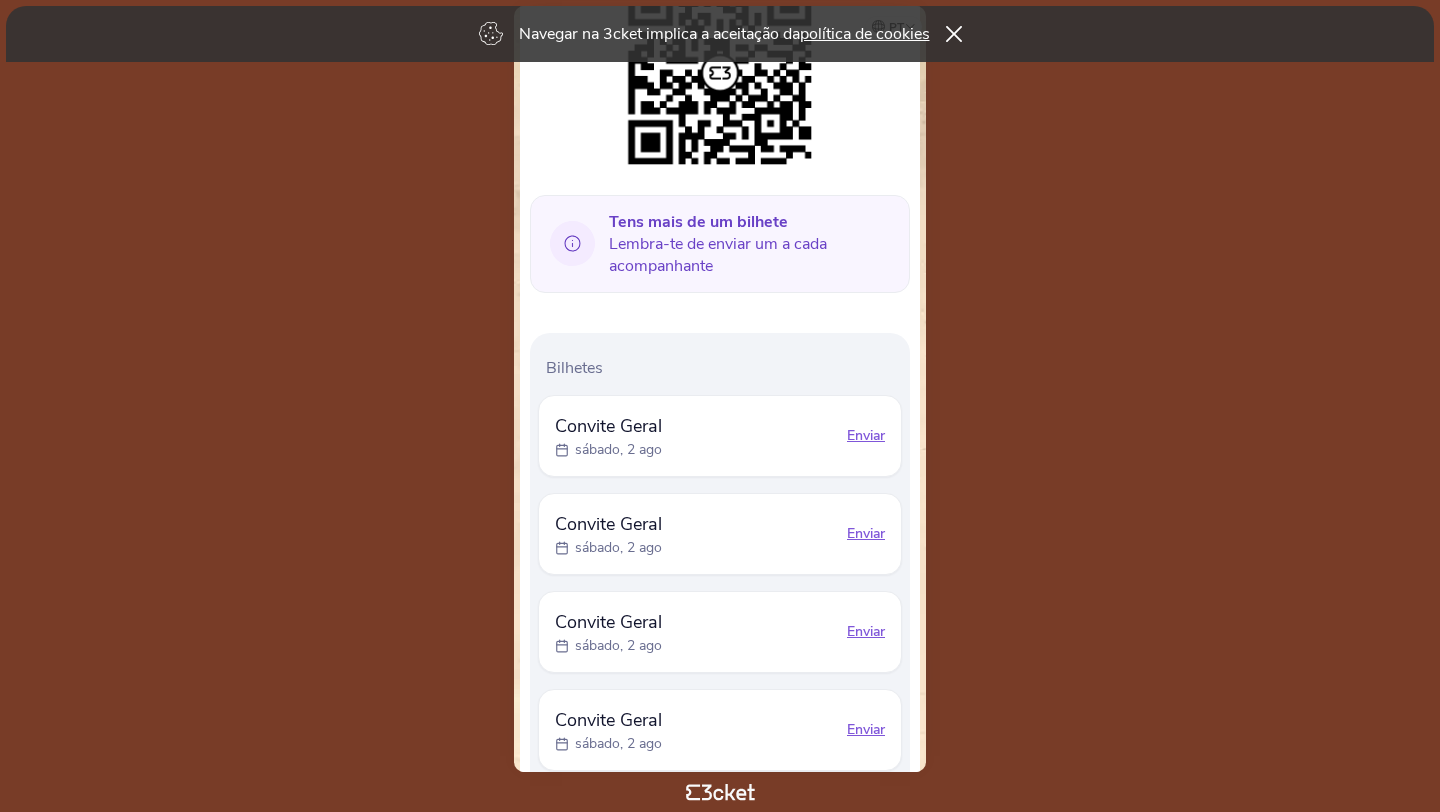 click on "Enviar" at bounding box center (866, 436) 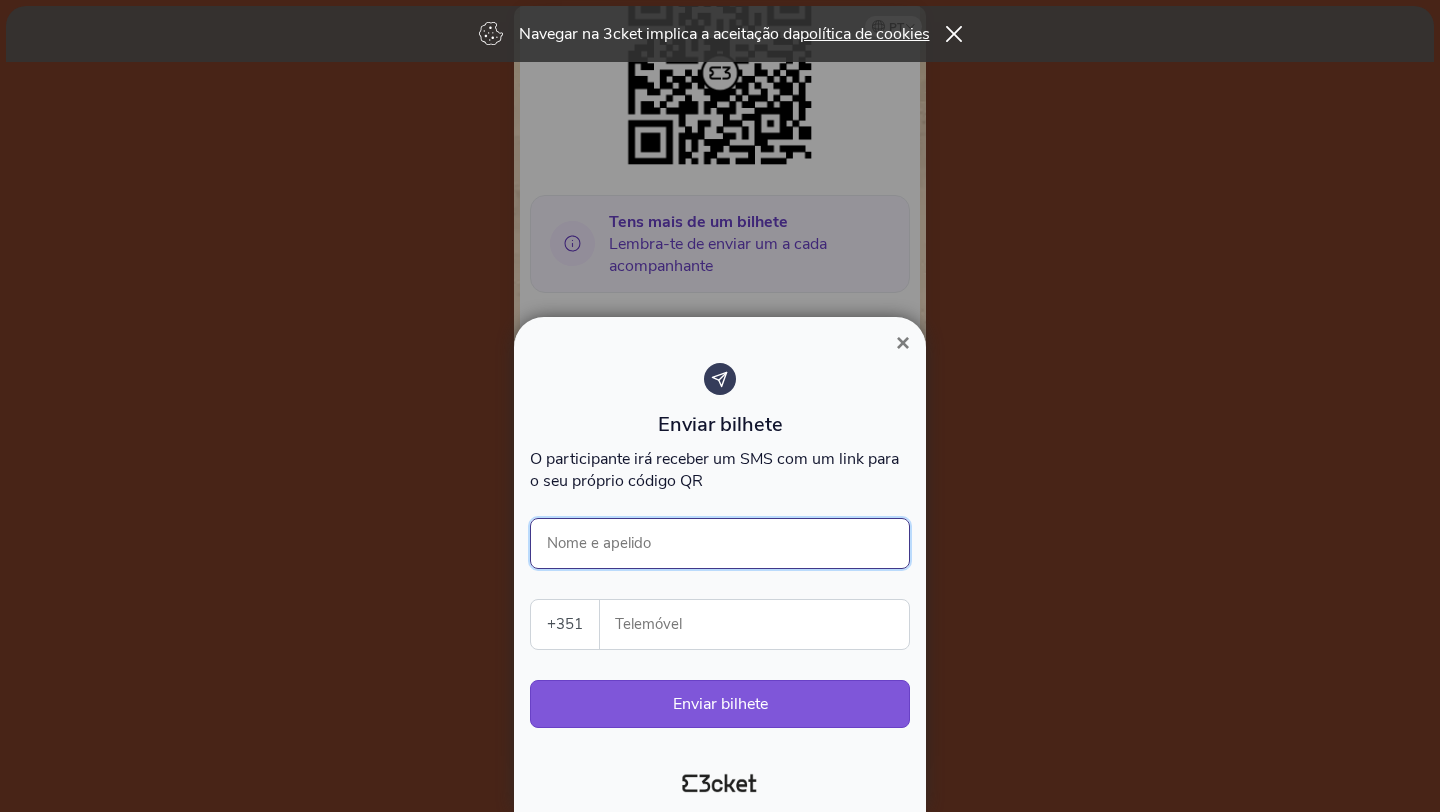 click on "Nome e apelido" at bounding box center (720, 543) 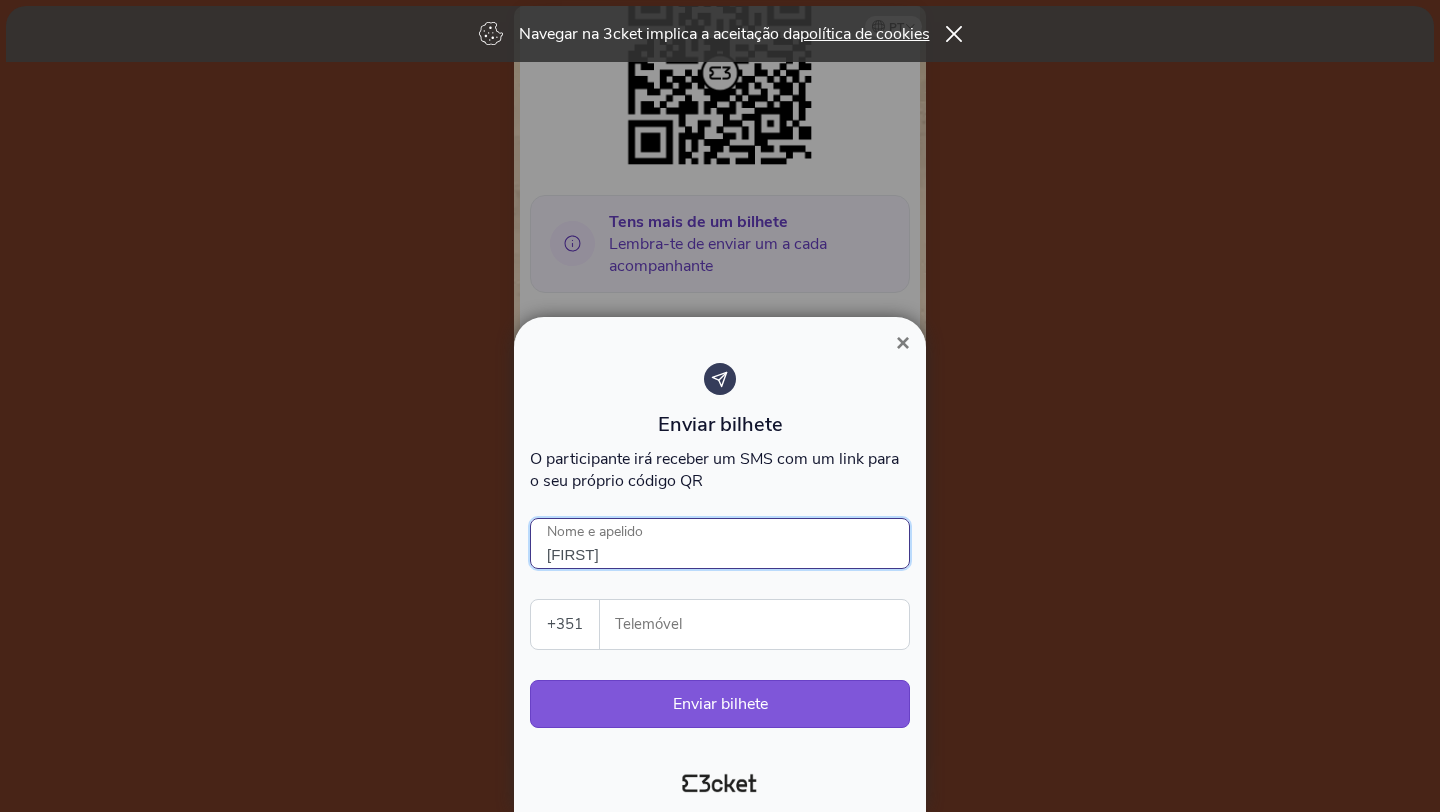 type on "[FIRST]" 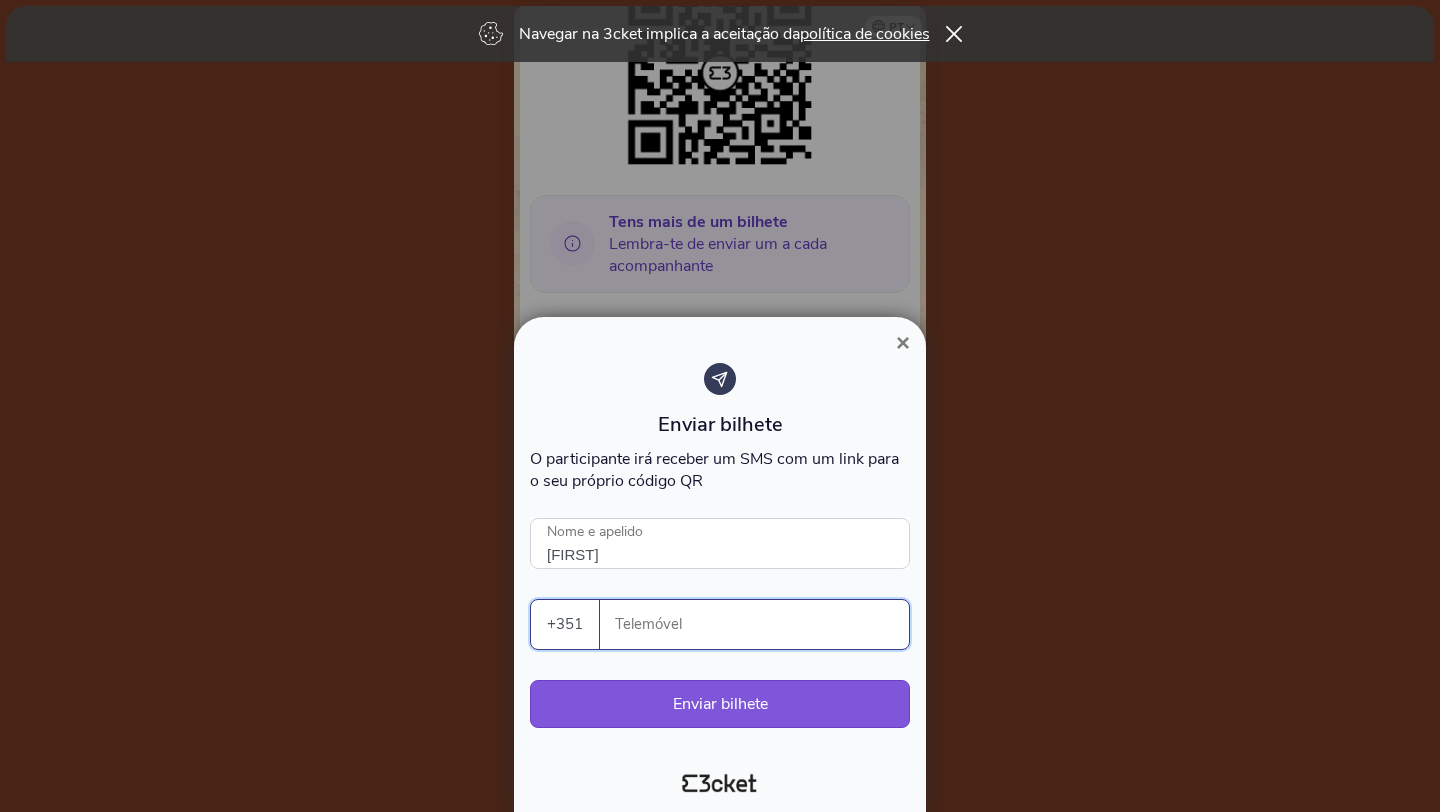 click on "Telemóvel" at bounding box center [762, 624] 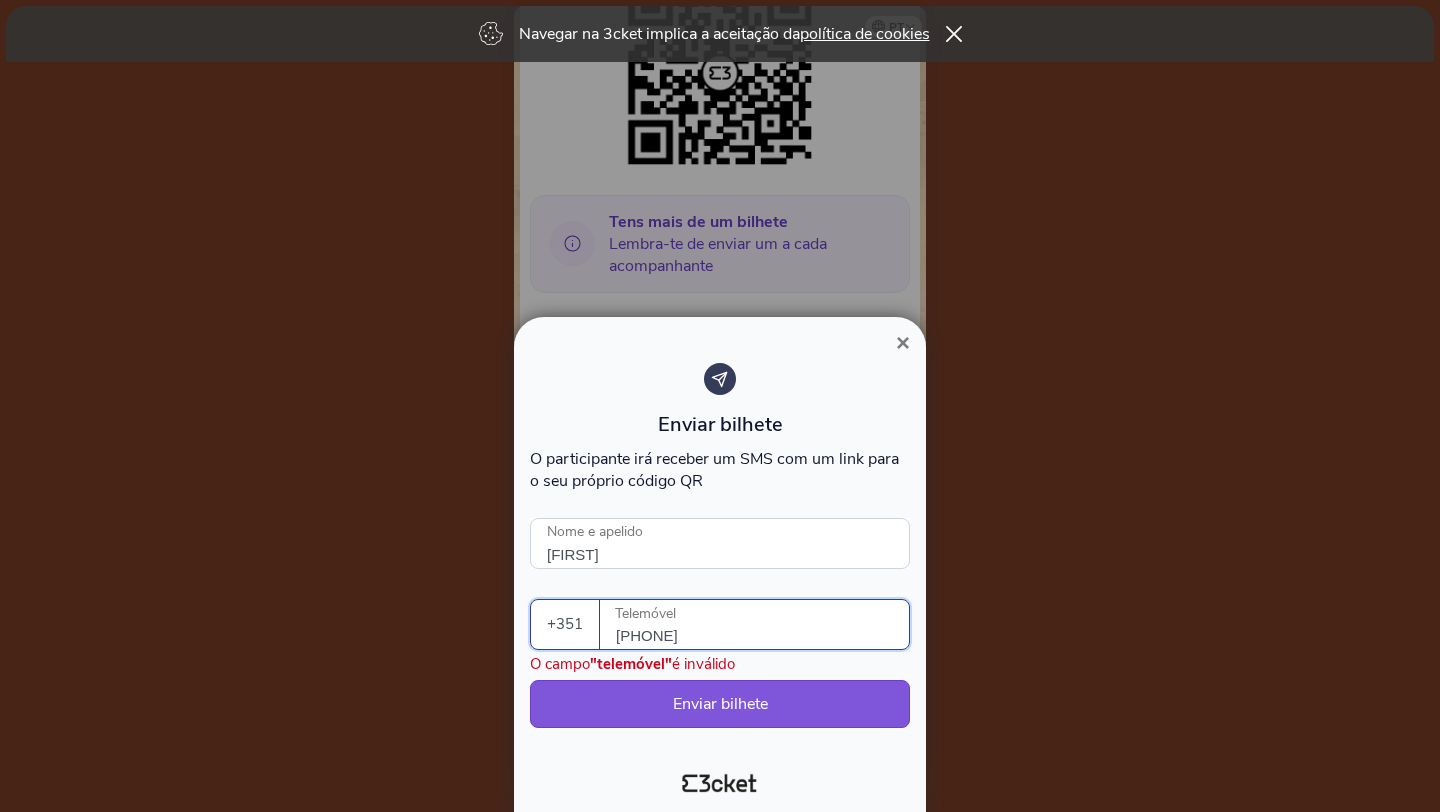 drag, startPoint x: 641, startPoint y: 635, endPoint x: 556, endPoint y: 635, distance: 85 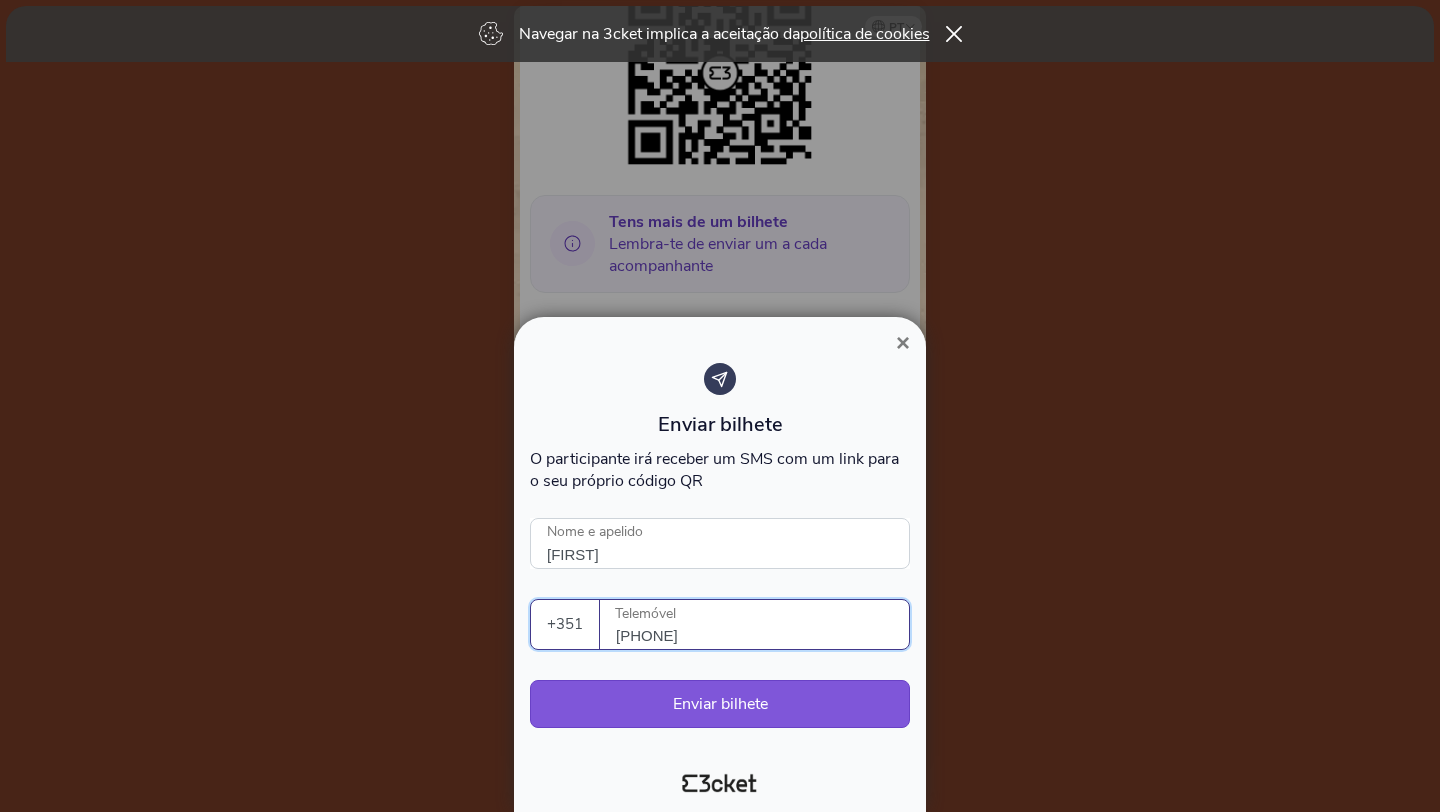 drag, startPoint x: 713, startPoint y: 638, endPoint x: 480, endPoint y: 621, distance: 233.61935 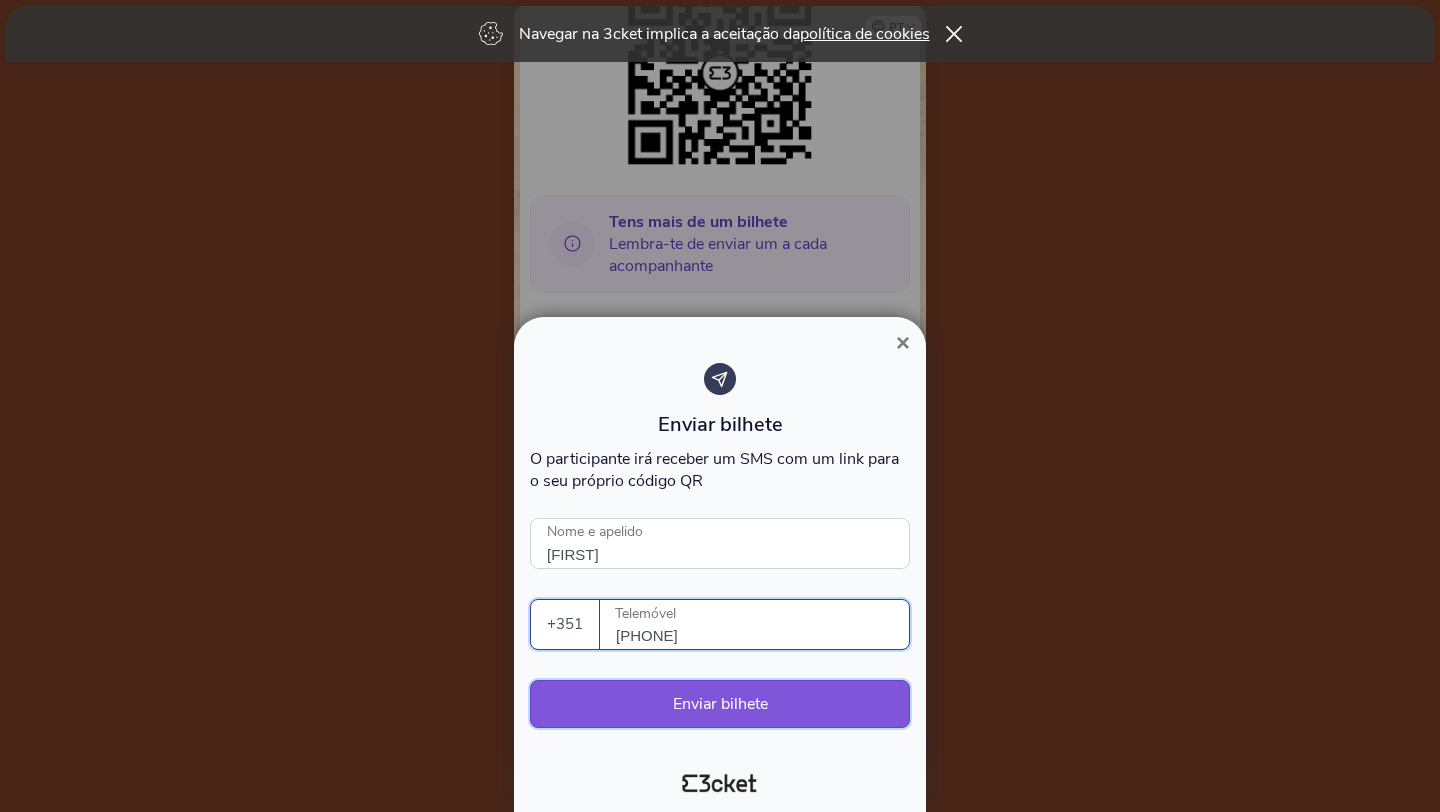 type on "[PHONE]" 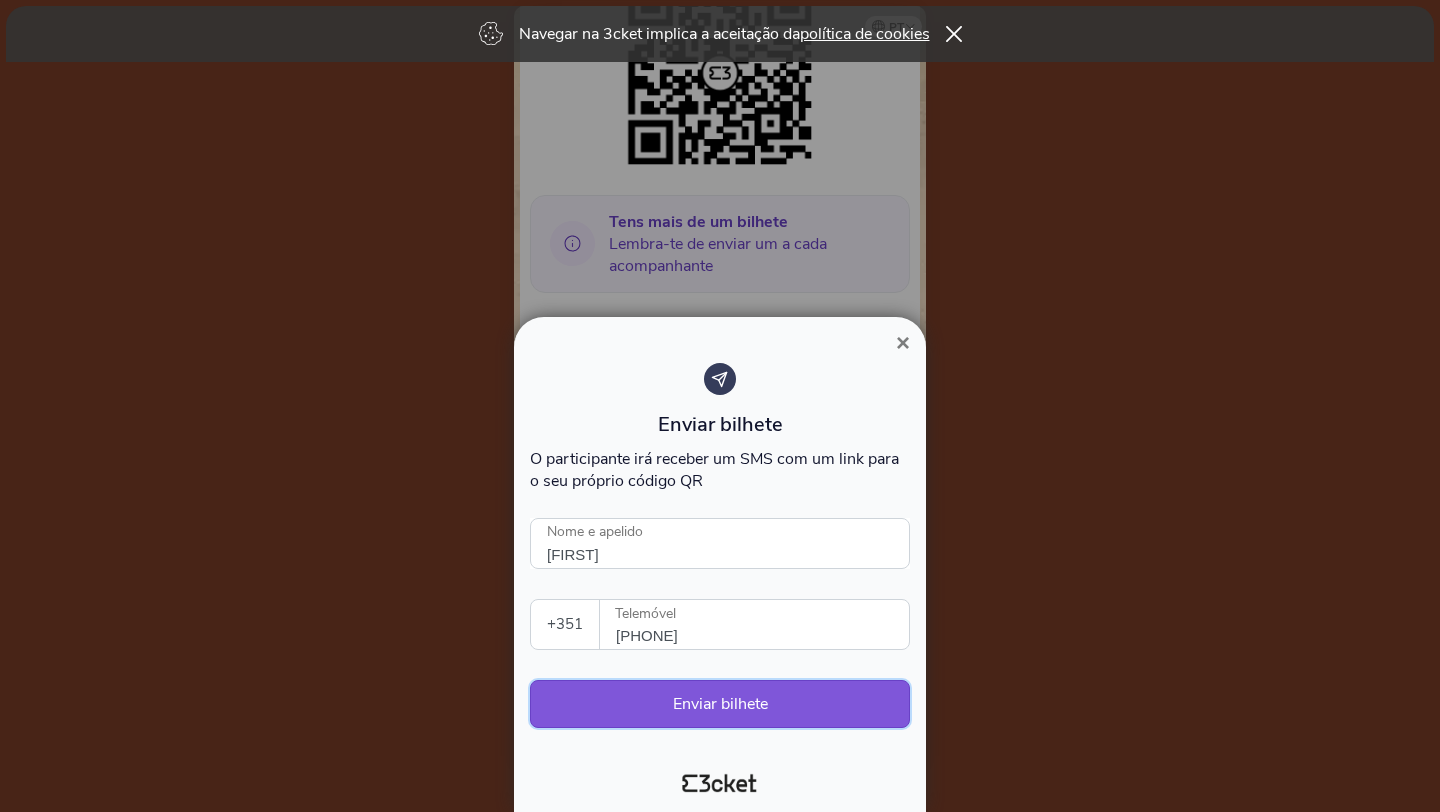 click on "Enviar bilhete" at bounding box center (720, 704) 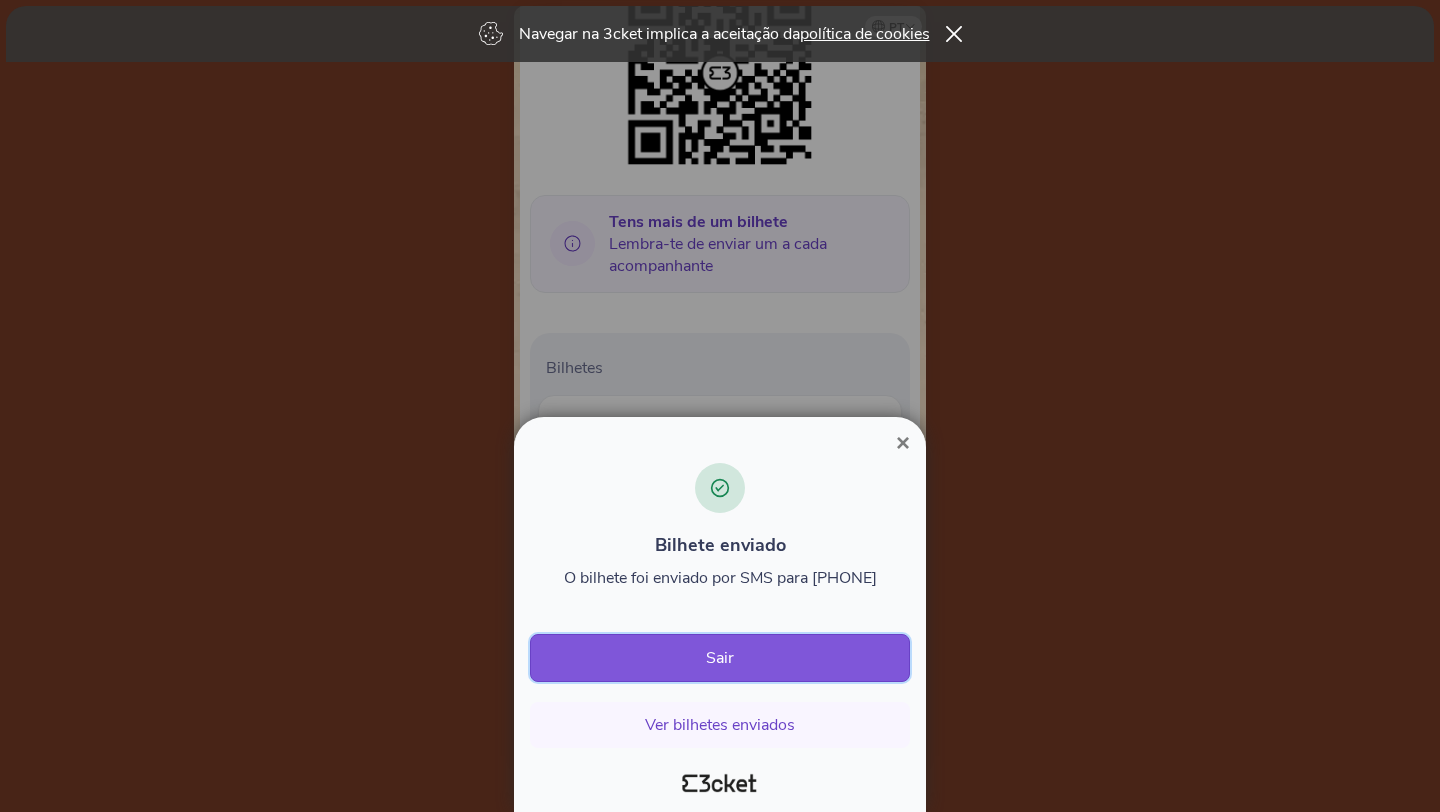 click on "Sair" at bounding box center [720, 658] 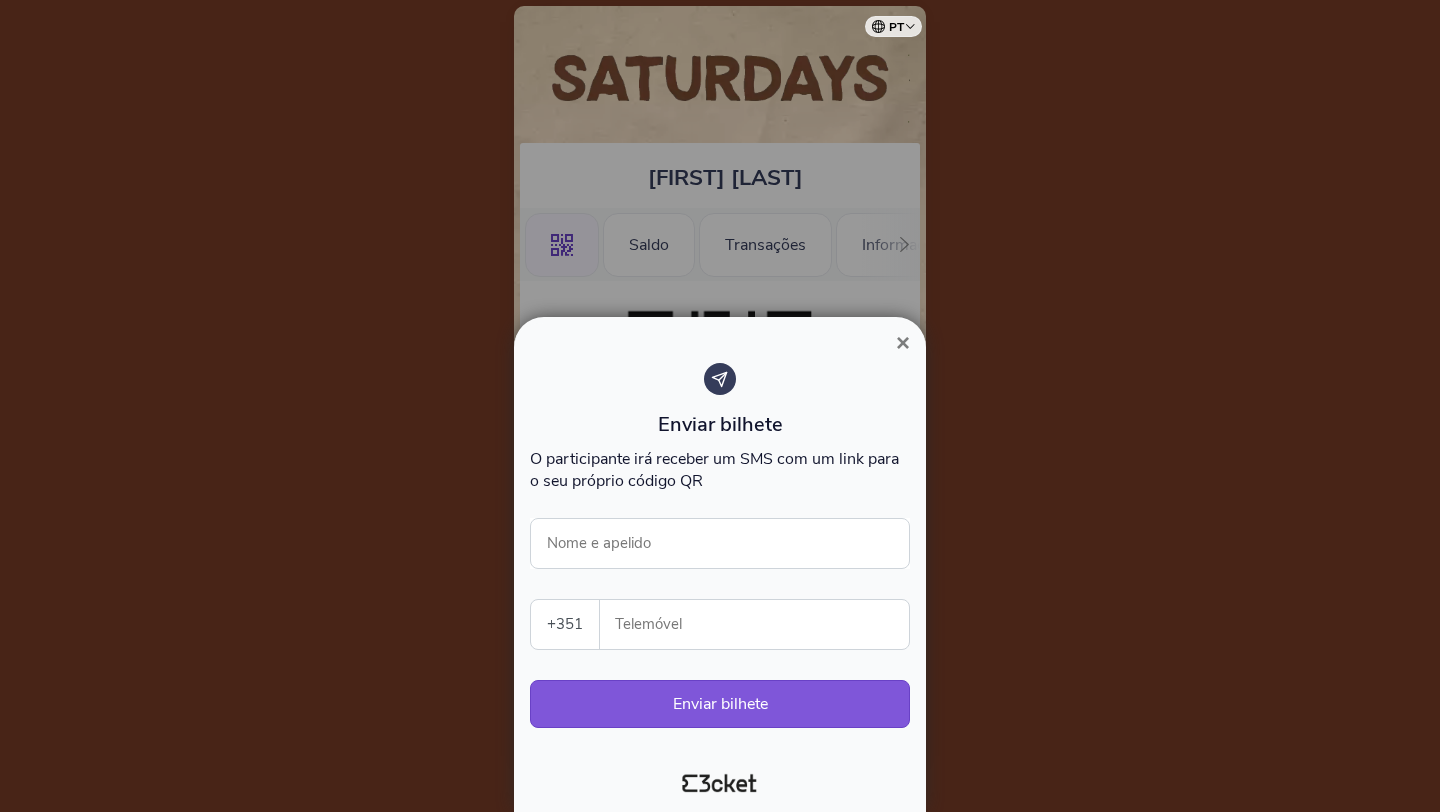 scroll, scrollTop: 0, scrollLeft: 0, axis: both 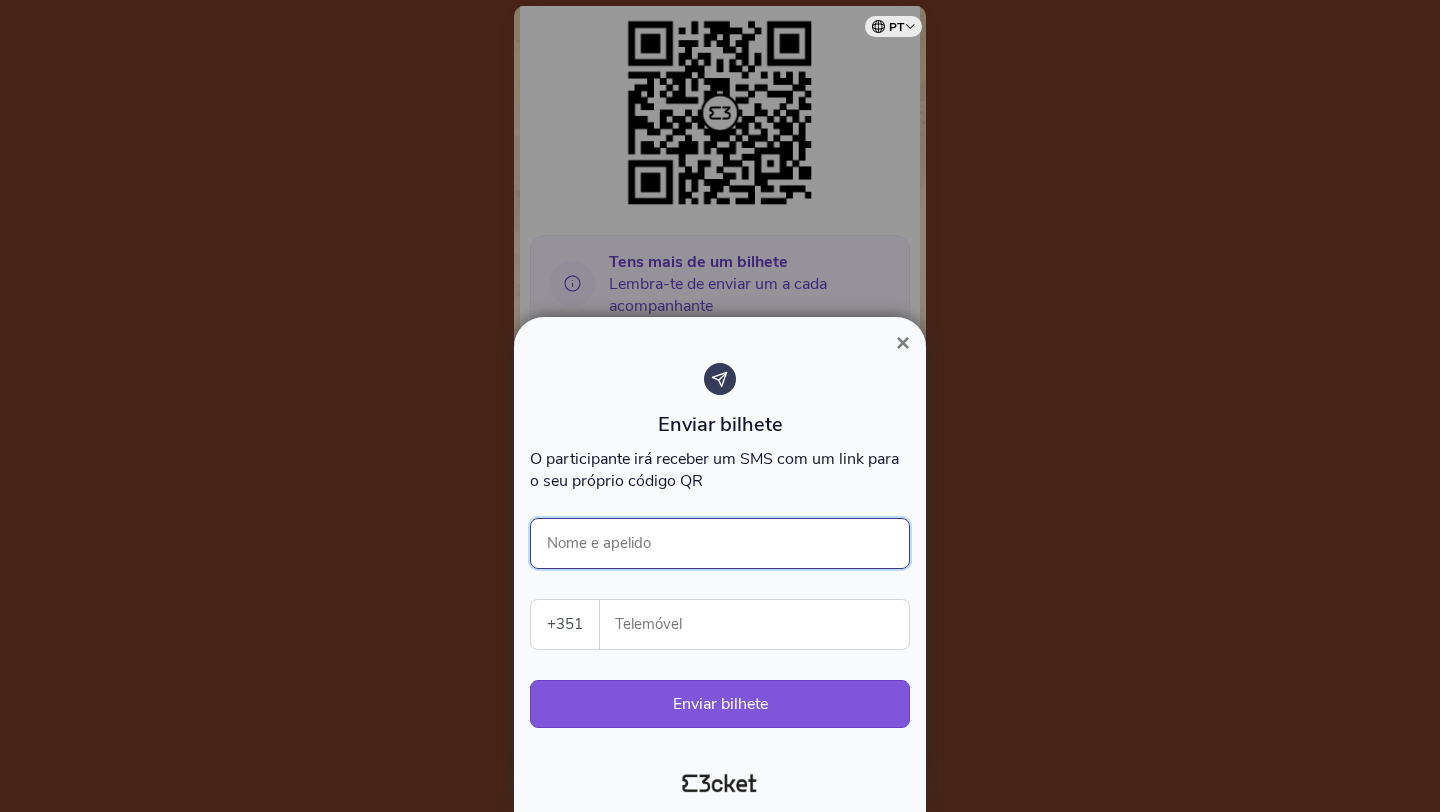 click on "Nome e apelido" at bounding box center (720, 543) 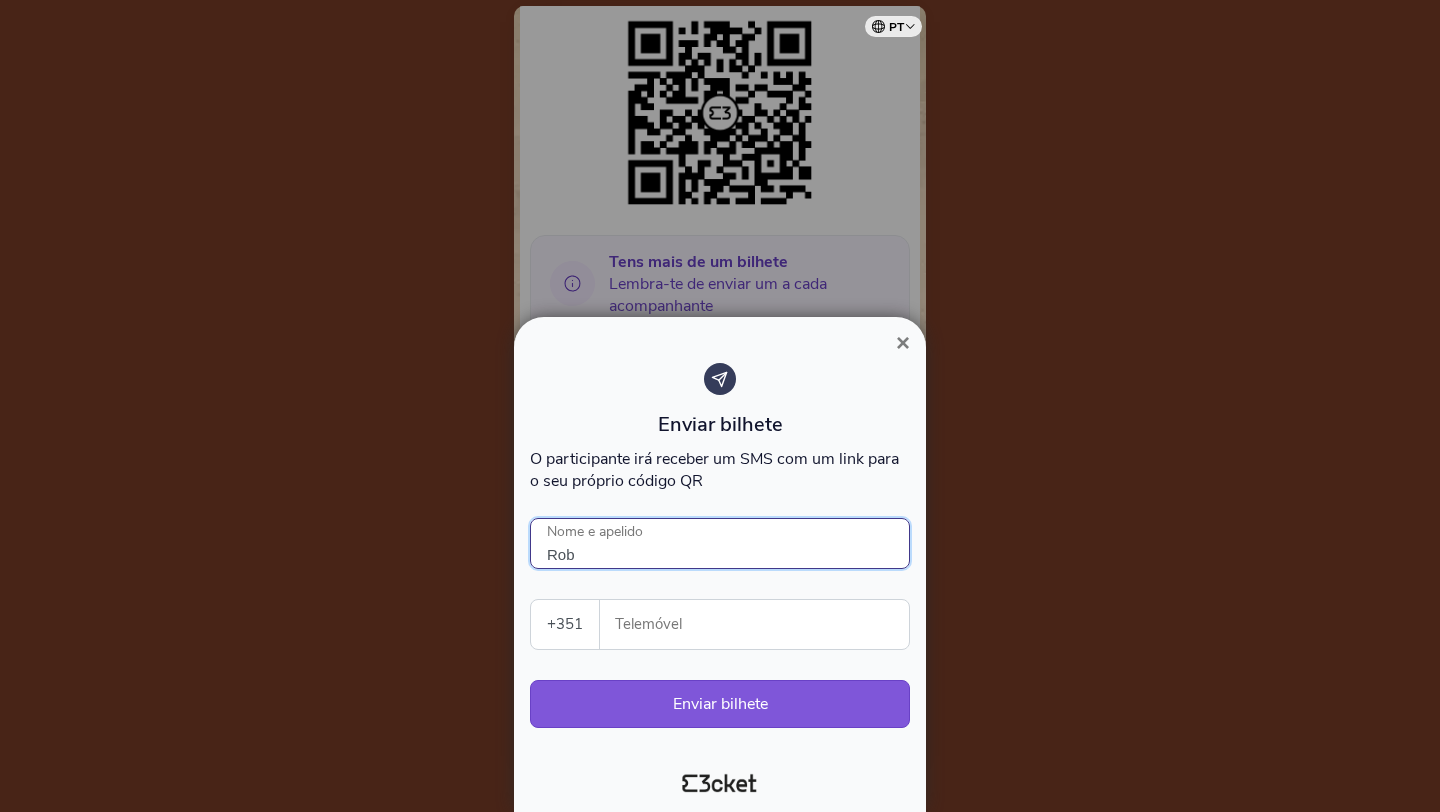 type on "[FIRST]" 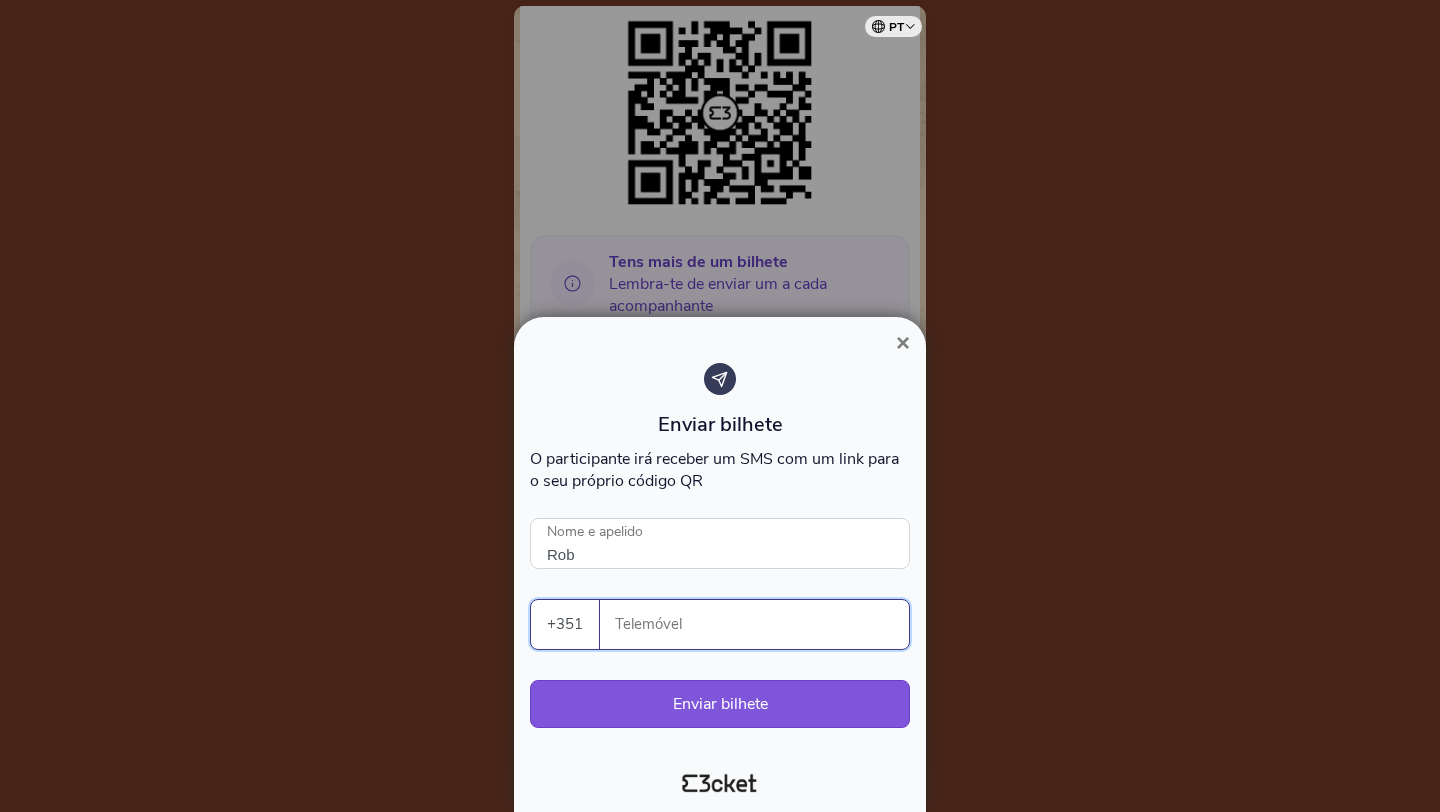 click on "Telemóvel" at bounding box center (762, 624) 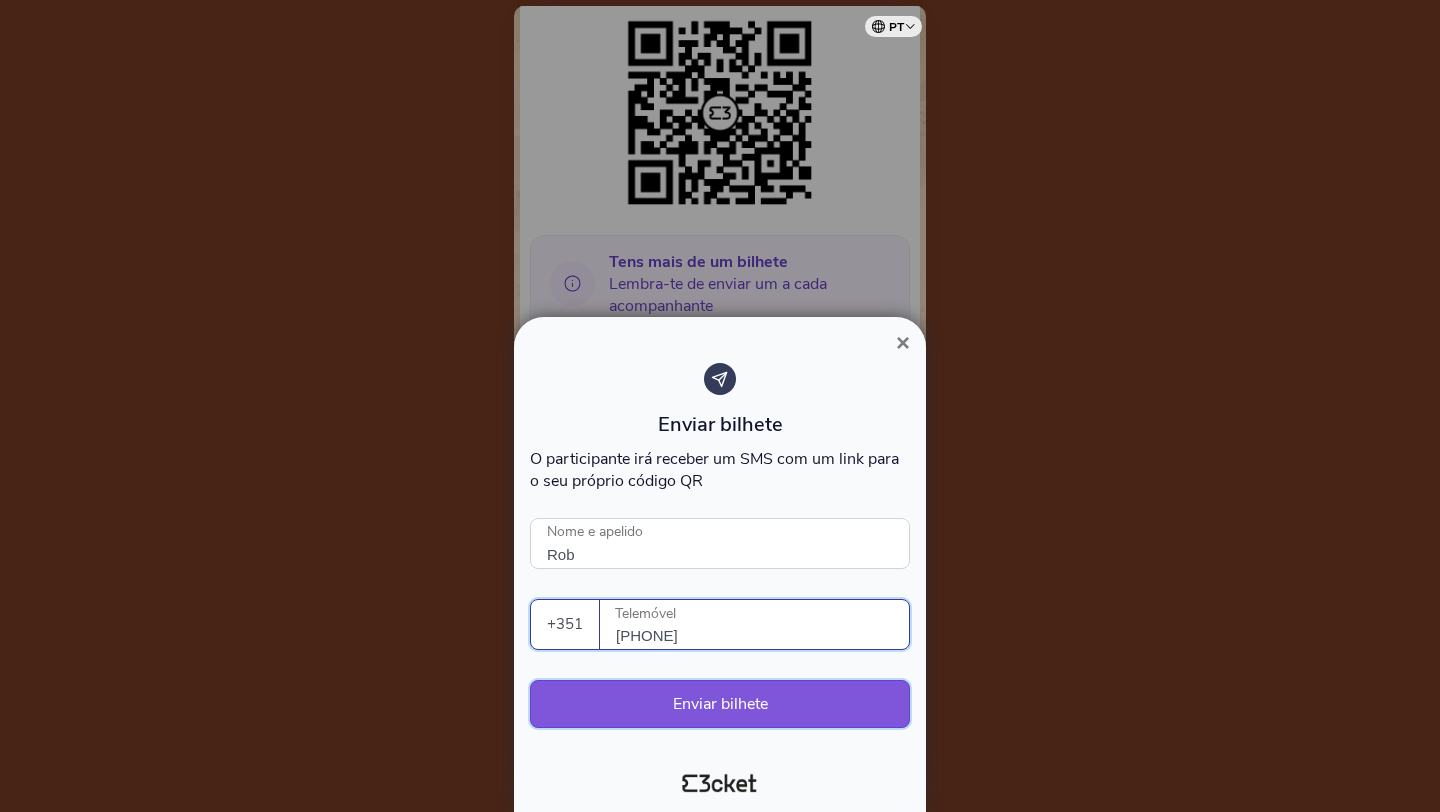 type on "[PHONE]" 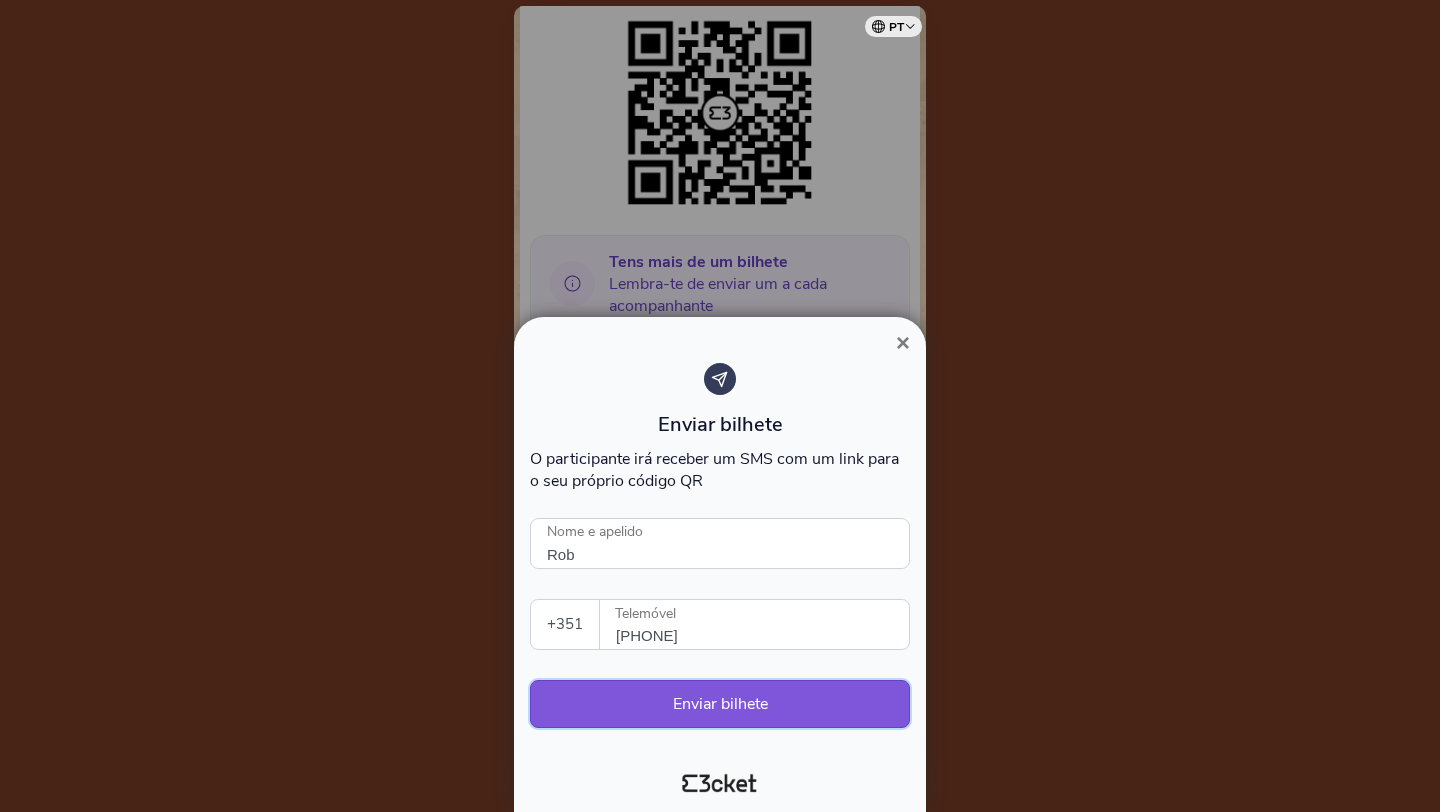 click on "Enviar bilhete" at bounding box center [720, 704] 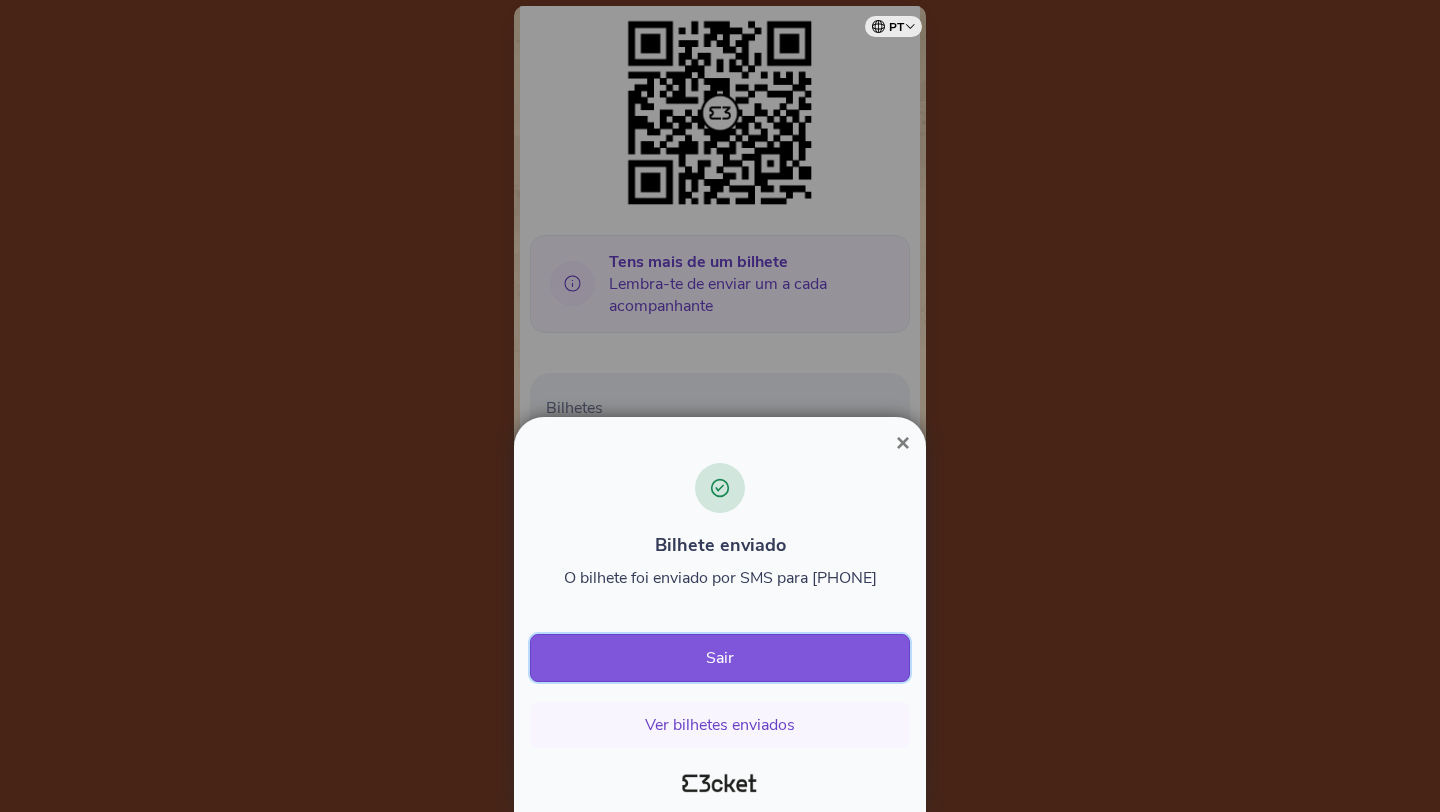 click on "Sair" at bounding box center (720, 658) 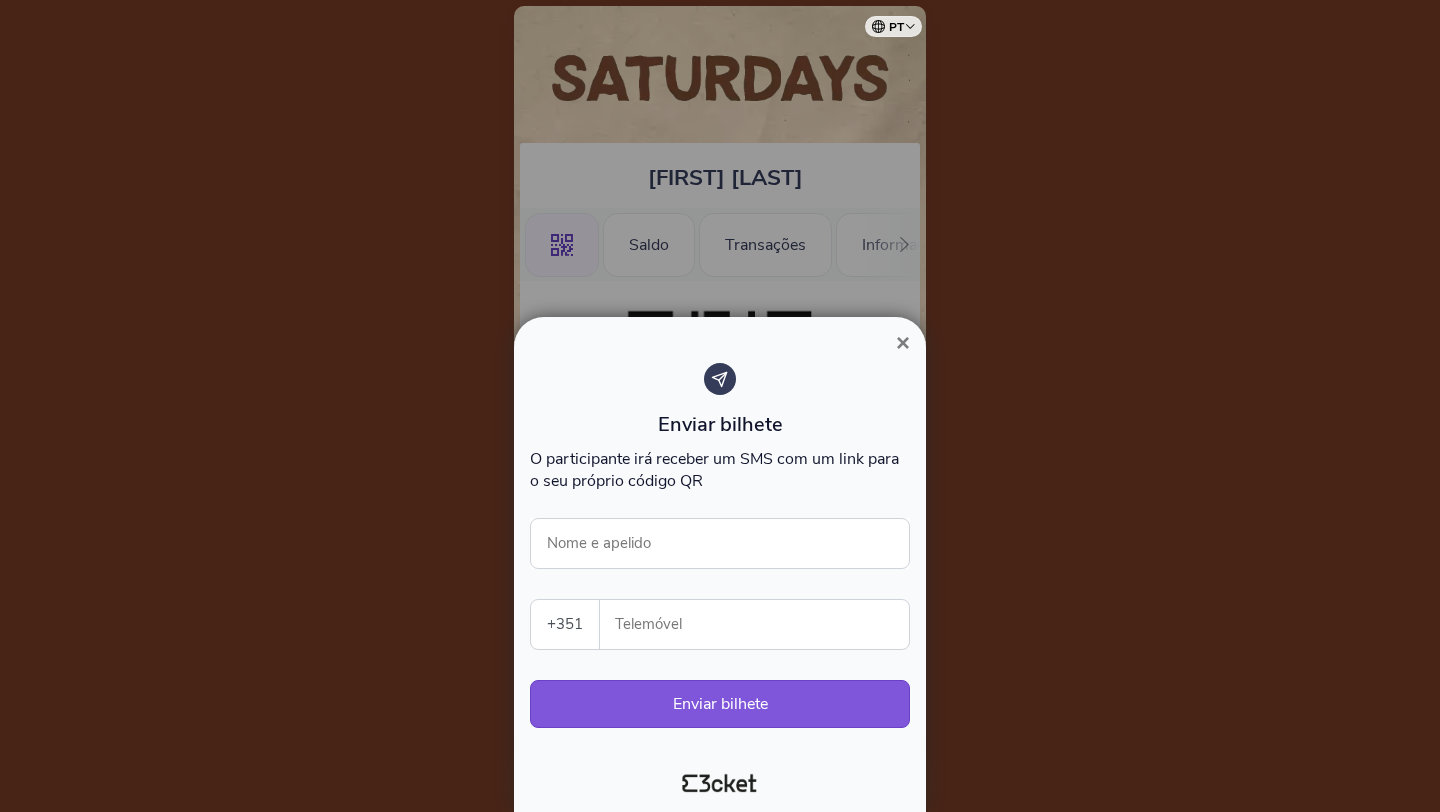 scroll, scrollTop: 0, scrollLeft: 0, axis: both 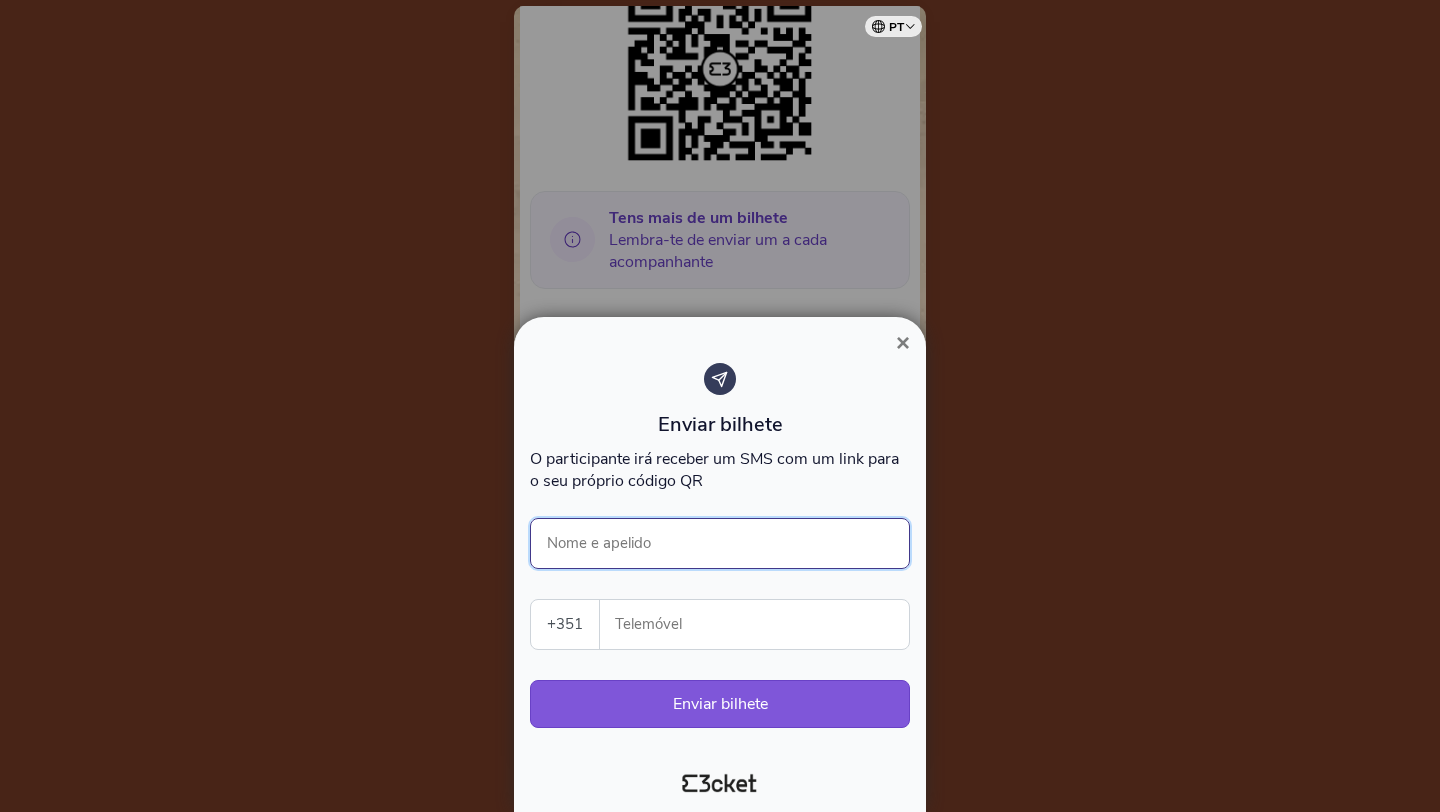 click on "Nome e apelido" at bounding box center (720, 543) 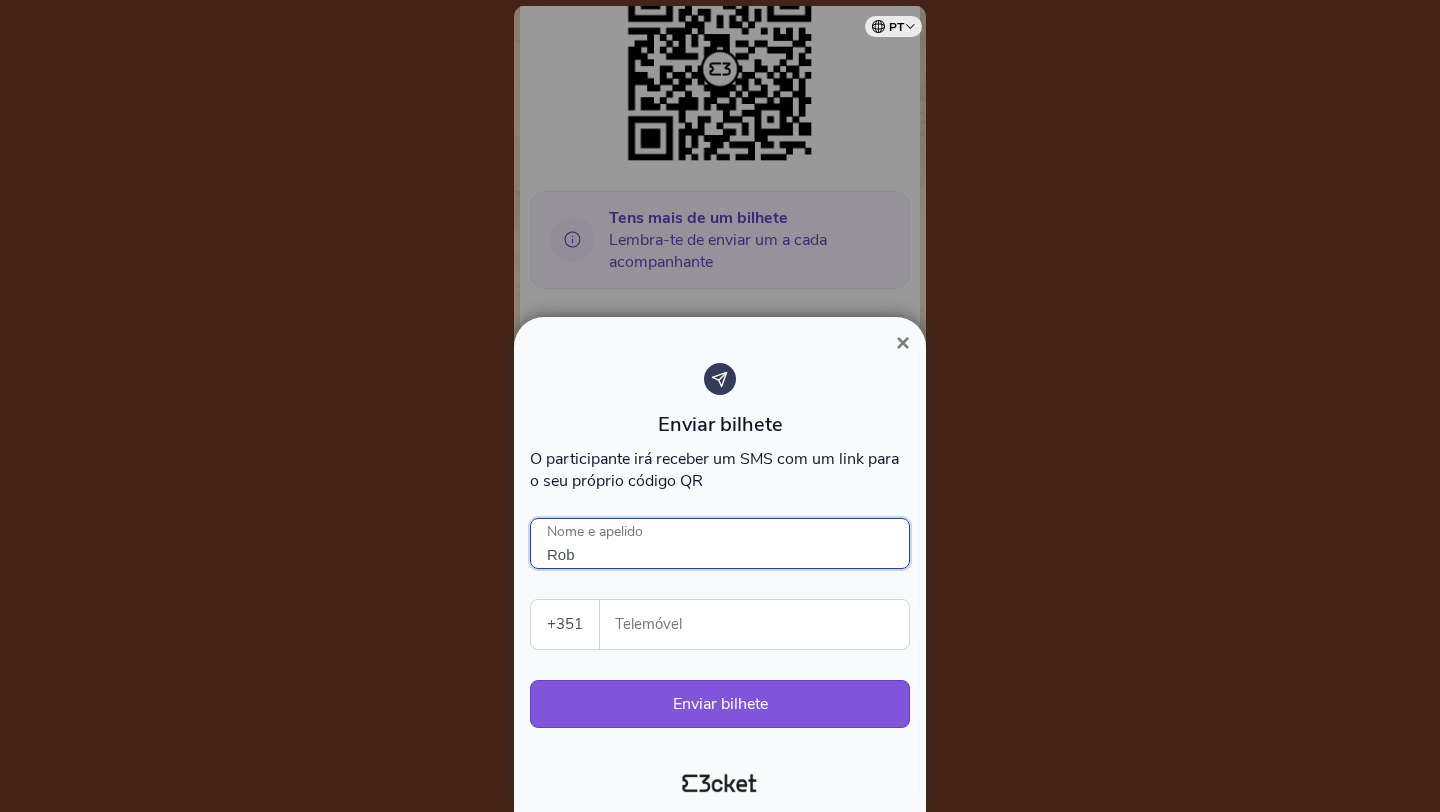 type on "[FIRST]" 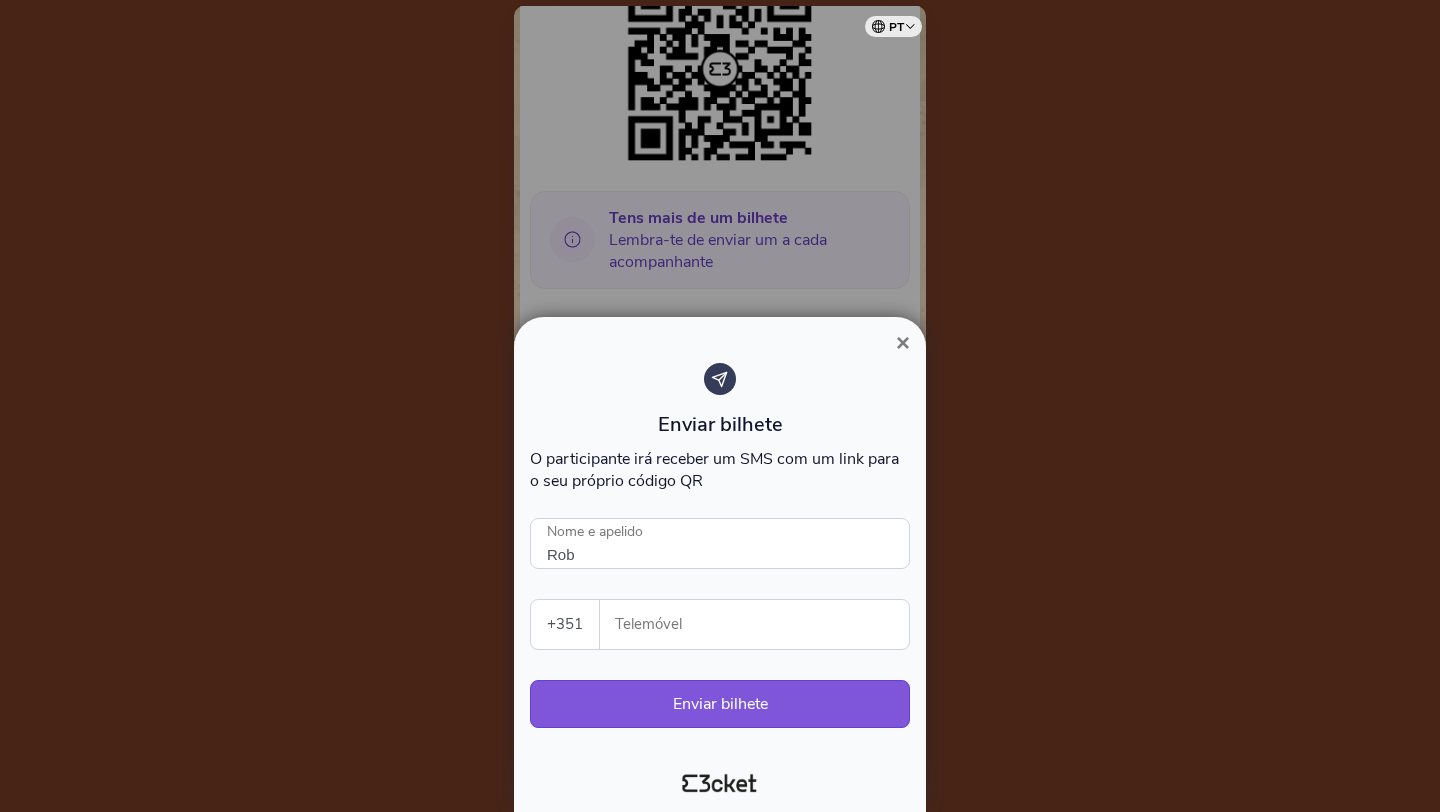 click on "Telemóvel" at bounding box center (762, 624) 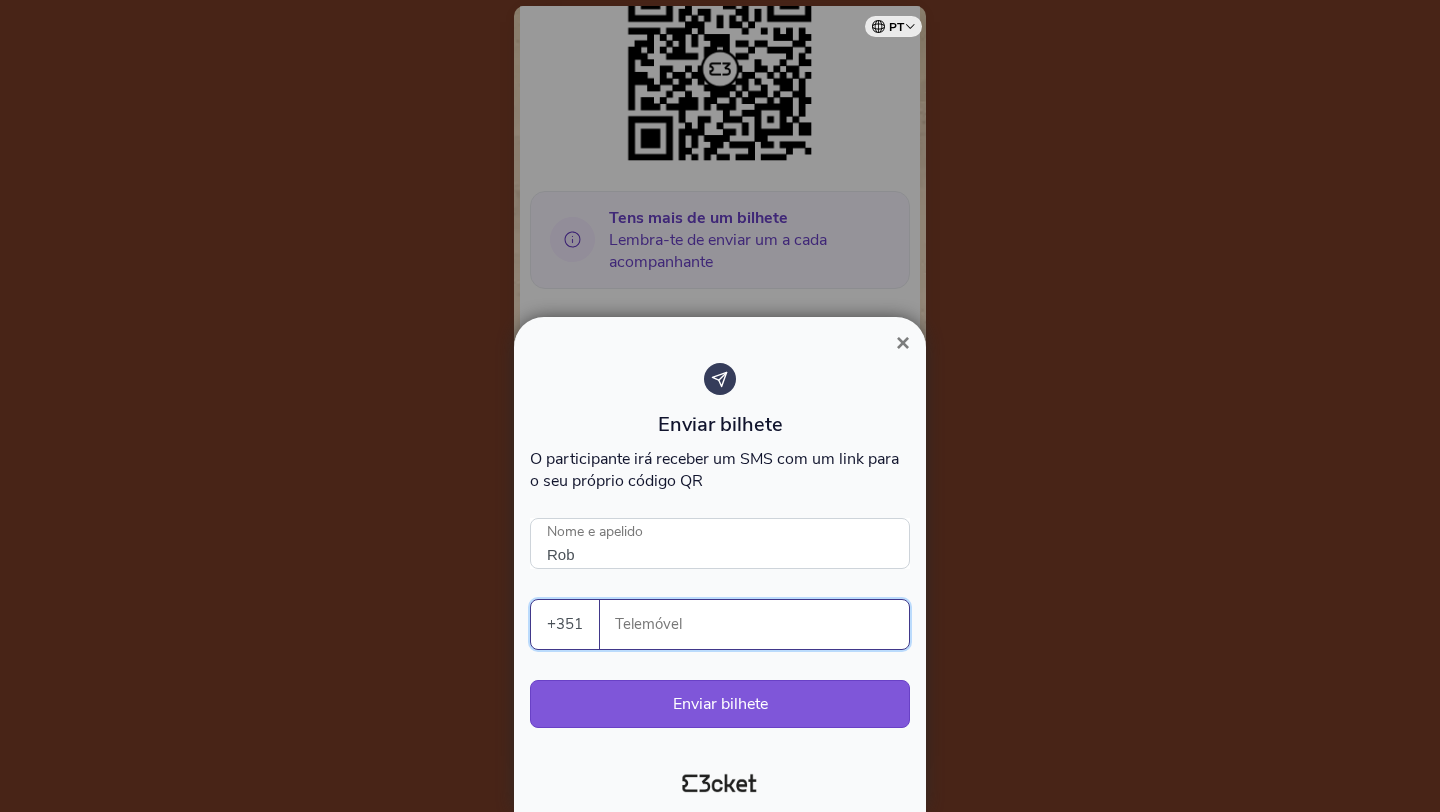 paste on "[PHONE]" 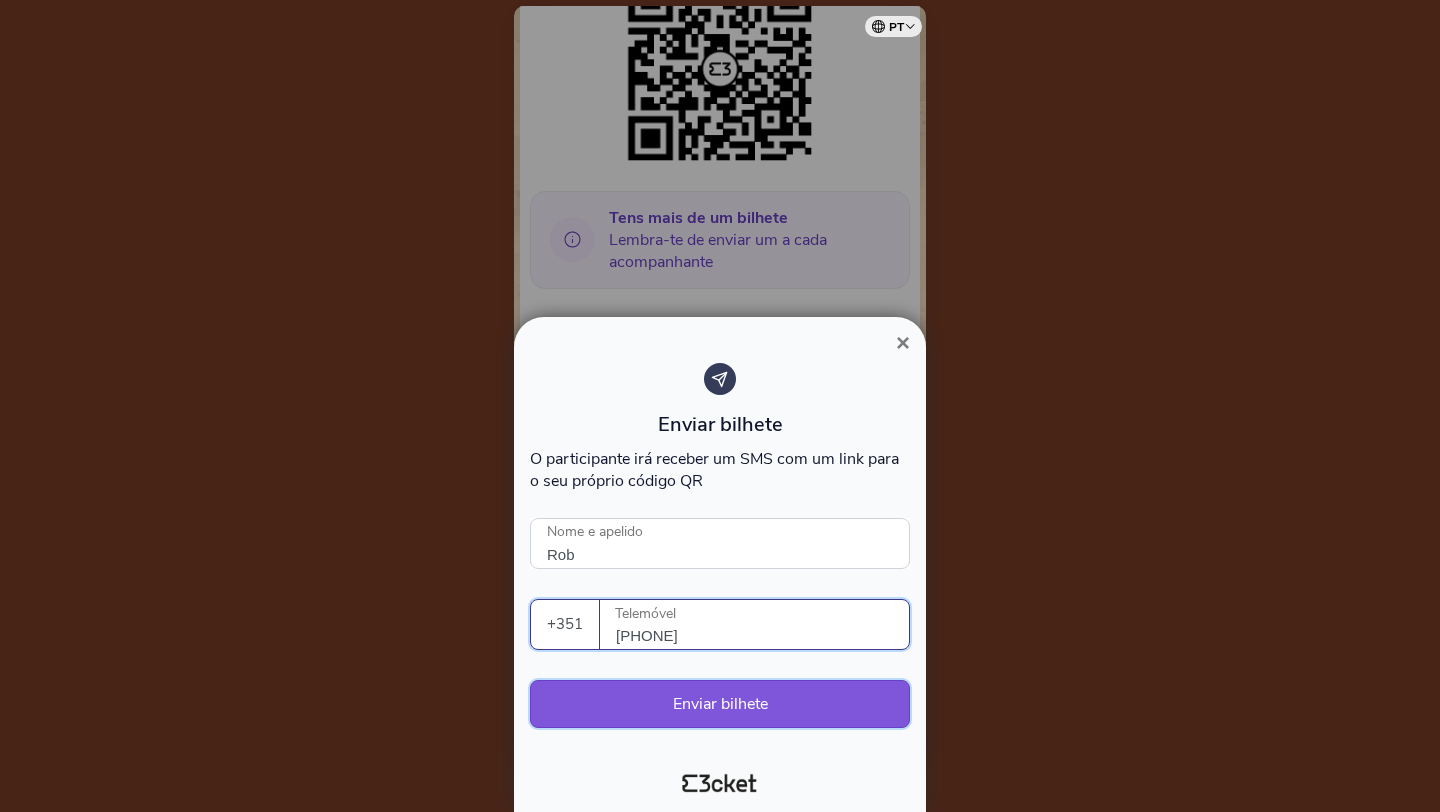 type on "[PHONE]" 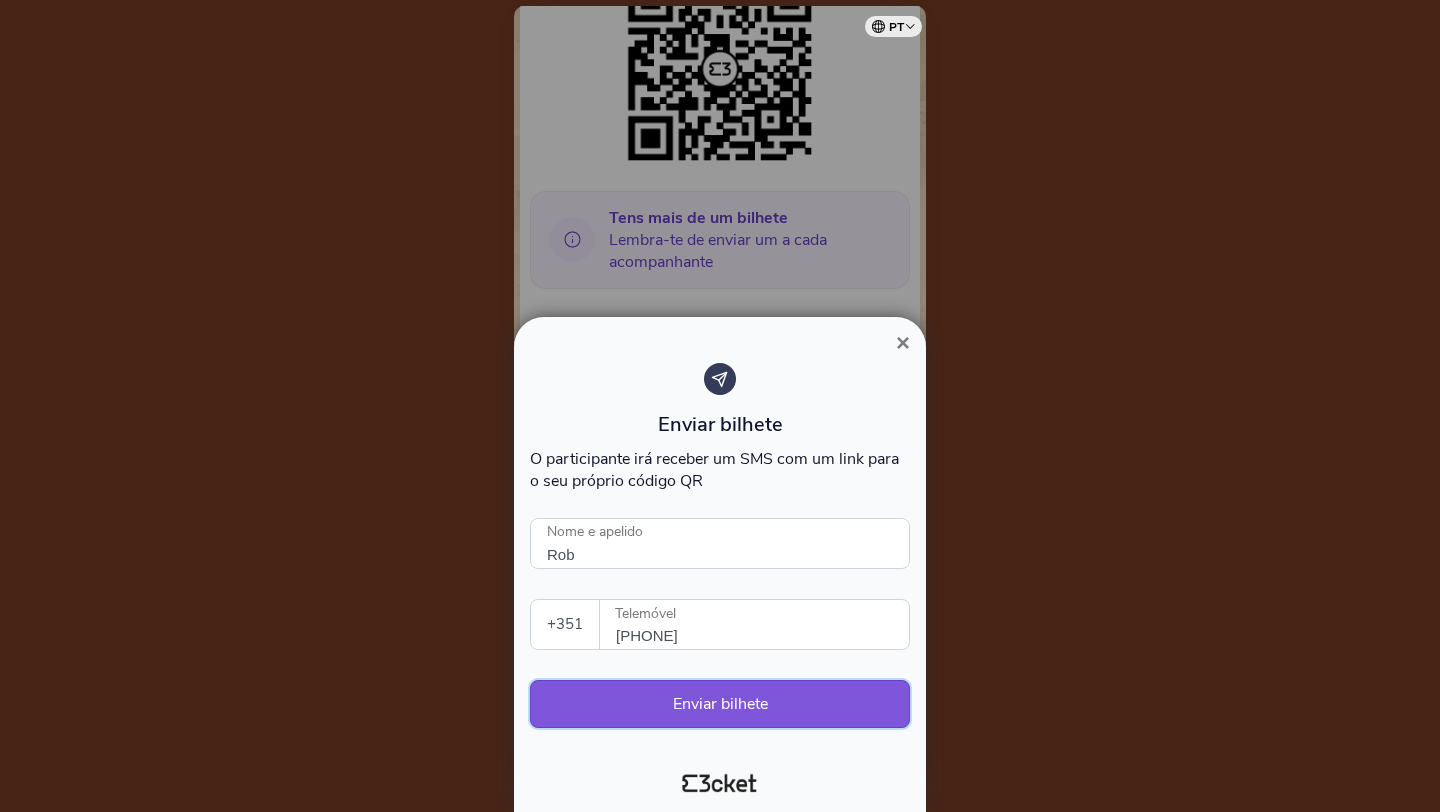 click on "Enviar bilhete" at bounding box center [720, 704] 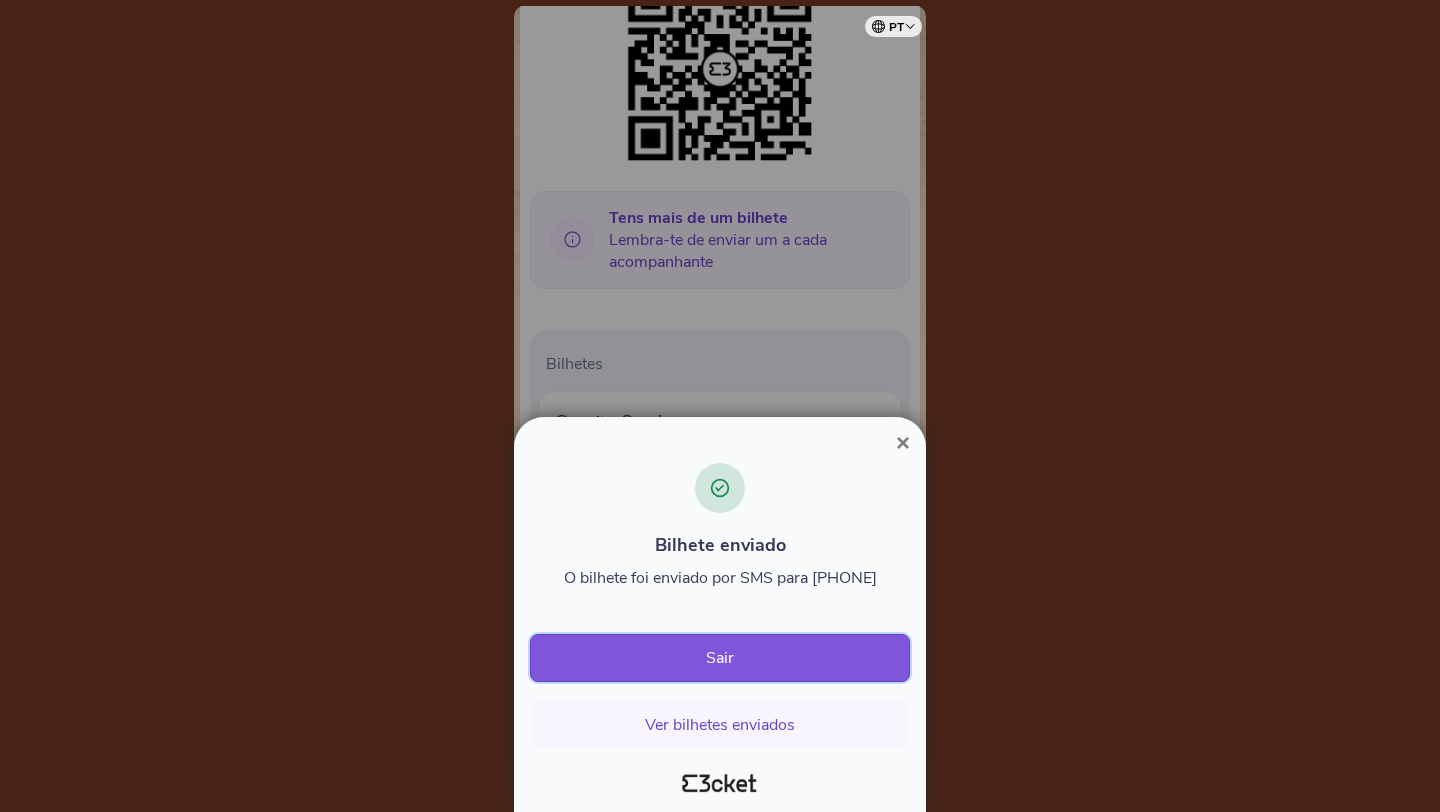 click on "Sair" at bounding box center [720, 658] 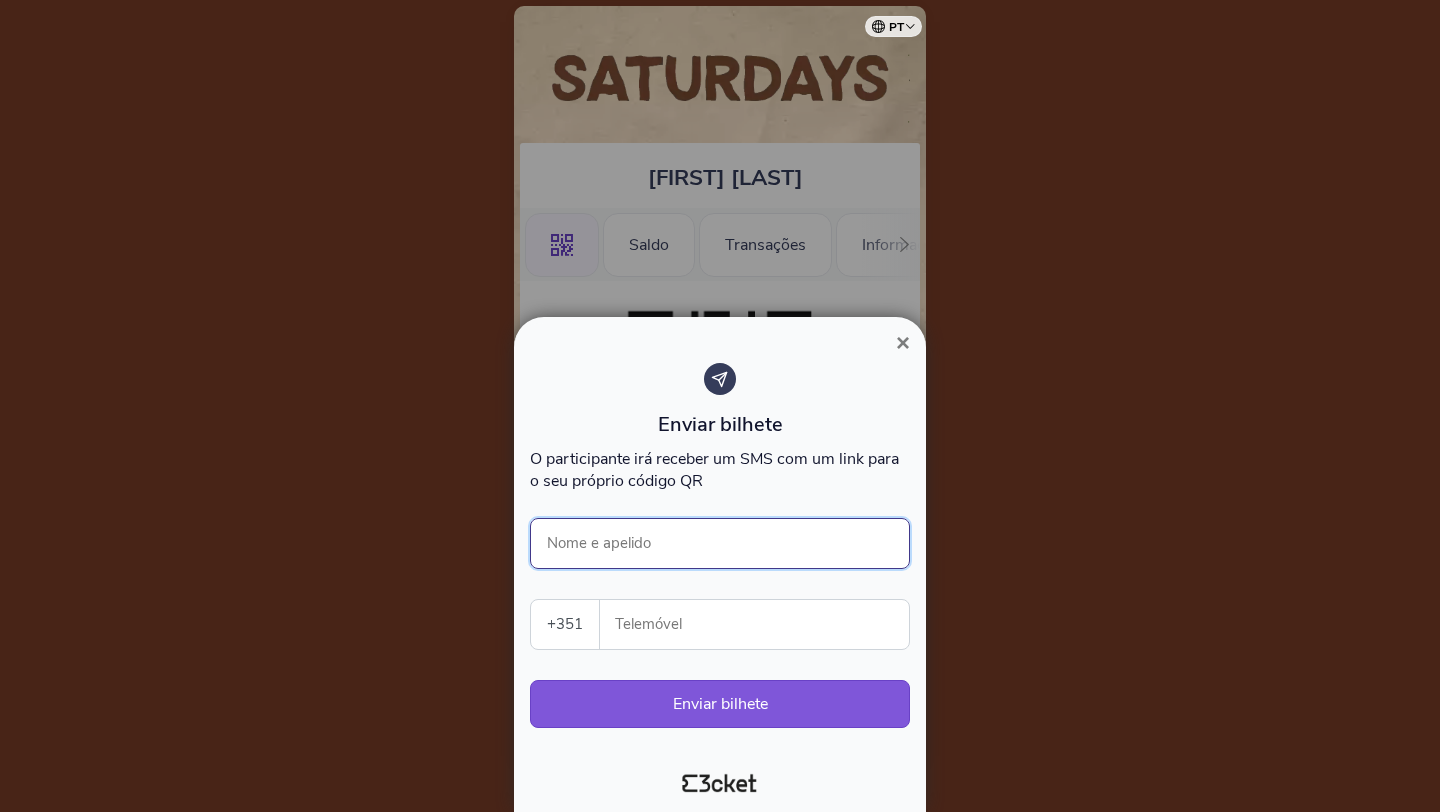 scroll, scrollTop: 0, scrollLeft: 0, axis: both 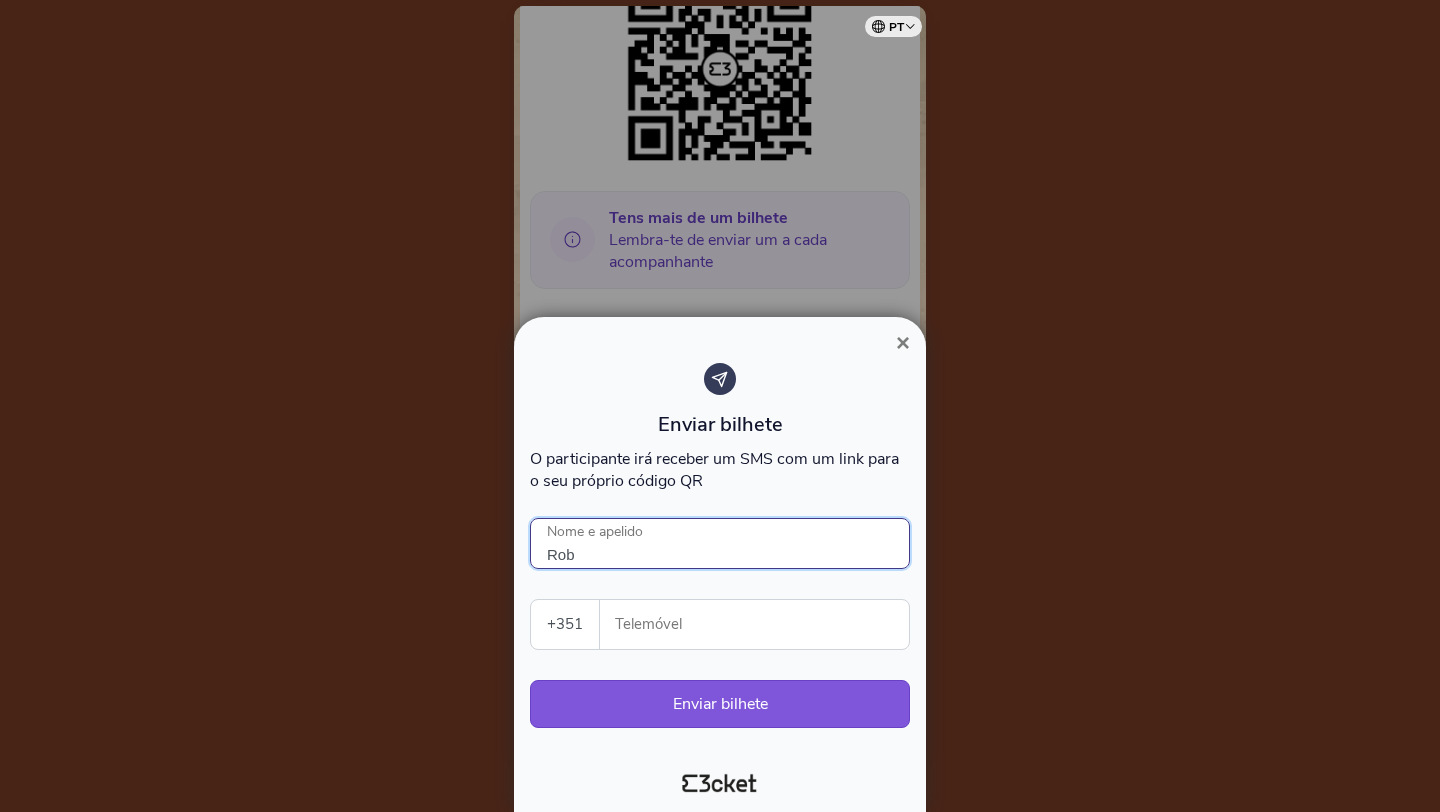type on "[FIRST]" 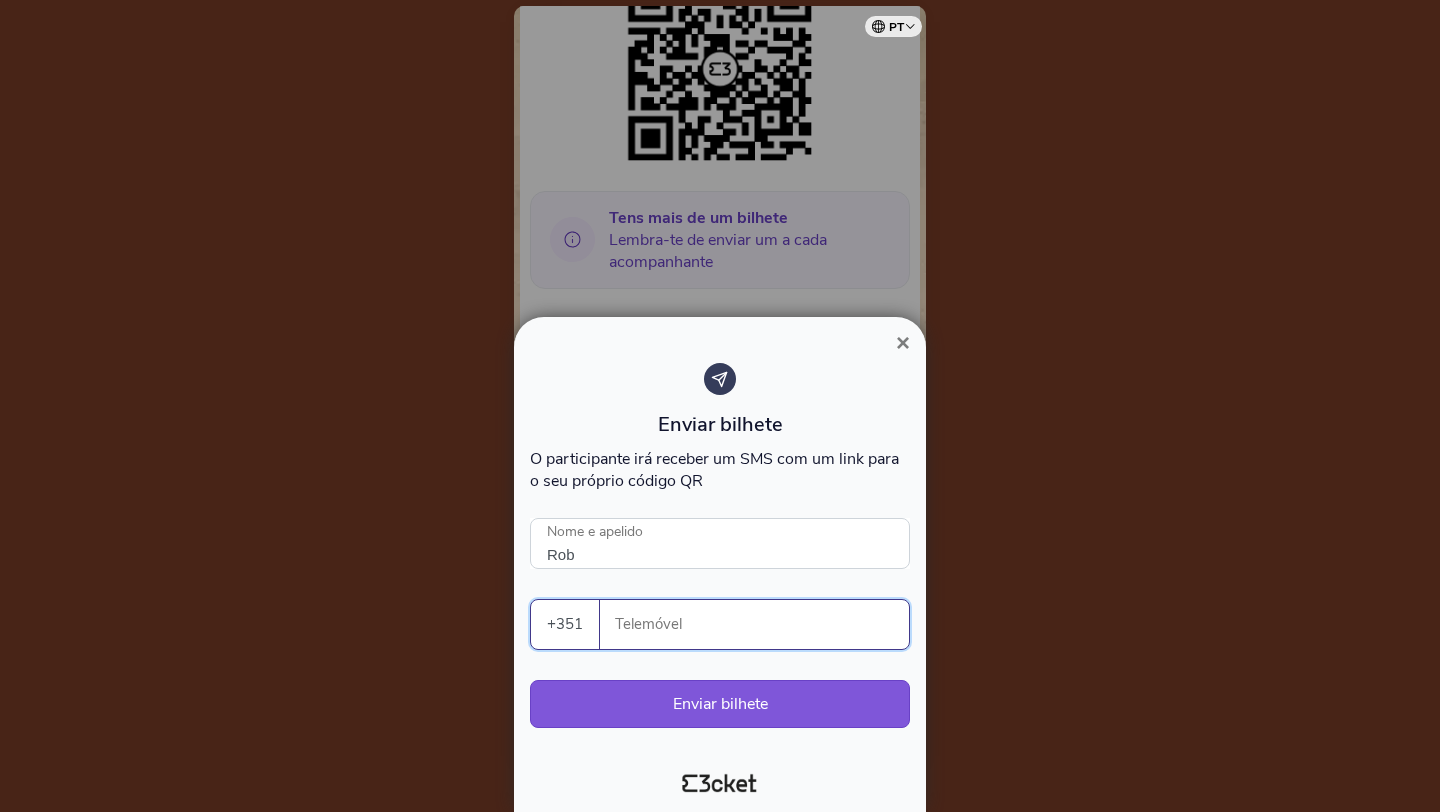 click on "Telemóvel" at bounding box center [762, 624] 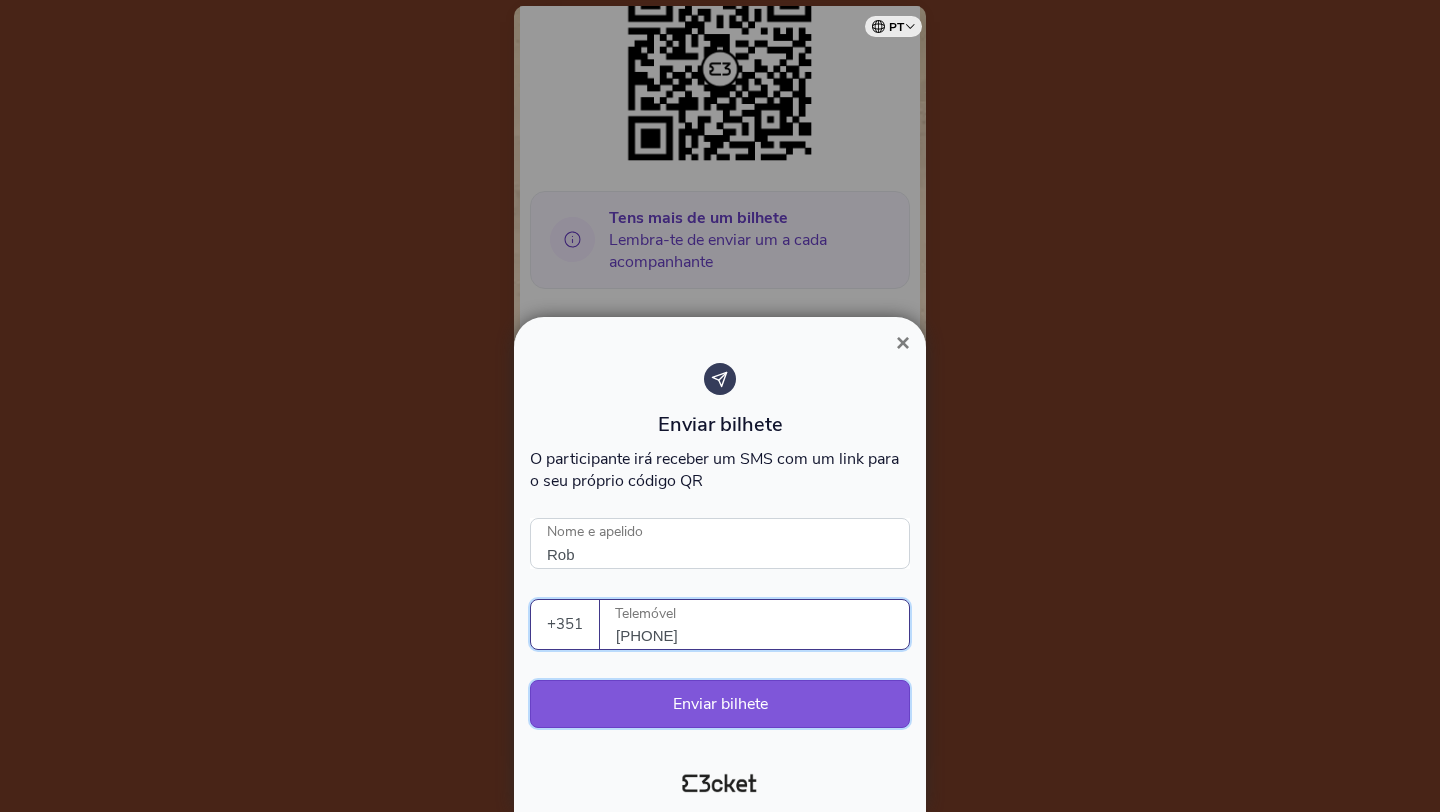 type on "[PHONE]" 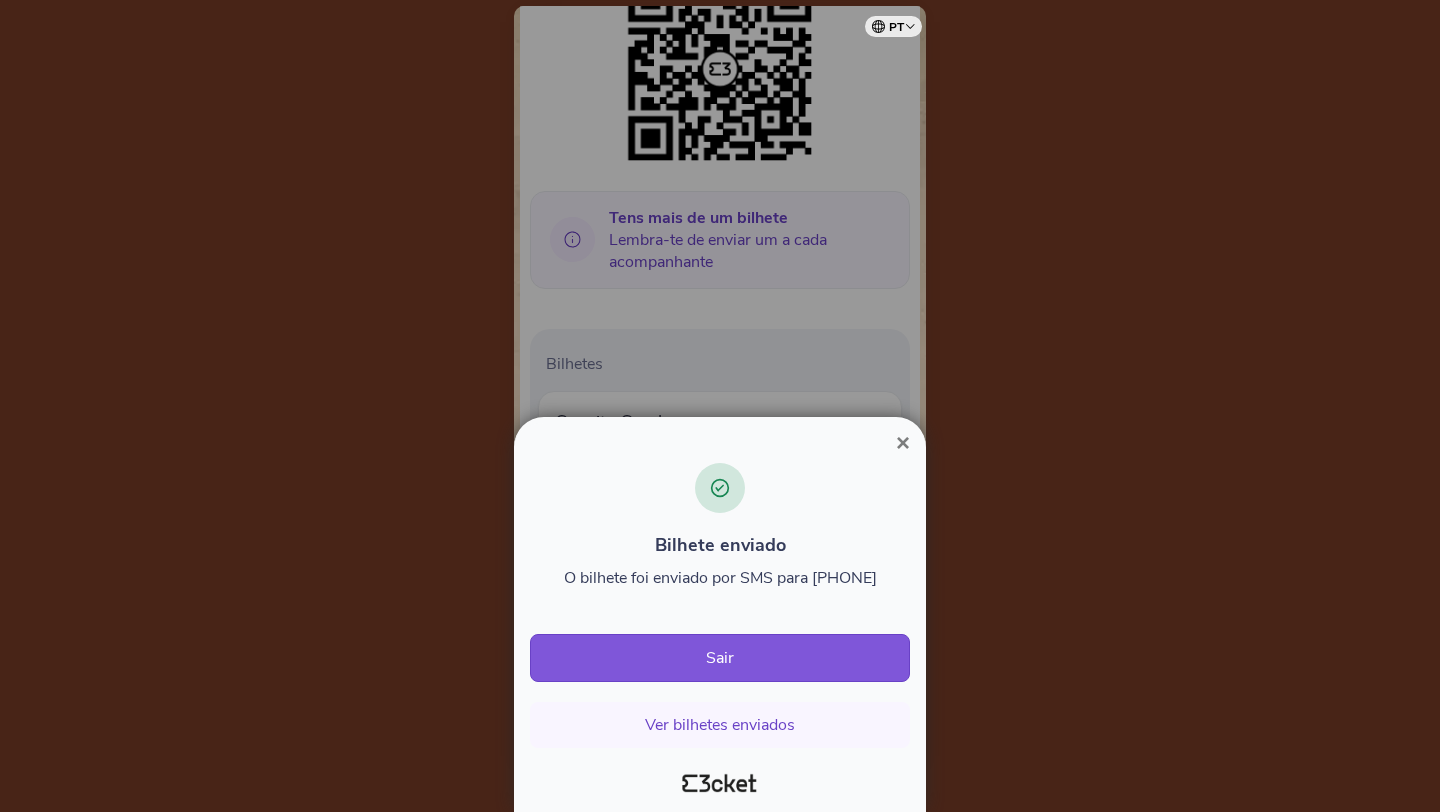 click on "Bilhete enviado   O bilhete foi enviado por SMS para +351916041880
Sair
Ver bilhetes enviados" at bounding box center [720, 605] 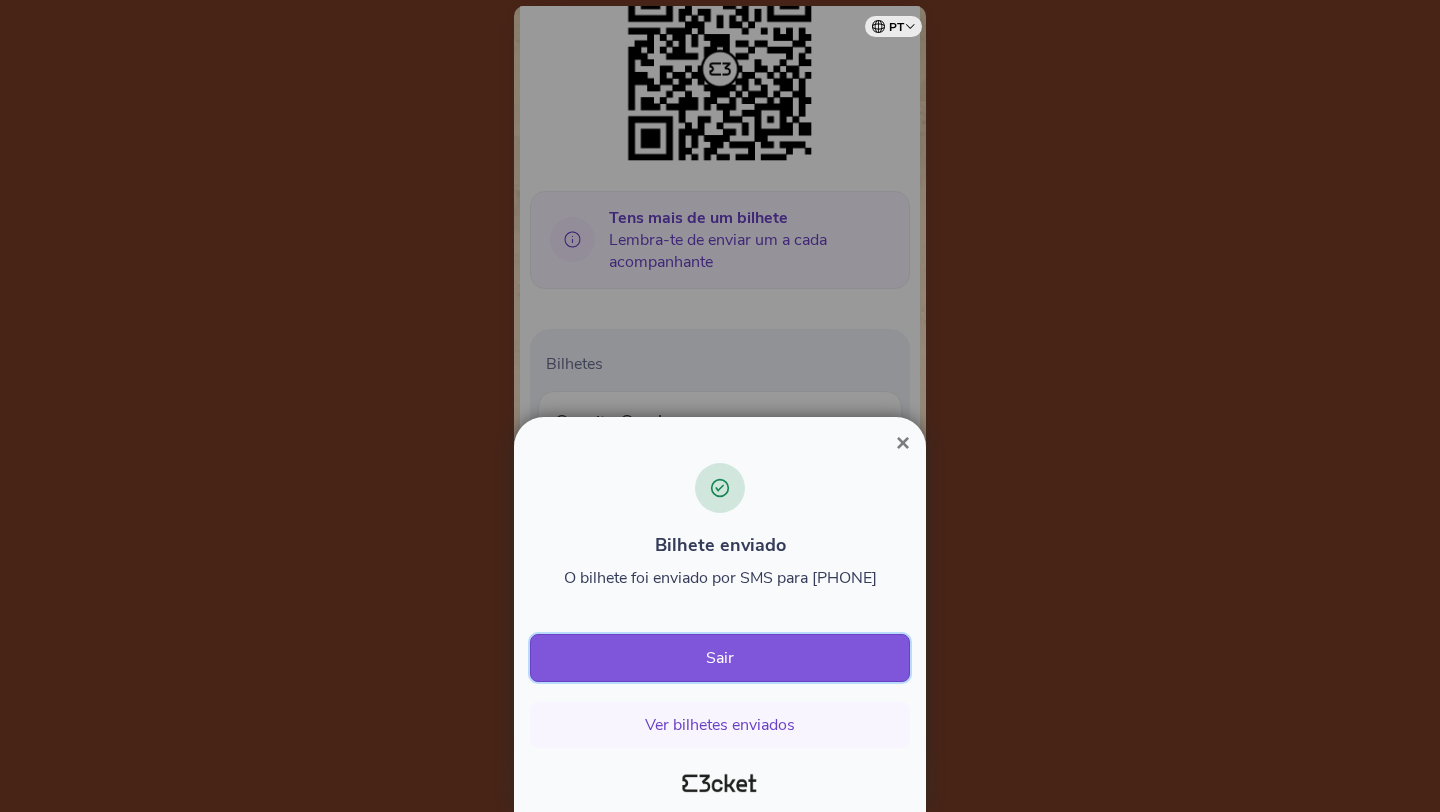 click on "Sair" at bounding box center [720, 658] 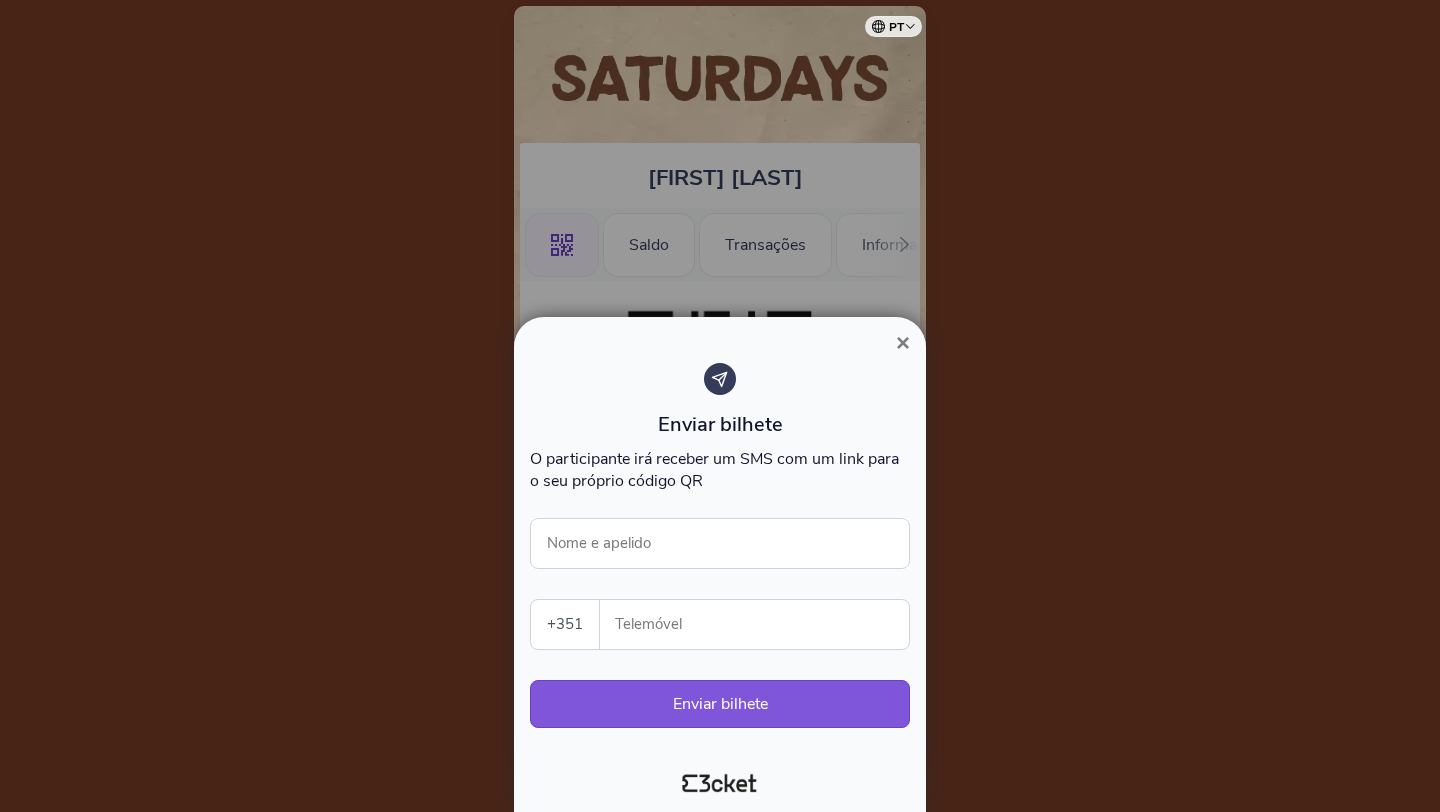 scroll, scrollTop: 0, scrollLeft: 0, axis: both 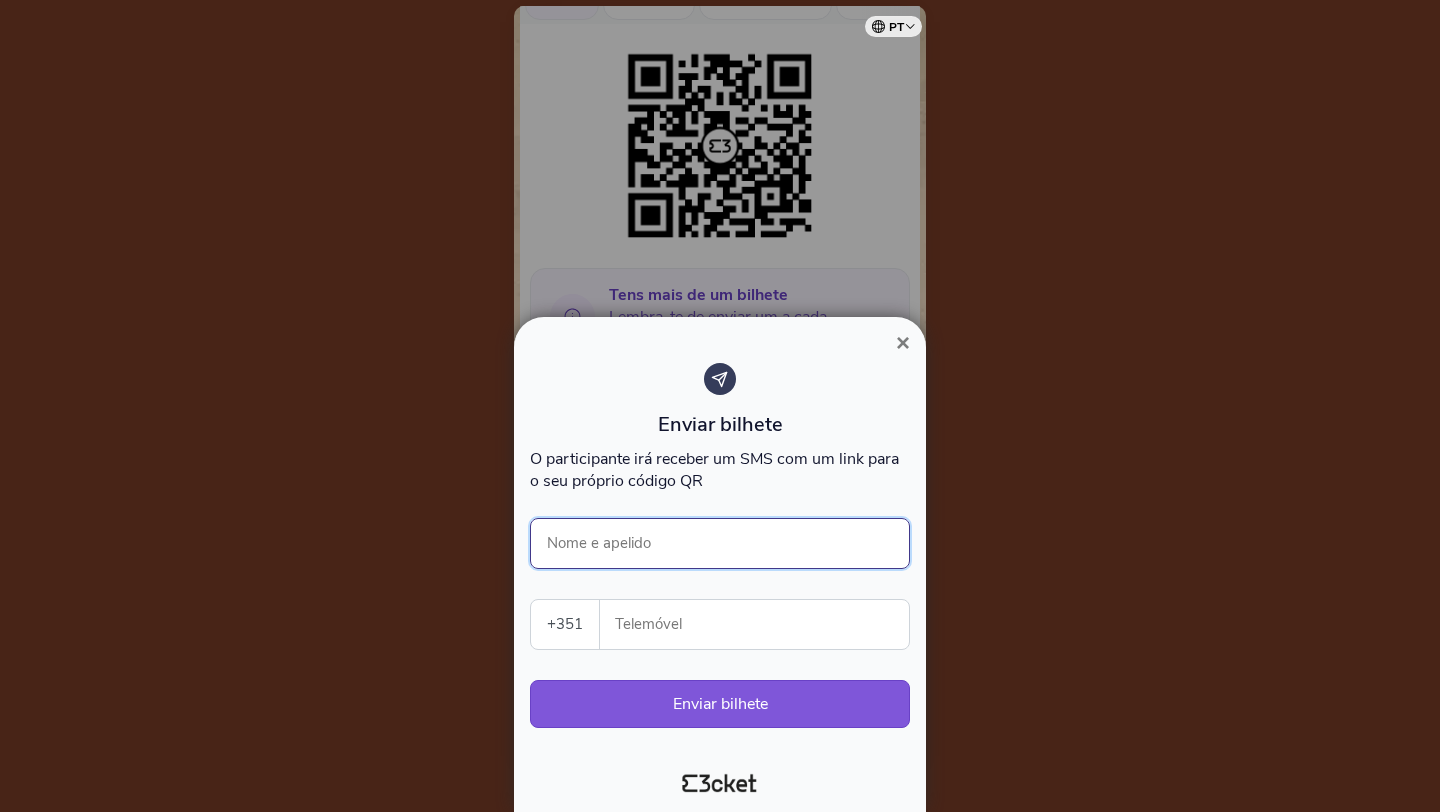 click on "Nome e apelido" at bounding box center (720, 543) 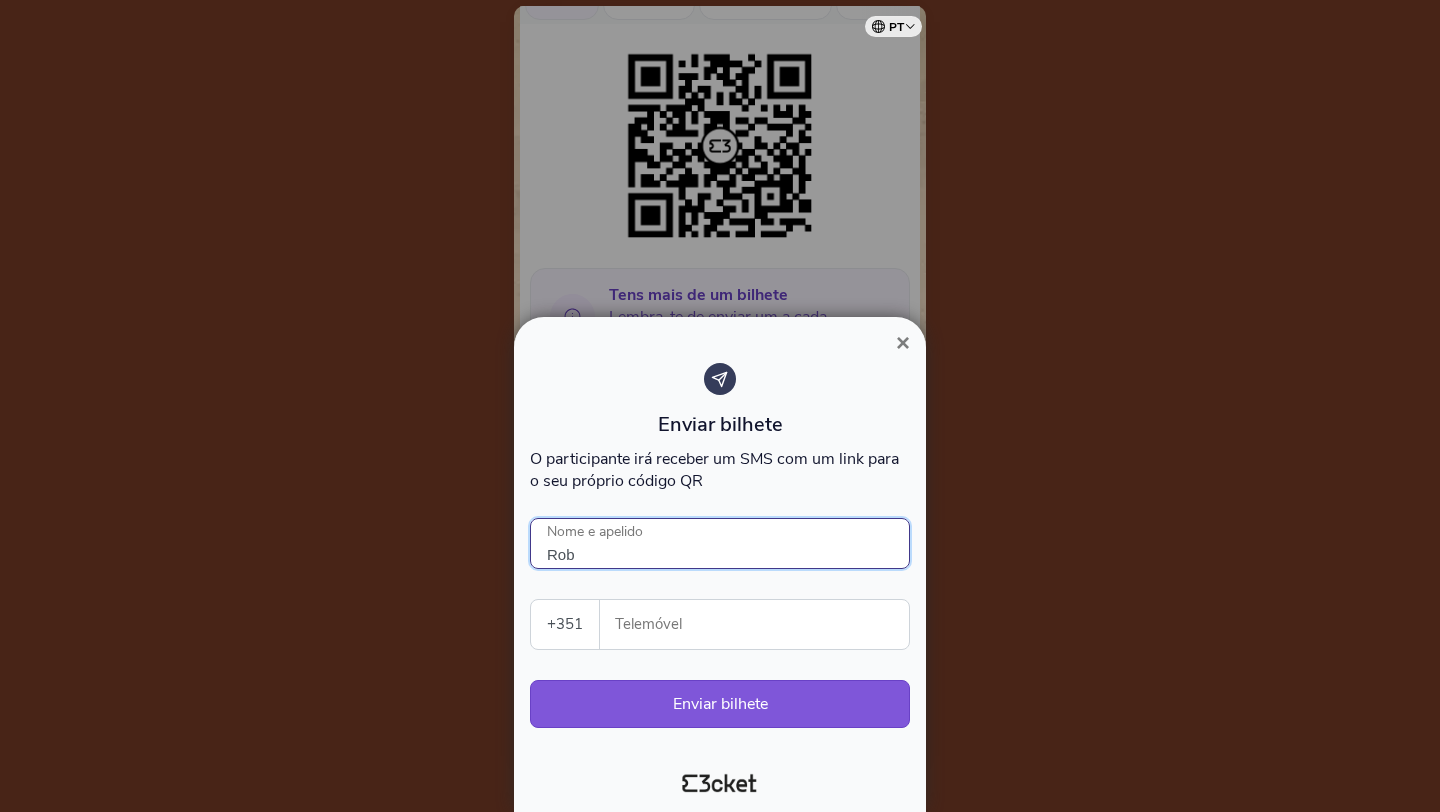 type on "Rob" 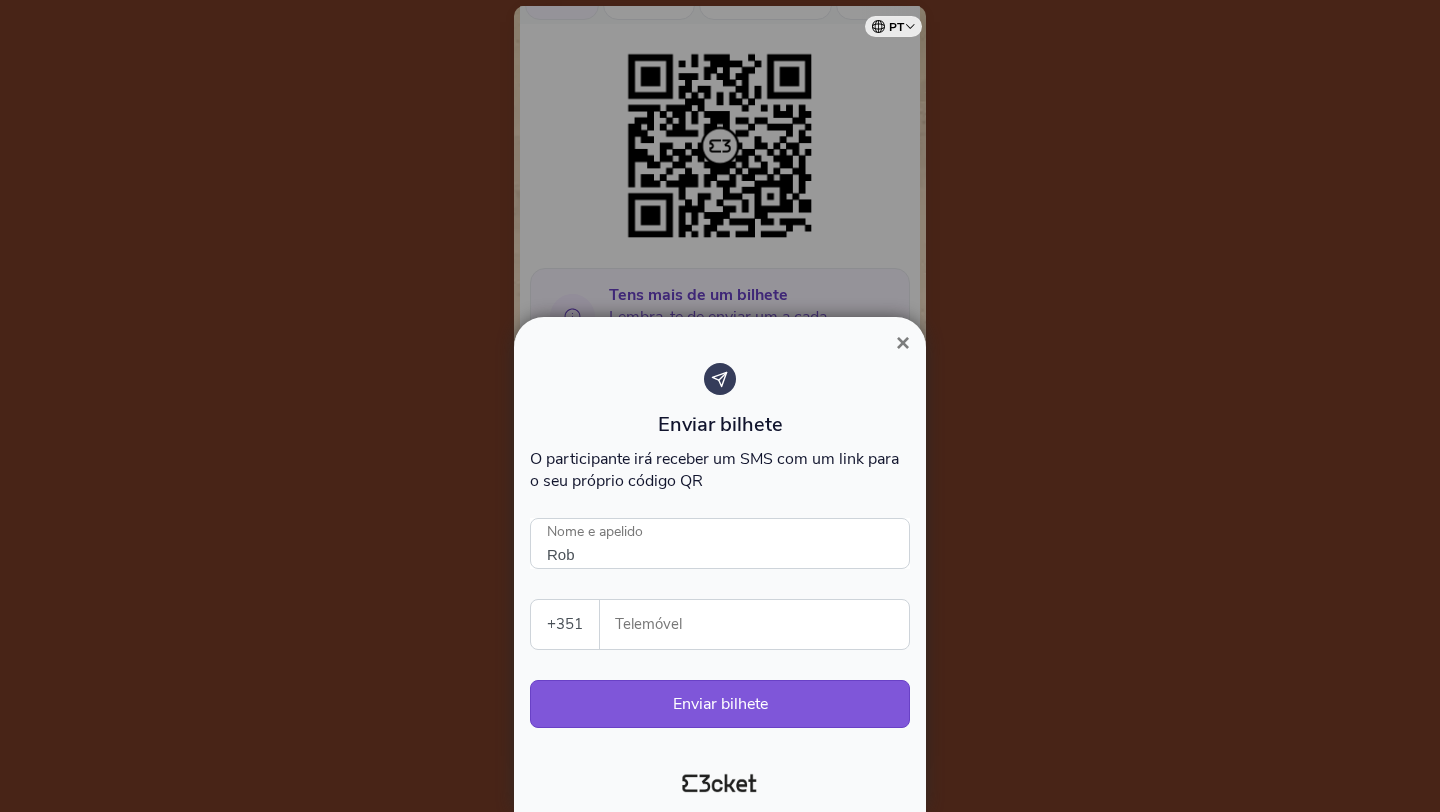 click on "Telemóvel" at bounding box center (762, 624) 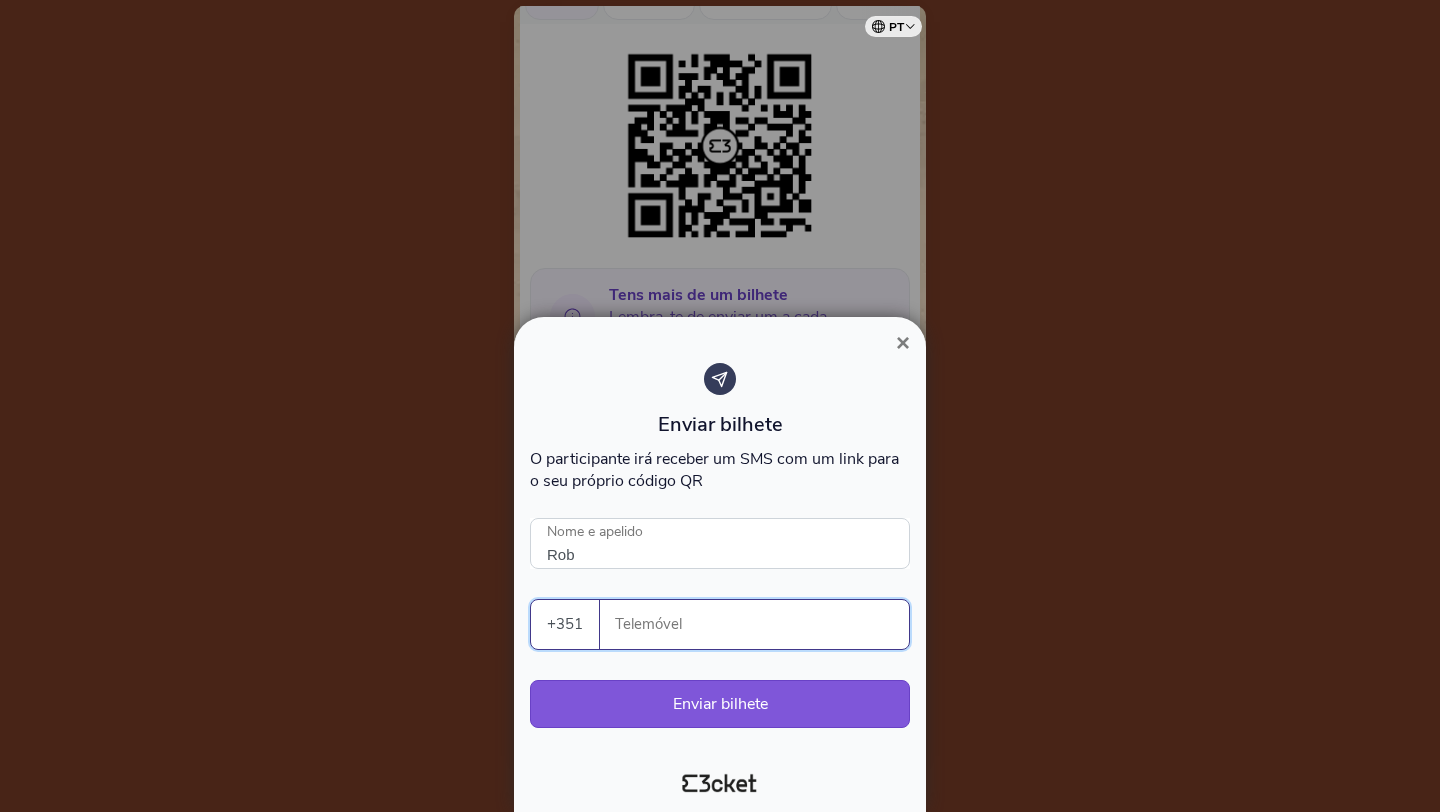 paste on "[PHONE]" 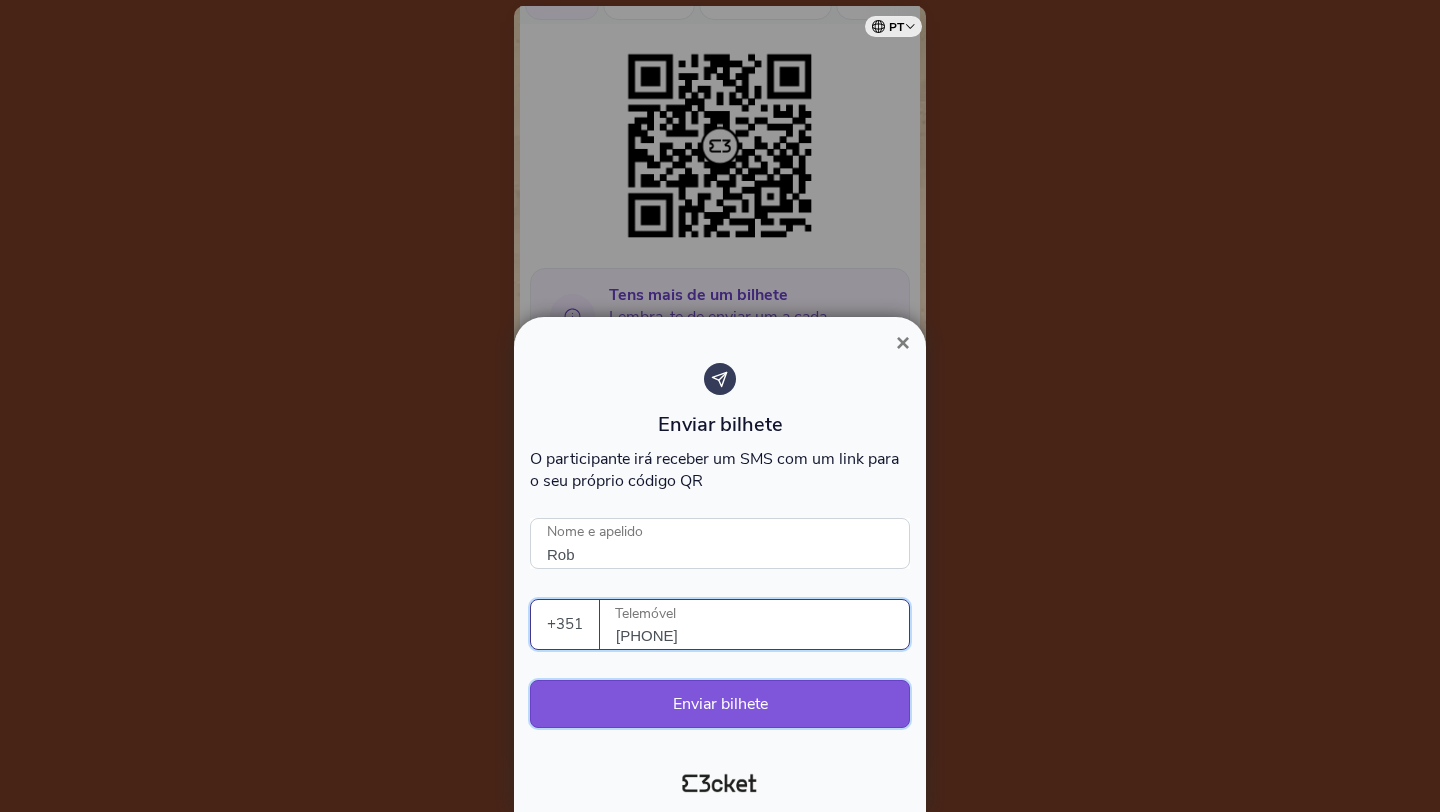 type on "[PHONE]" 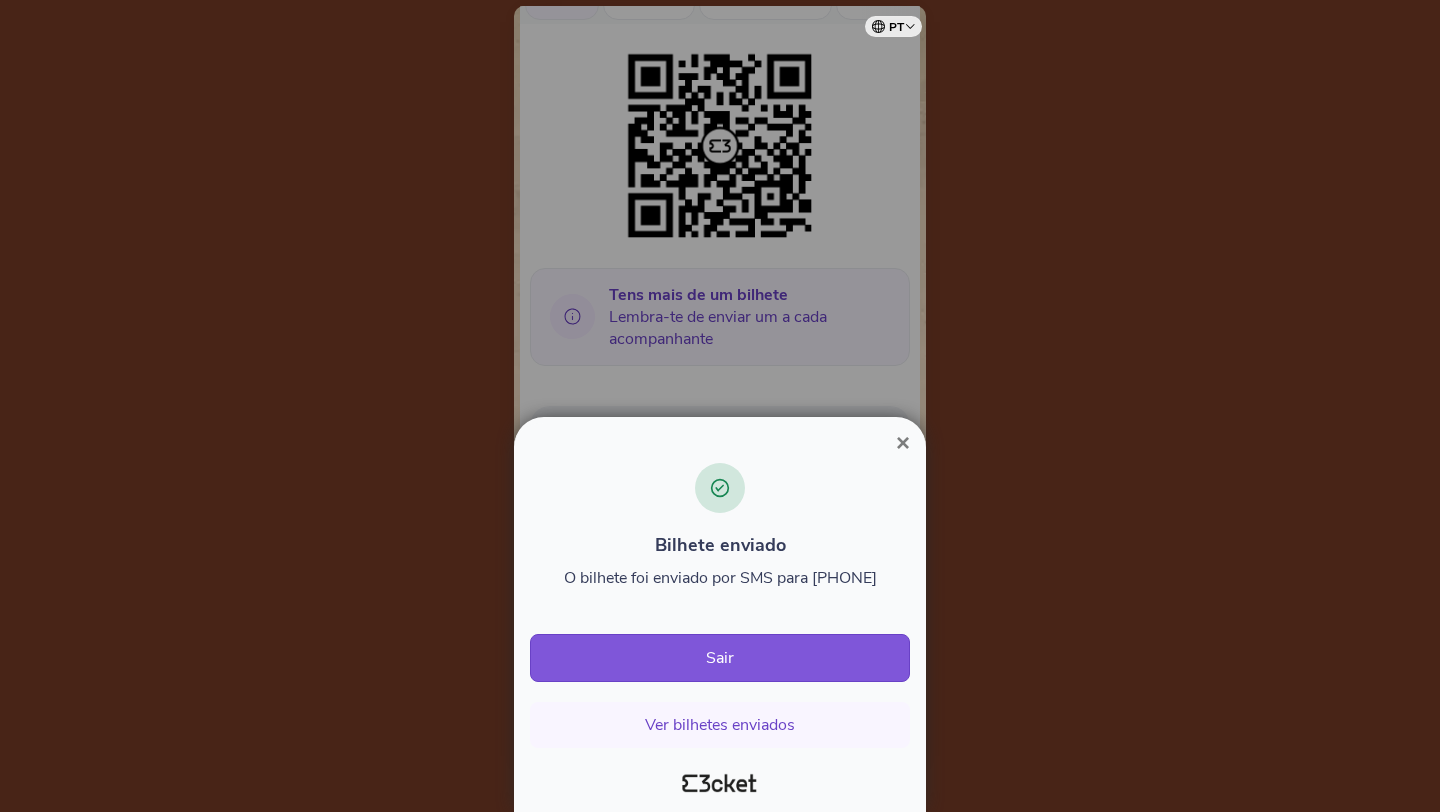 click on "×" at bounding box center [903, 442] 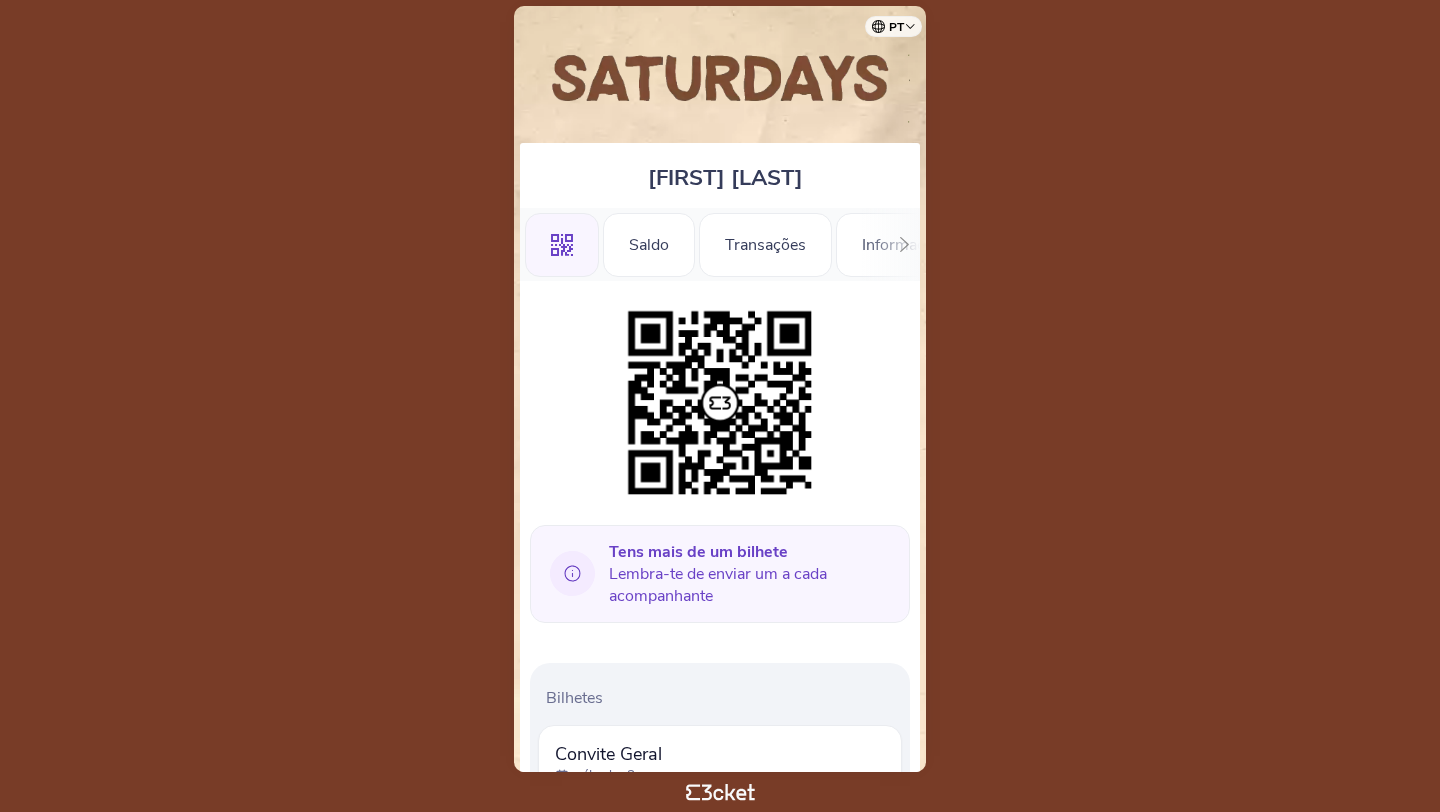 scroll, scrollTop: 0, scrollLeft: 0, axis: both 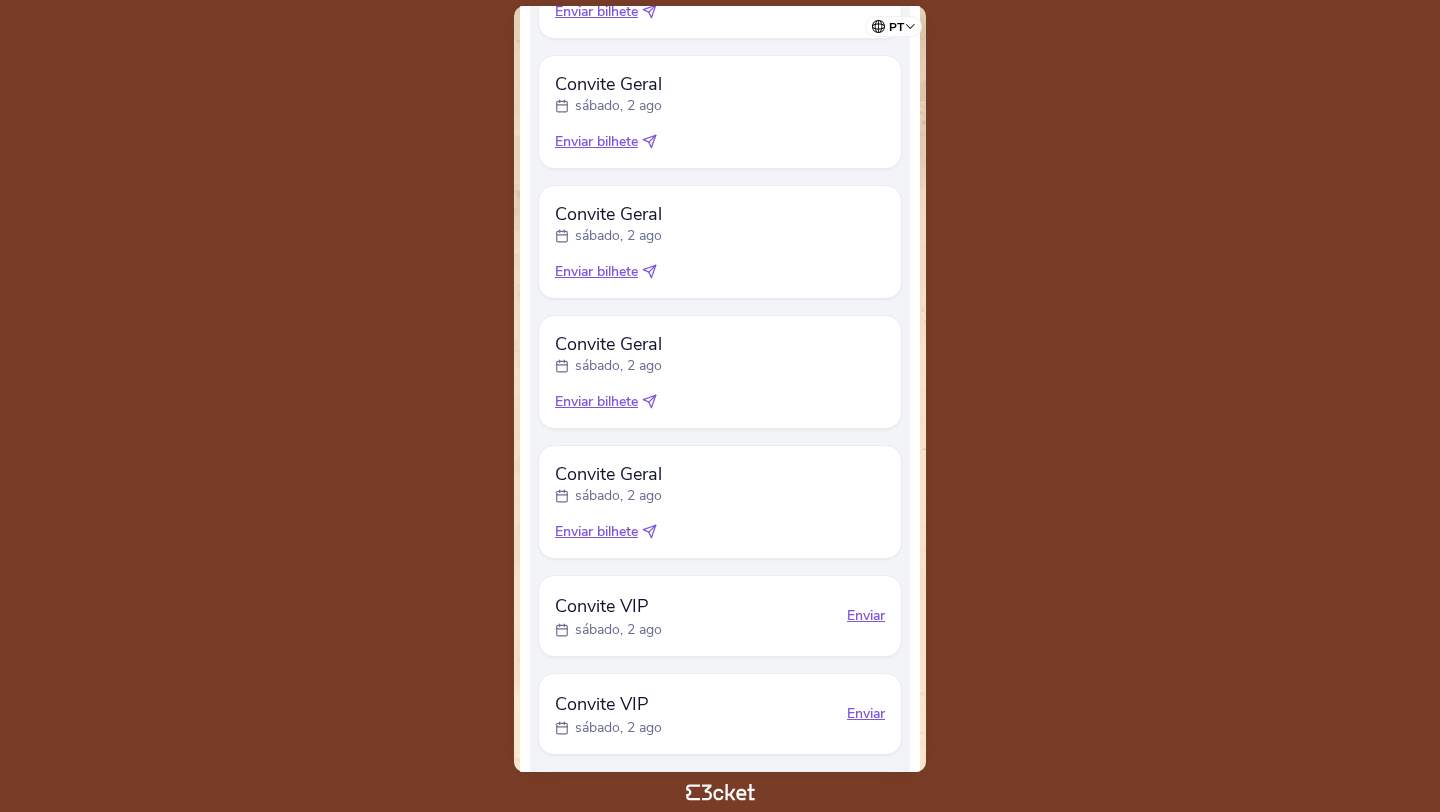 click on "Enviar" at bounding box center (866, 616) 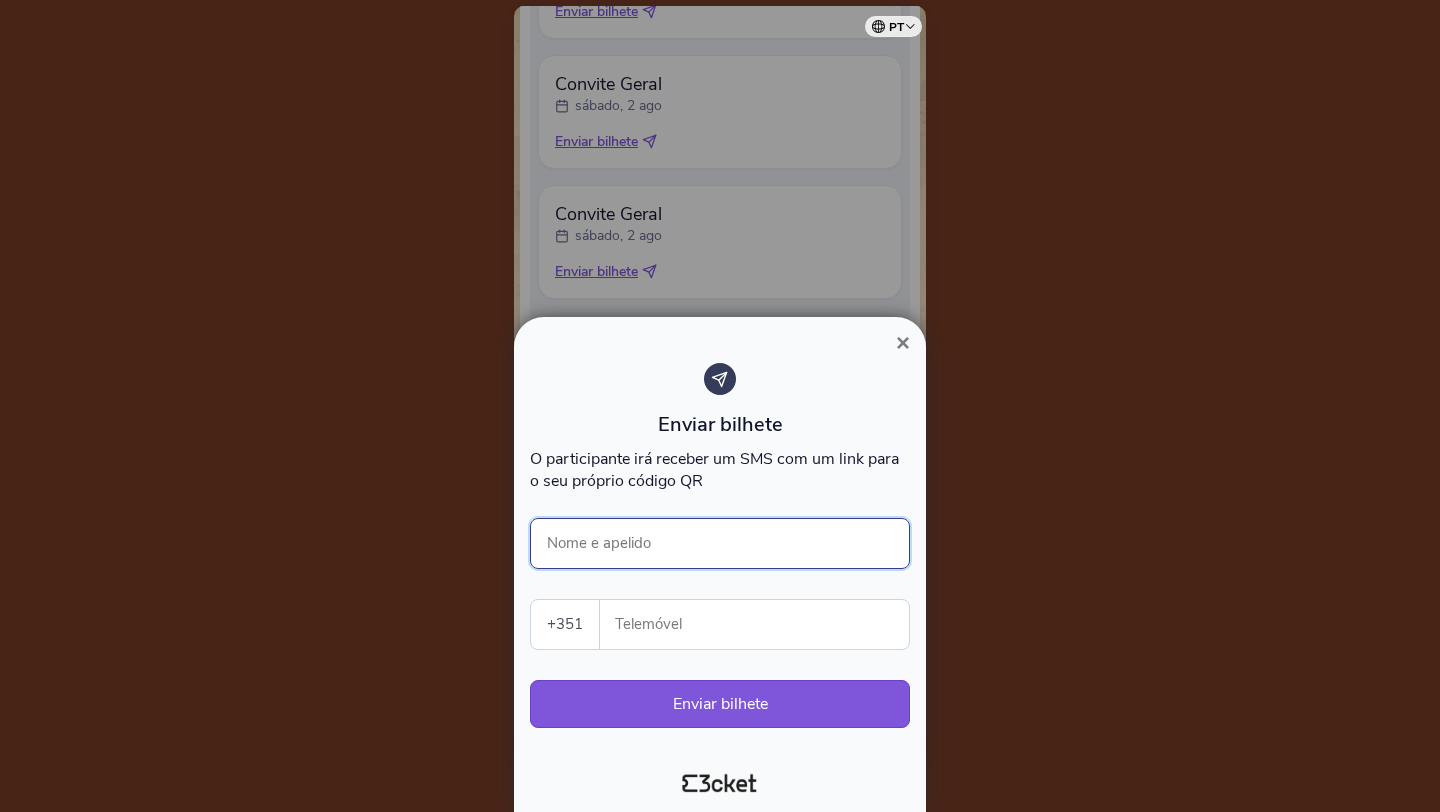 click on "Nome e apelido" at bounding box center [720, 543] 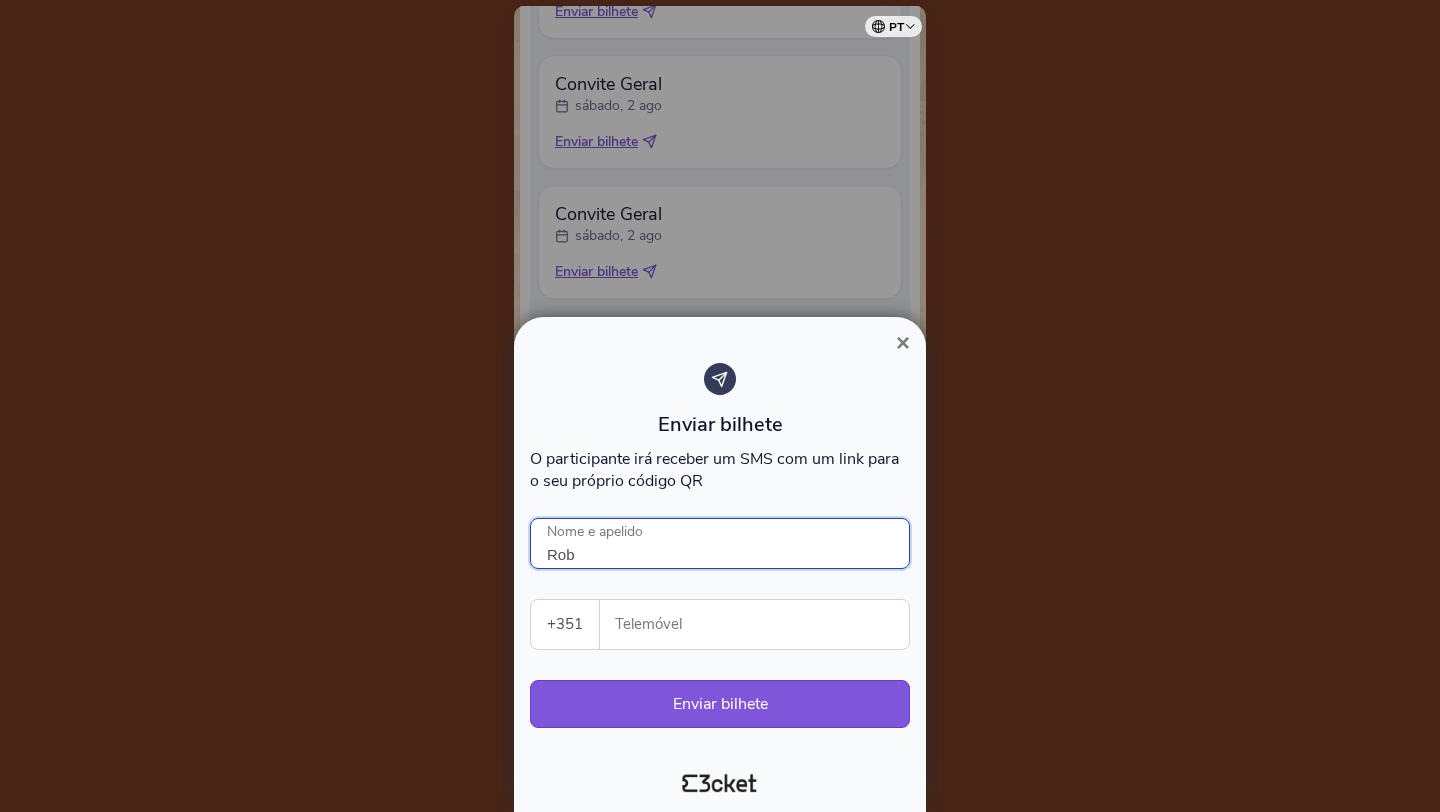 type on "Rob" 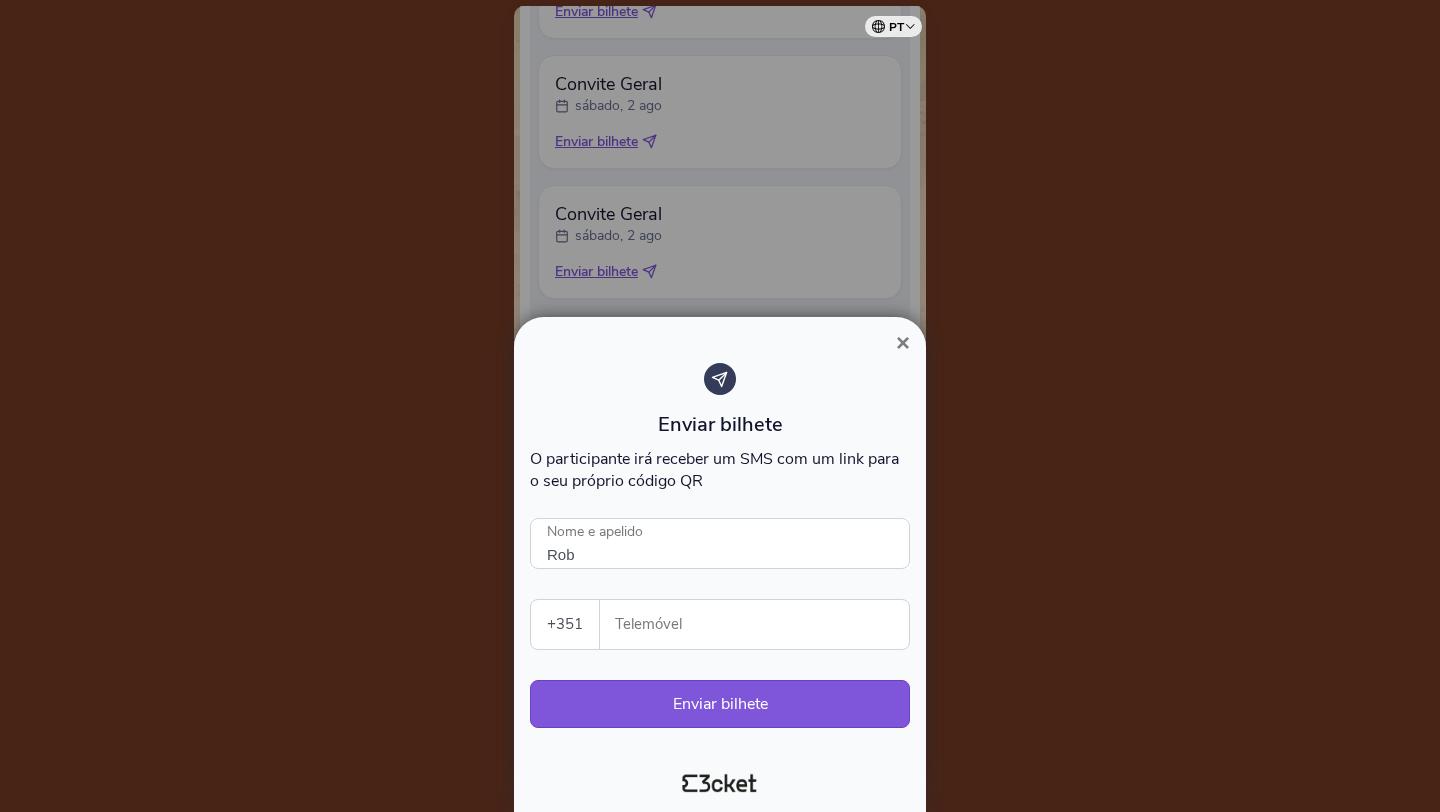 click on "Telemóvel" at bounding box center [762, 624] 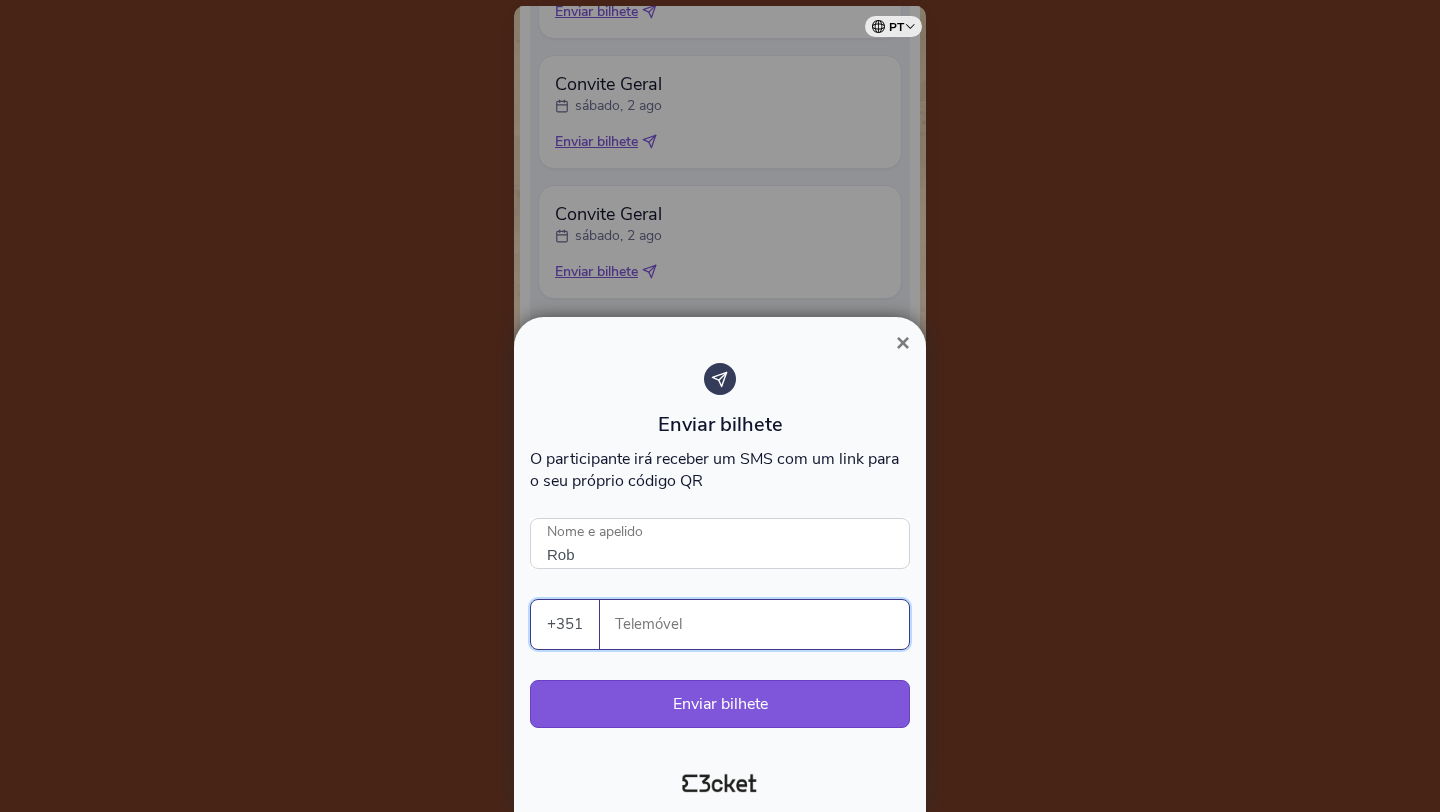 paste on "[PHONE]" 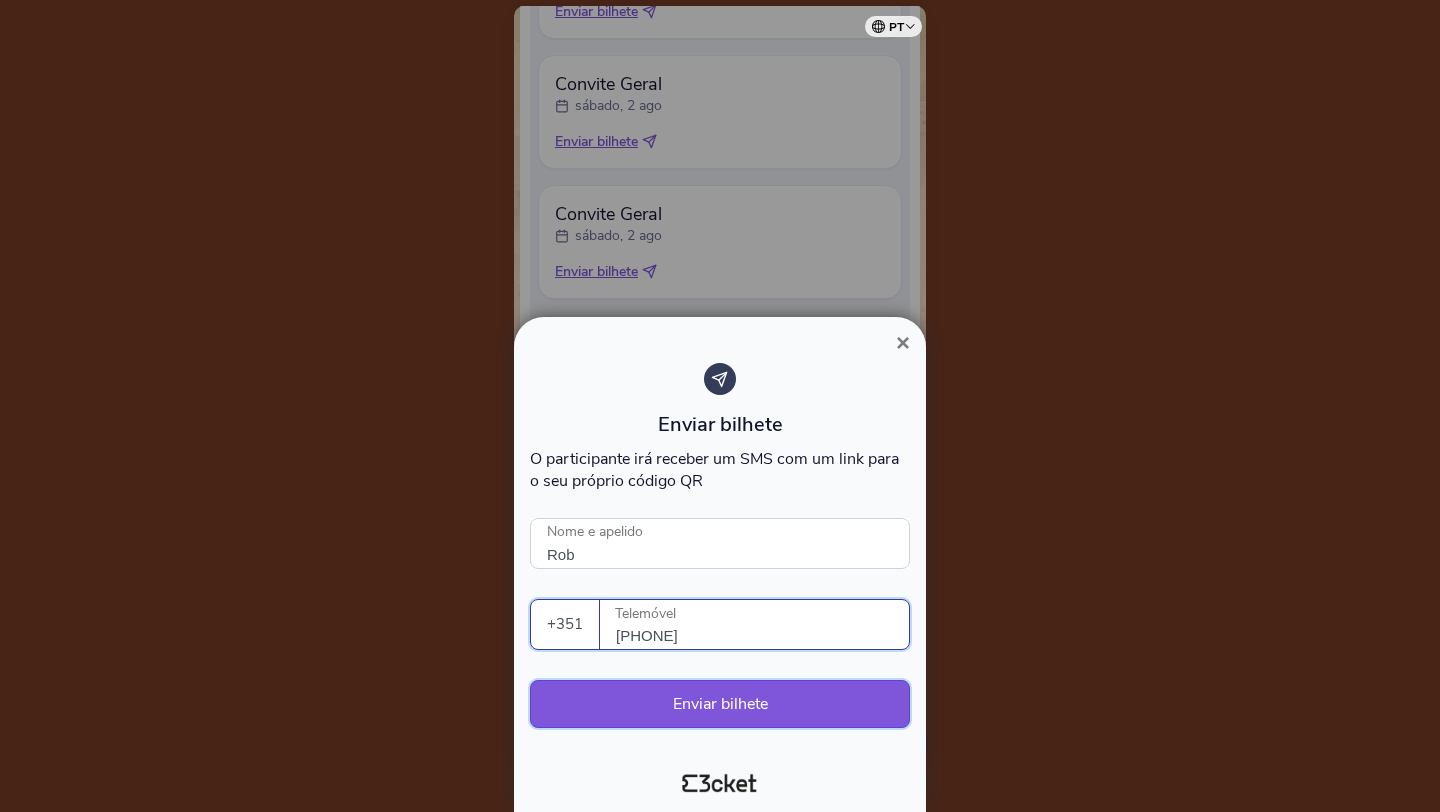 type on "[PHONE]" 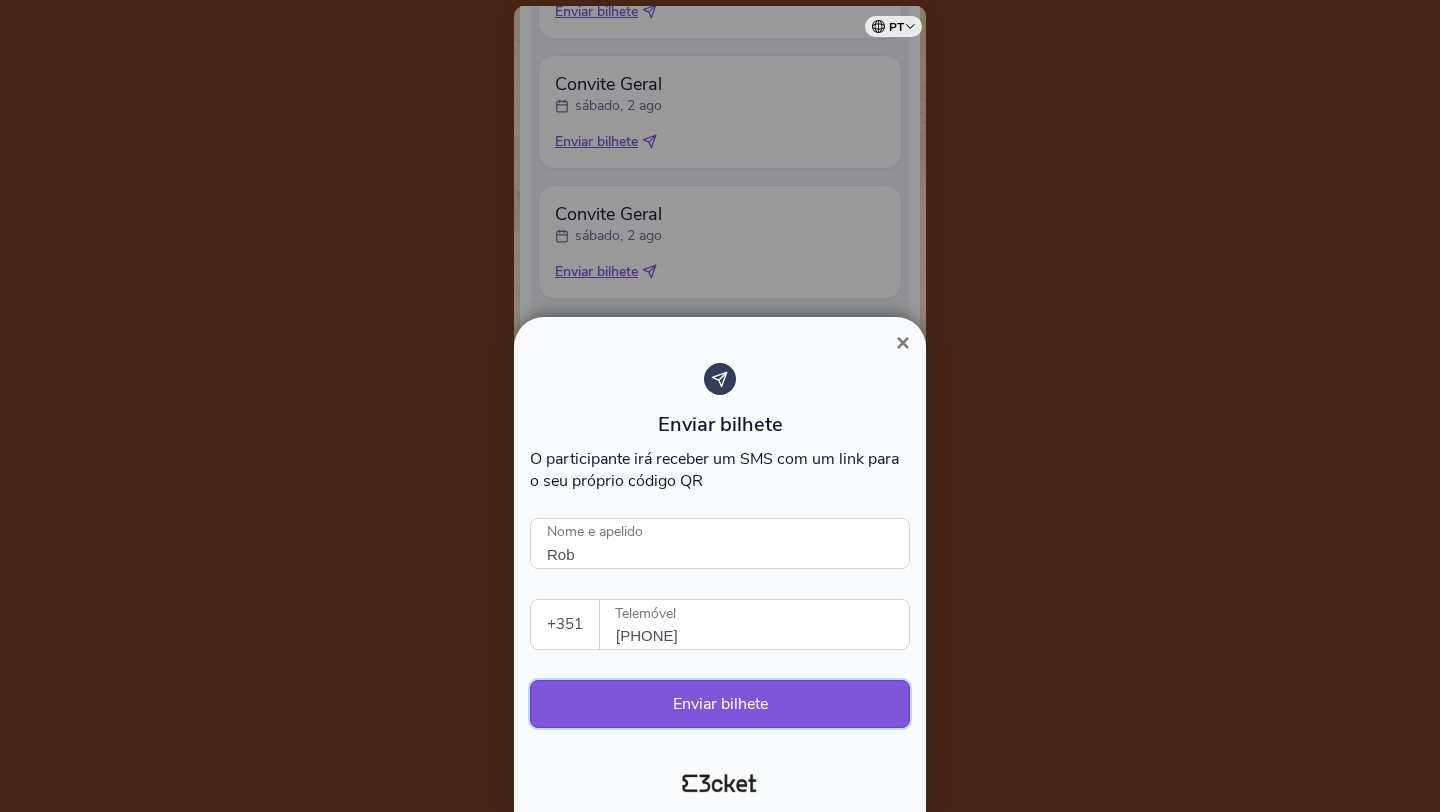 click on "Enviar bilhete" at bounding box center [720, 704] 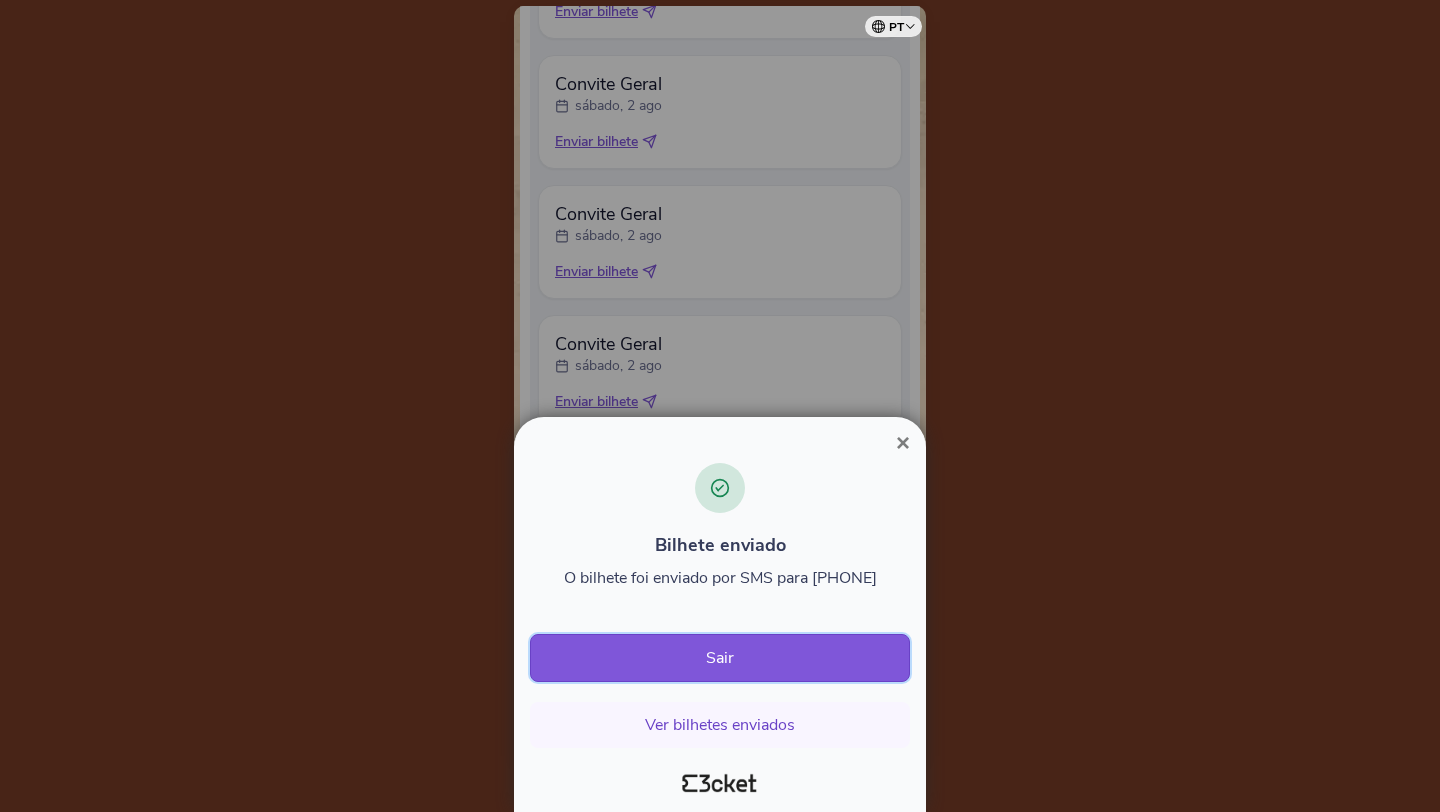 click on "Sair" at bounding box center [720, 658] 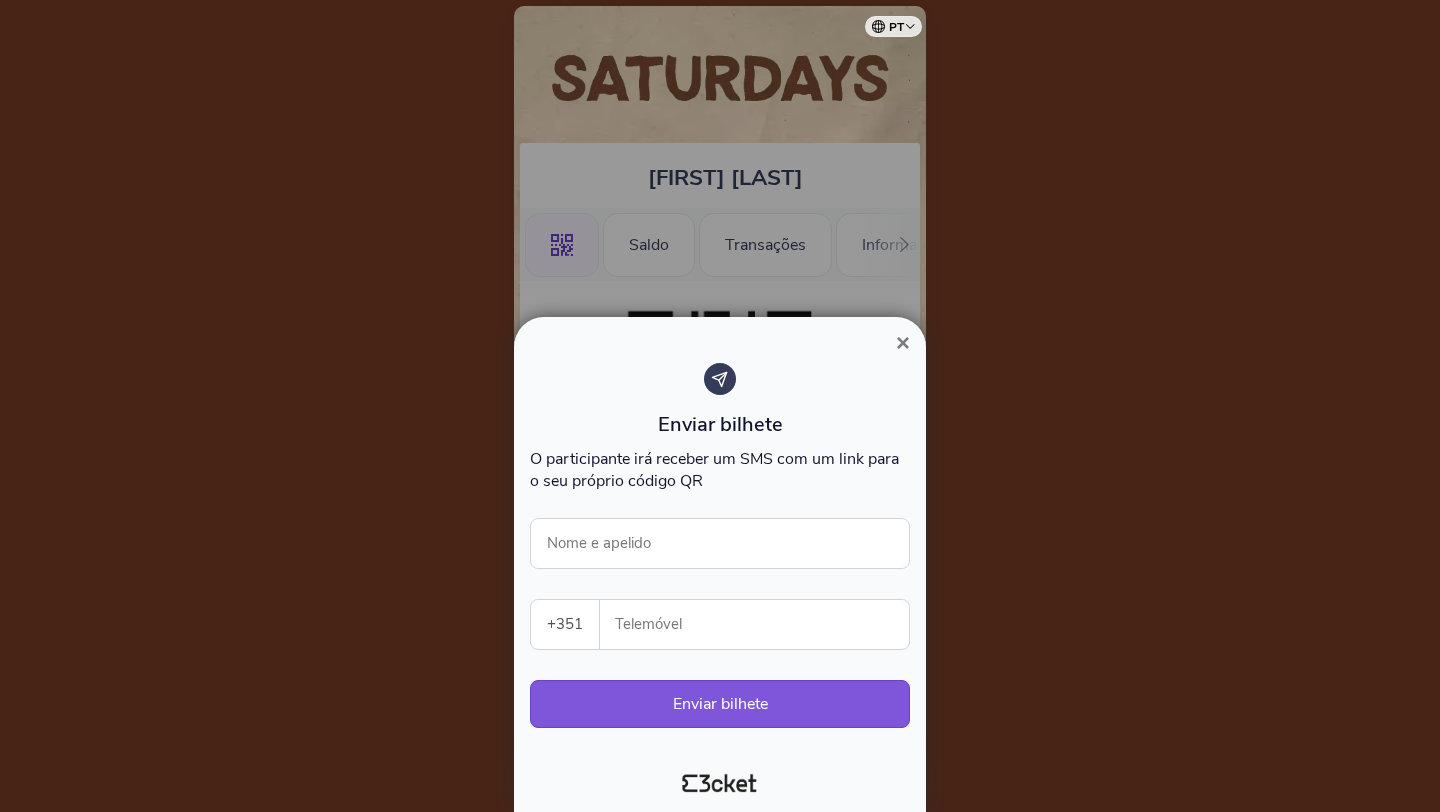scroll, scrollTop: 0, scrollLeft: 0, axis: both 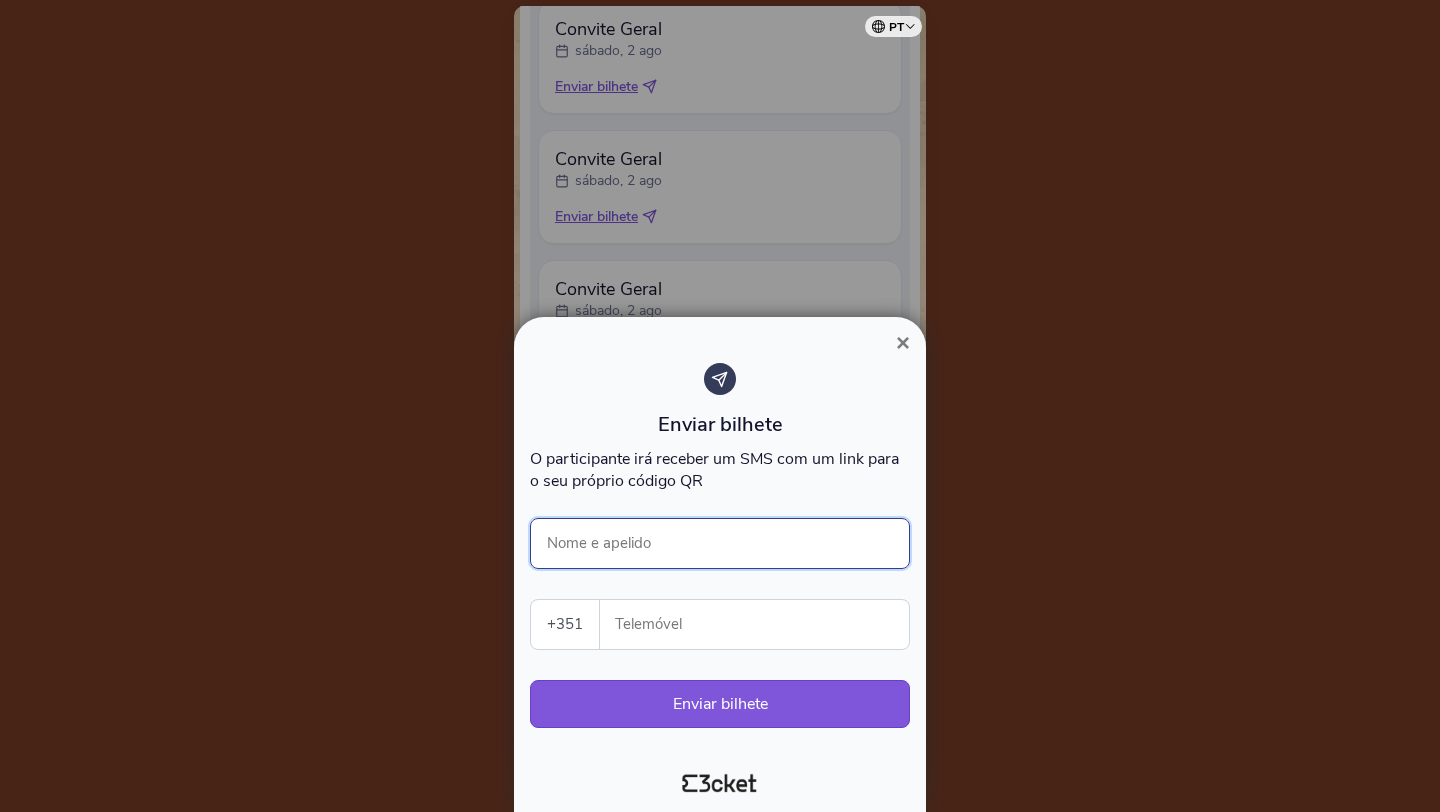 click on "Nome e apelido" at bounding box center (720, 543) 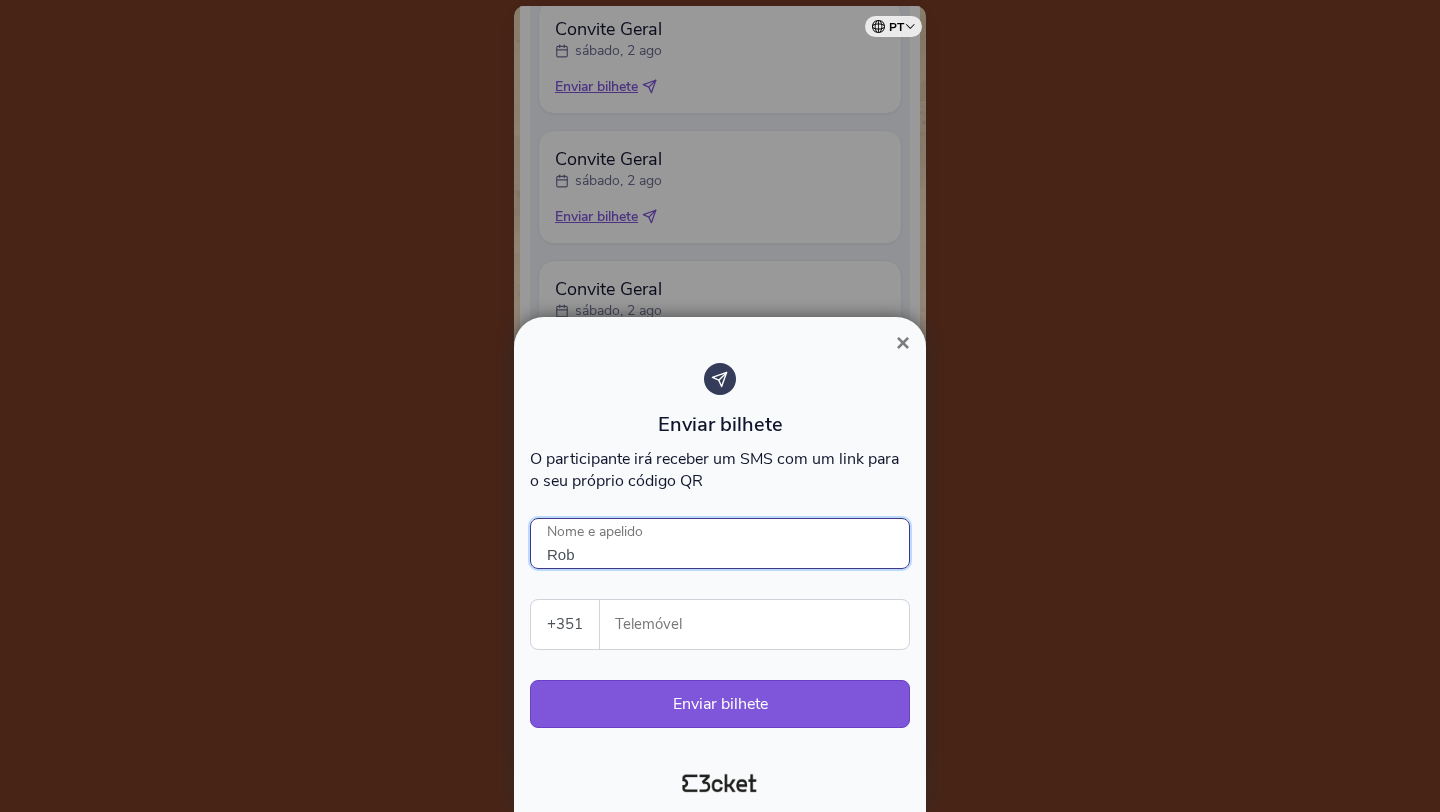 type on "Rob" 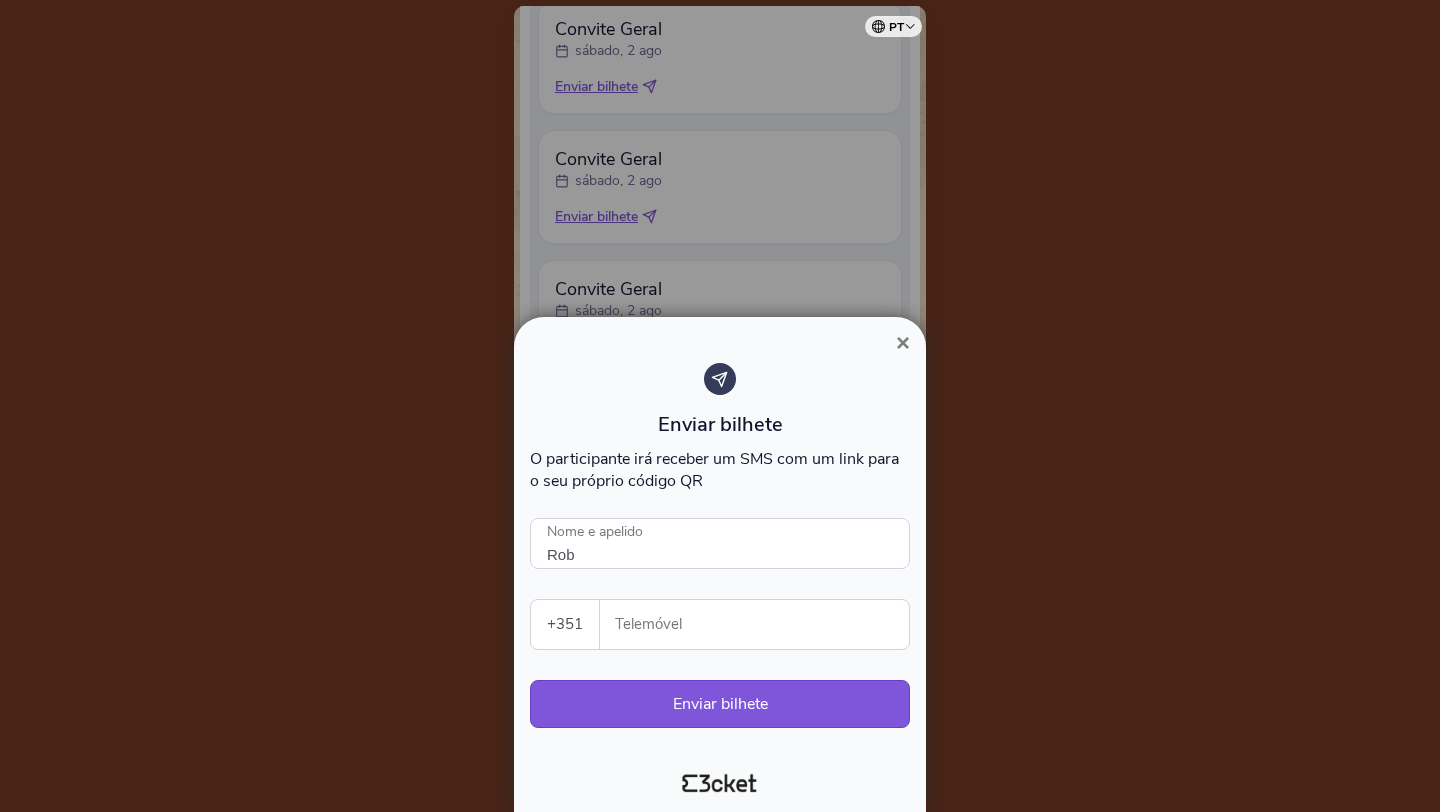 click on "Telemóvel" at bounding box center [762, 624] 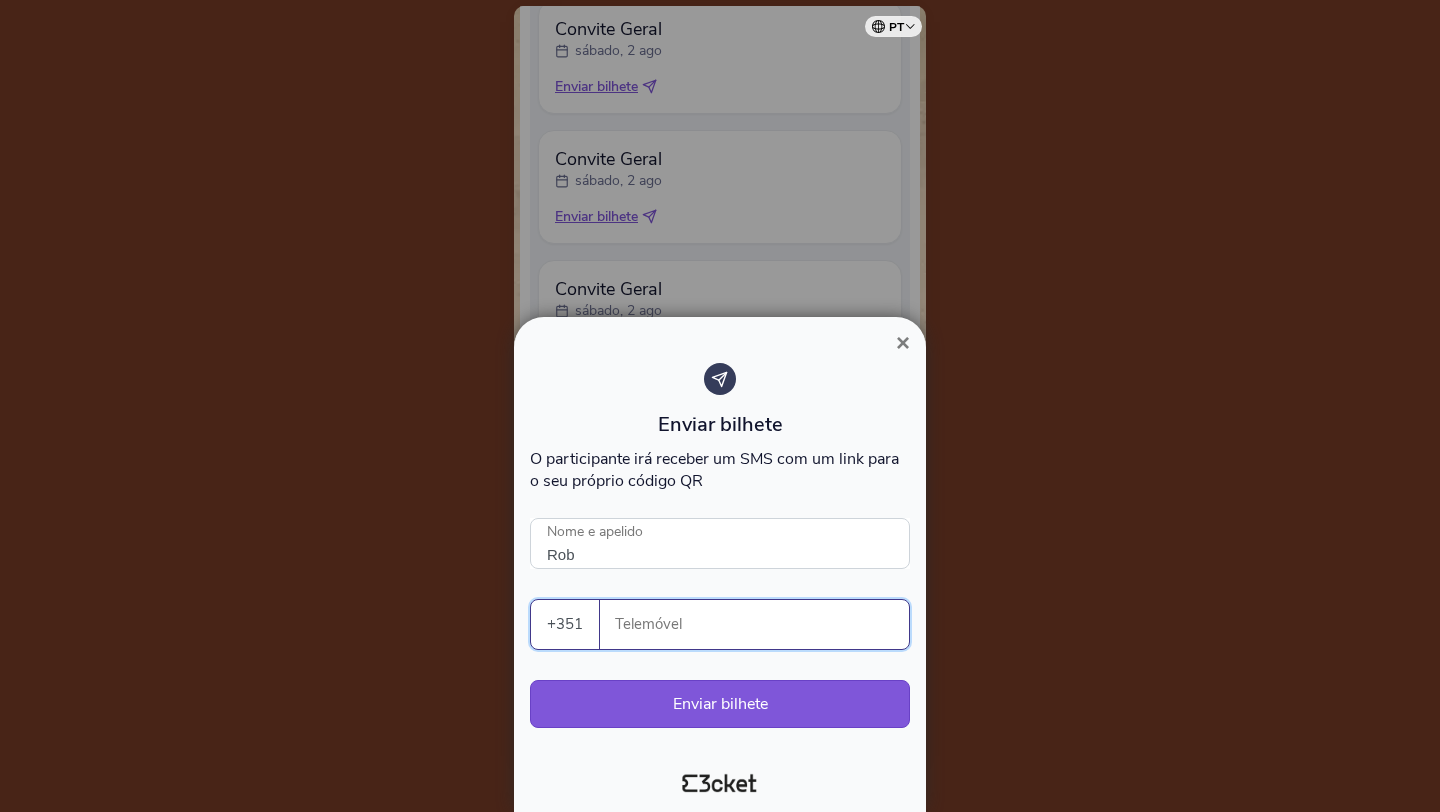 paste on "[PHONE]" 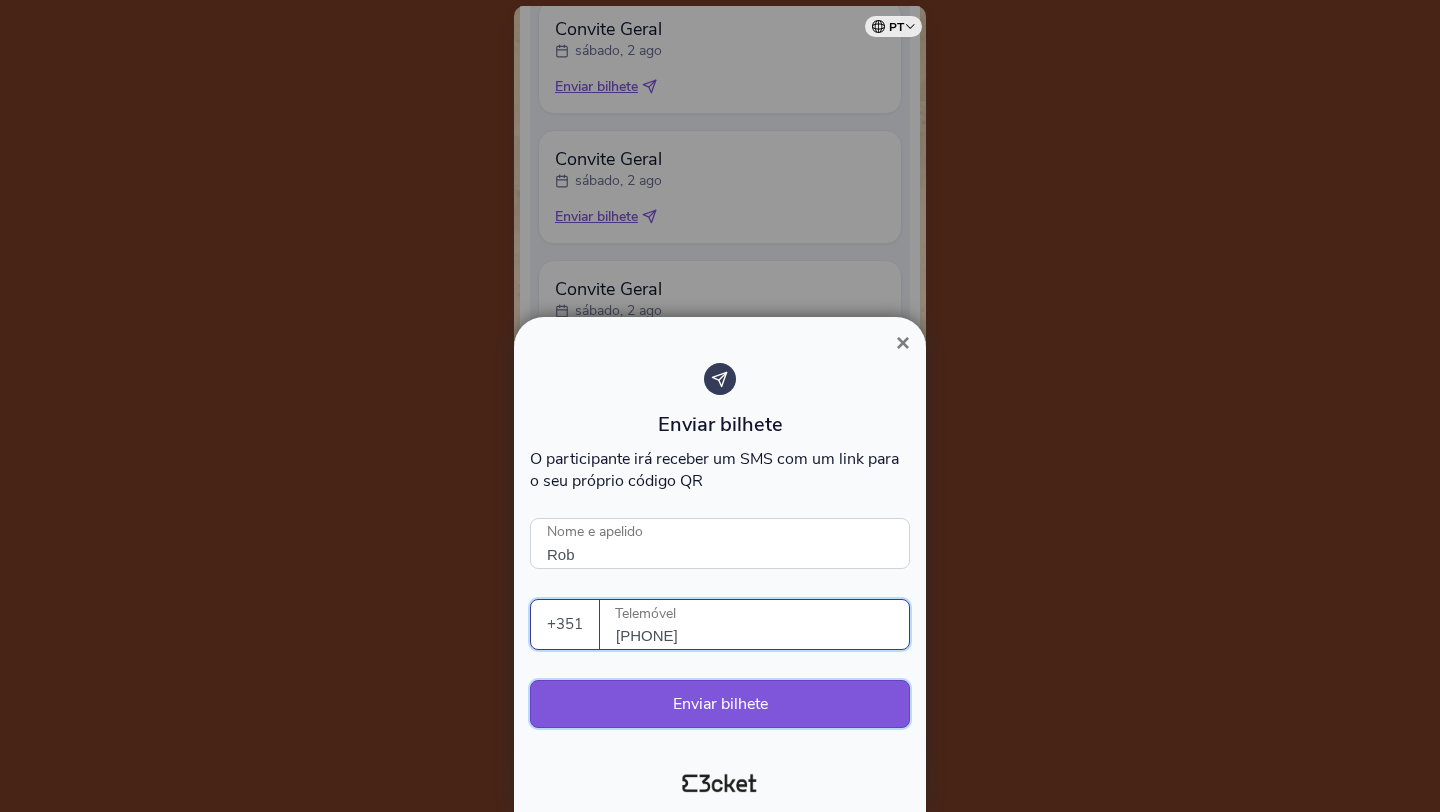type on "[PHONE]" 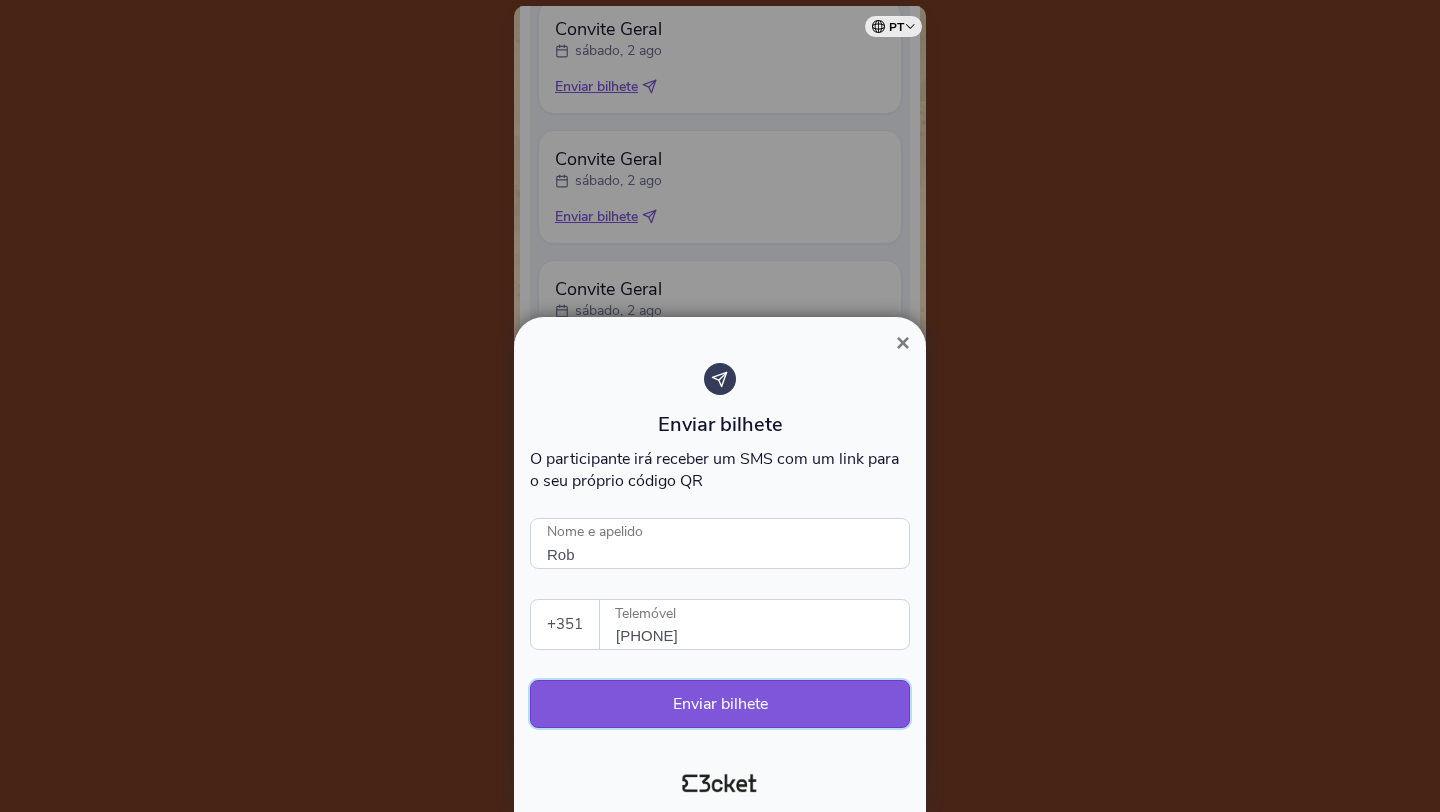 click on "Enviar bilhete" at bounding box center (720, 704) 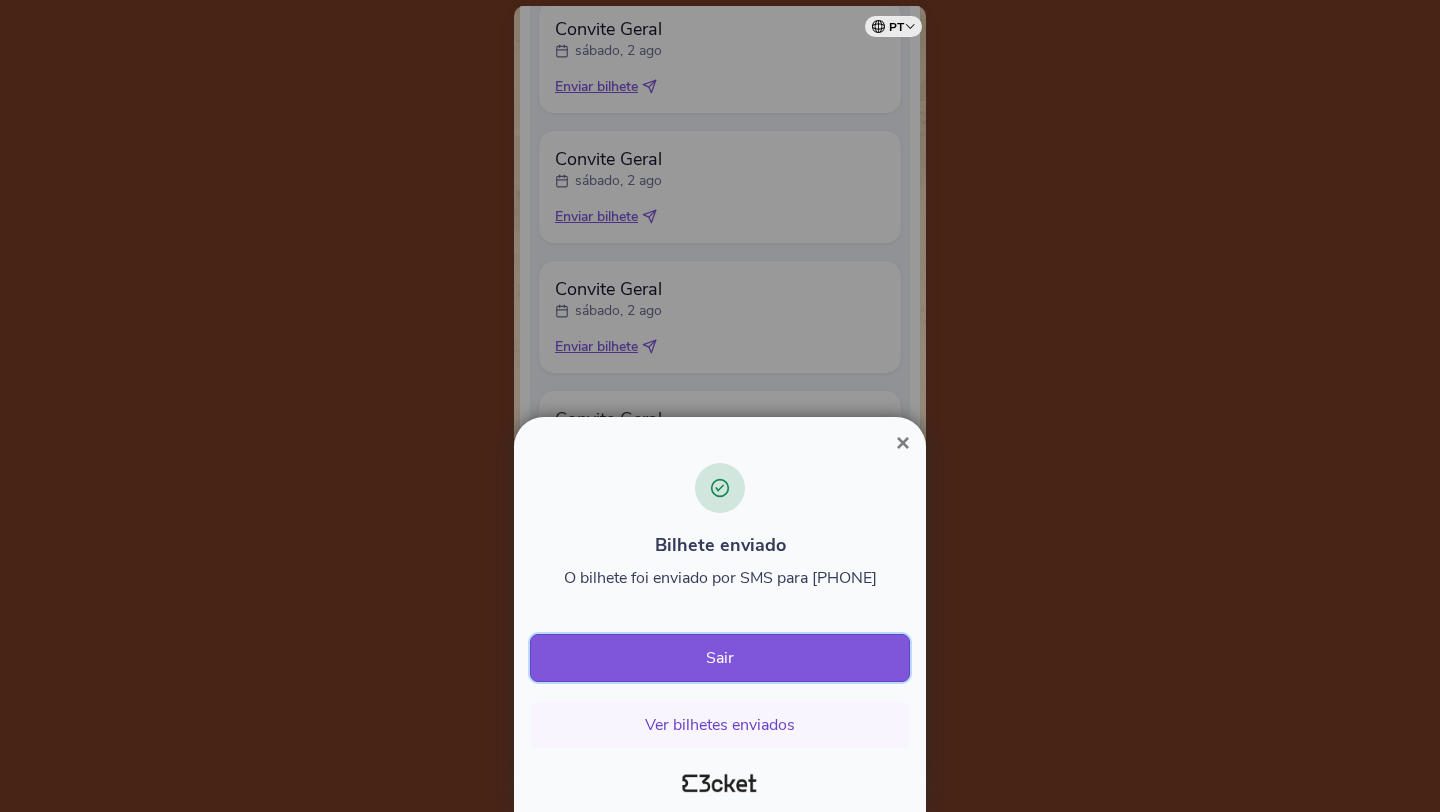 click on "Sair" at bounding box center [720, 658] 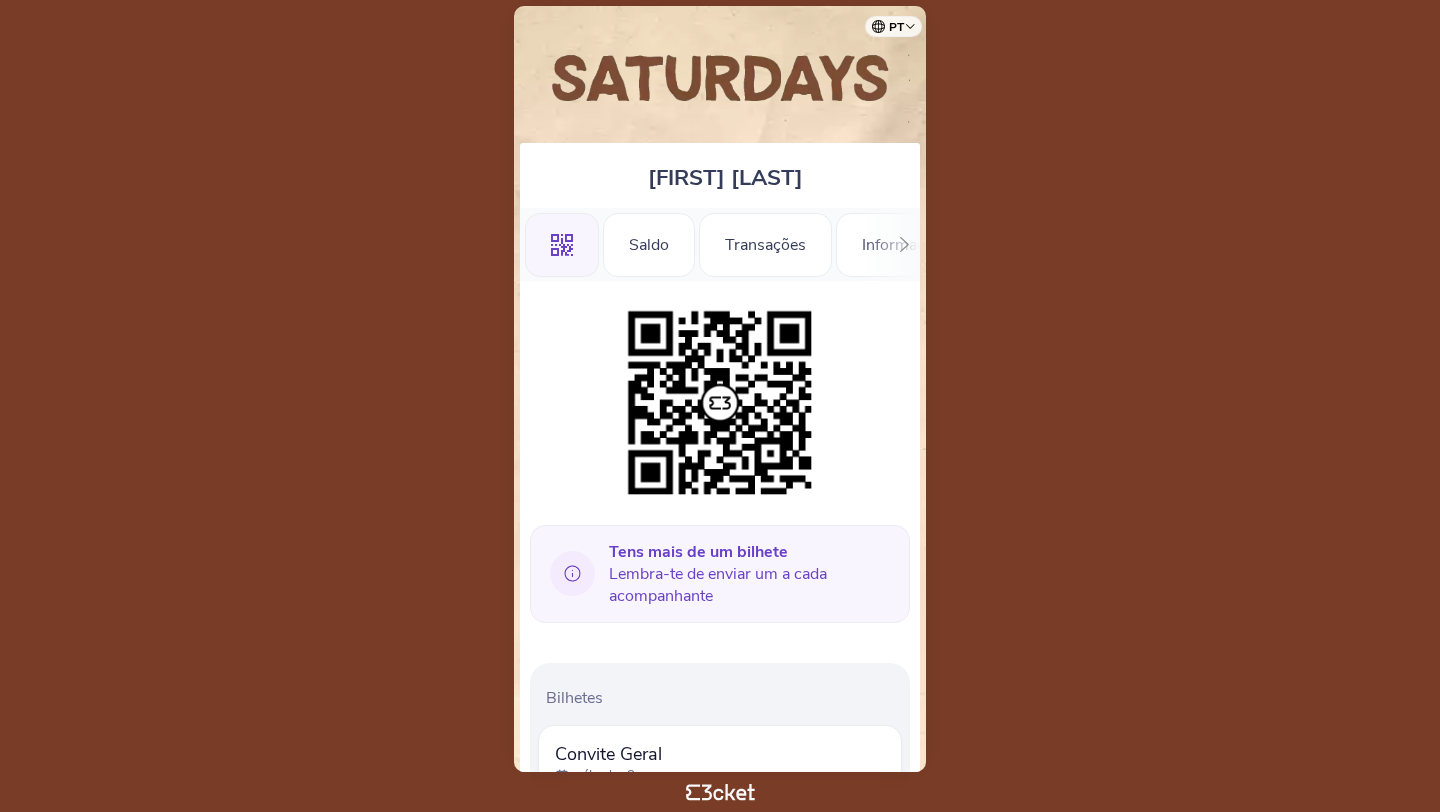 scroll, scrollTop: 0, scrollLeft: 0, axis: both 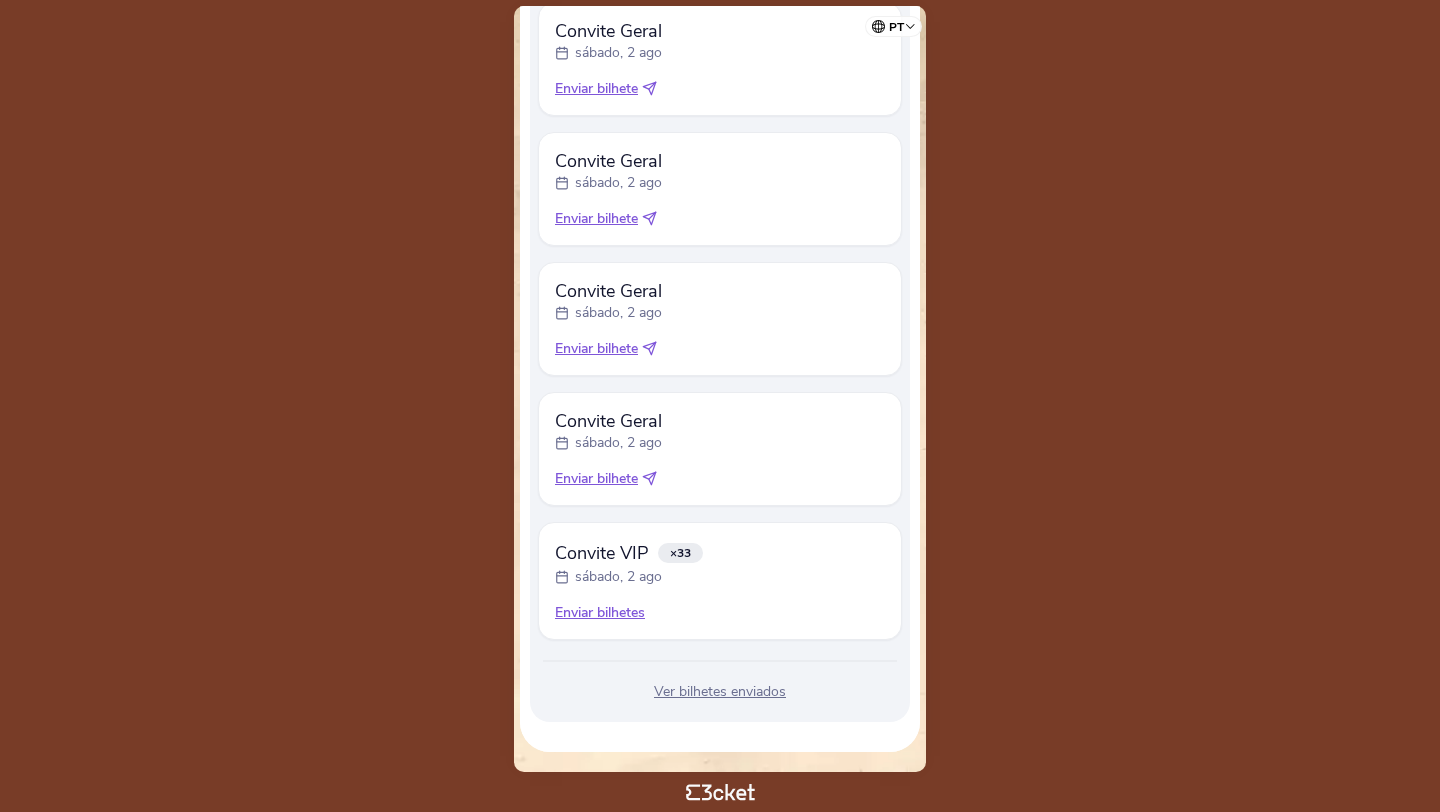 click on "Enviar bilhetes" at bounding box center [720, 613] 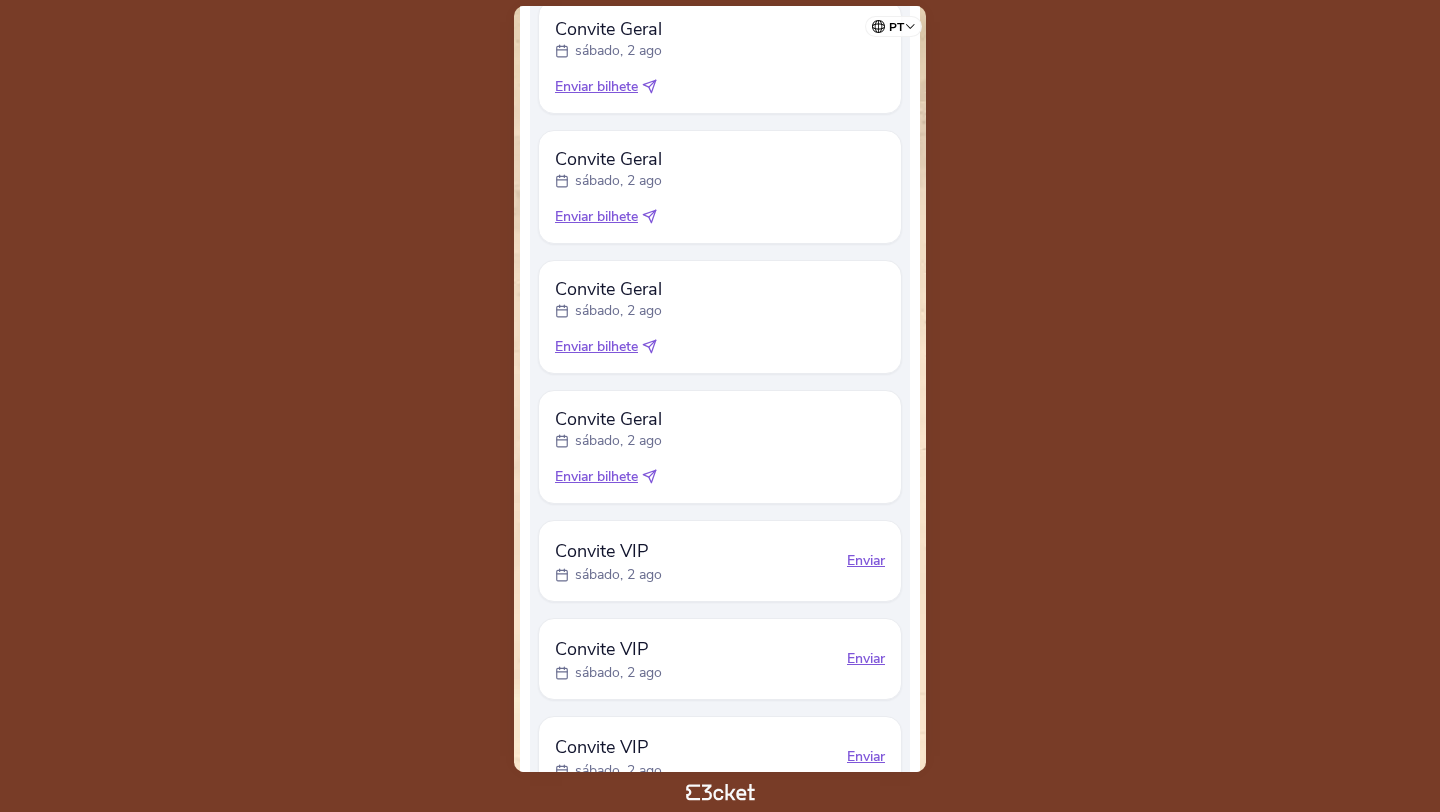 click on "Enviar" at bounding box center (866, 561) 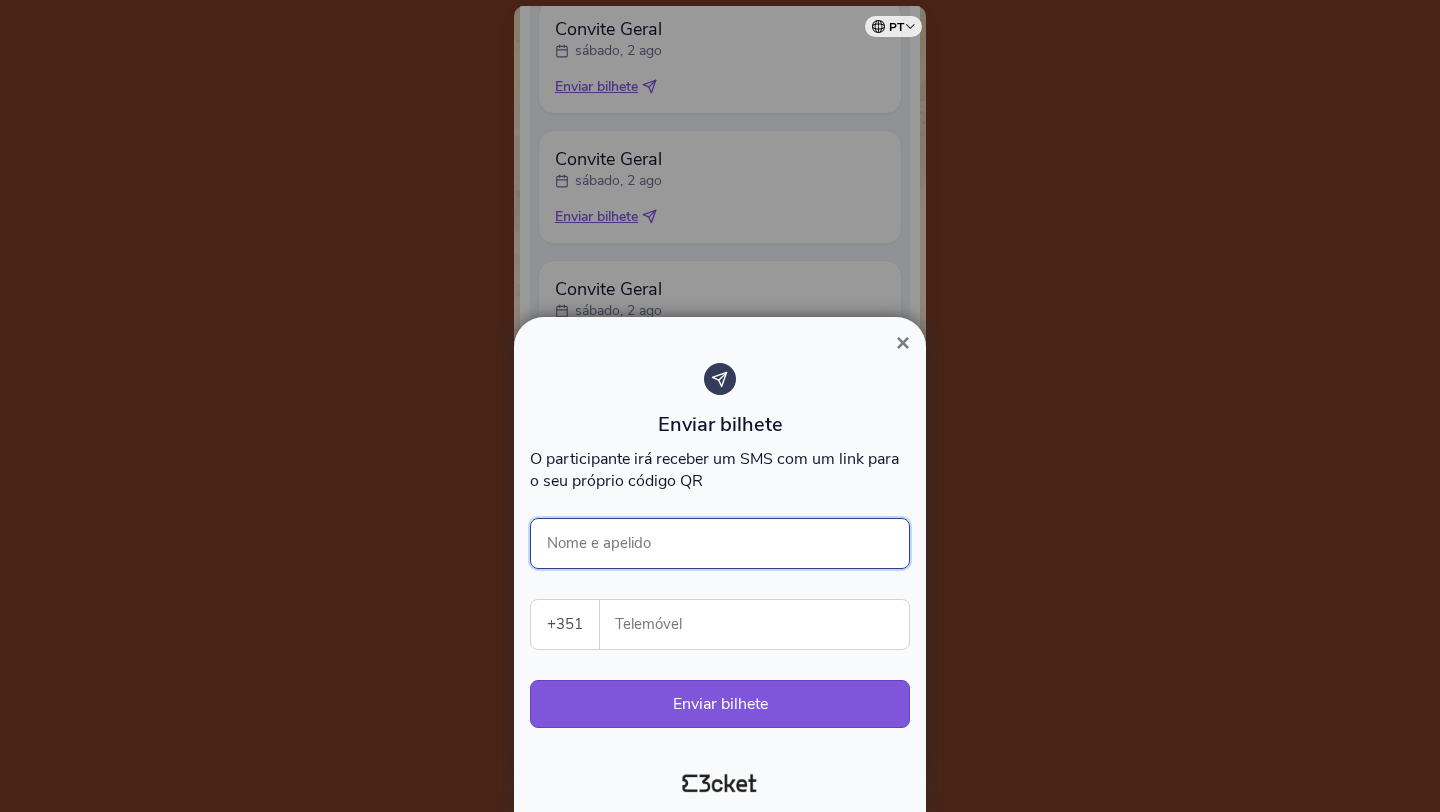 click on "Nome e apelido" at bounding box center [720, 543] 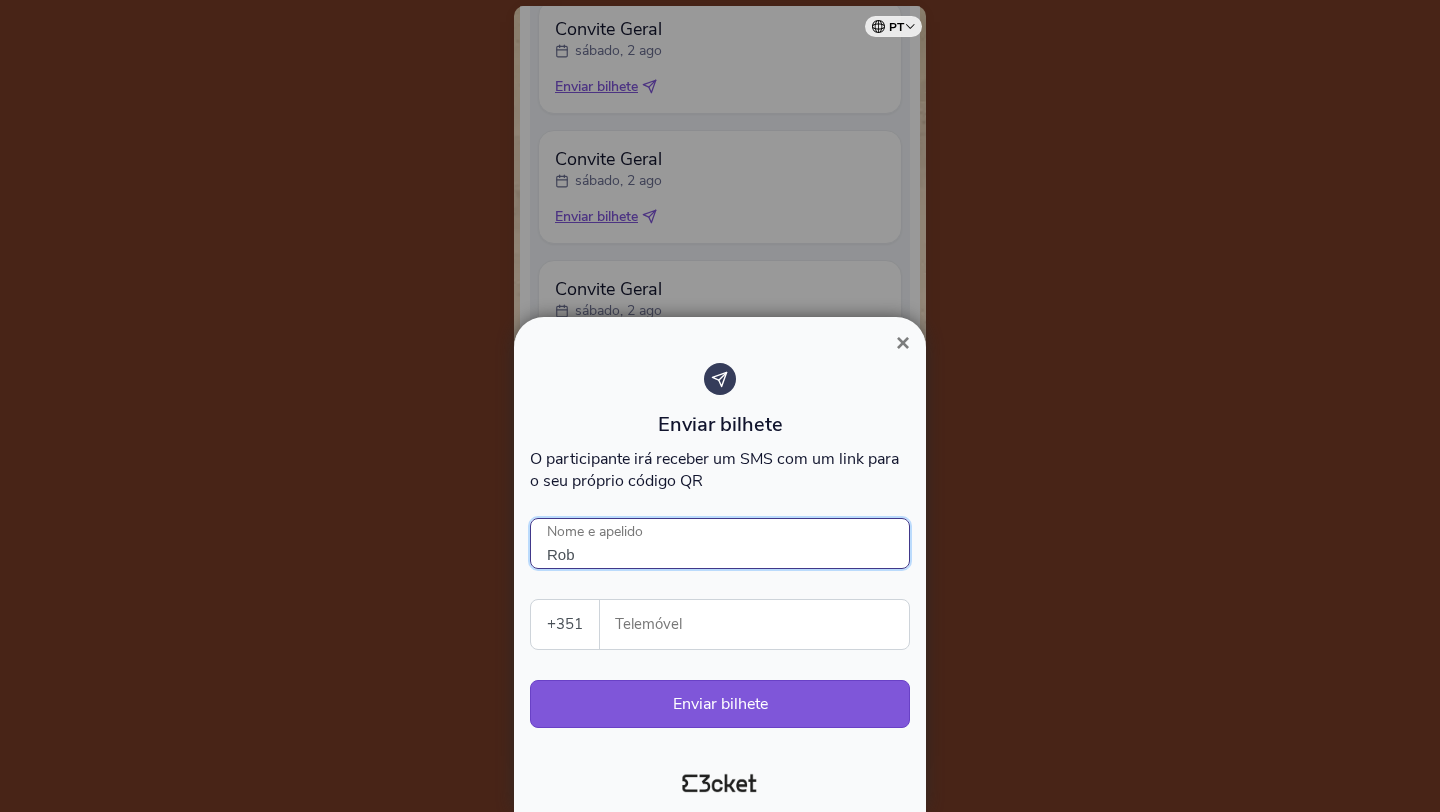 type on "Rob" 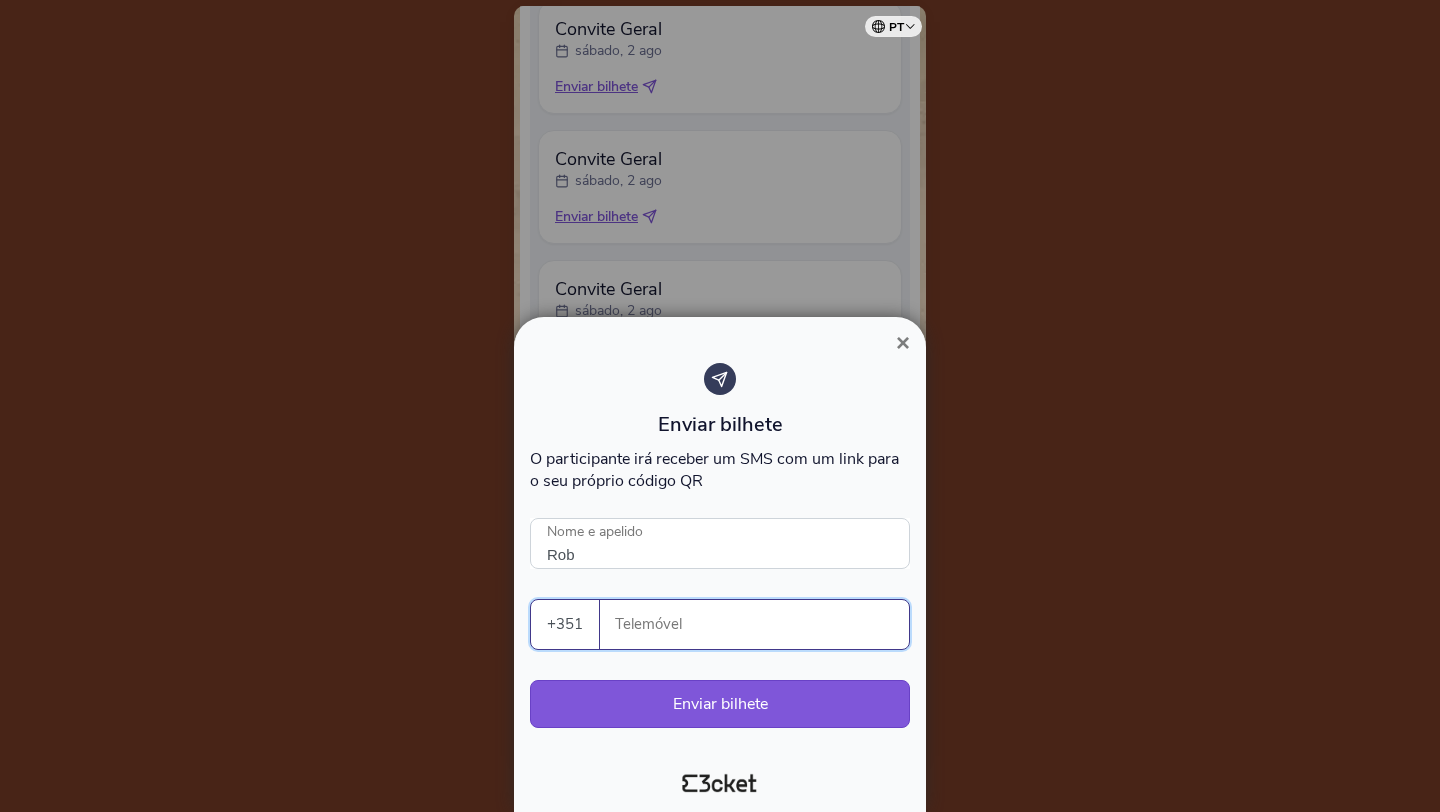click on "Telemóvel" at bounding box center (762, 624) 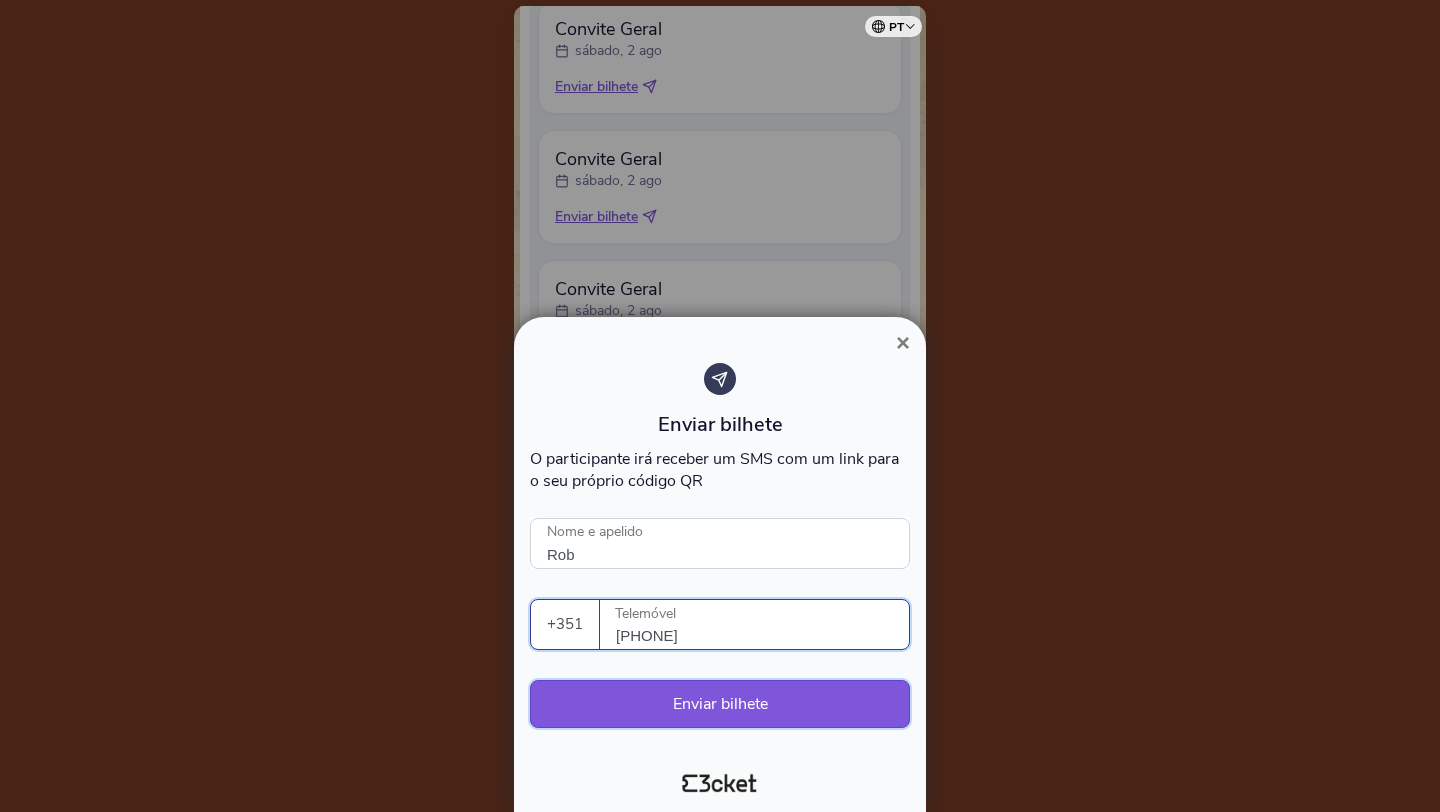 type on "[PHONE]" 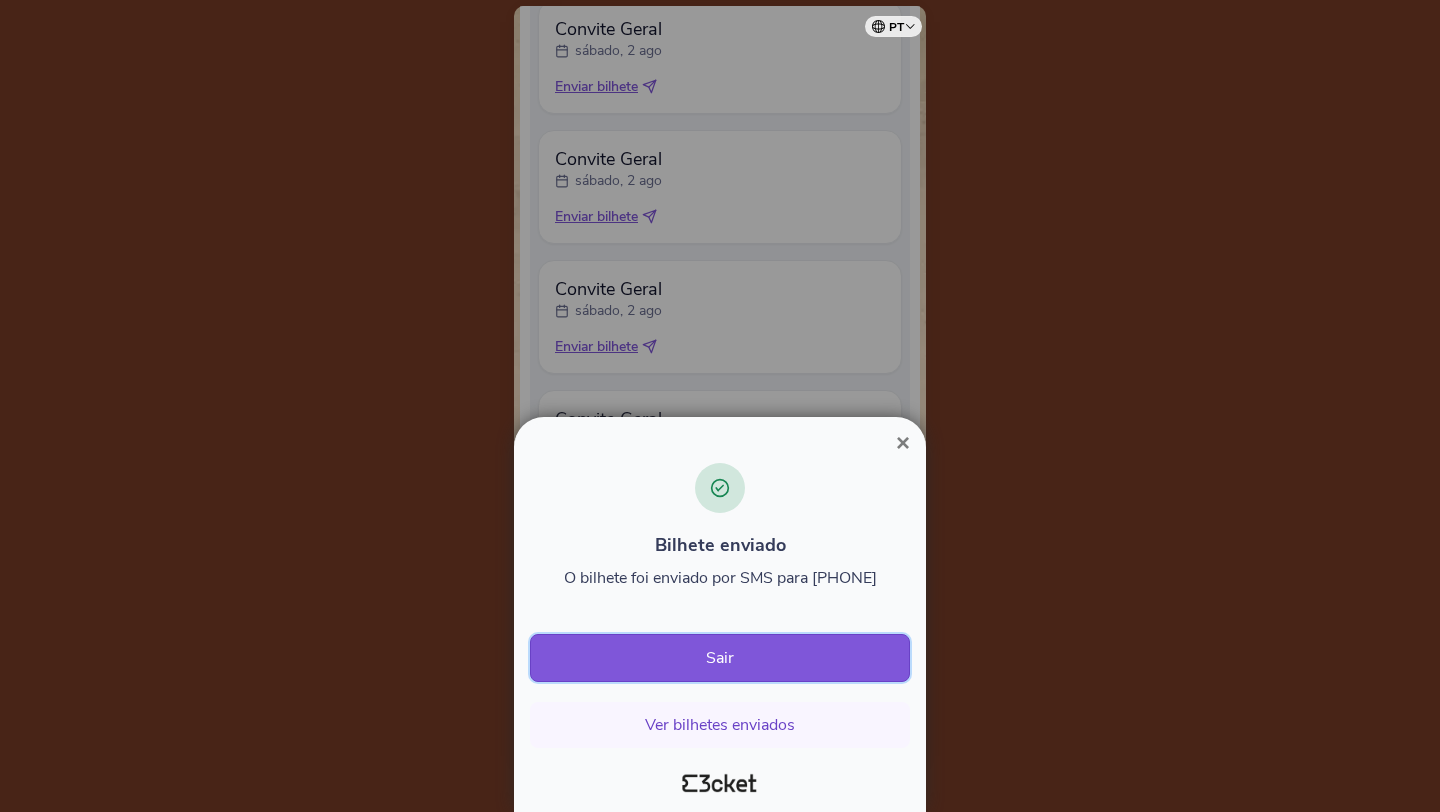 click on "Sair" at bounding box center (720, 658) 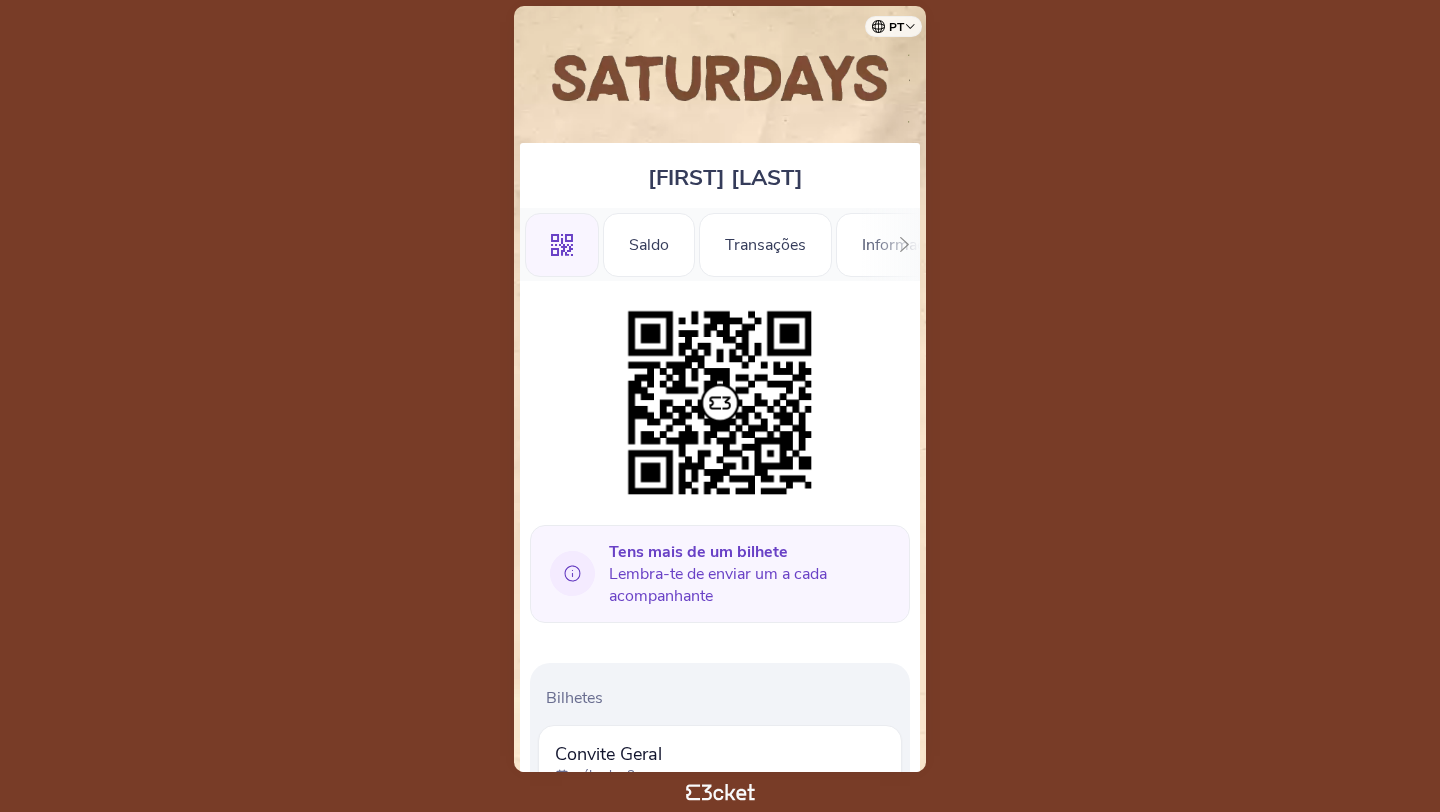 scroll, scrollTop: 0, scrollLeft: 0, axis: both 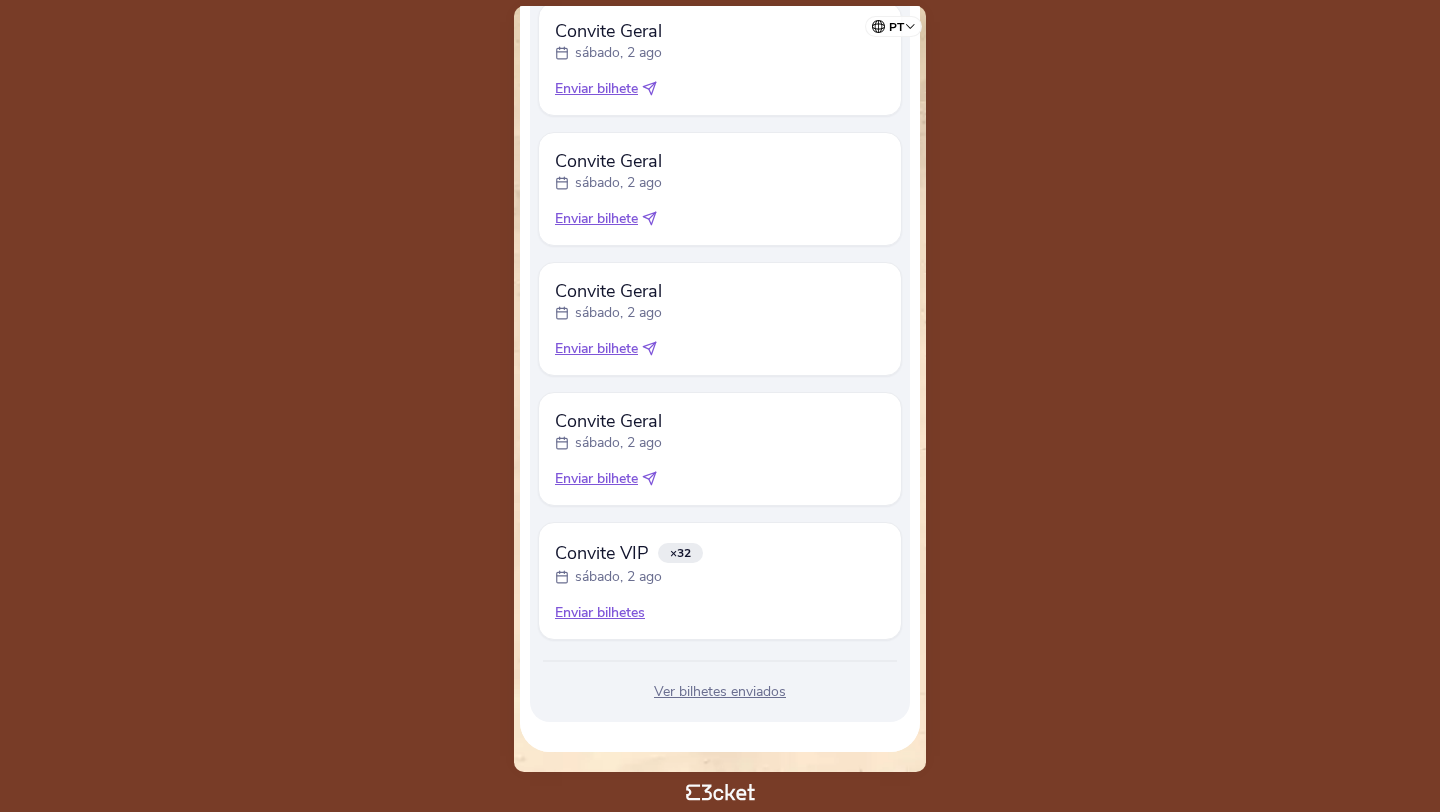 click on "Enviar bilhetes" at bounding box center (720, 613) 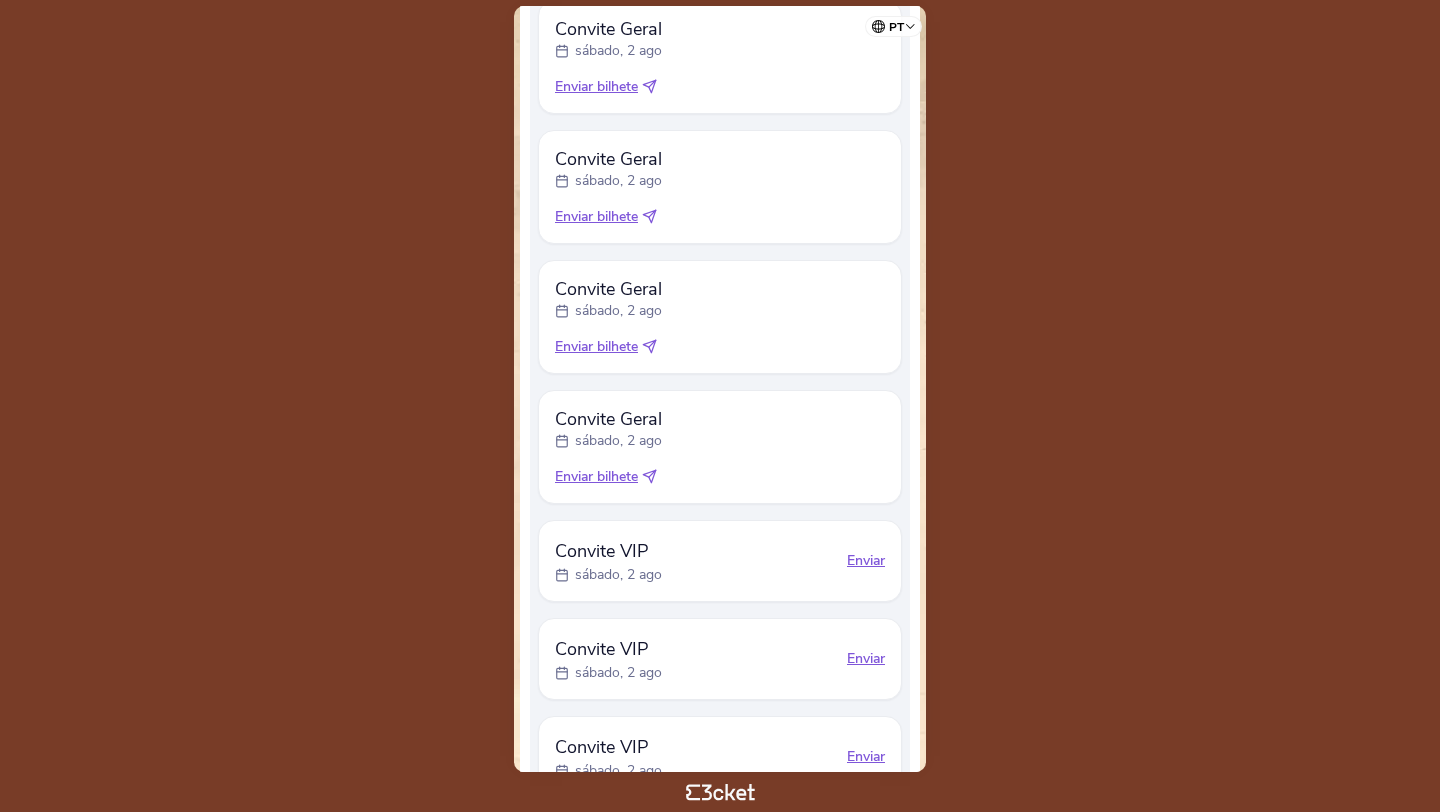 click on "Enviar" at bounding box center (866, 561) 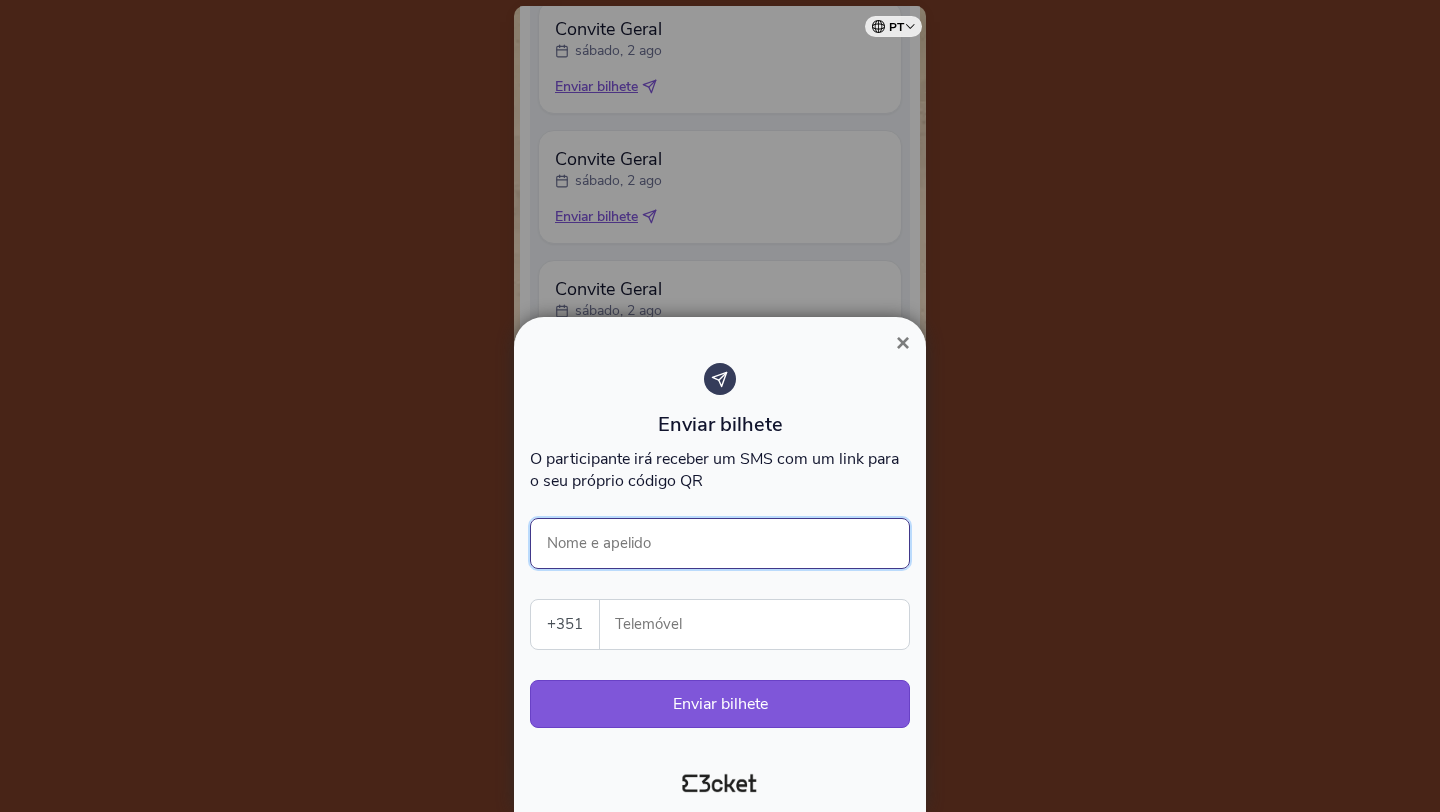 click on "Nome e apelido" at bounding box center [720, 543] 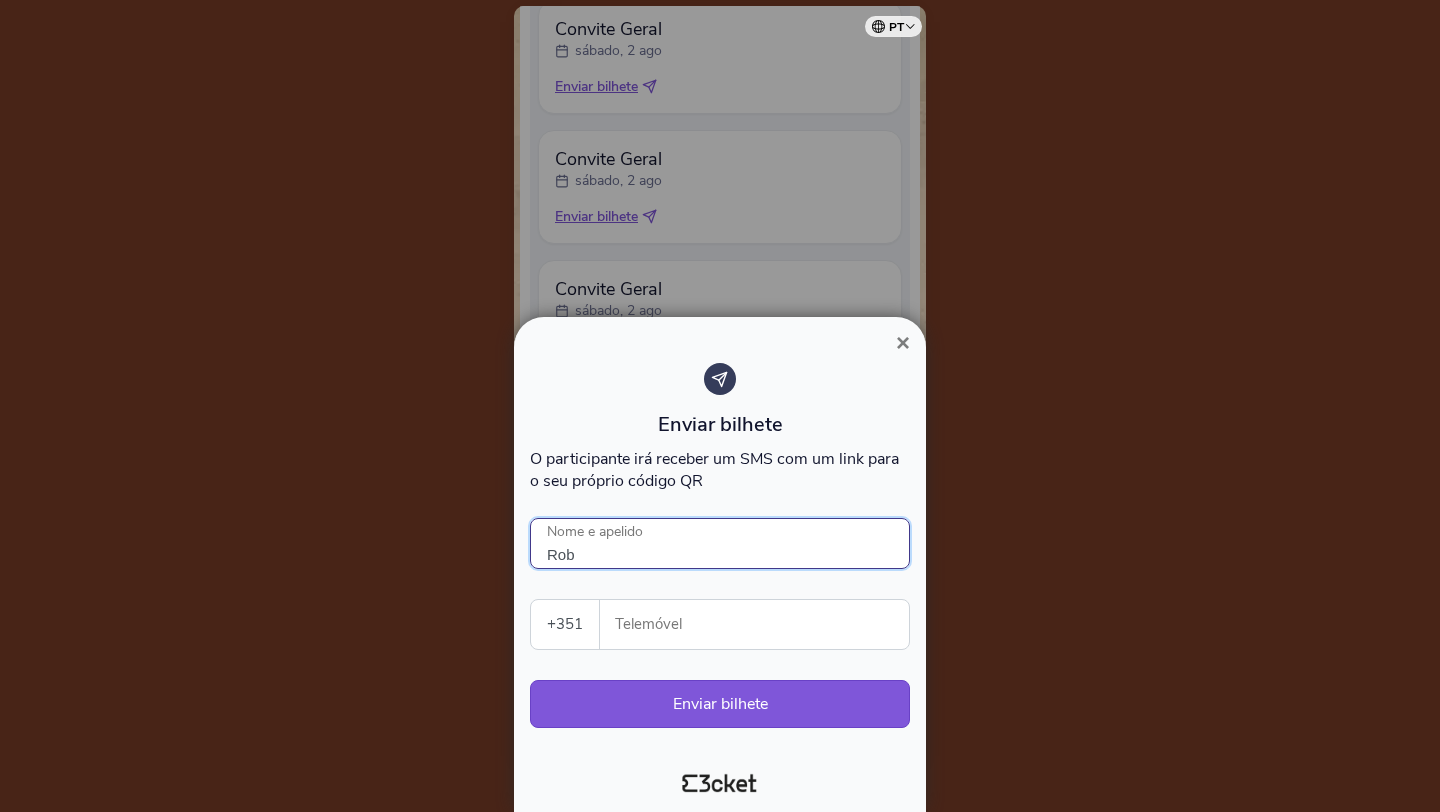 type on "Rob" 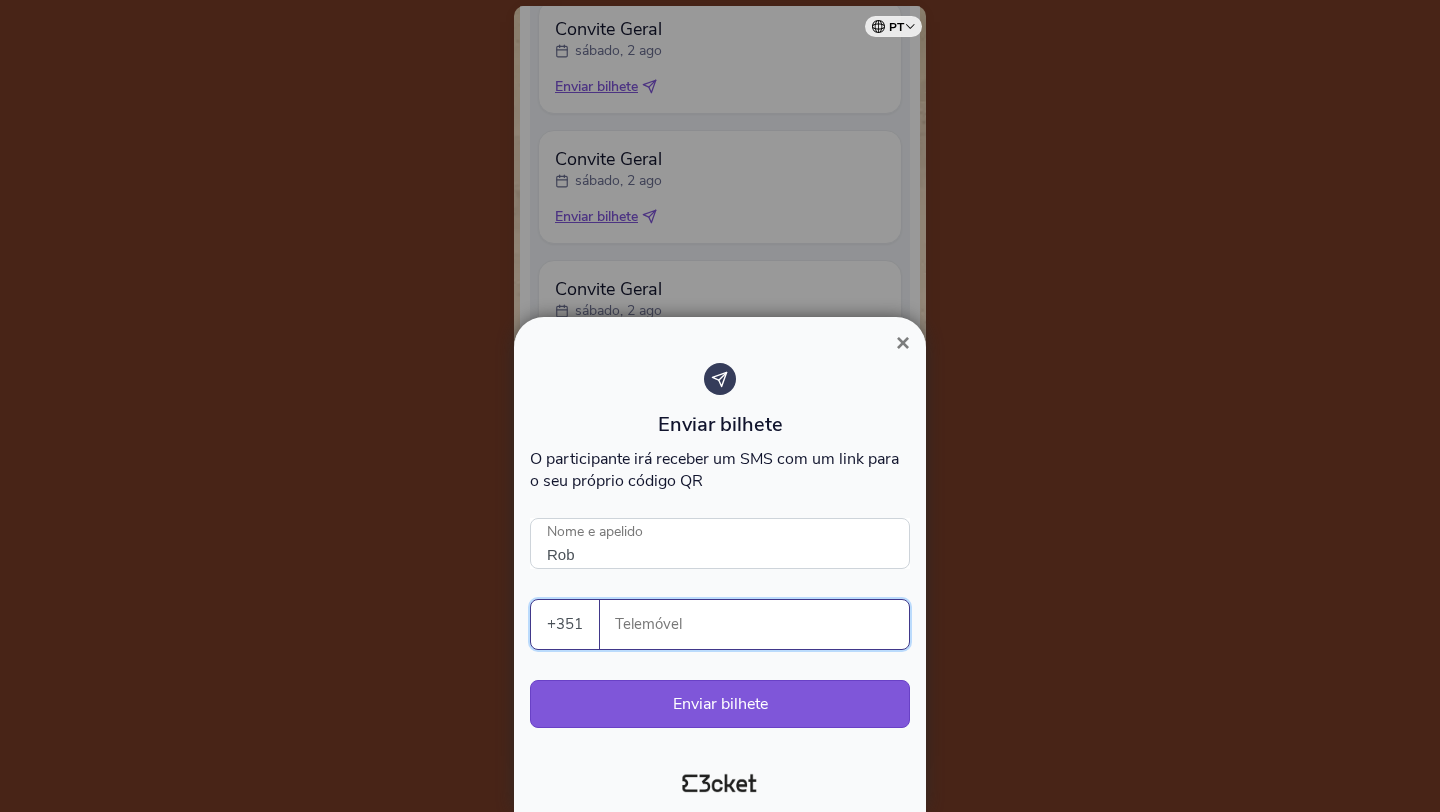 click on "Telemóvel" at bounding box center [762, 624] 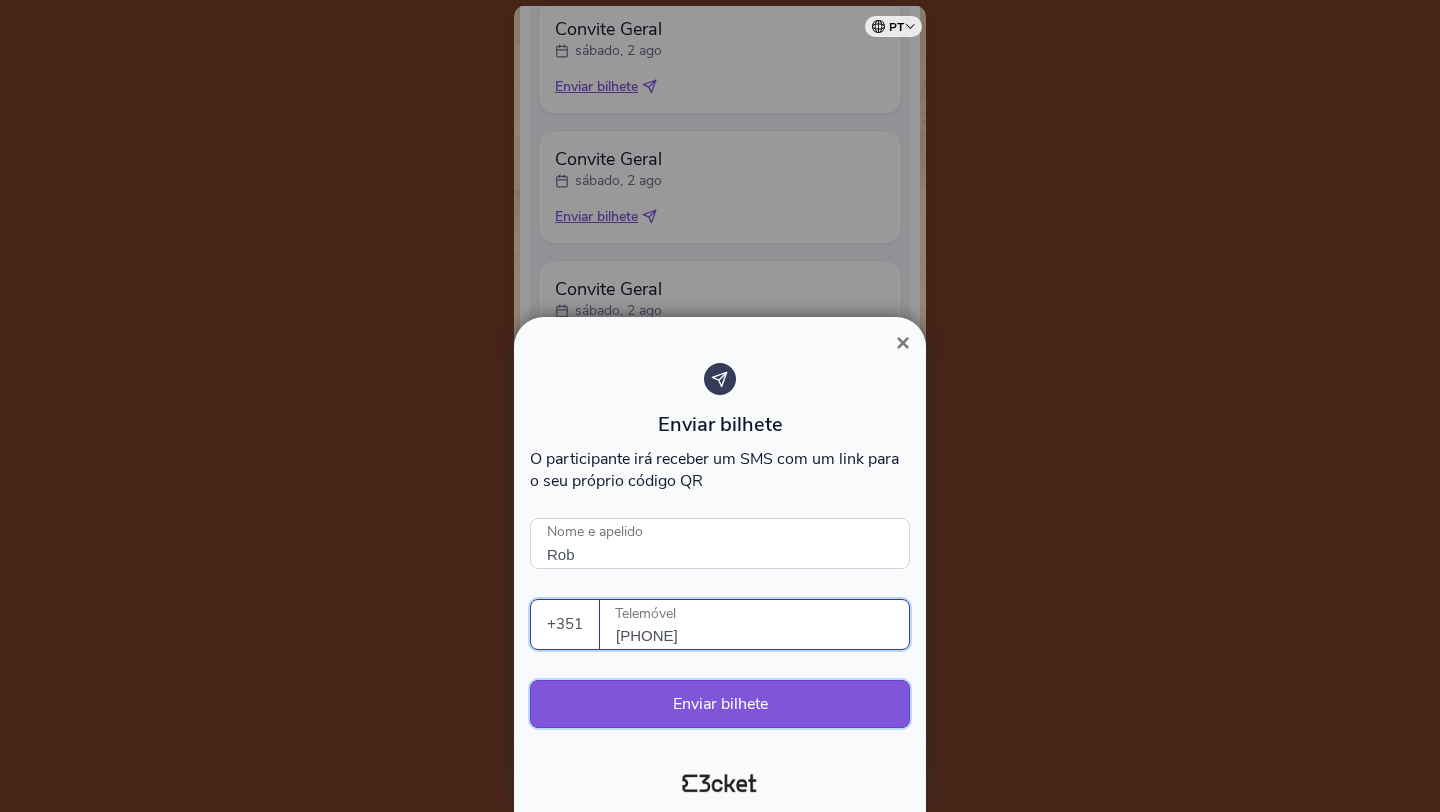 type on "[PHONE]" 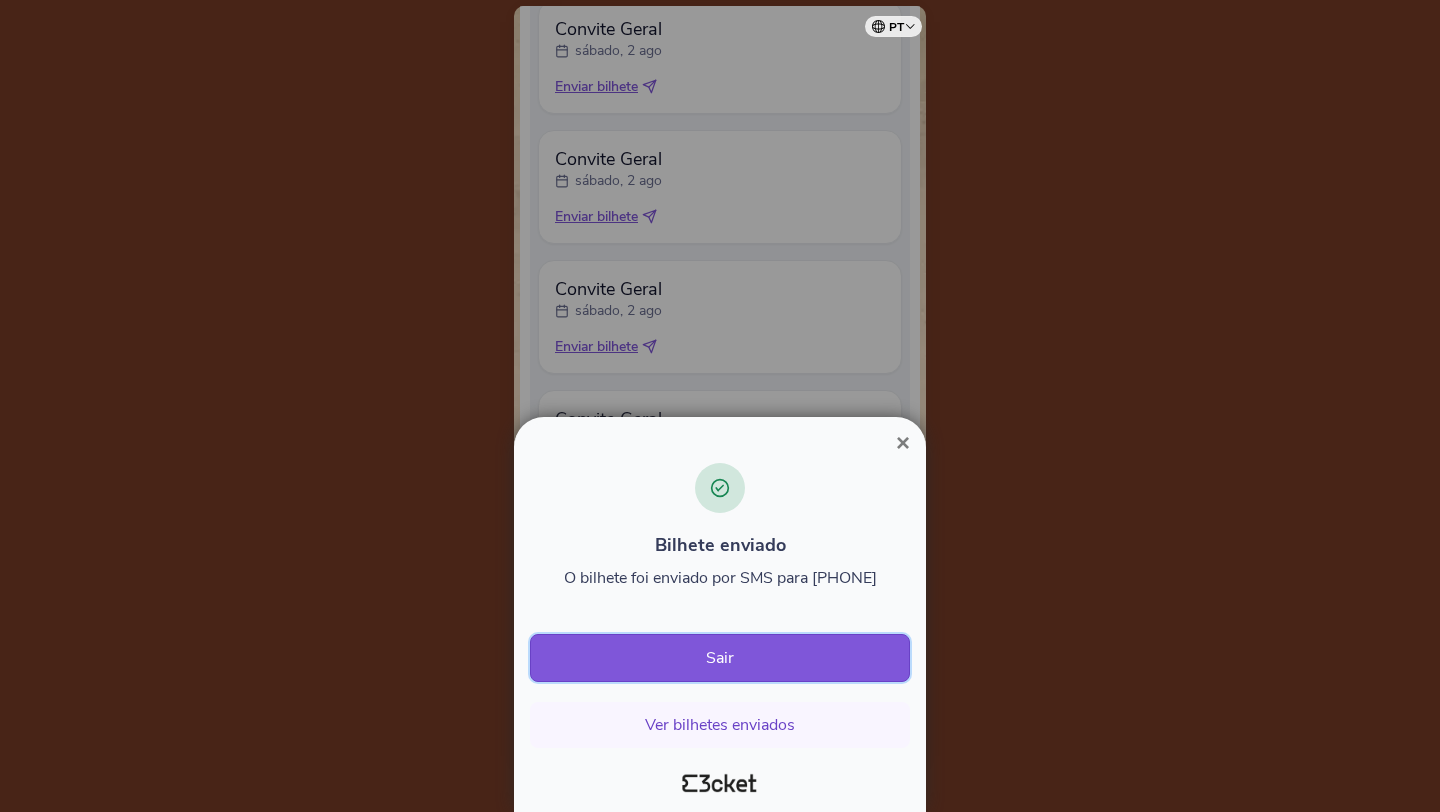 click on "Sair" at bounding box center (720, 658) 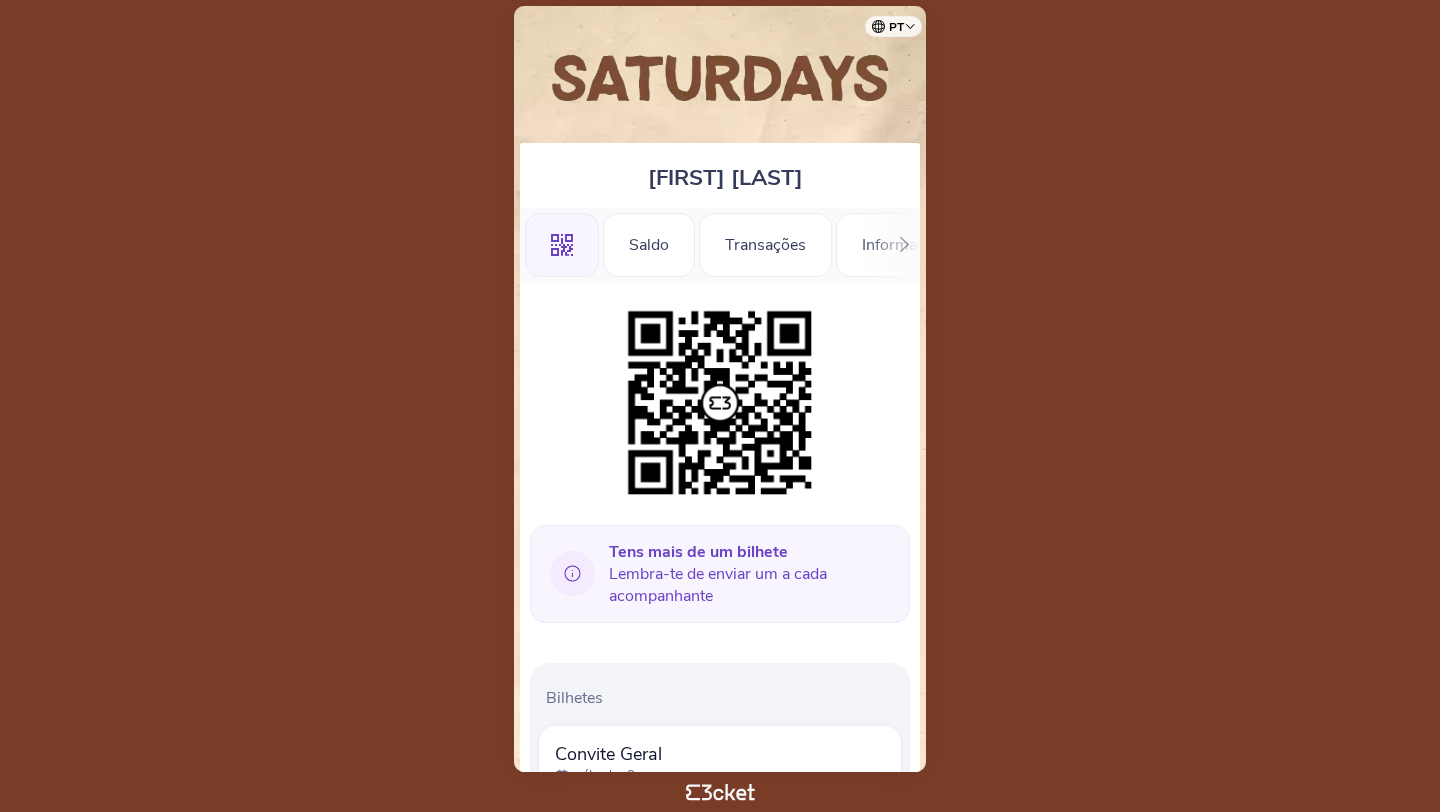 scroll, scrollTop: 0, scrollLeft: 0, axis: both 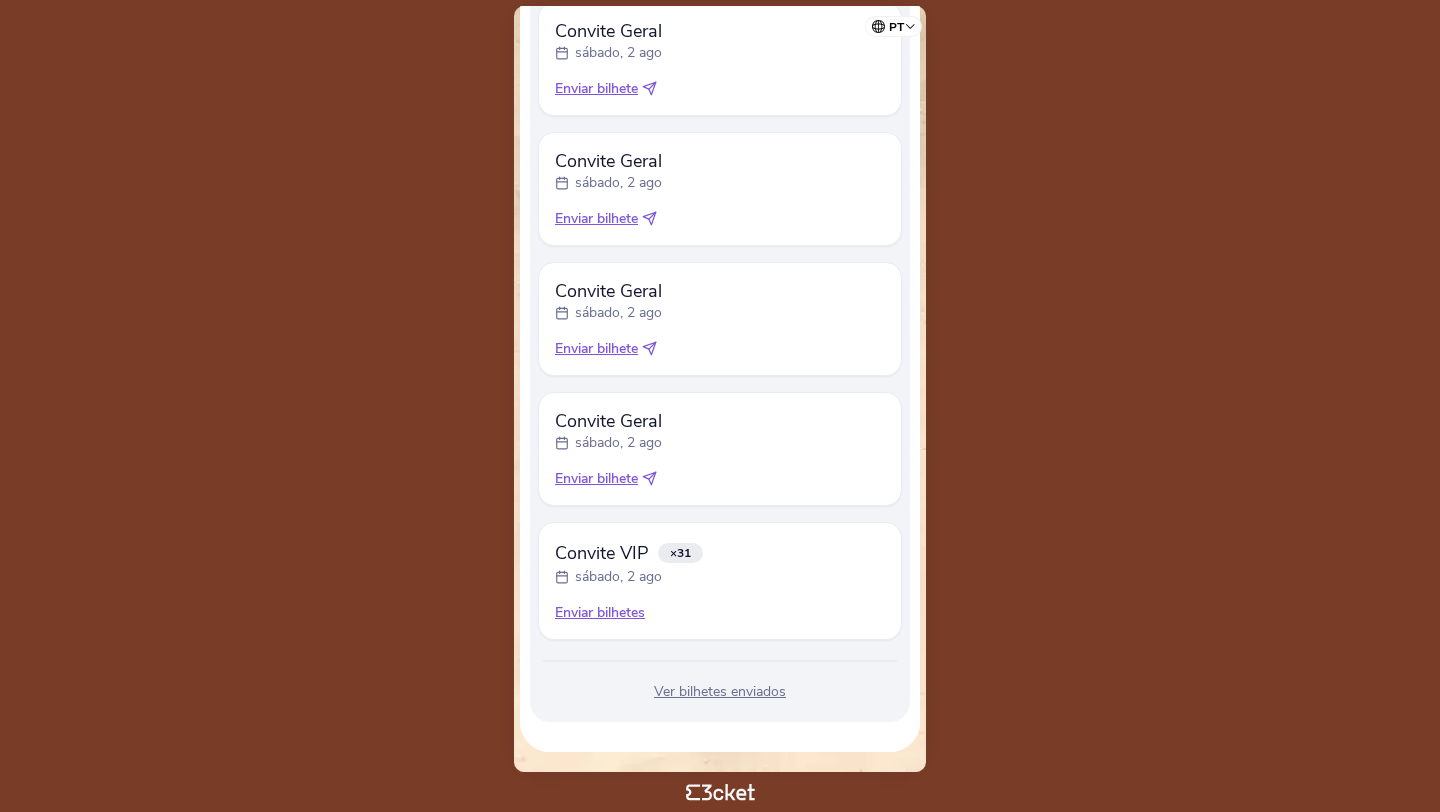 click on "Enviar bilhetes" at bounding box center (720, 613) 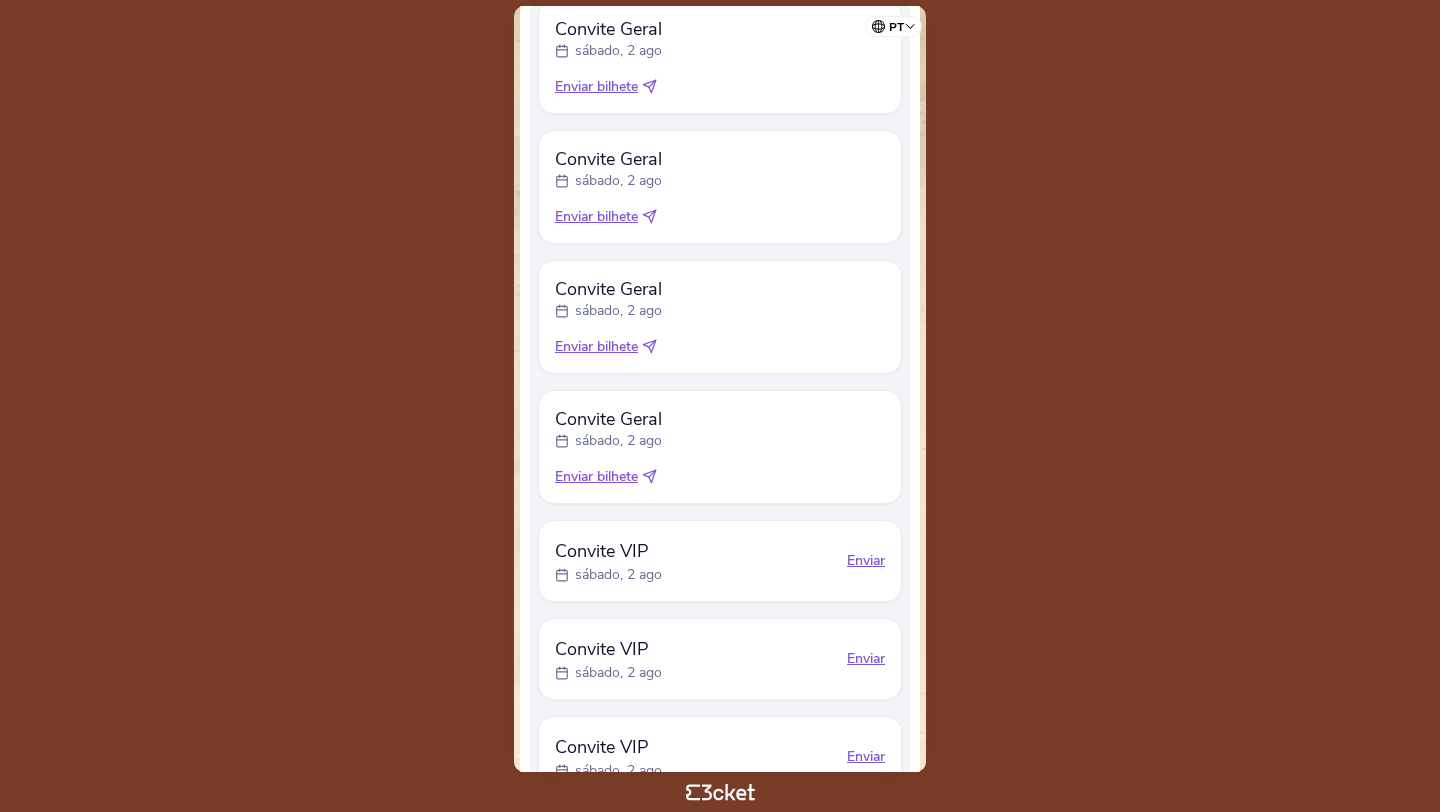click on "Enviar" at bounding box center [866, 561] 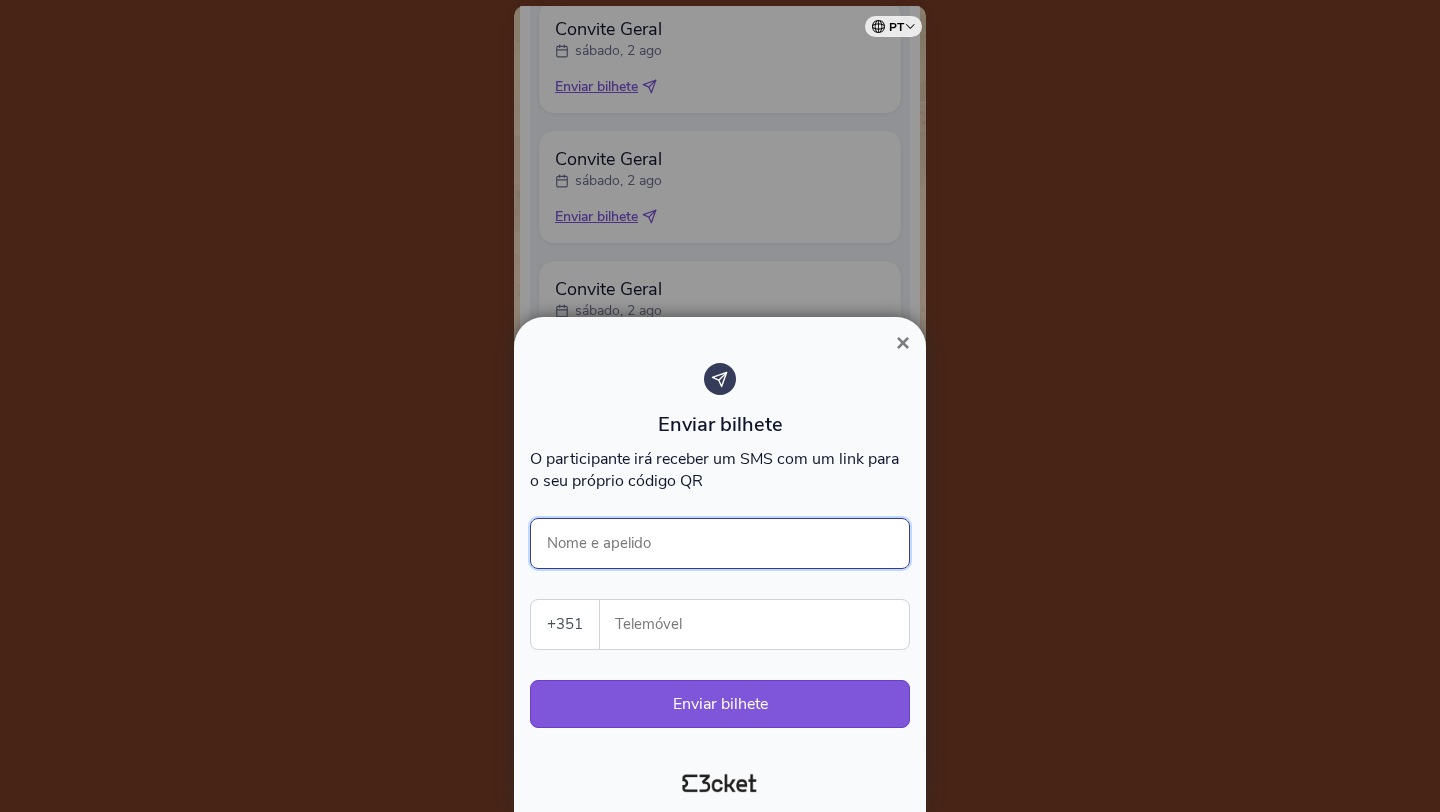 click on "Nome e apelido" at bounding box center (720, 543) 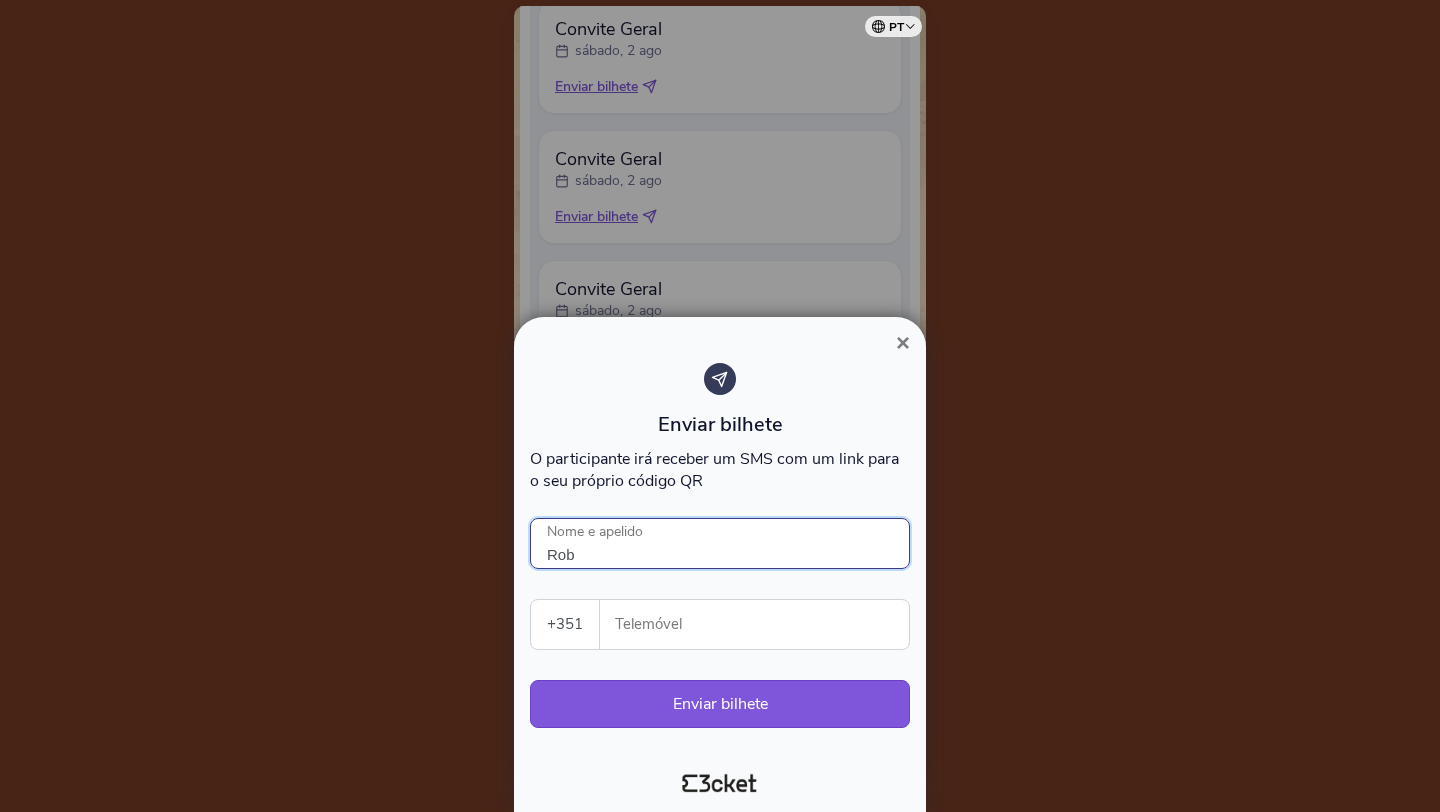 type on "Rob" 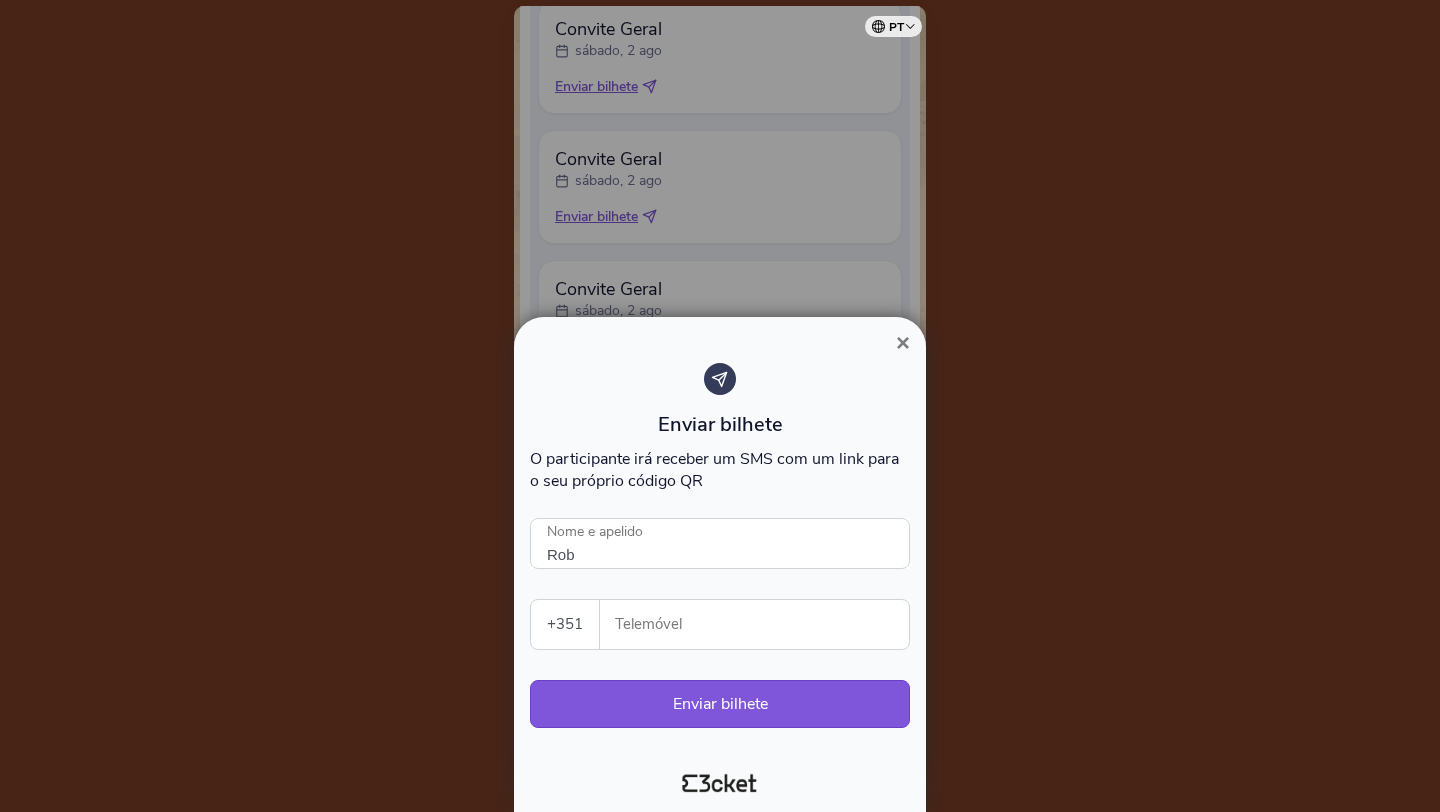 click on "Telemóvel" at bounding box center (762, 624) 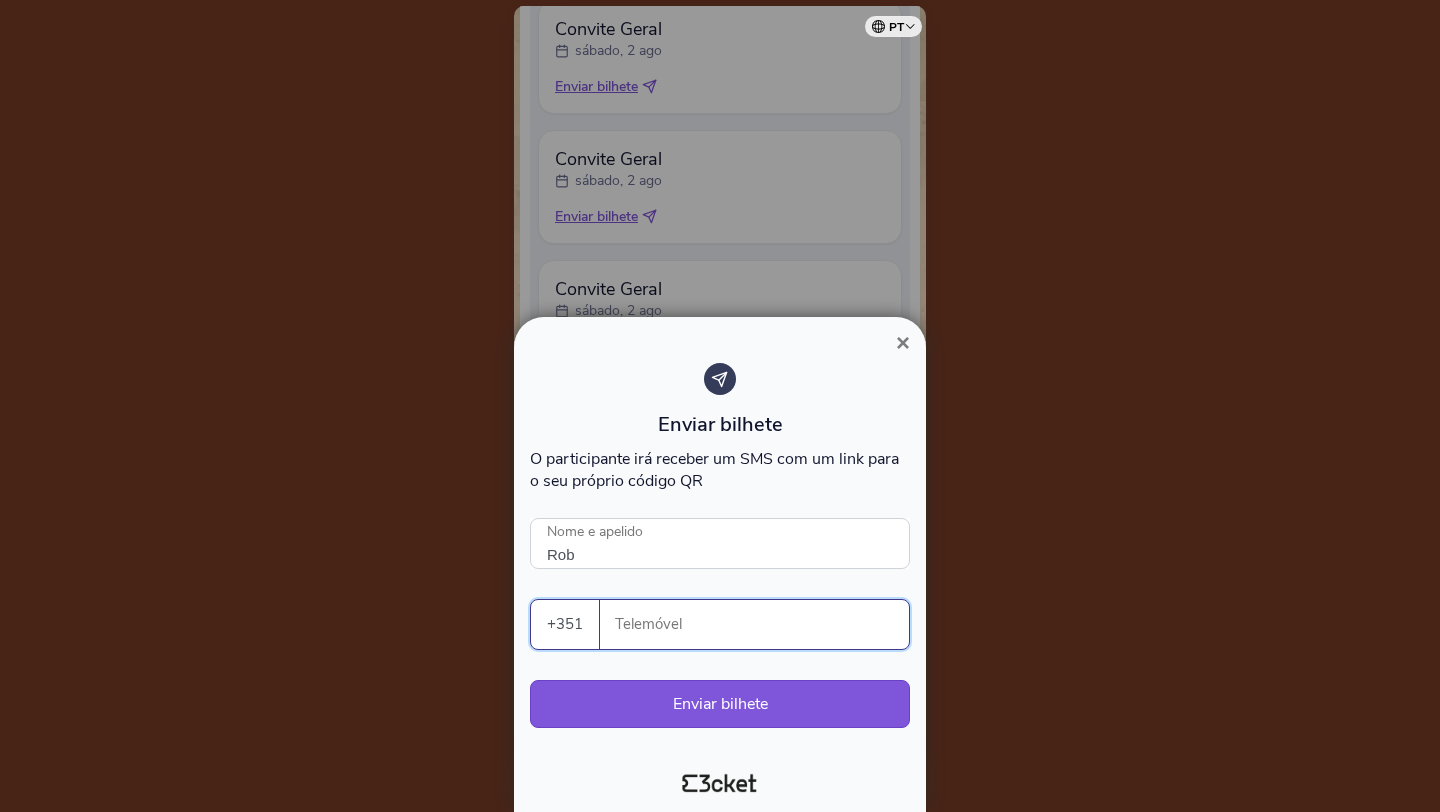 paste on "[PHONE]" 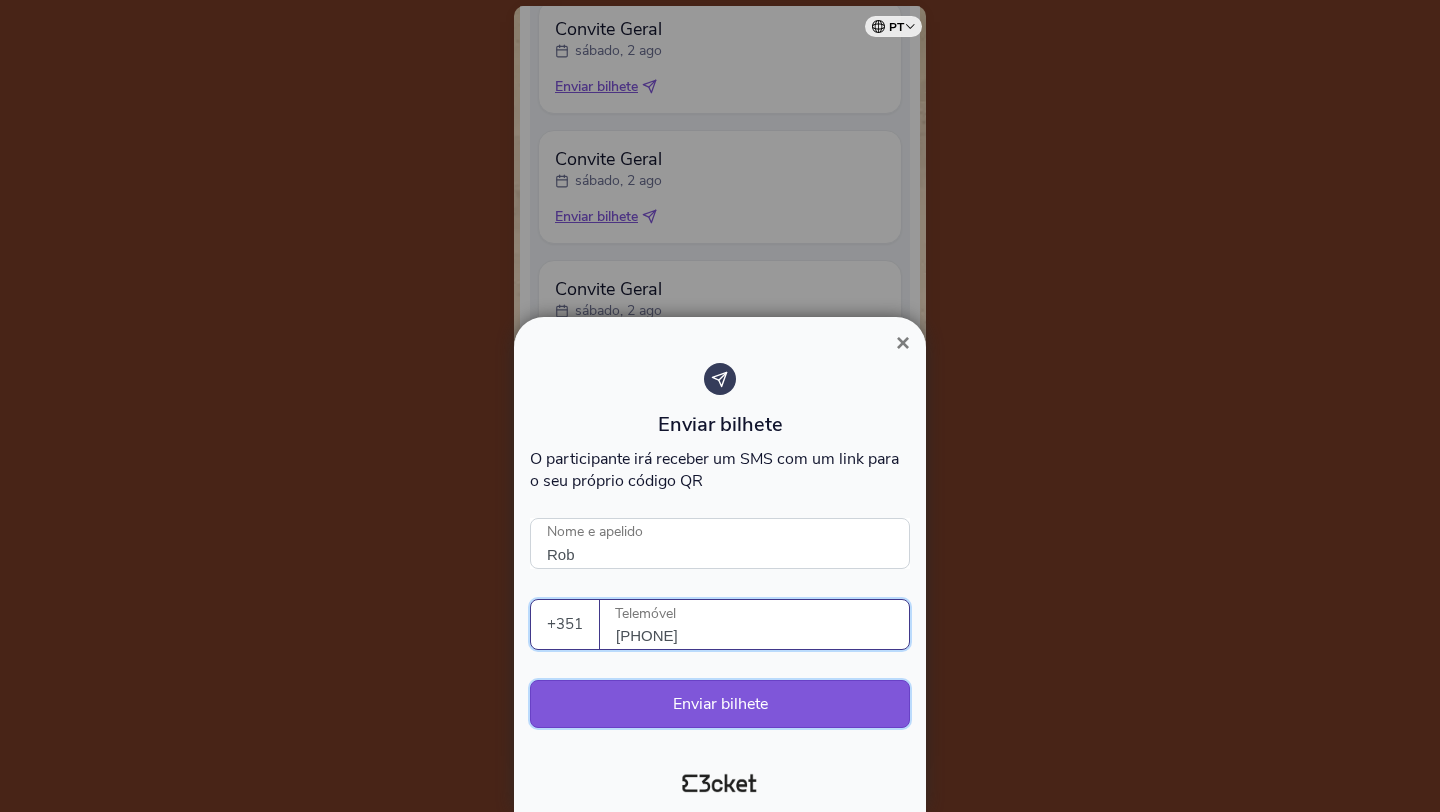 type on "[PHONE]" 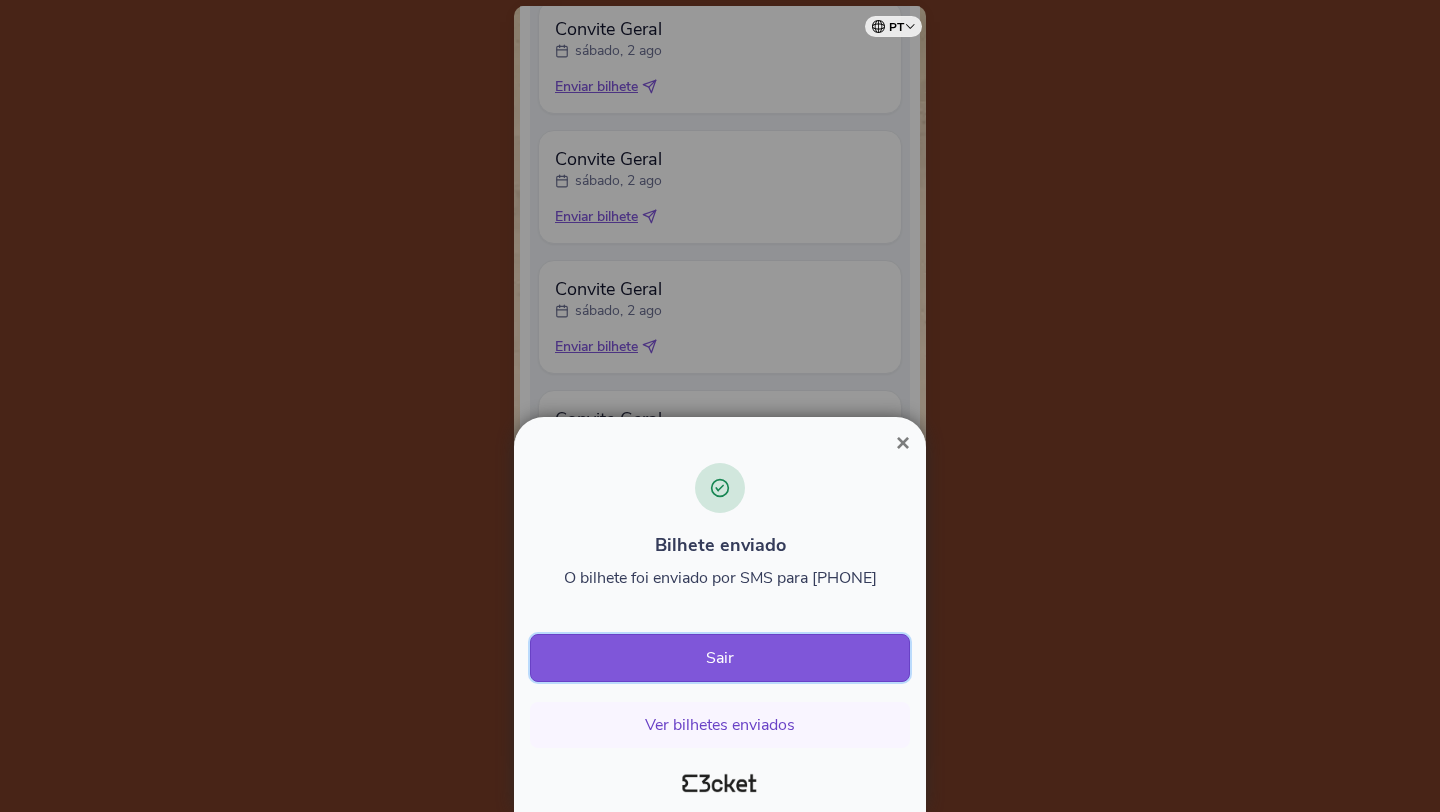 click on "Sair" at bounding box center [720, 658] 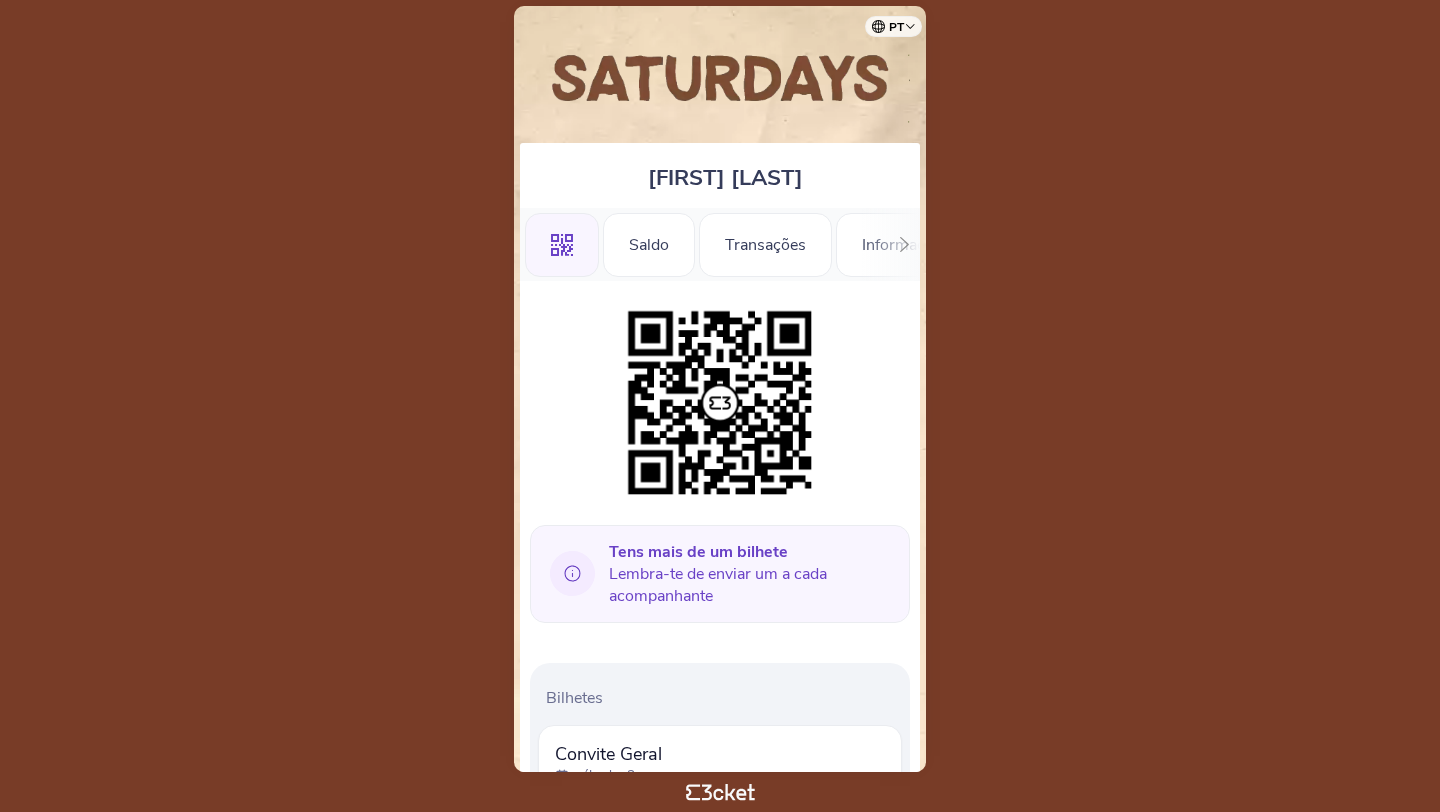 scroll, scrollTop: 0, scrollLeft: 0, axis: both 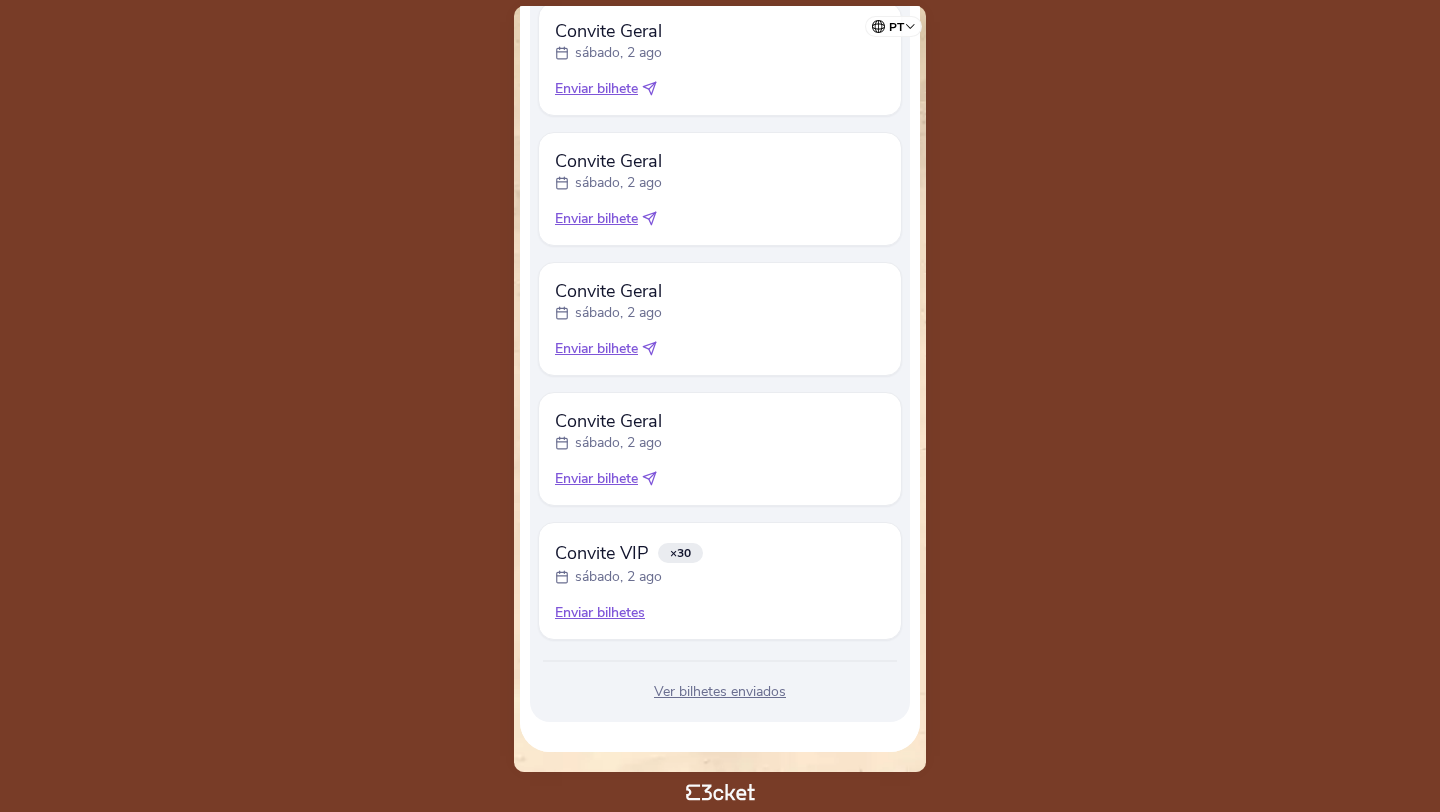 click on "Enviar bilhetes" at bounding box center (720, 613) 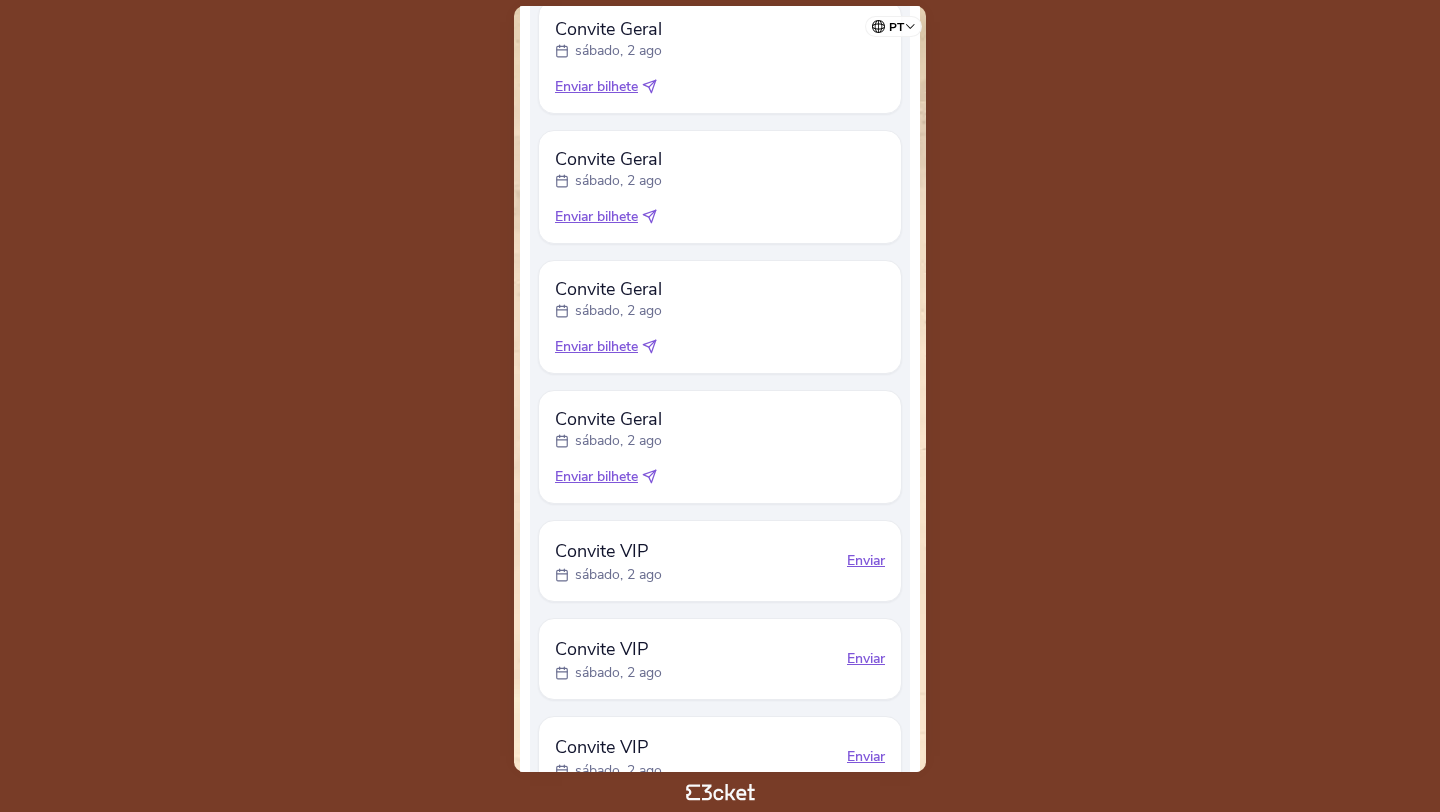 click on "Enviar" at bounding box center (866, 561) 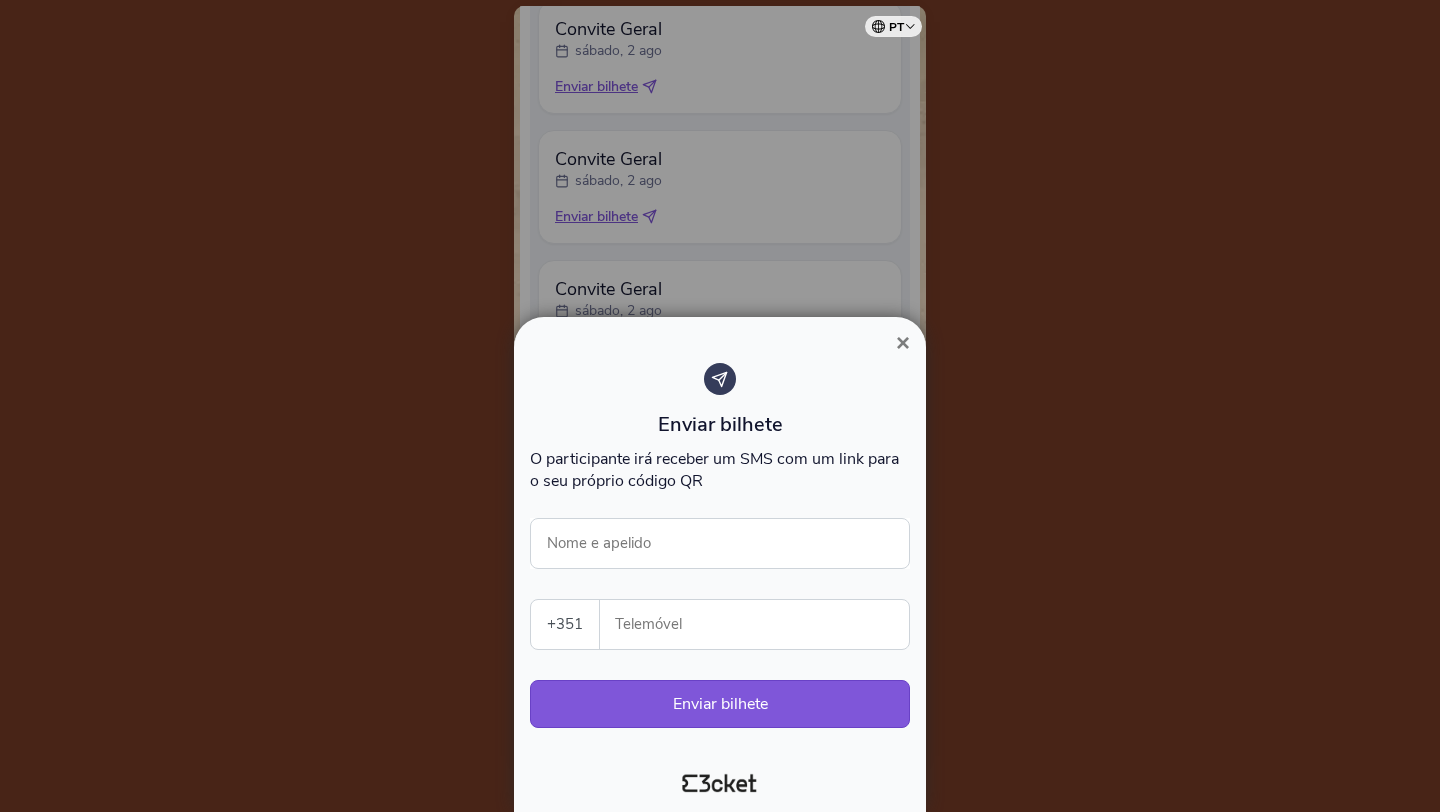click on "Telemóvel" at bounding box center (762, 624) 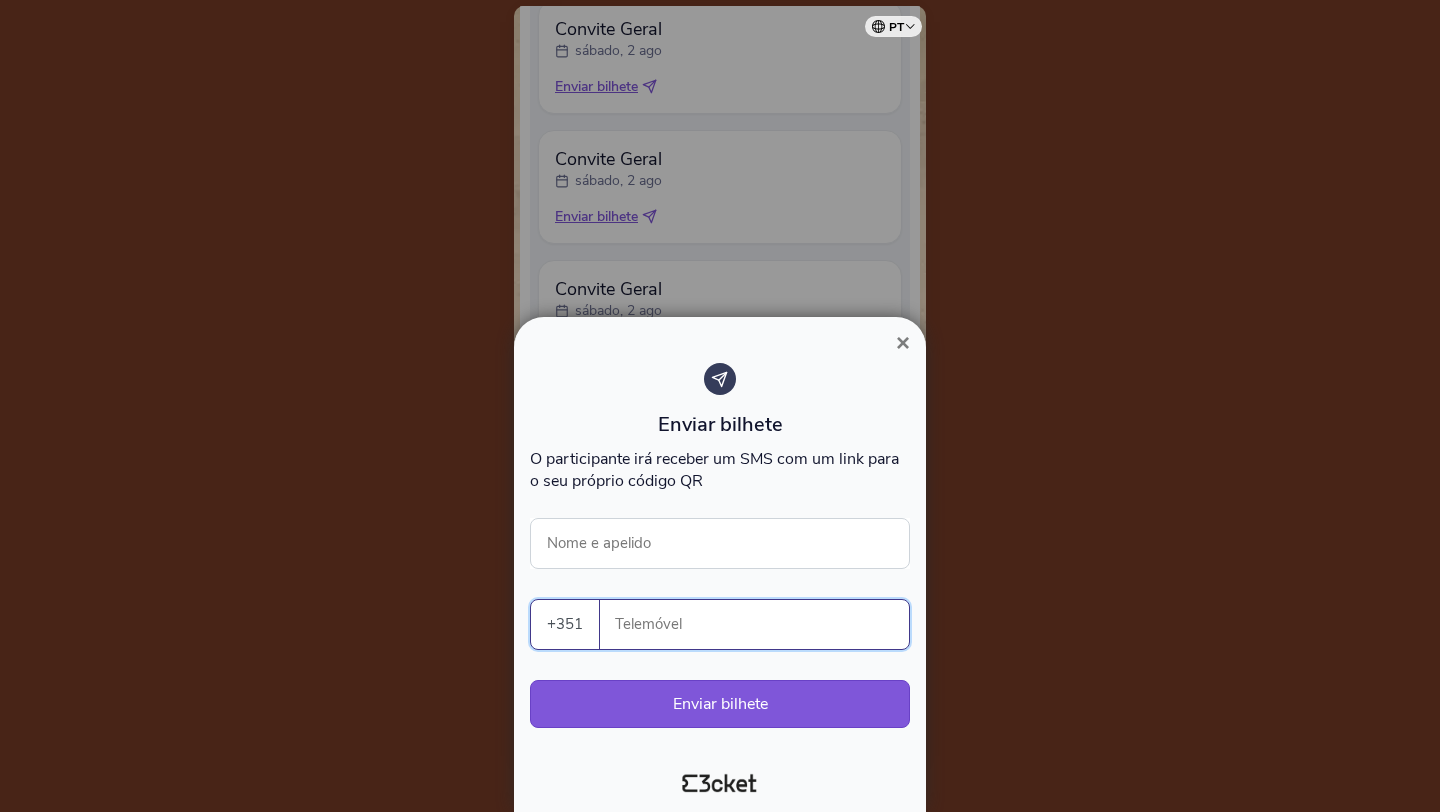 paste on "[PHONE]" 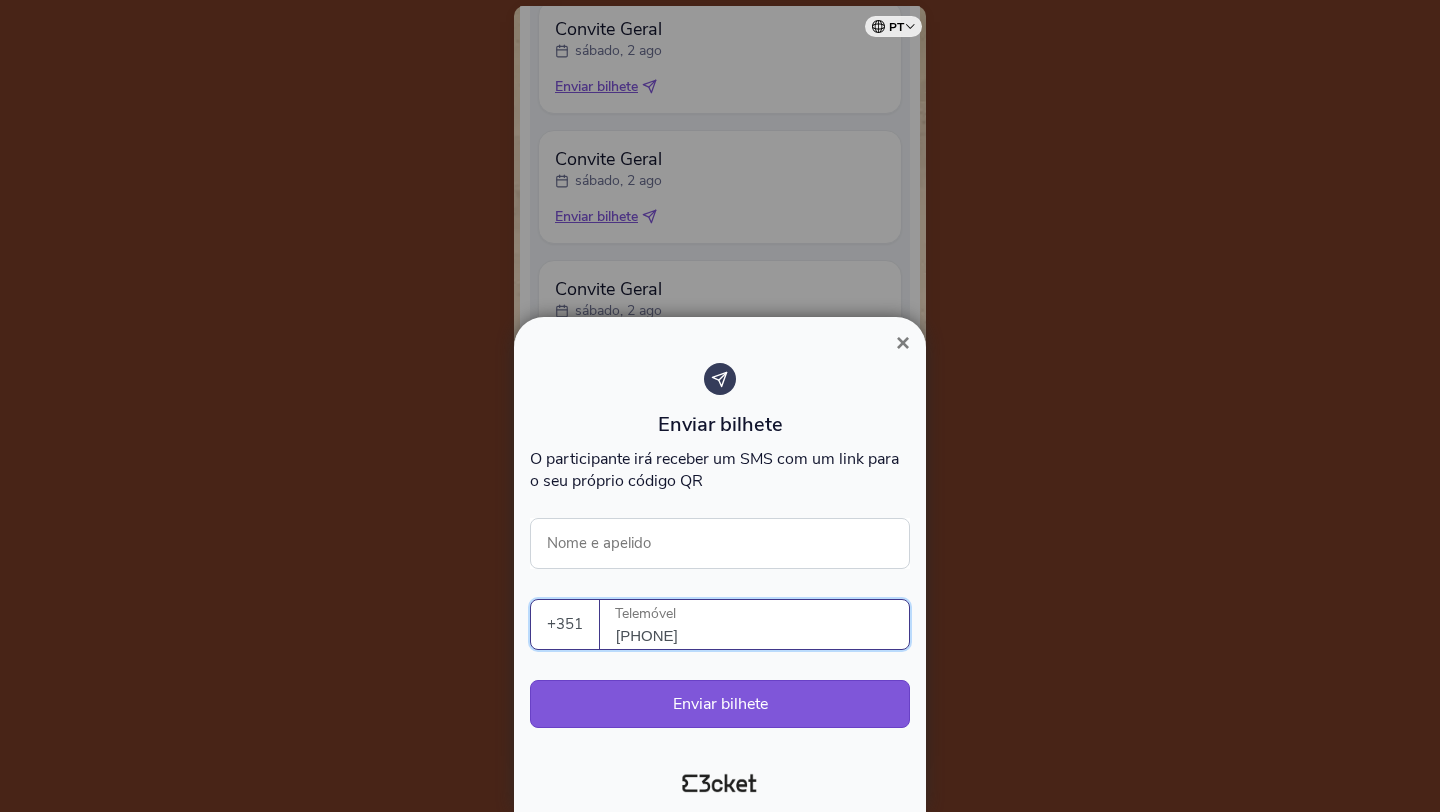 type on "[PHONE]" 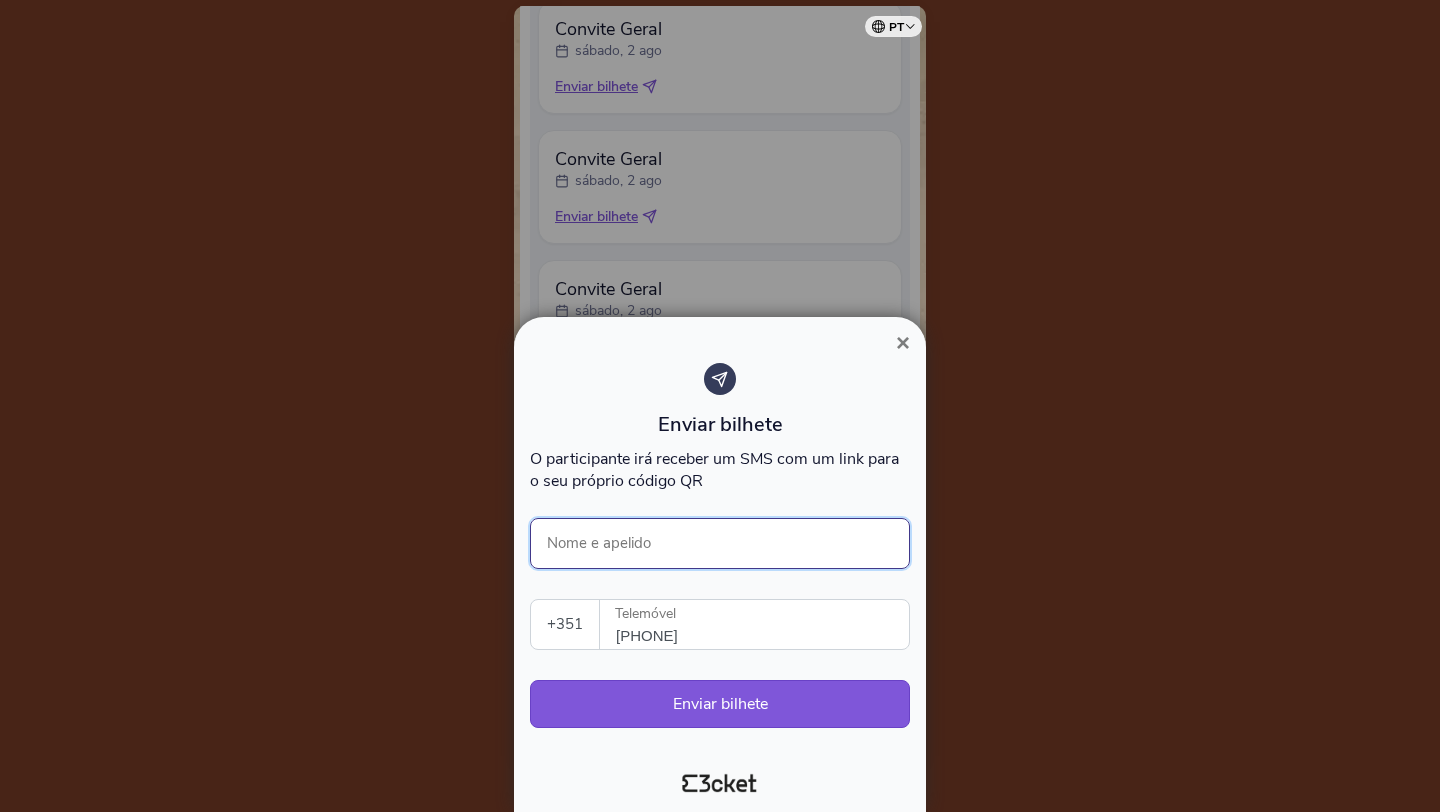 click on "Nome e apelido" at bounding box center [720, 543] 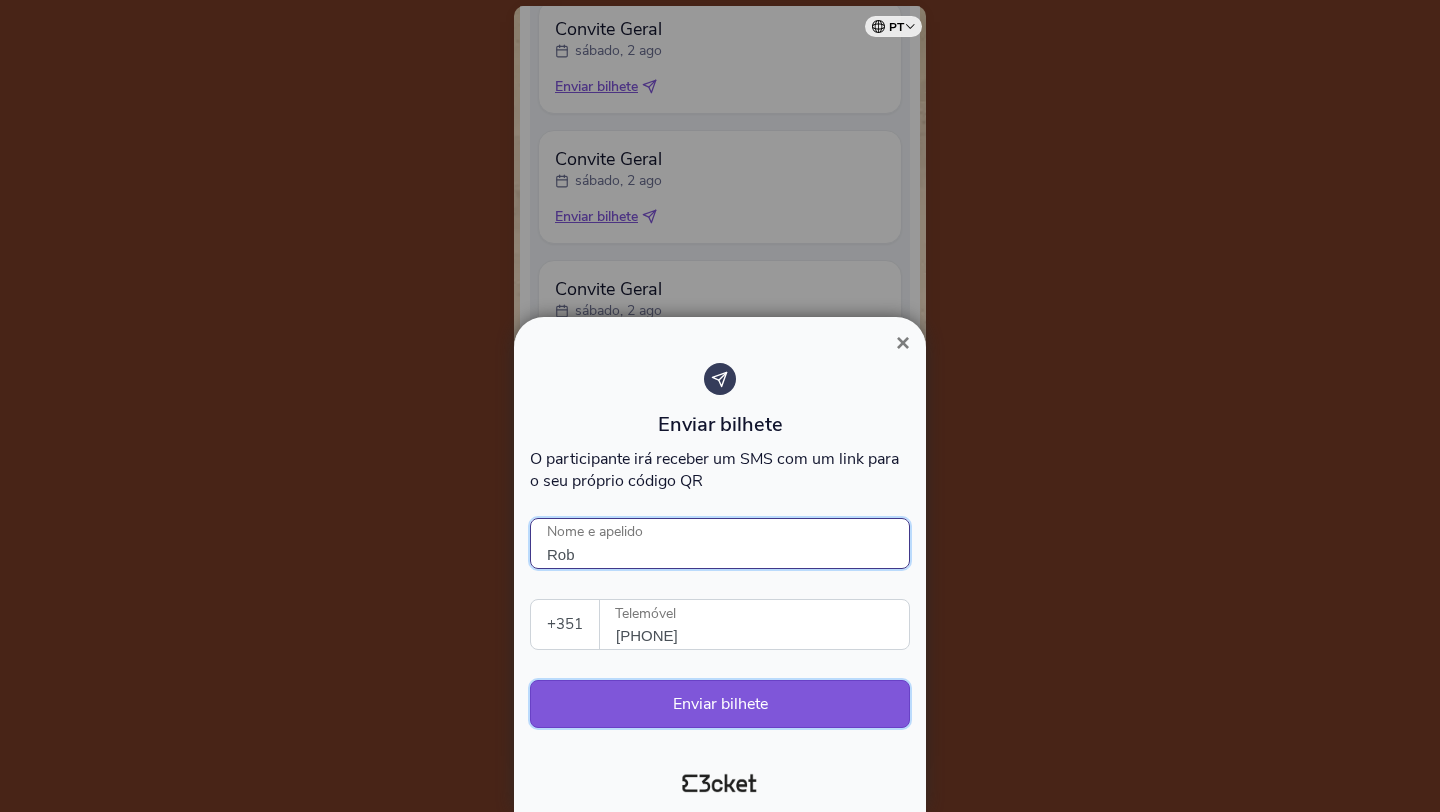 type on "Rob" 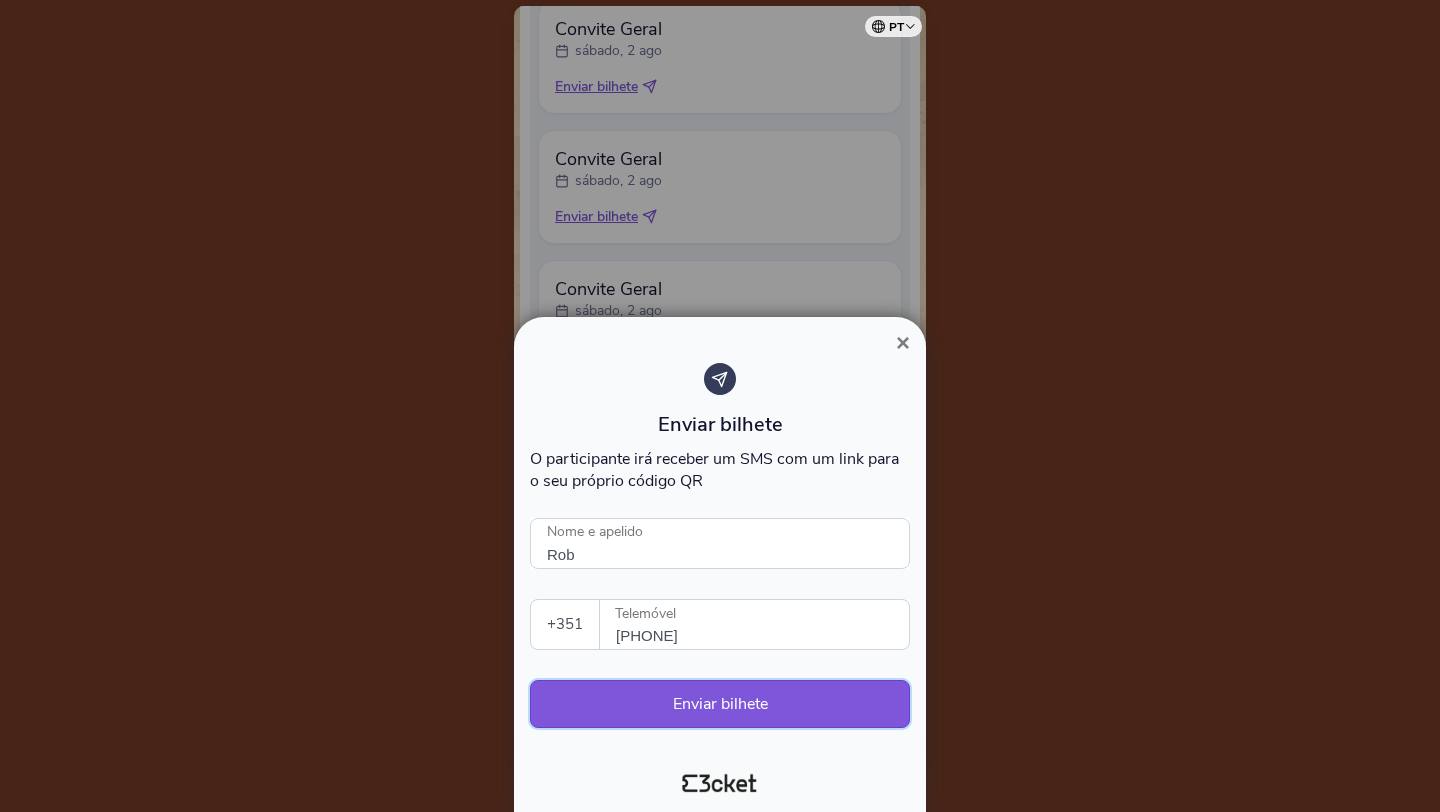click on "Enviar bilhete" at bounding box center (720, 704) 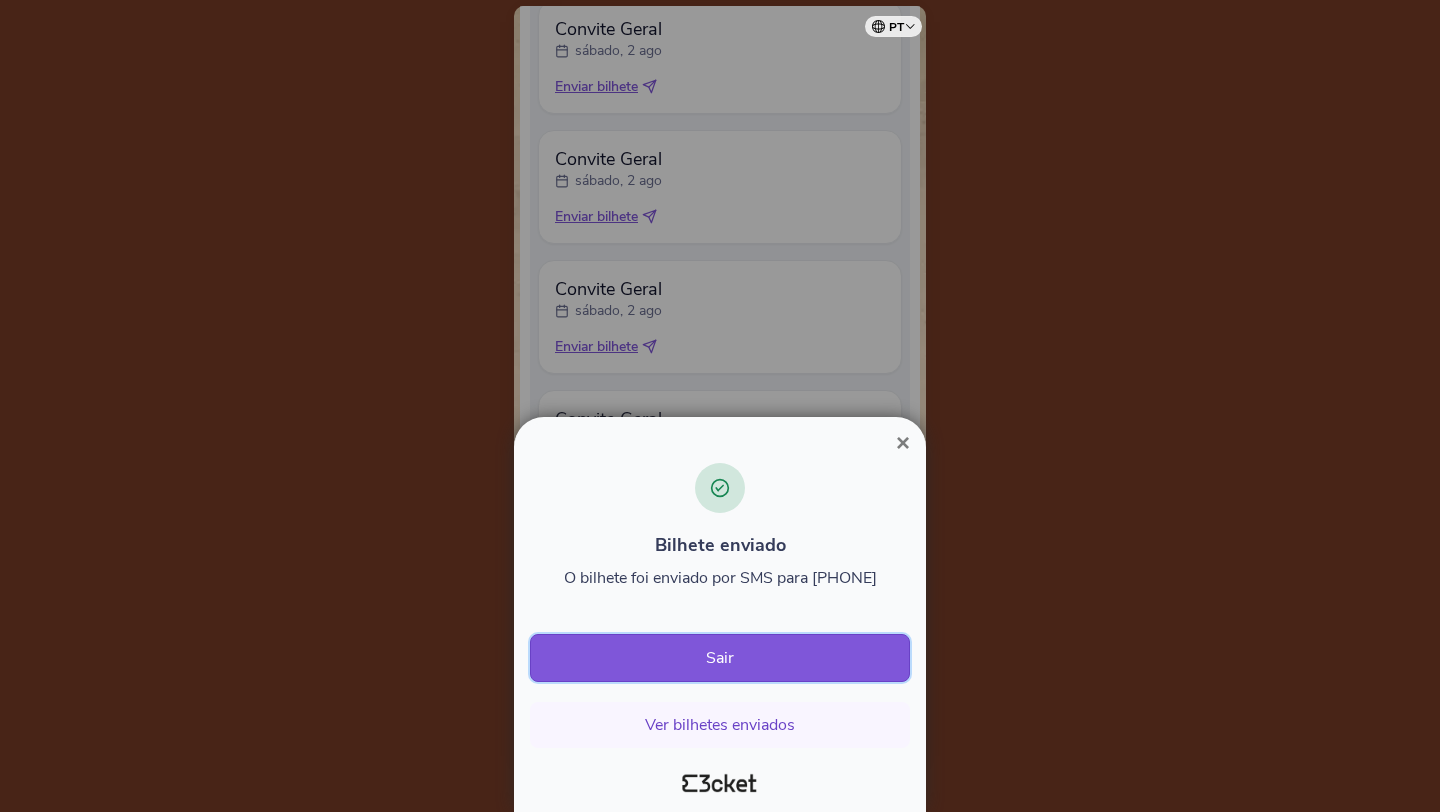click on "Sair" at bounding box center (720, 658) 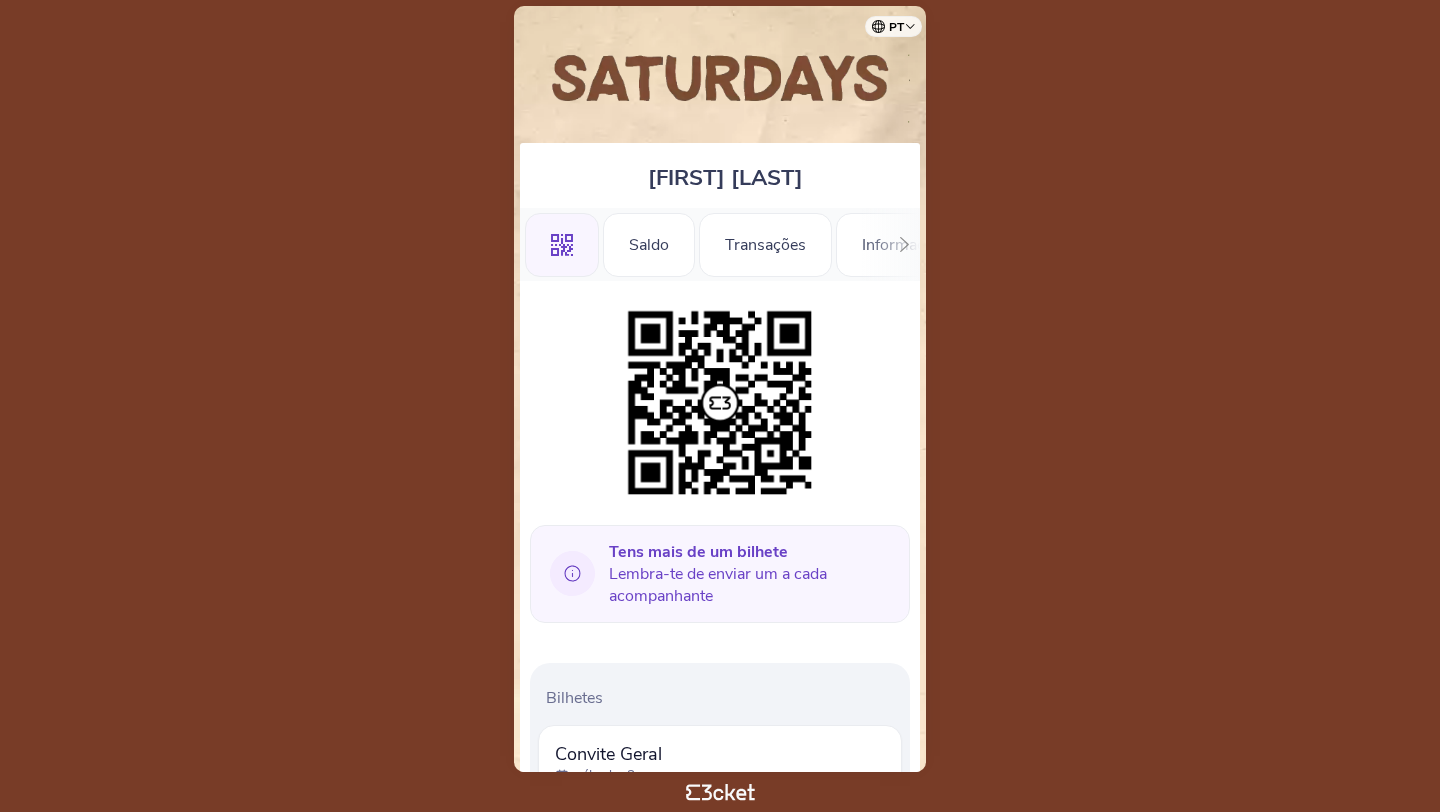 scroll, scrollTop: 0, scrollLeft: 0, axis: both 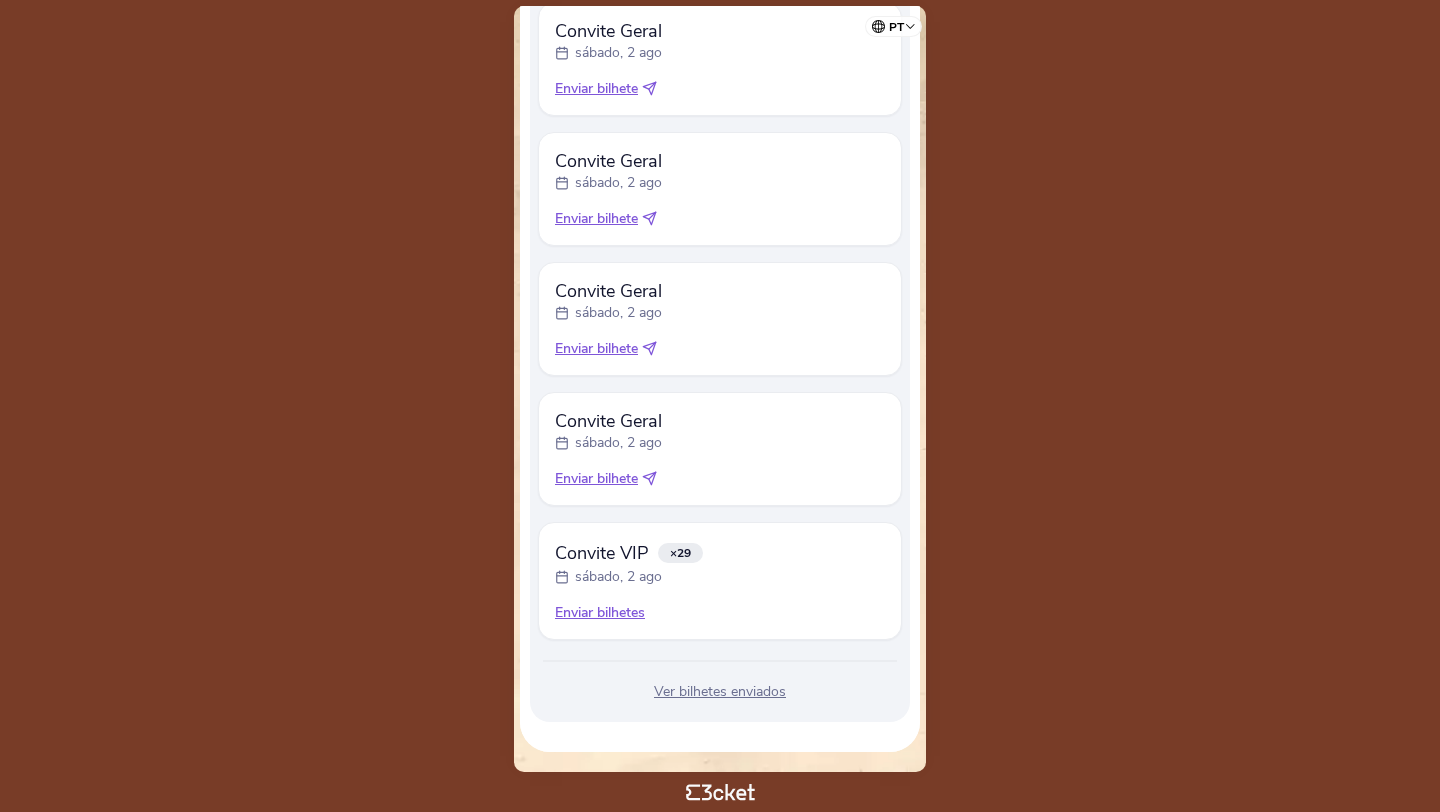 click on "Enviar bilhetes" at bounding box center [720, 613] 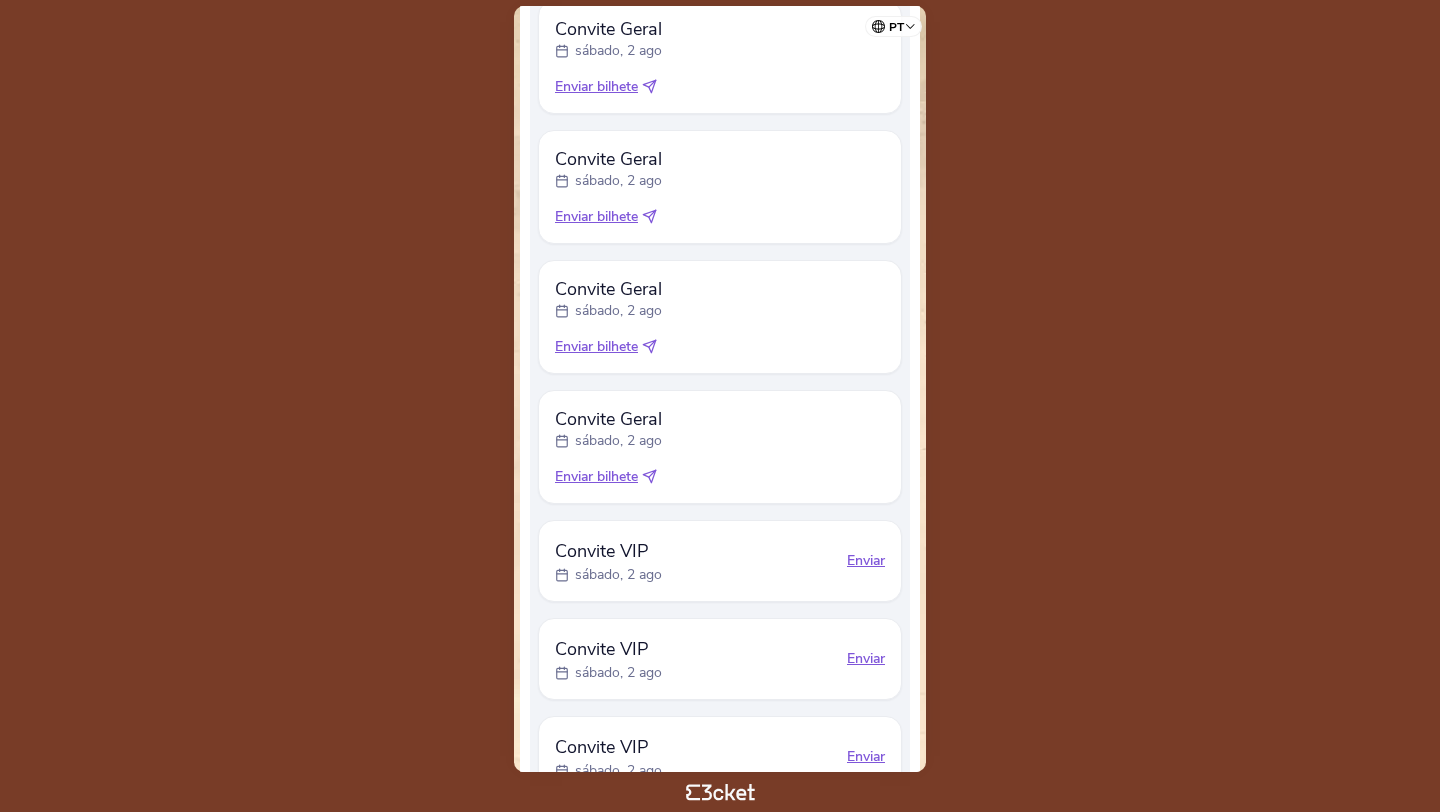 click on "Enviar" at bounding box center (866, 561) 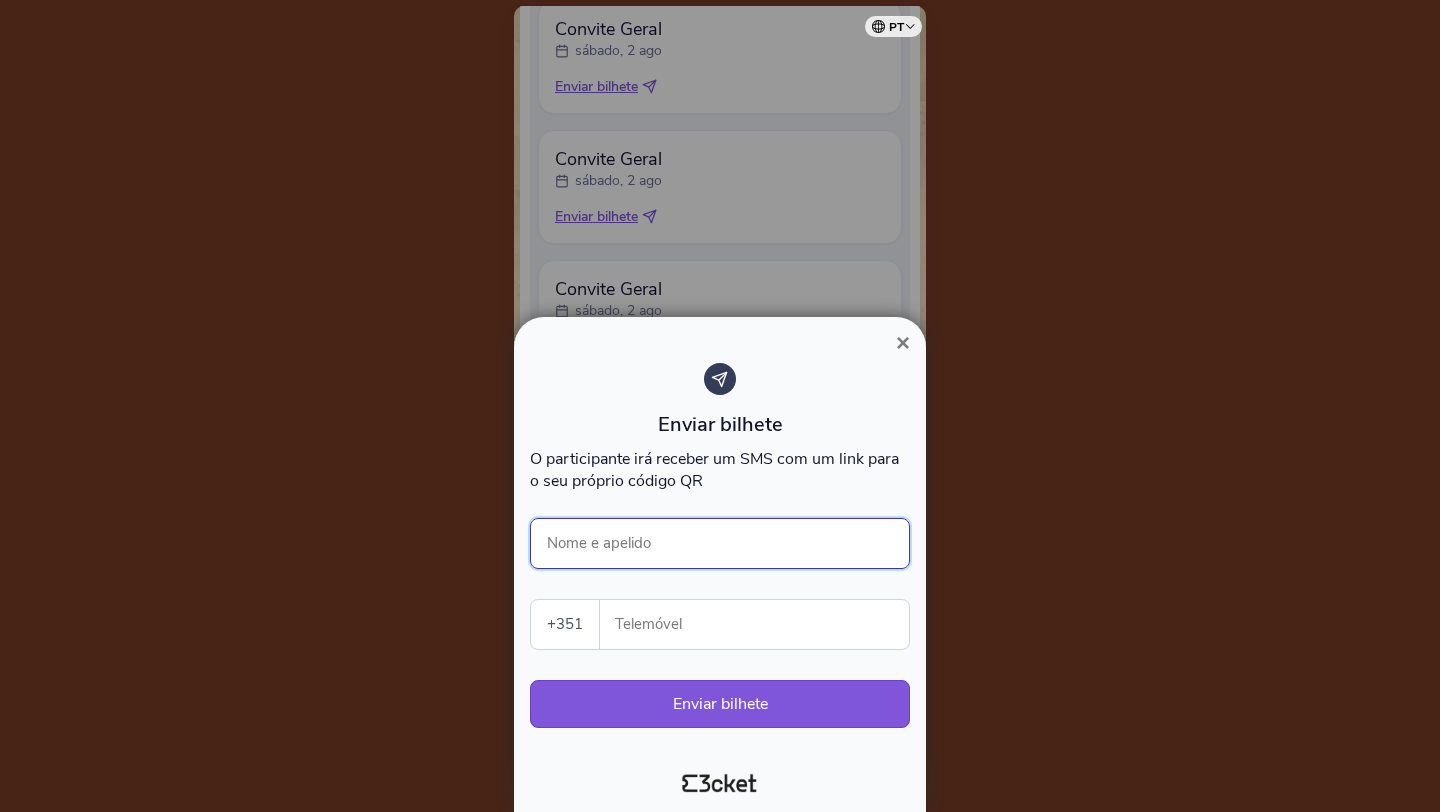 click on "Nome e apelido" at bounding box center [720, 543] 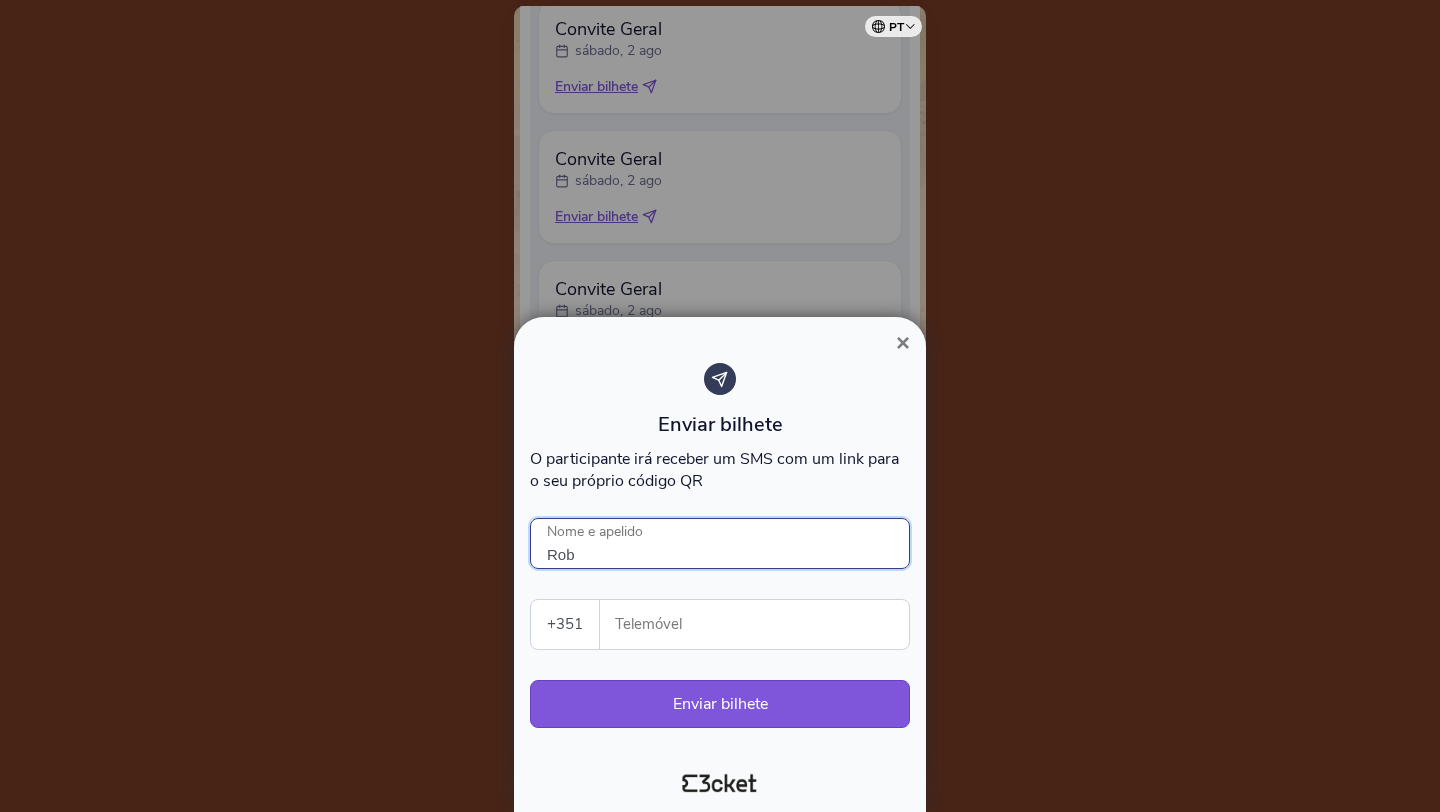 type on "Rob" 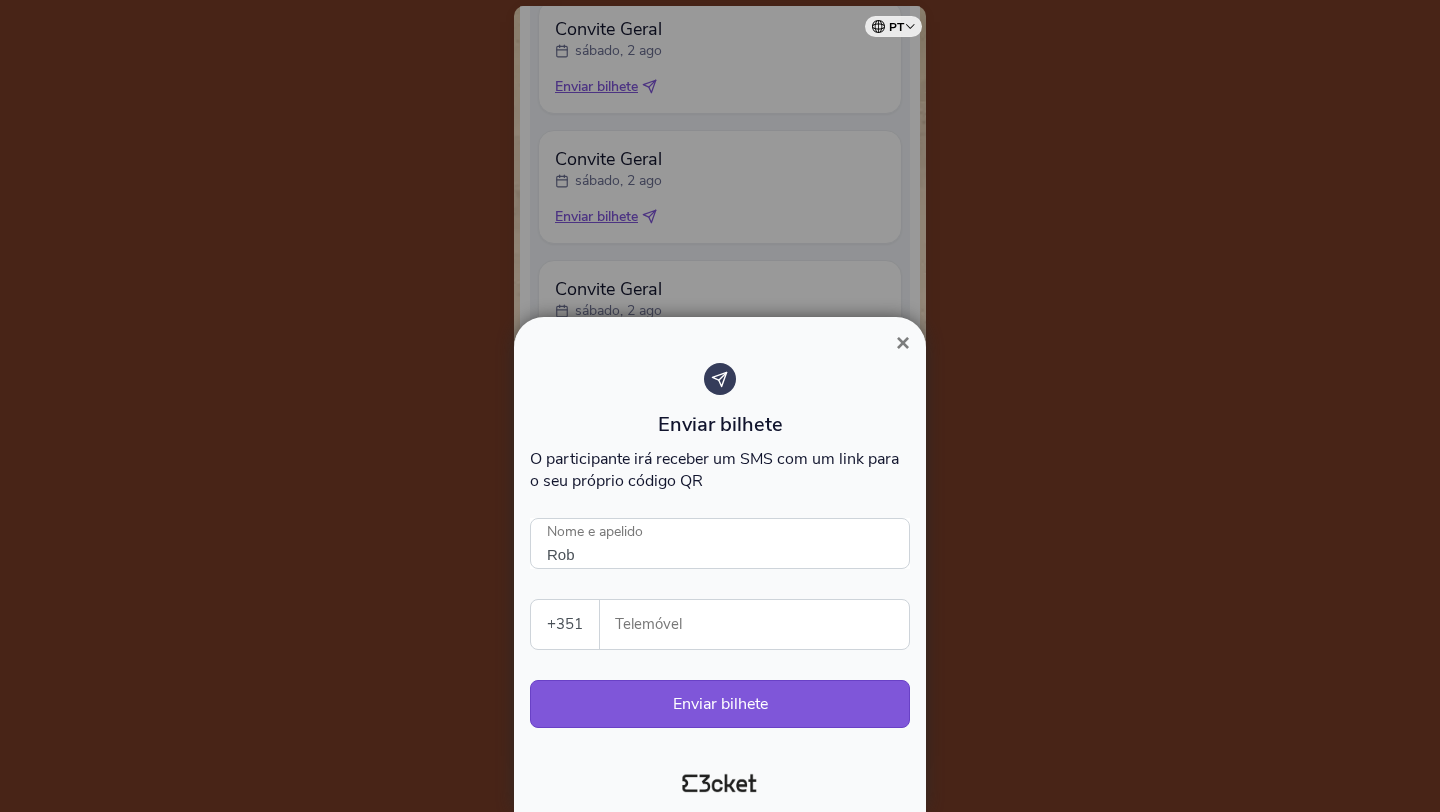 click on "Telemóvel" at bounding box center (762, 624) 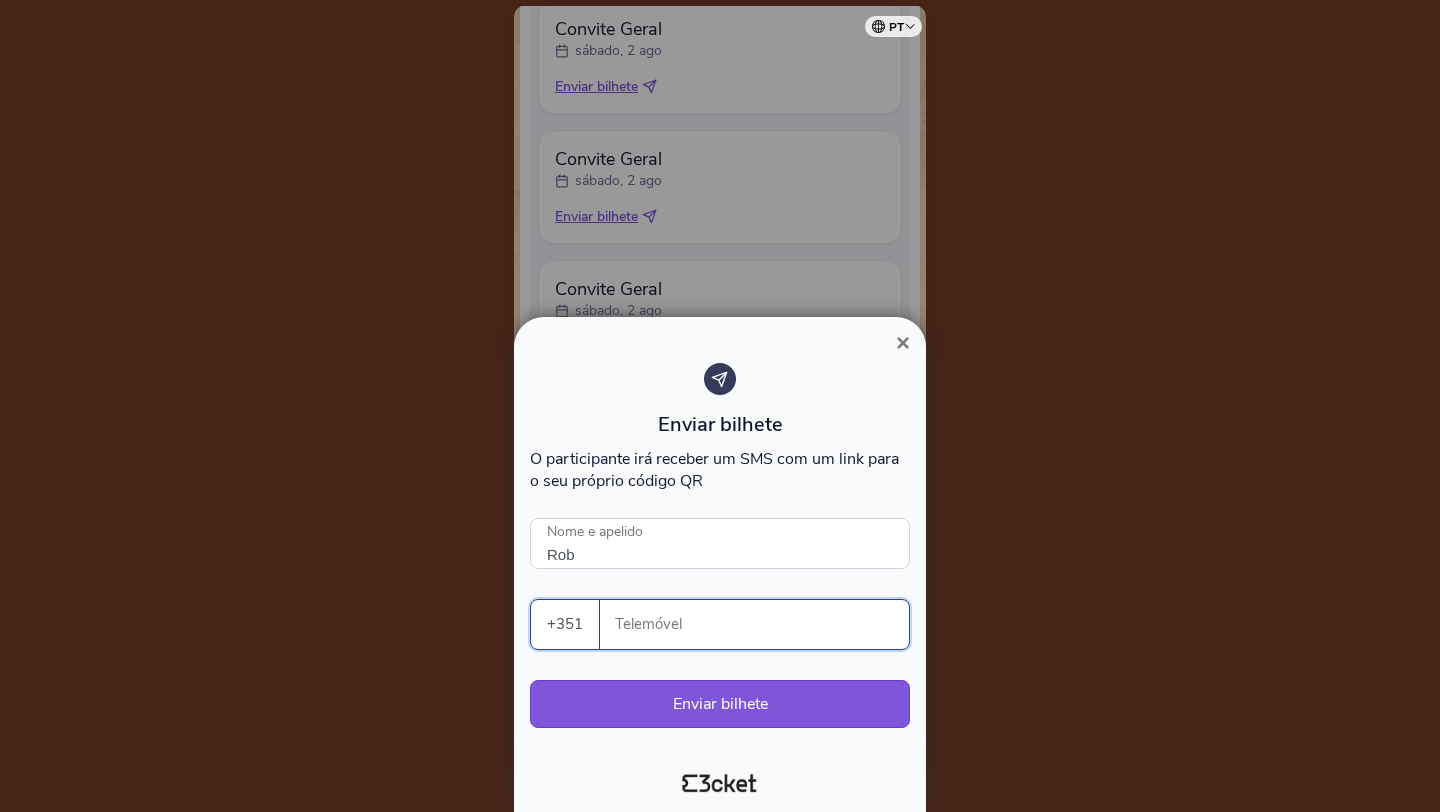 paste on "[PHONE]" 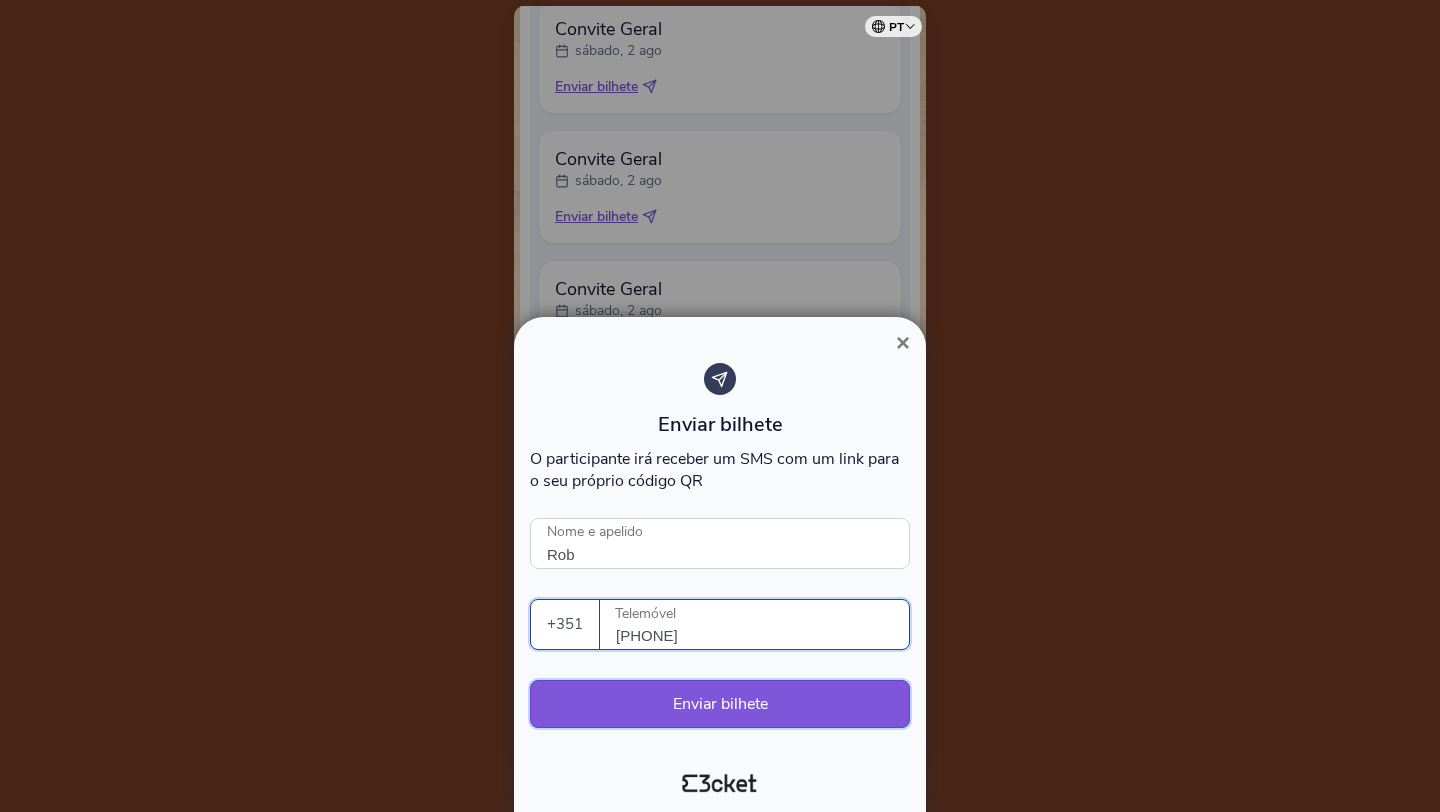type on "[PHONE]" 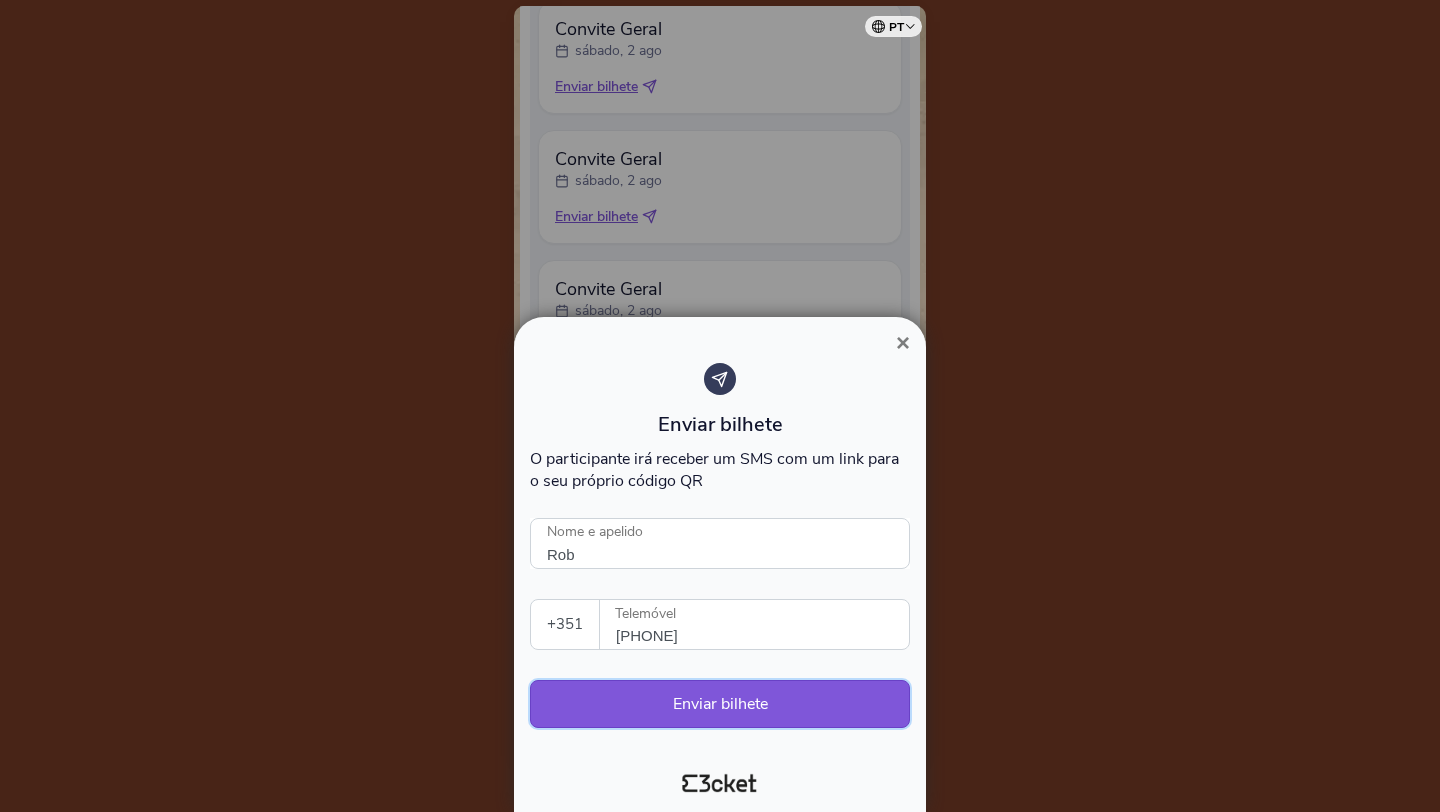 click on "Enviar bilhete" at bounding box center [720, 704] 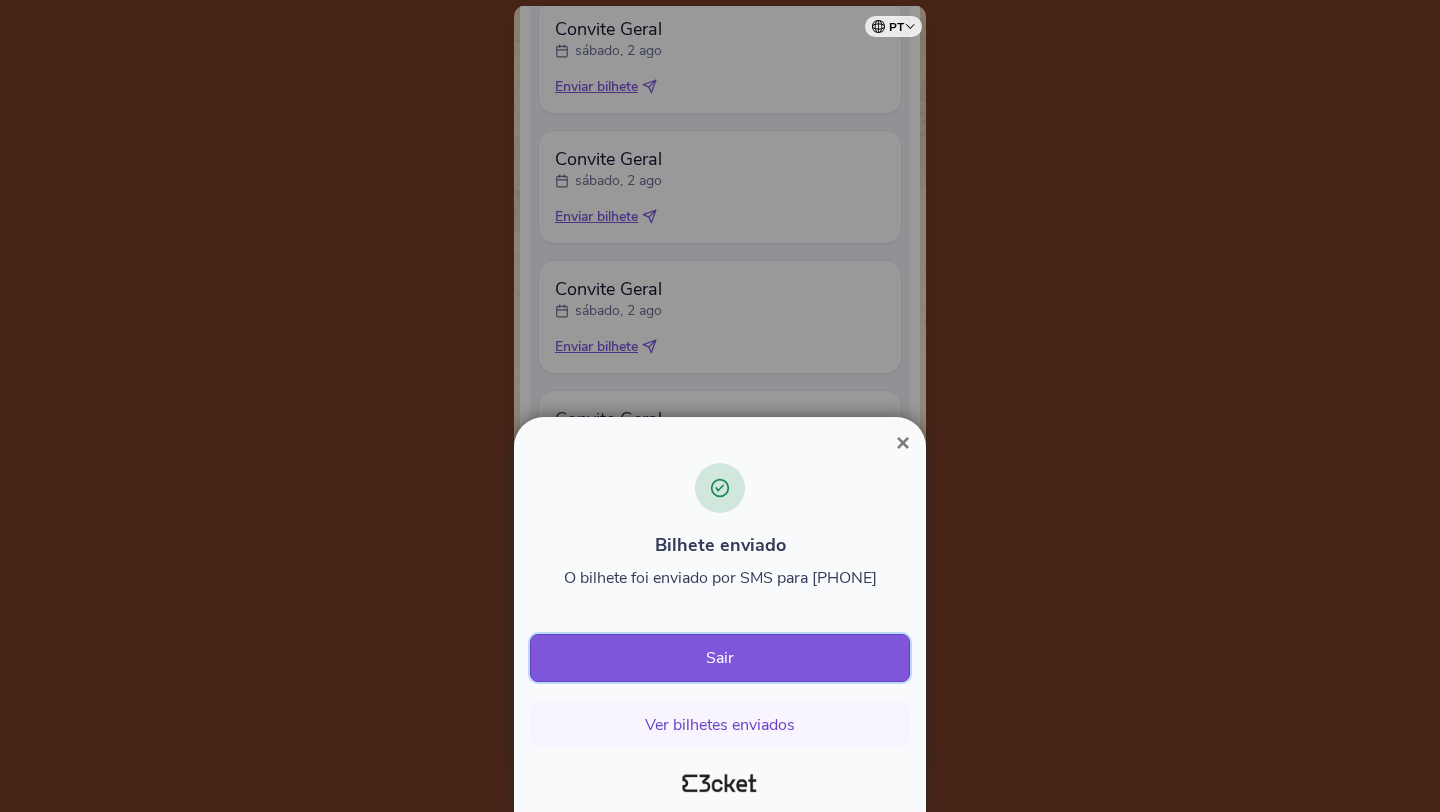 click on "Sair" at bounding box center (720, 658) 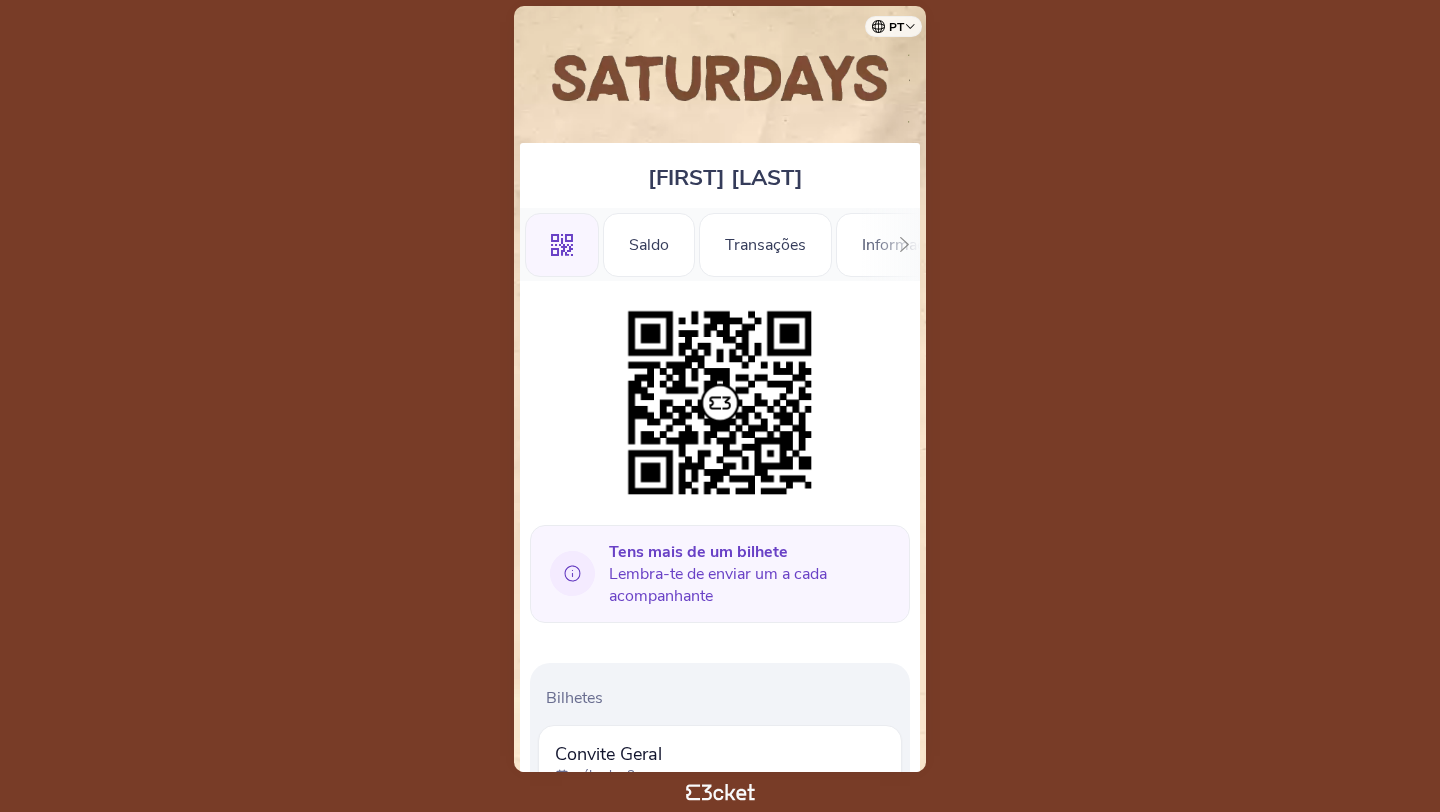 scroll, scrollTop: 0, scrollLeft: 0, axis: both 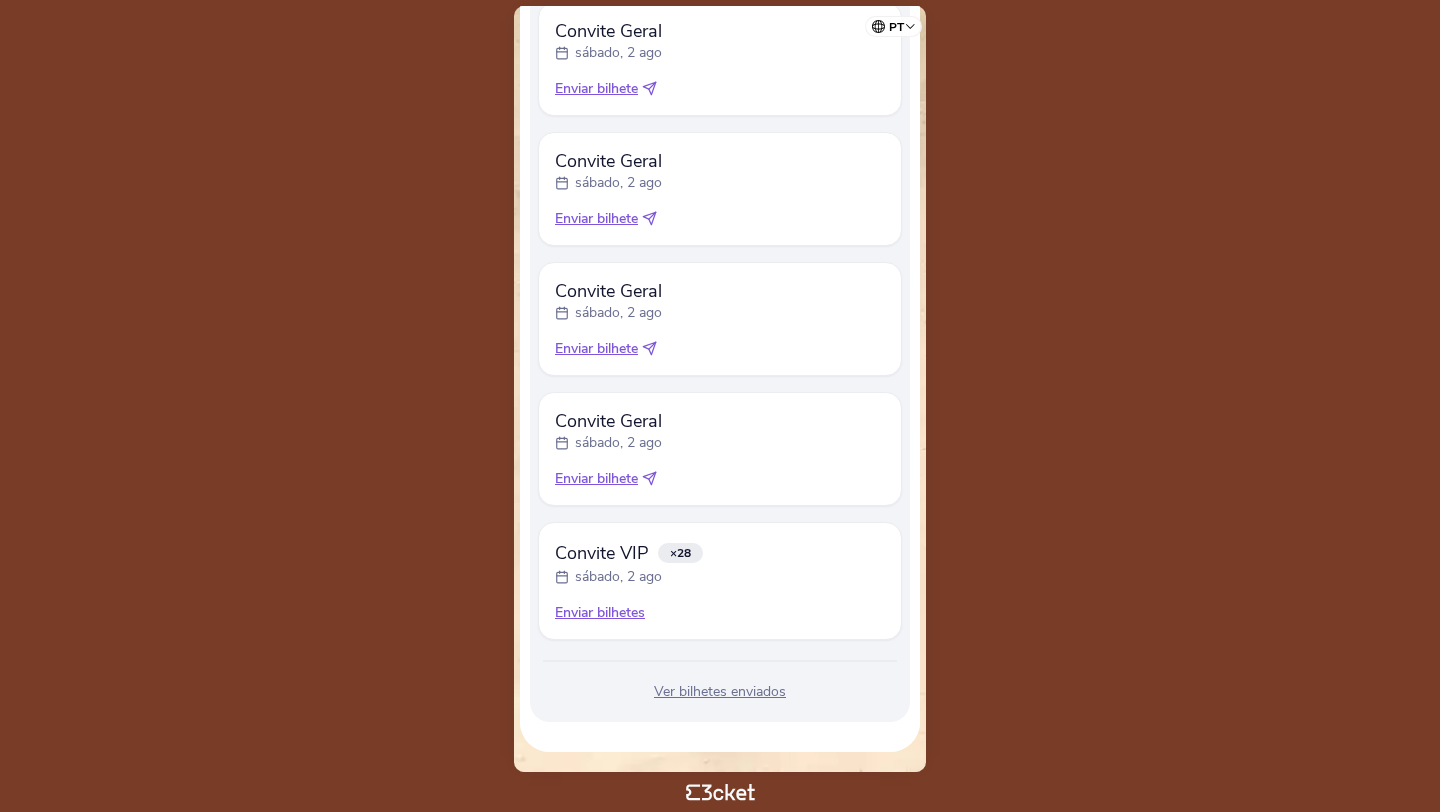 click on "Enviar bilhetes" at bounding box center [720, 613] 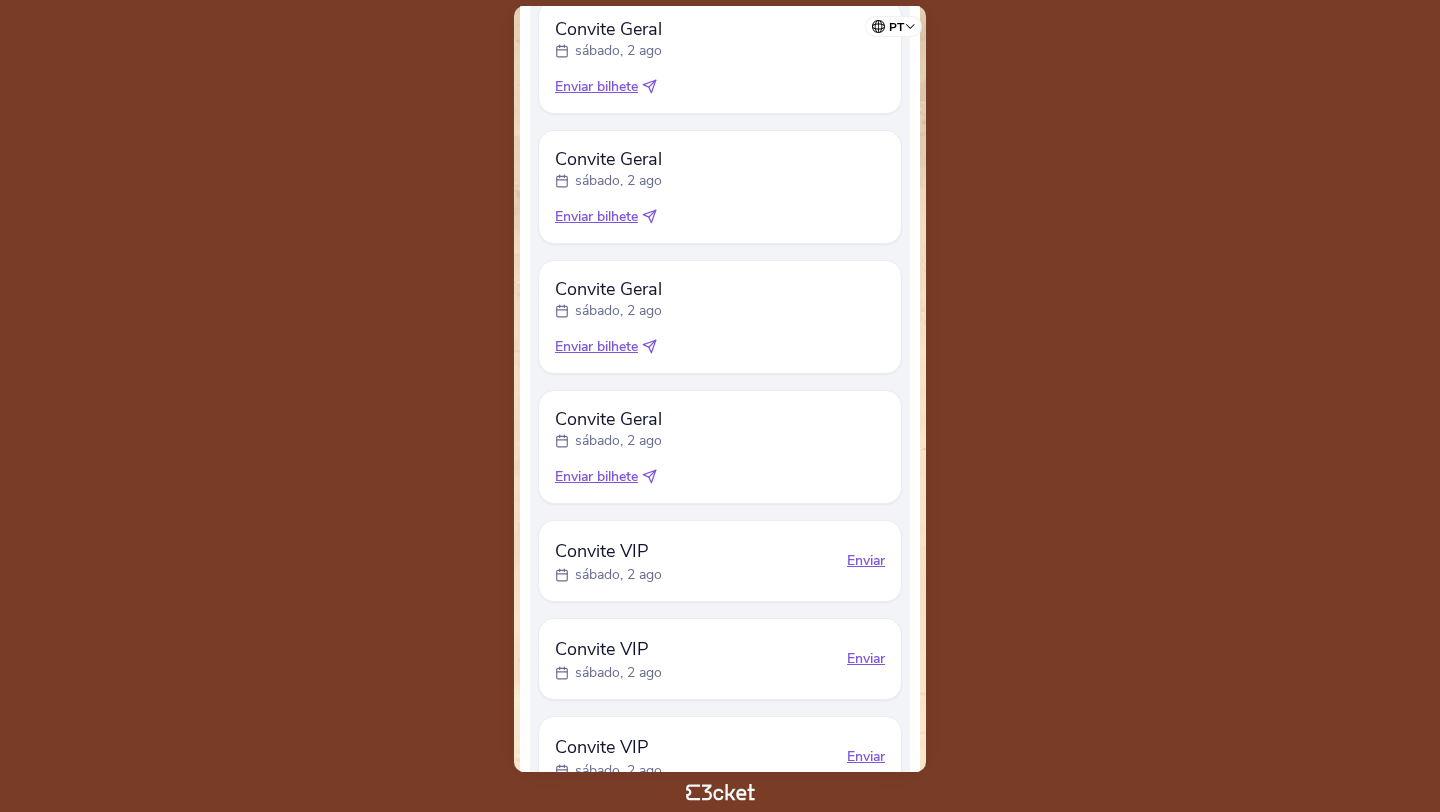 click on "Enviar" at bounding box center (866, 561) 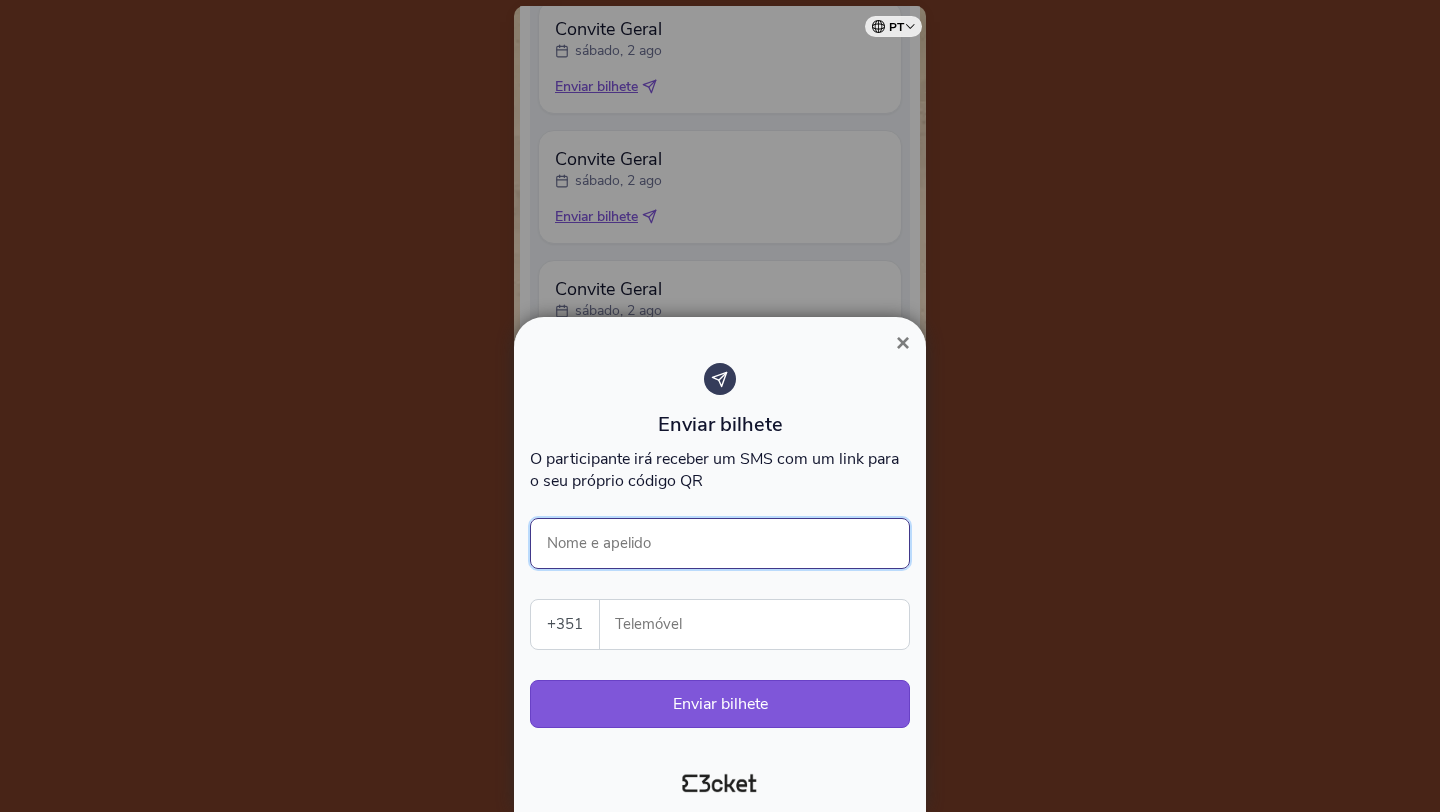 click on "Nome e apelido" at bounding box center (720, 543) 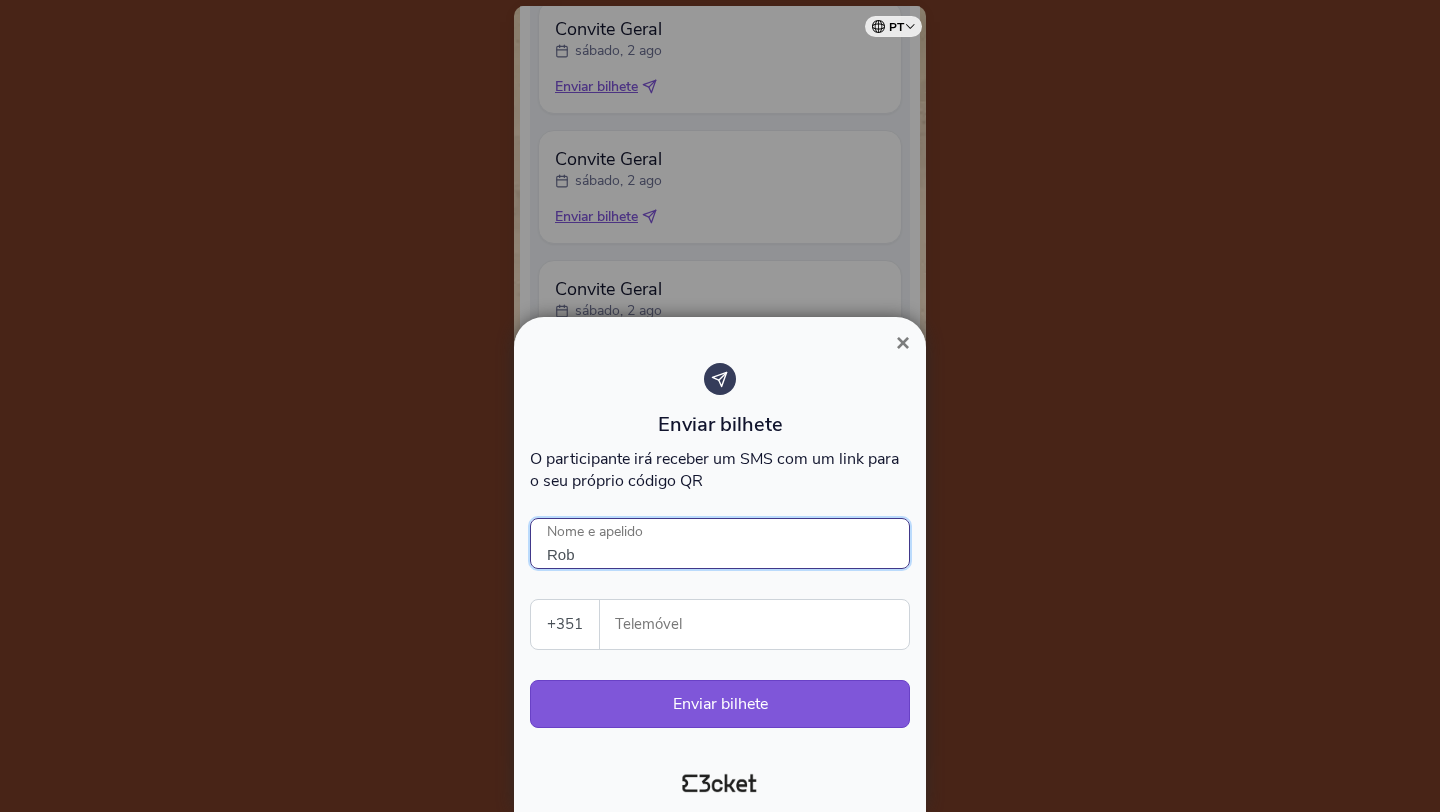 type on "Rob" 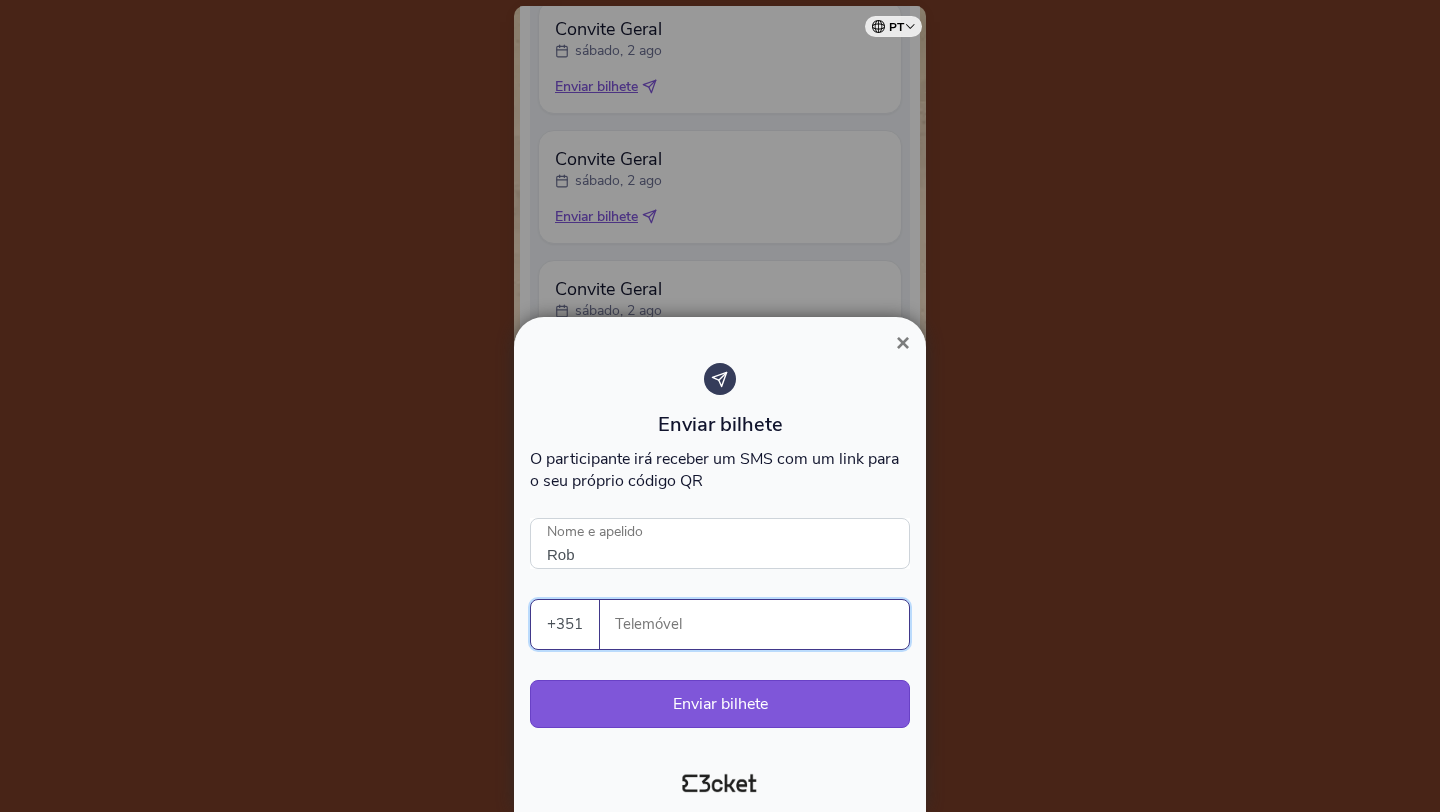 click on "Telemóvel" at bounding box center [762, 624] 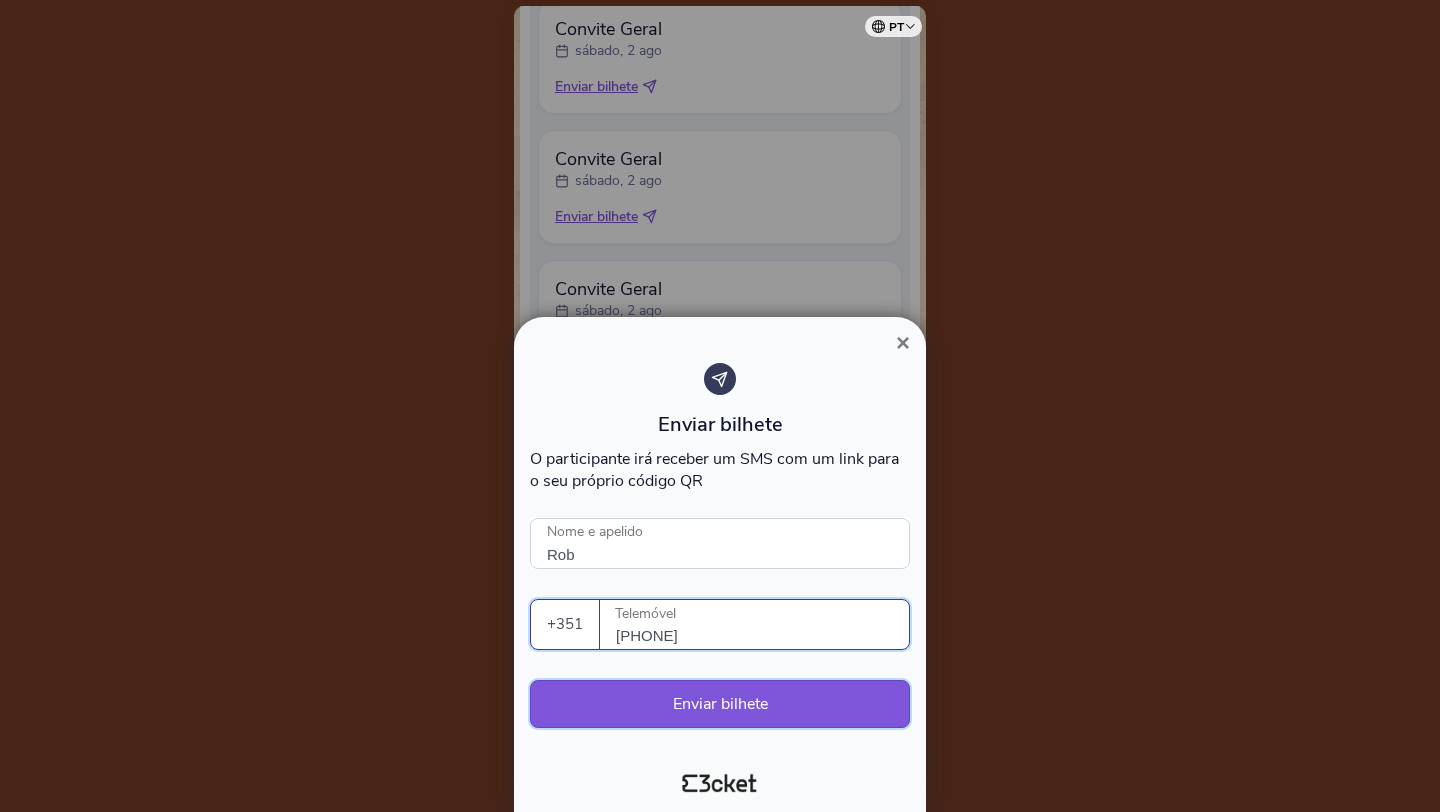 type on "[PHONE]" 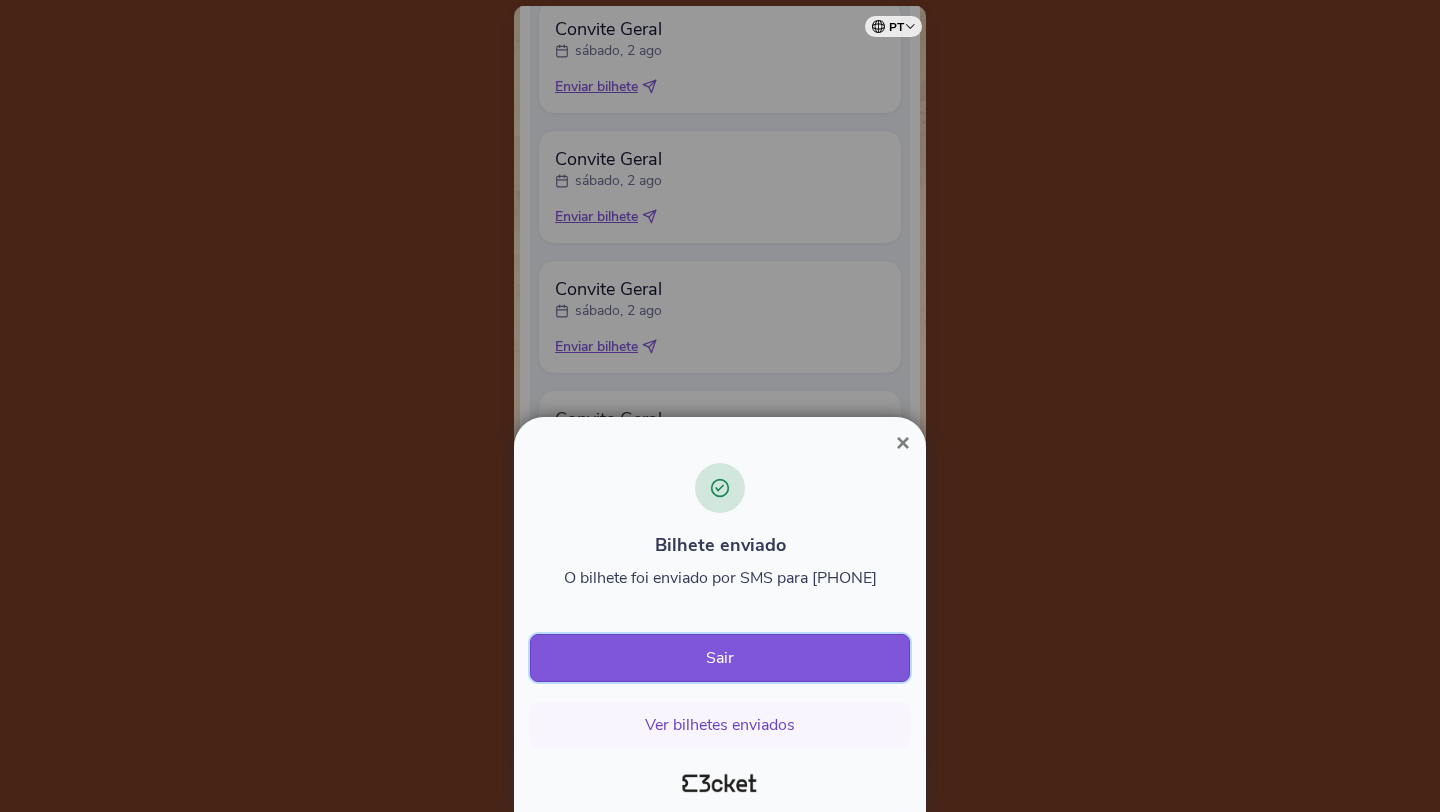 click on "Sair" at bounding box center (720, 658) 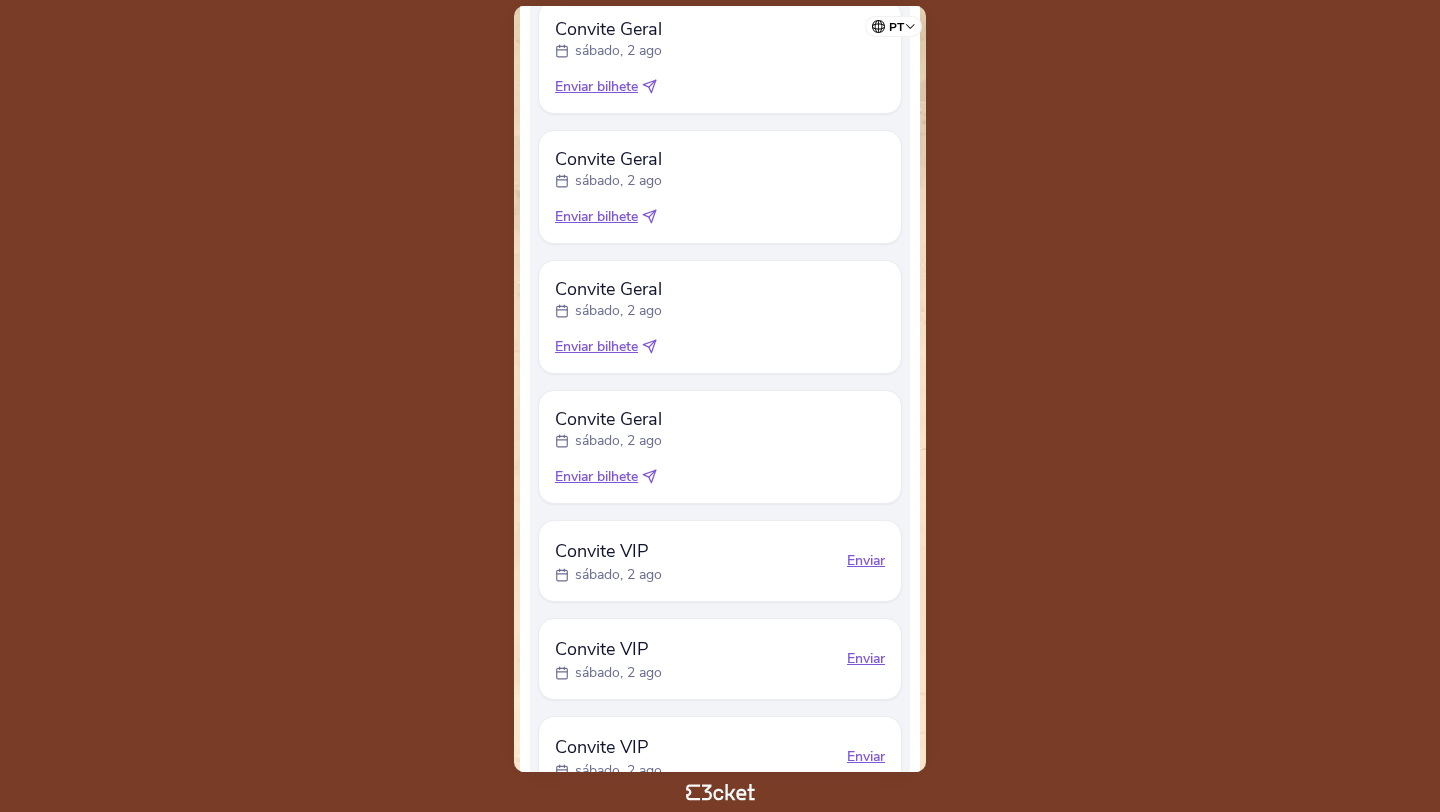 scroll, scrollTop: 2183, scrollLeft: 0, axis: vertical 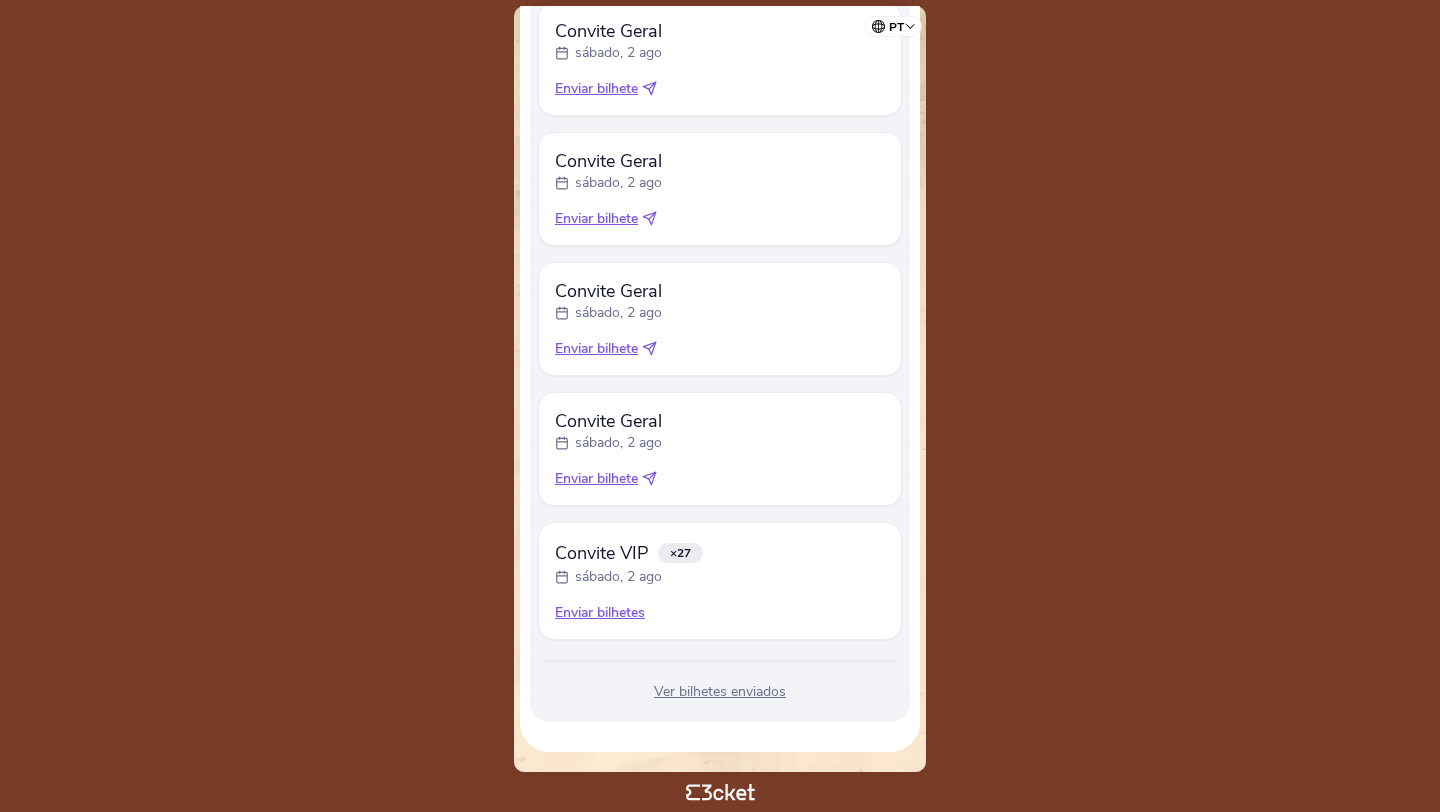 click on "Enviar bilhetes" at bounding box center (720, 613) 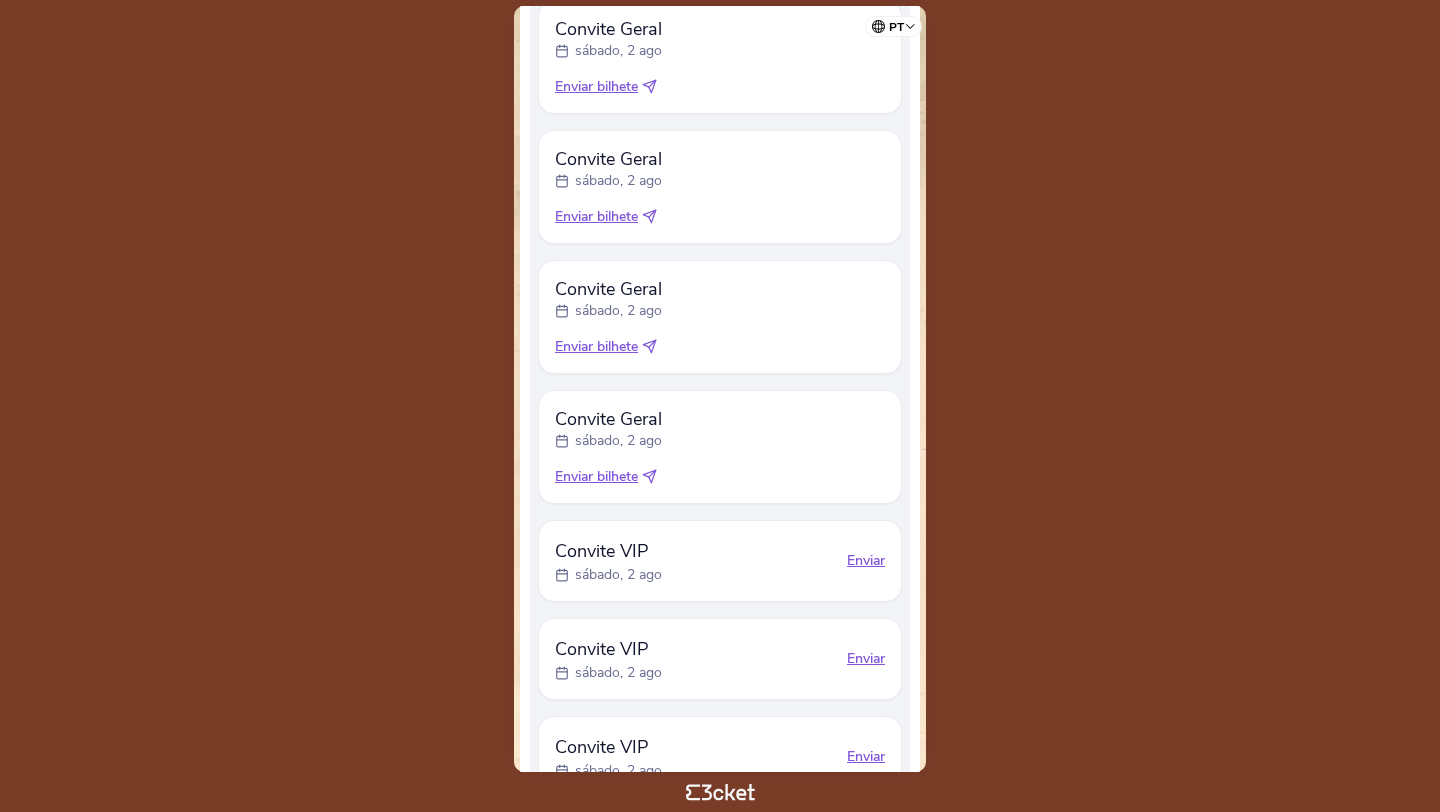 click on "Enviar" at bounding box center [866, 561] 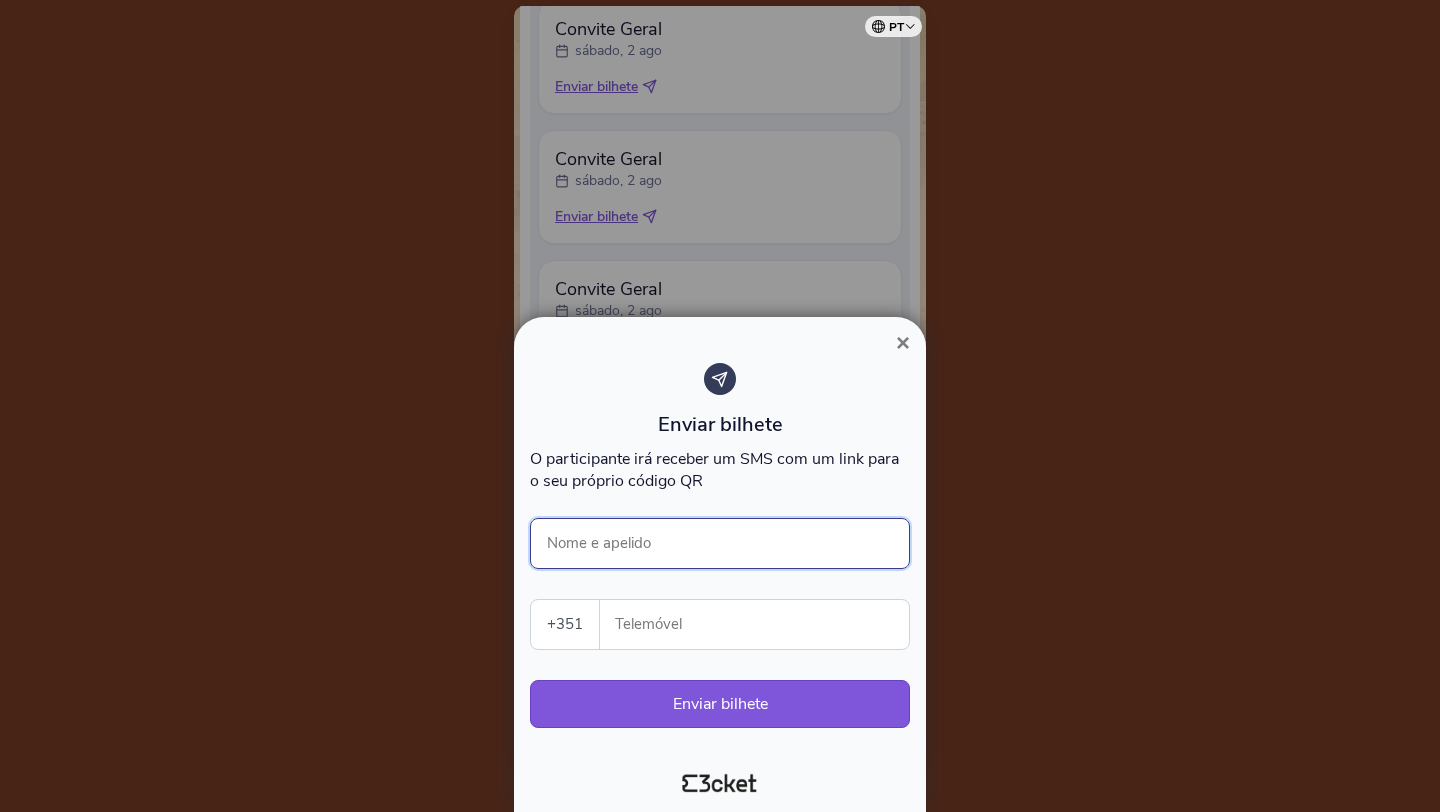 click on "Nome e apelido" at bounding box center (720, 543) 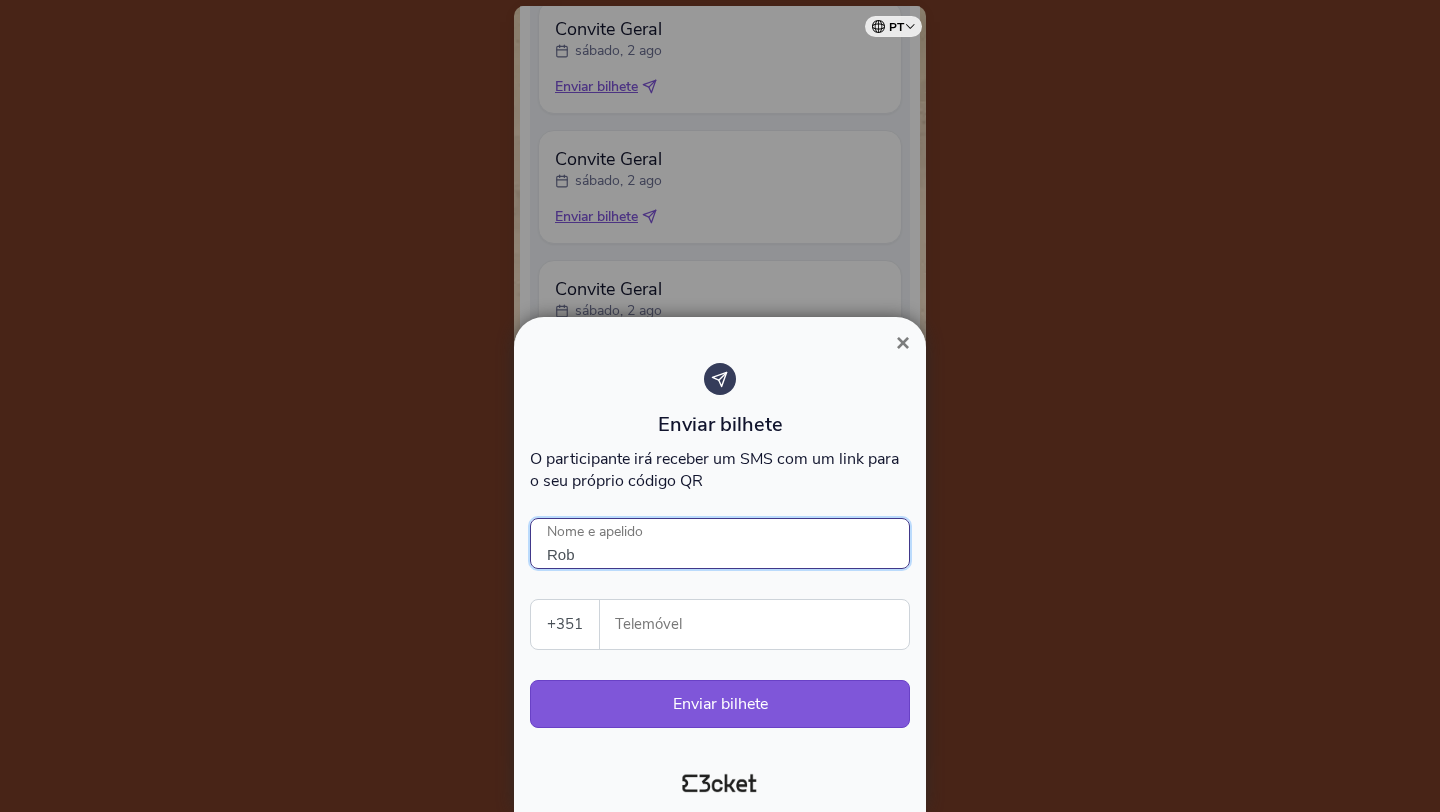 type on "Rob" 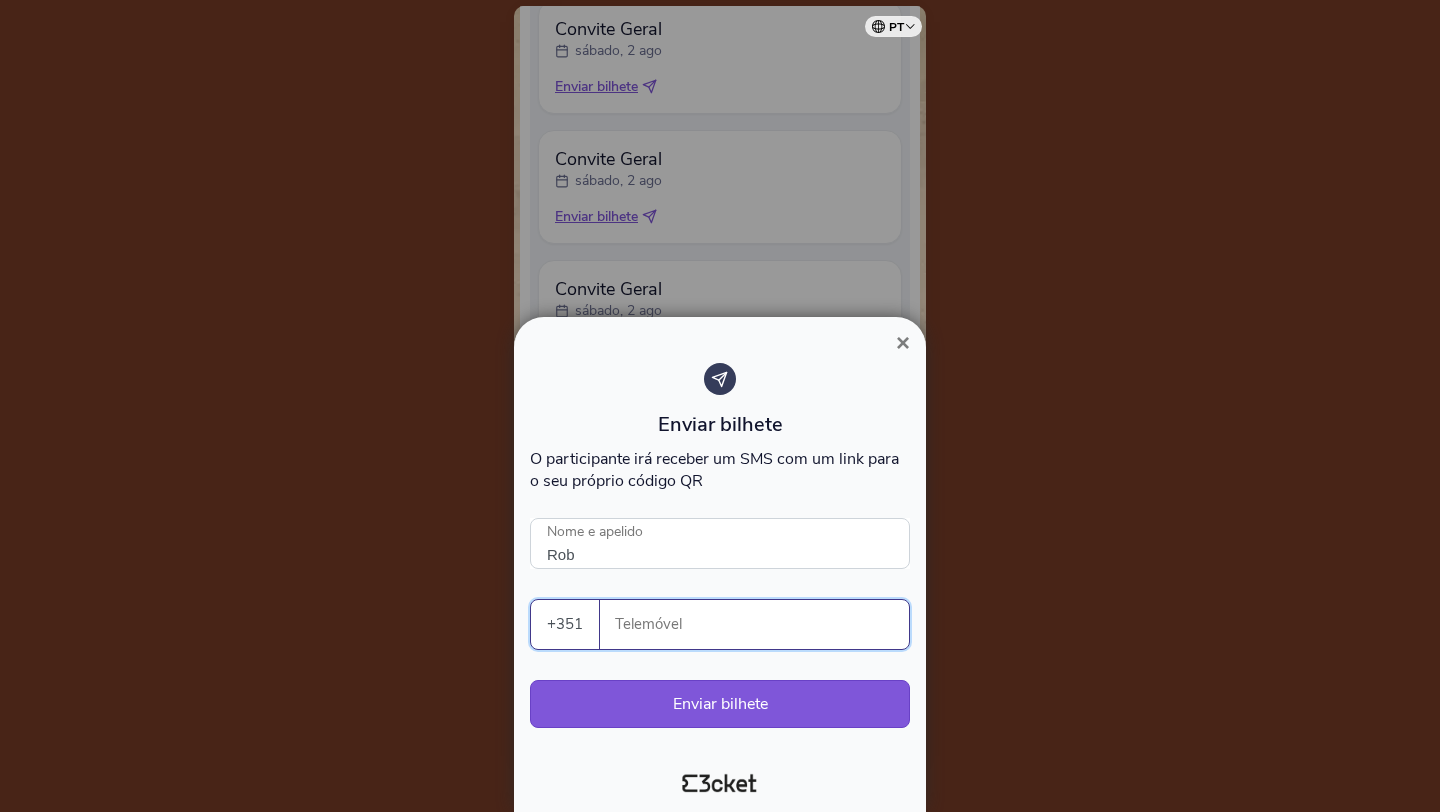 click on "Telemóvel" at bounding box center [762, 624] 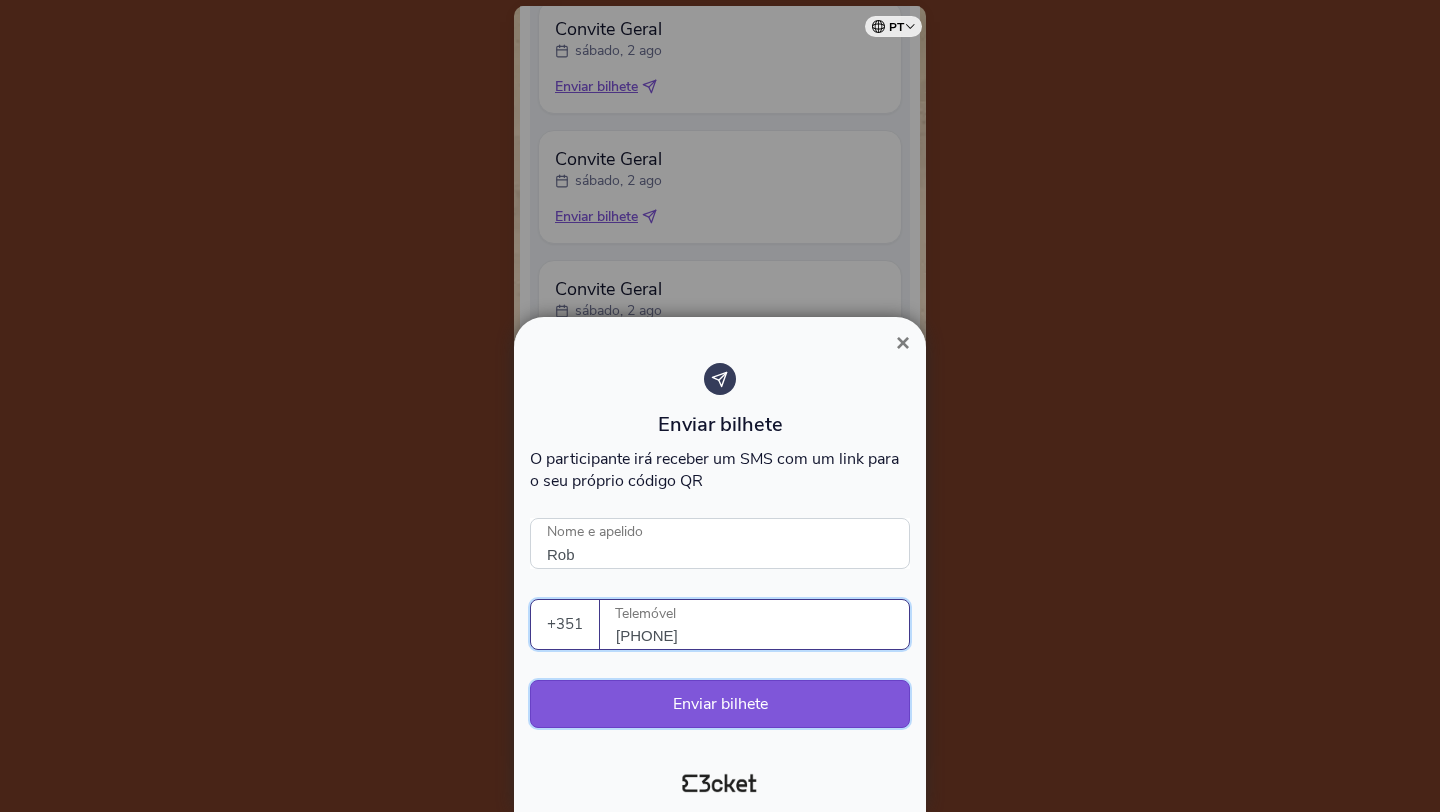 type on "[PHONE]" 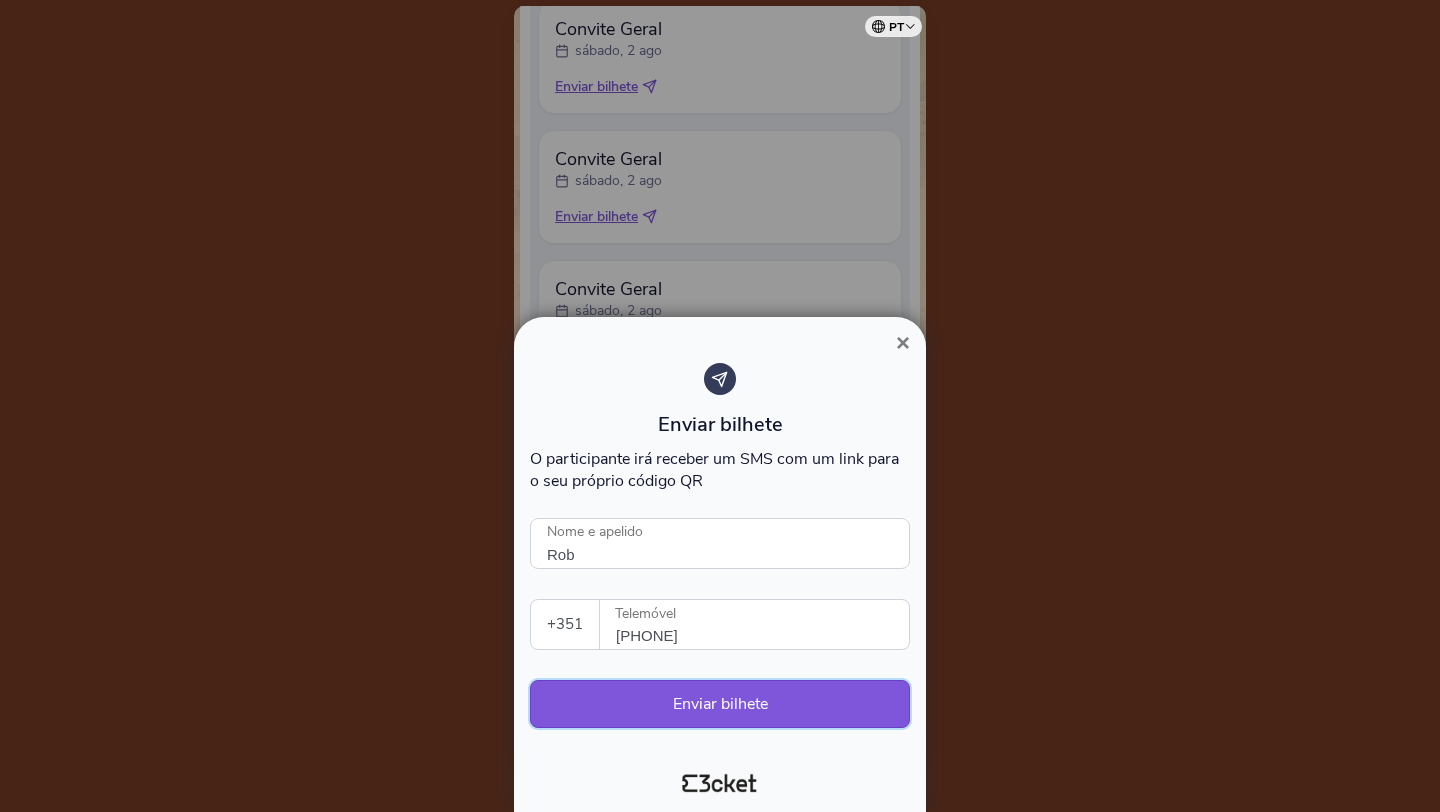click on "Enviar bilhete" at bounding box center (720, 704) 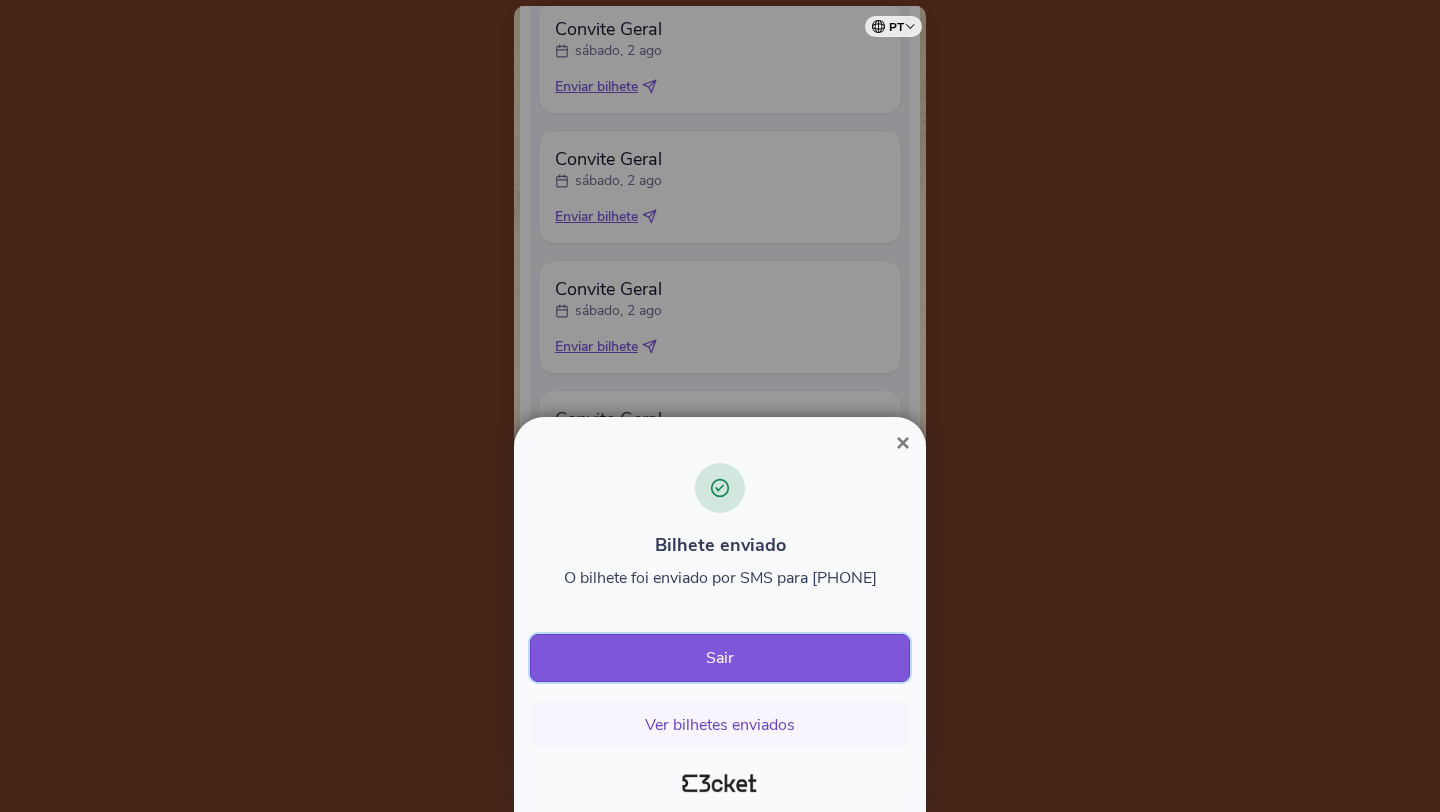 click on "Sair" at bounding box center [720, 658] 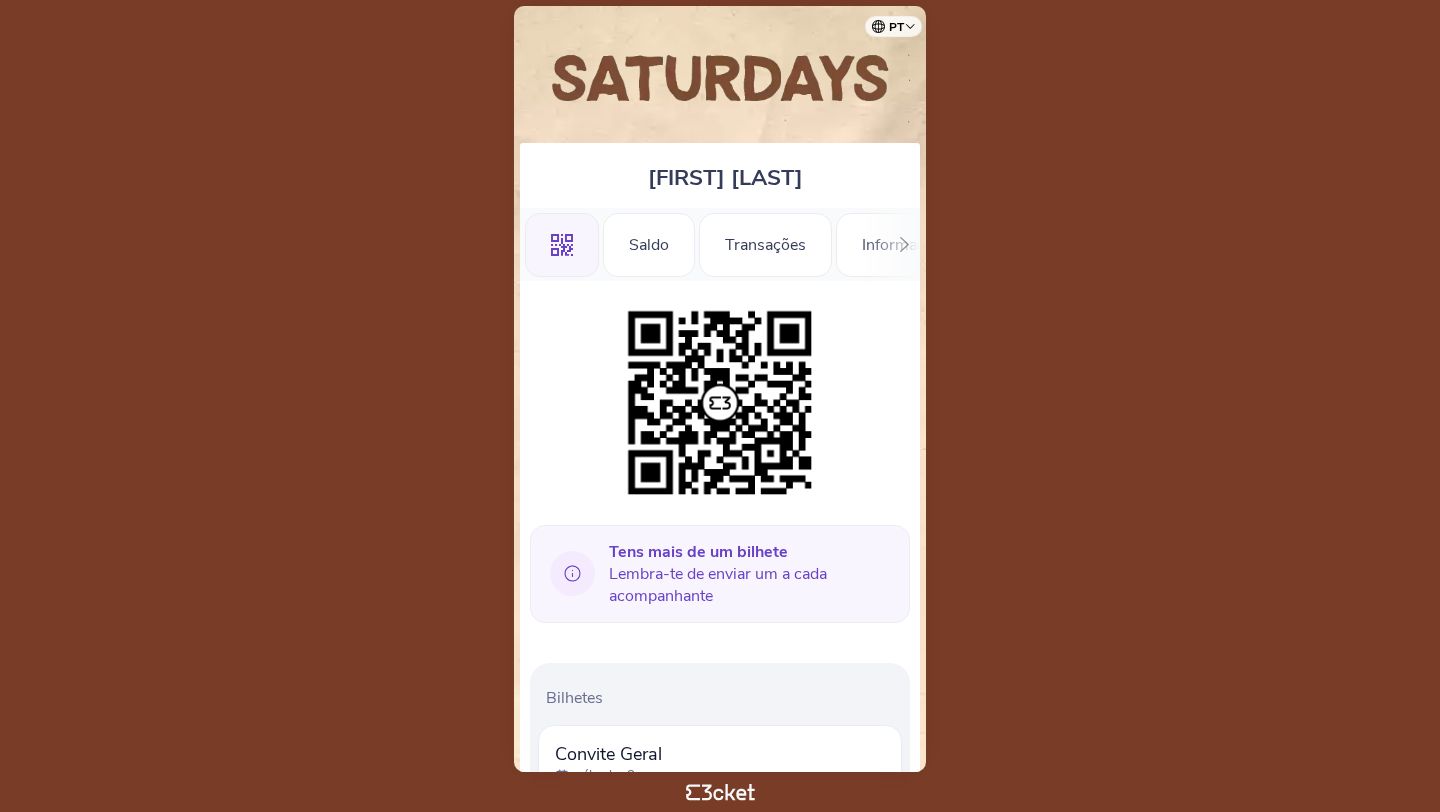 scroll, scrollTop: 0, scrollLeft: 0, axis: both 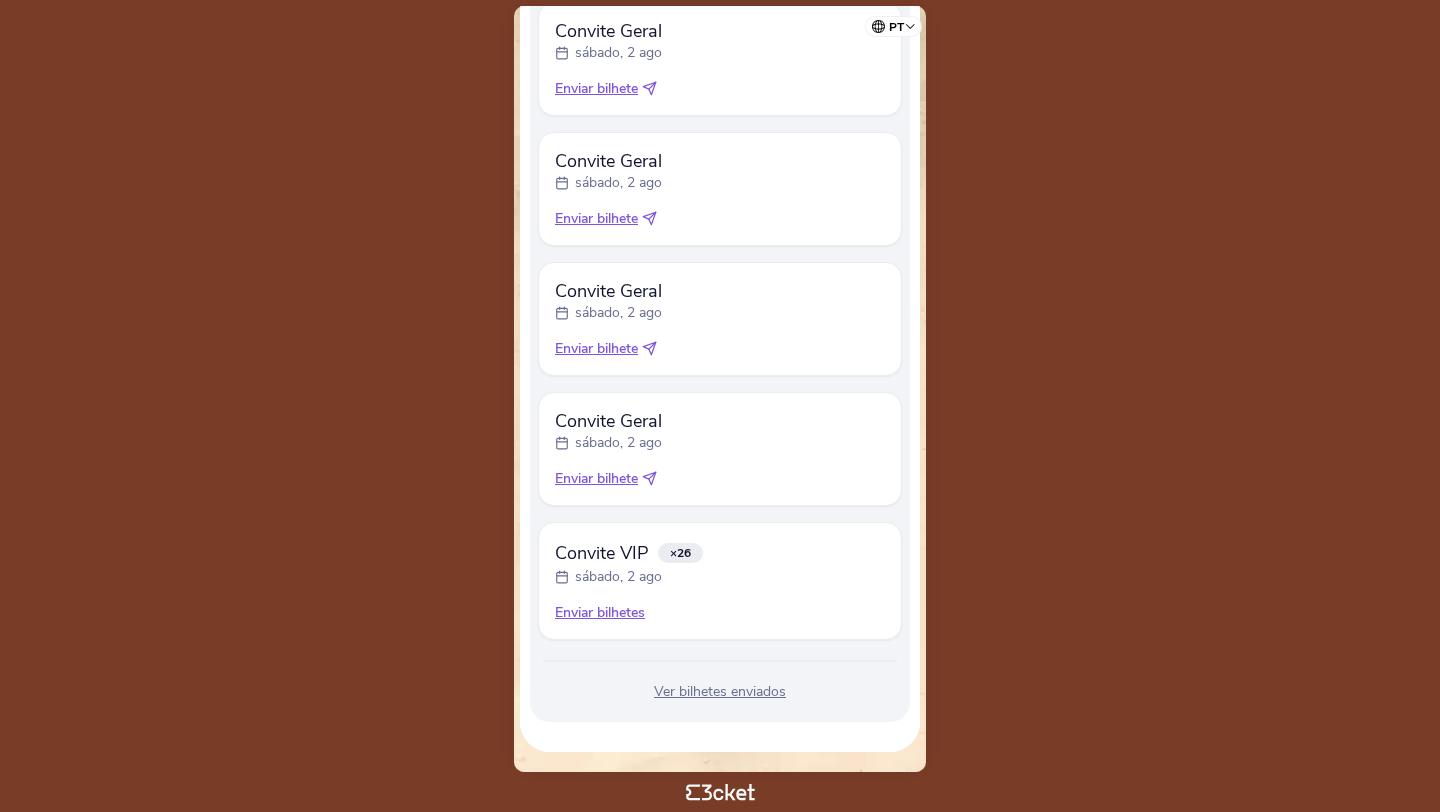 click on "Enviar bilhetes" at bounding box center (720, 613) 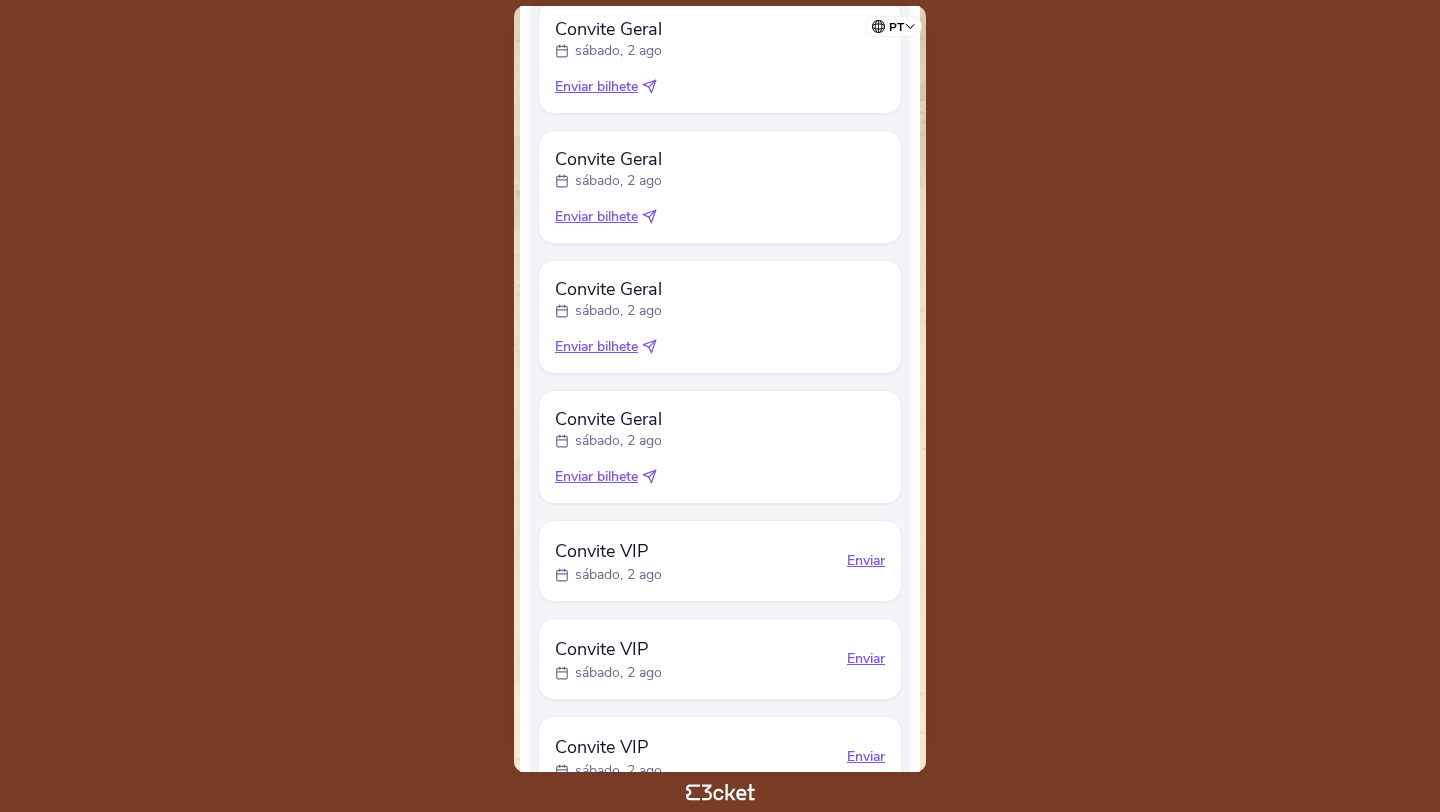 click on "Enviar" at bounding box center [866, 561] 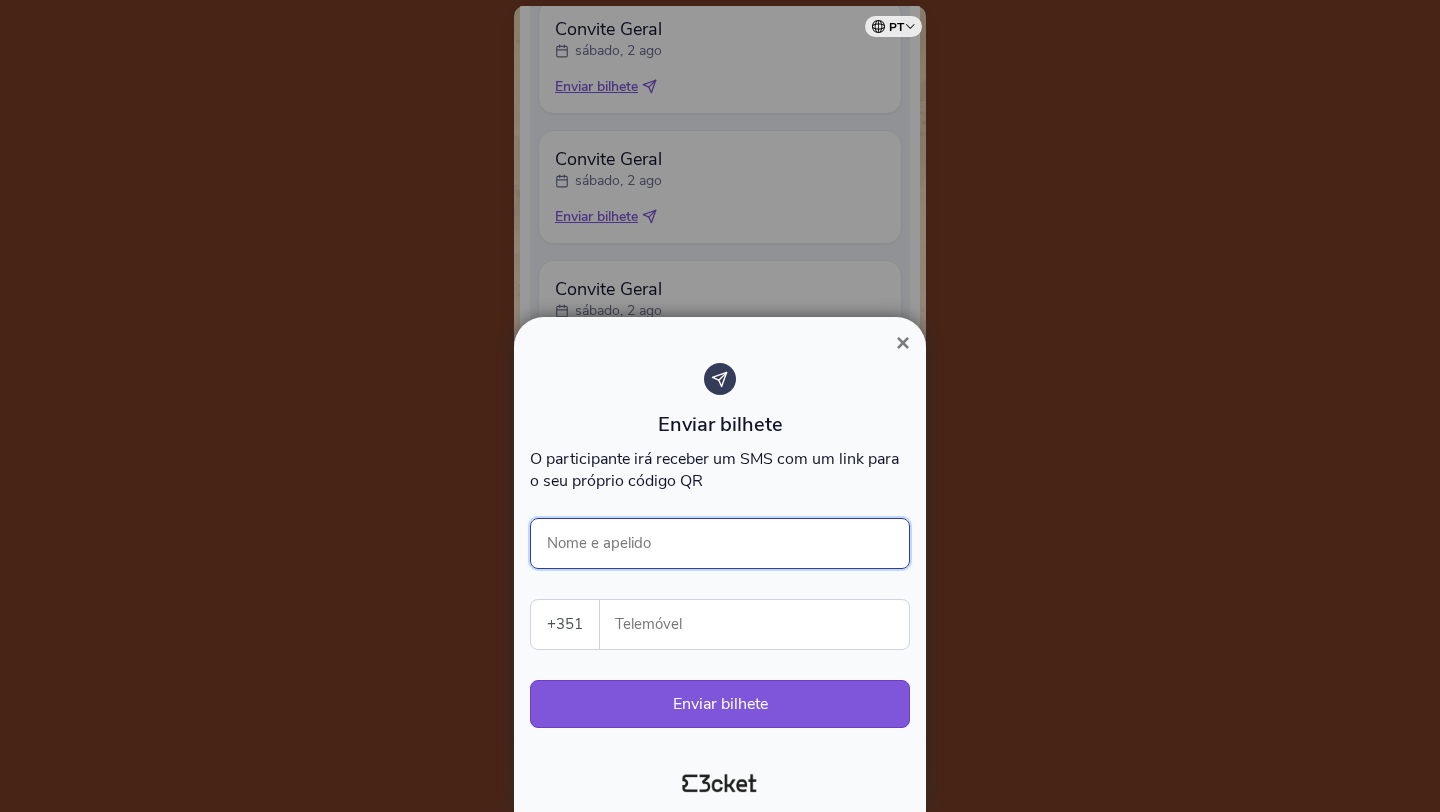 click on "Nome e apelido" at bounding box center (720, 543) 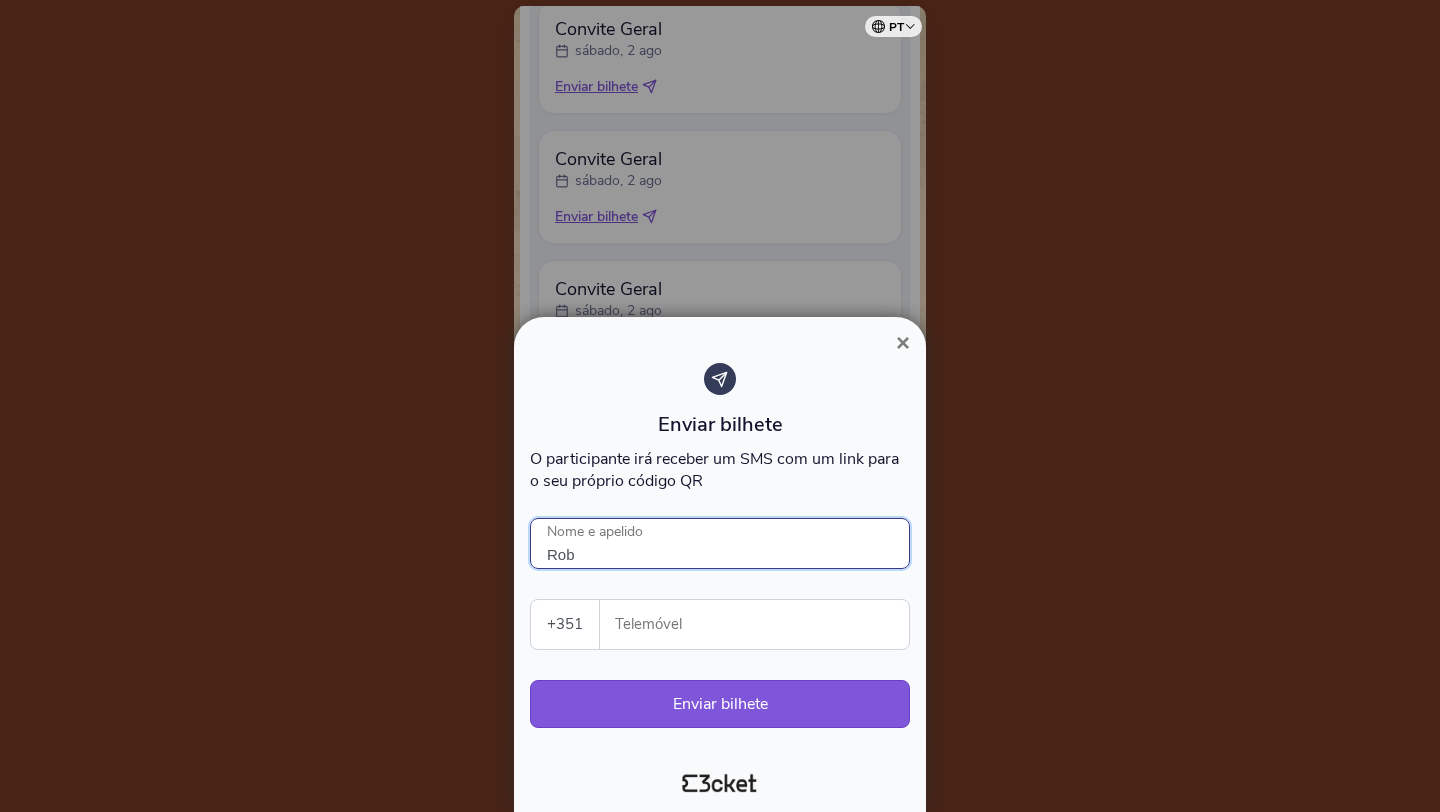 type on "Rob" 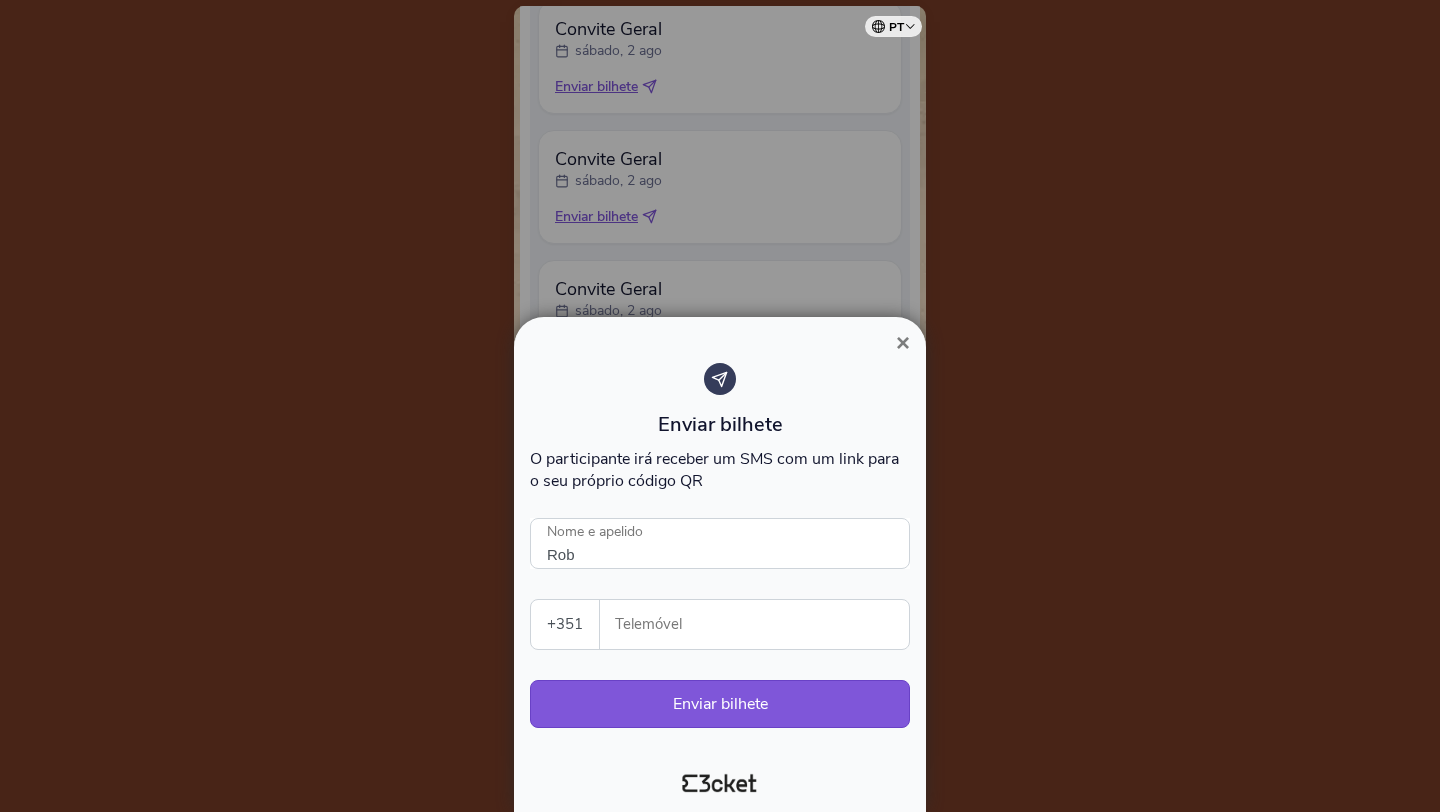 click on "Telemóvel" at bounding box center (762, 624) 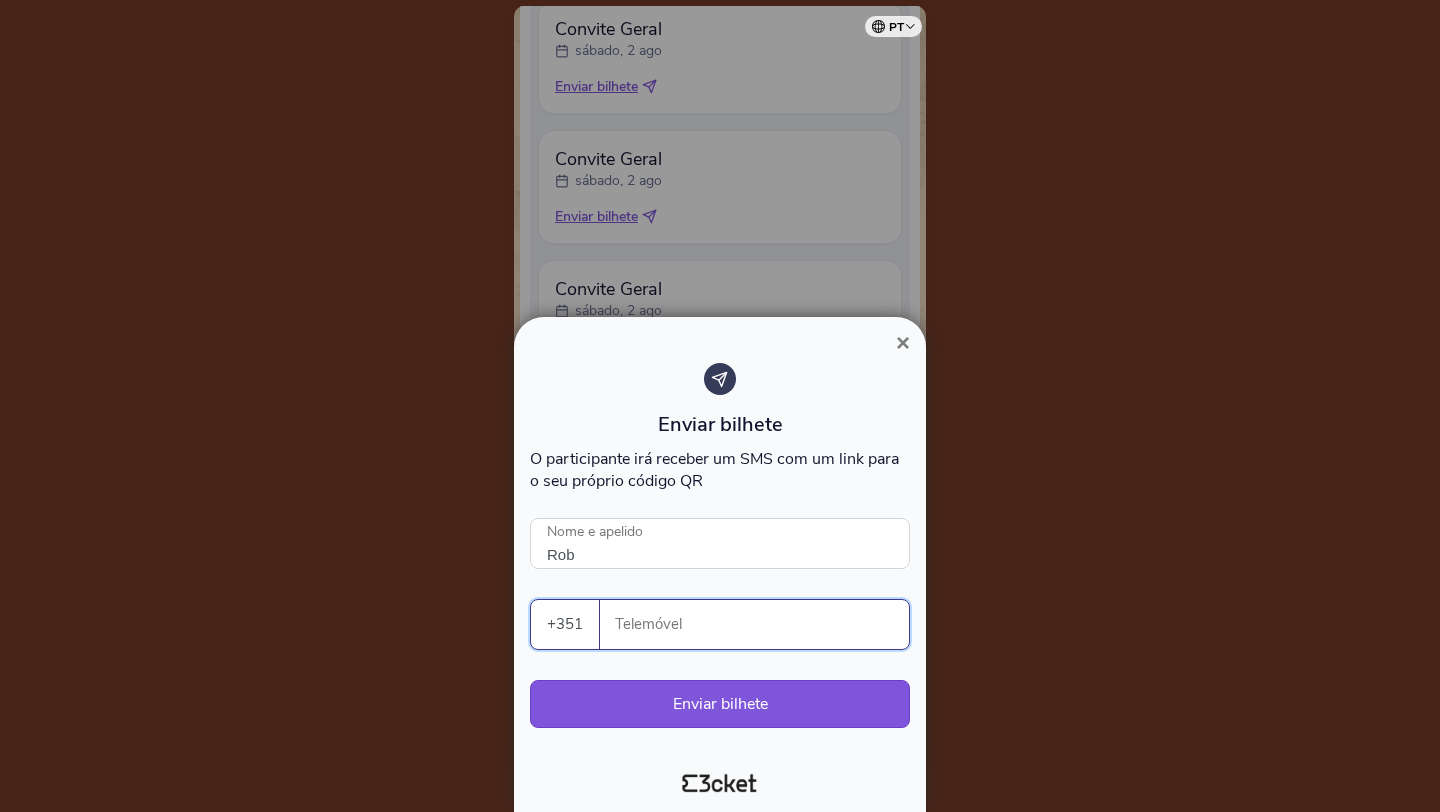 paste on "[PHONE]" 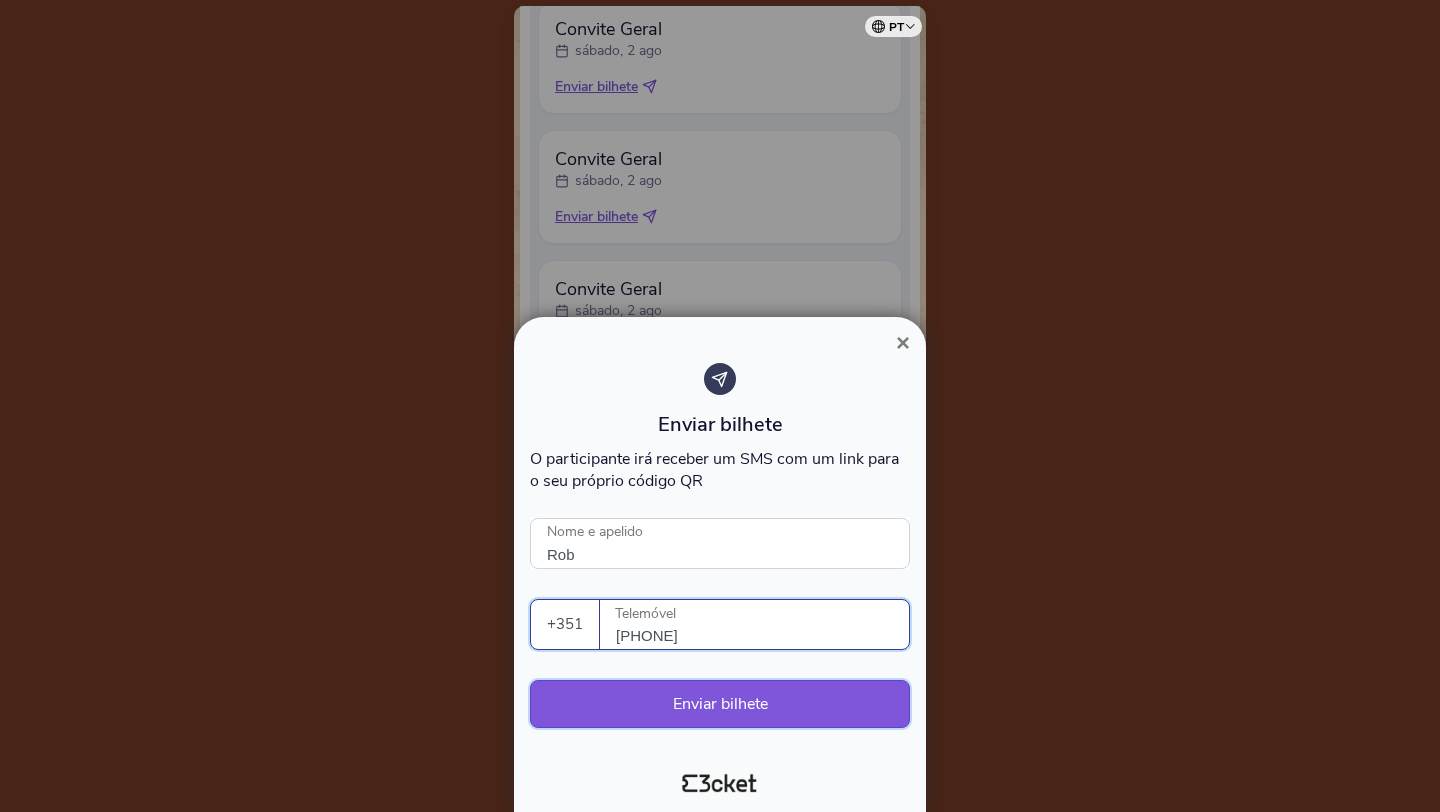 type on "[PHONE]" 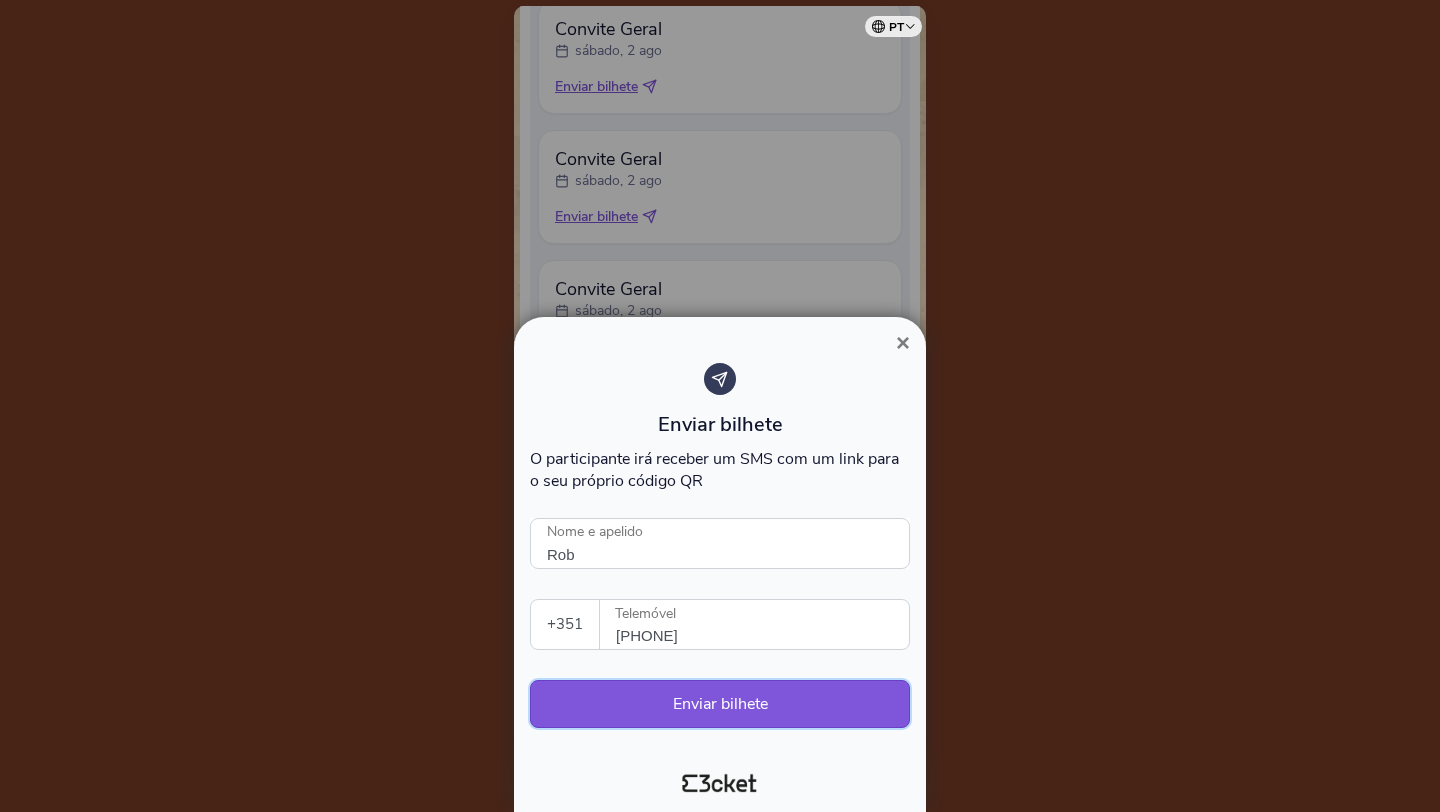 click on "Enviar bilhete" at bounding box center (720, 704) 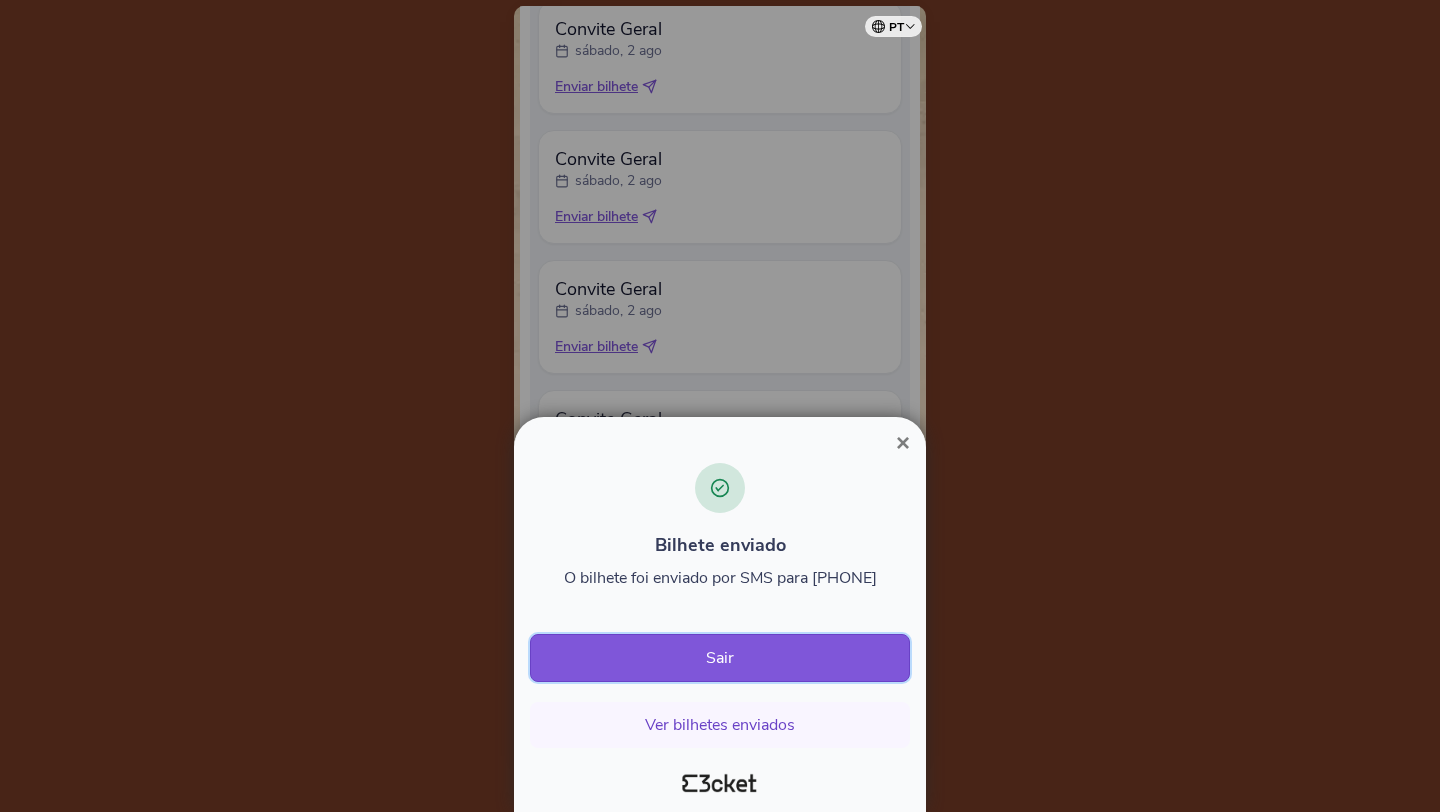 click on "Sair" at bounding box center (720, 658) 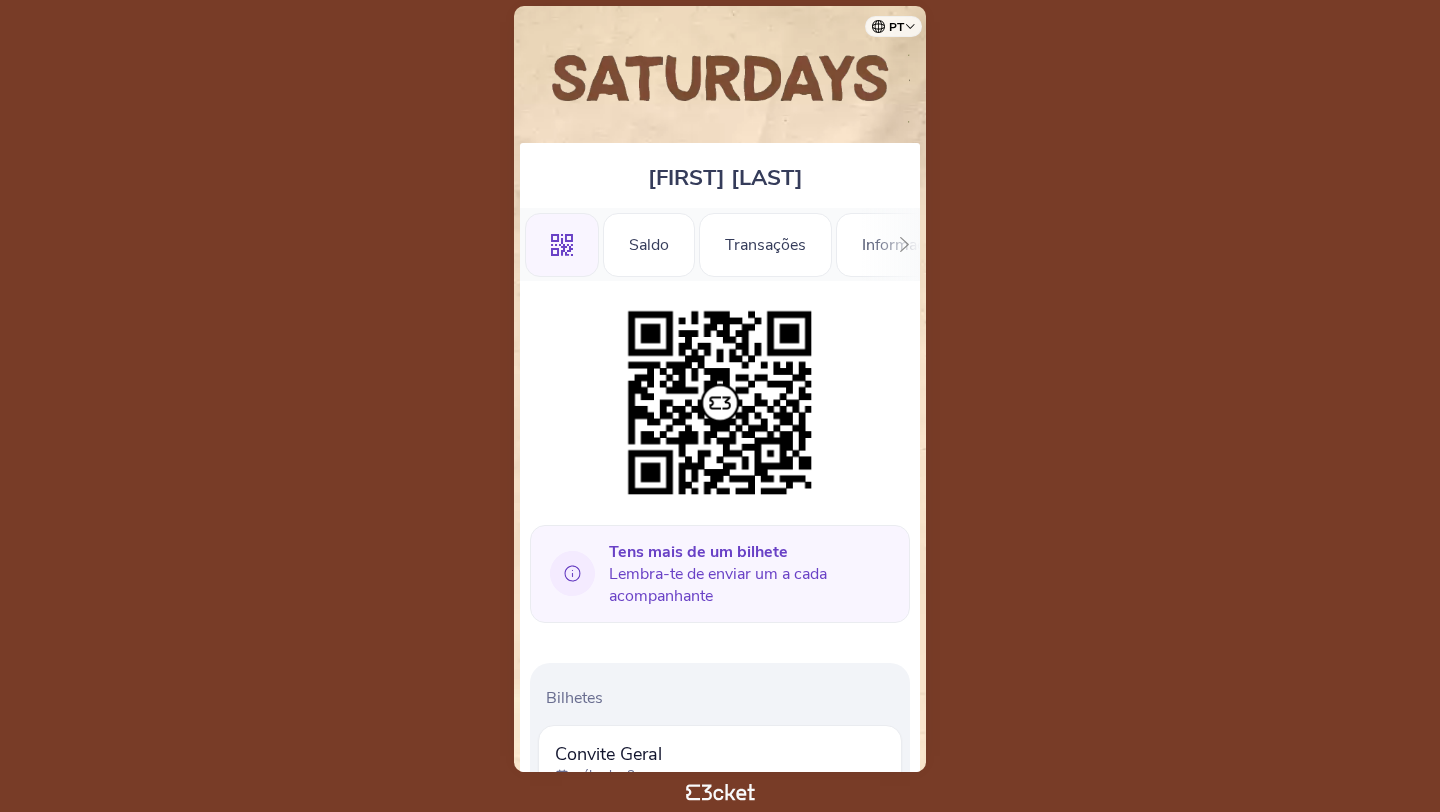 scroll, scrollTop: 0, scrollLeft: 0, axis: both 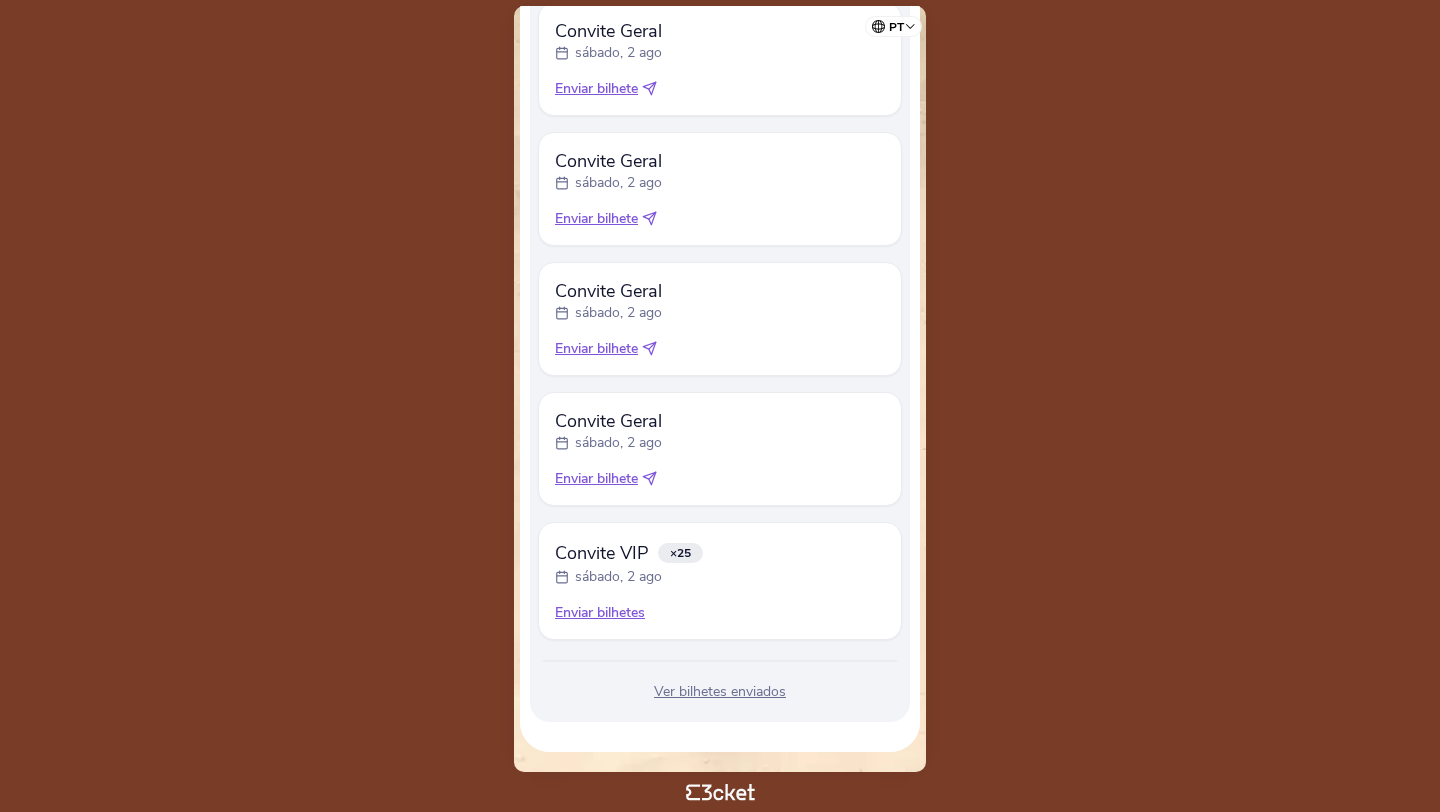 click on "Enviar bilhetes" at bounding box center [720, 613] 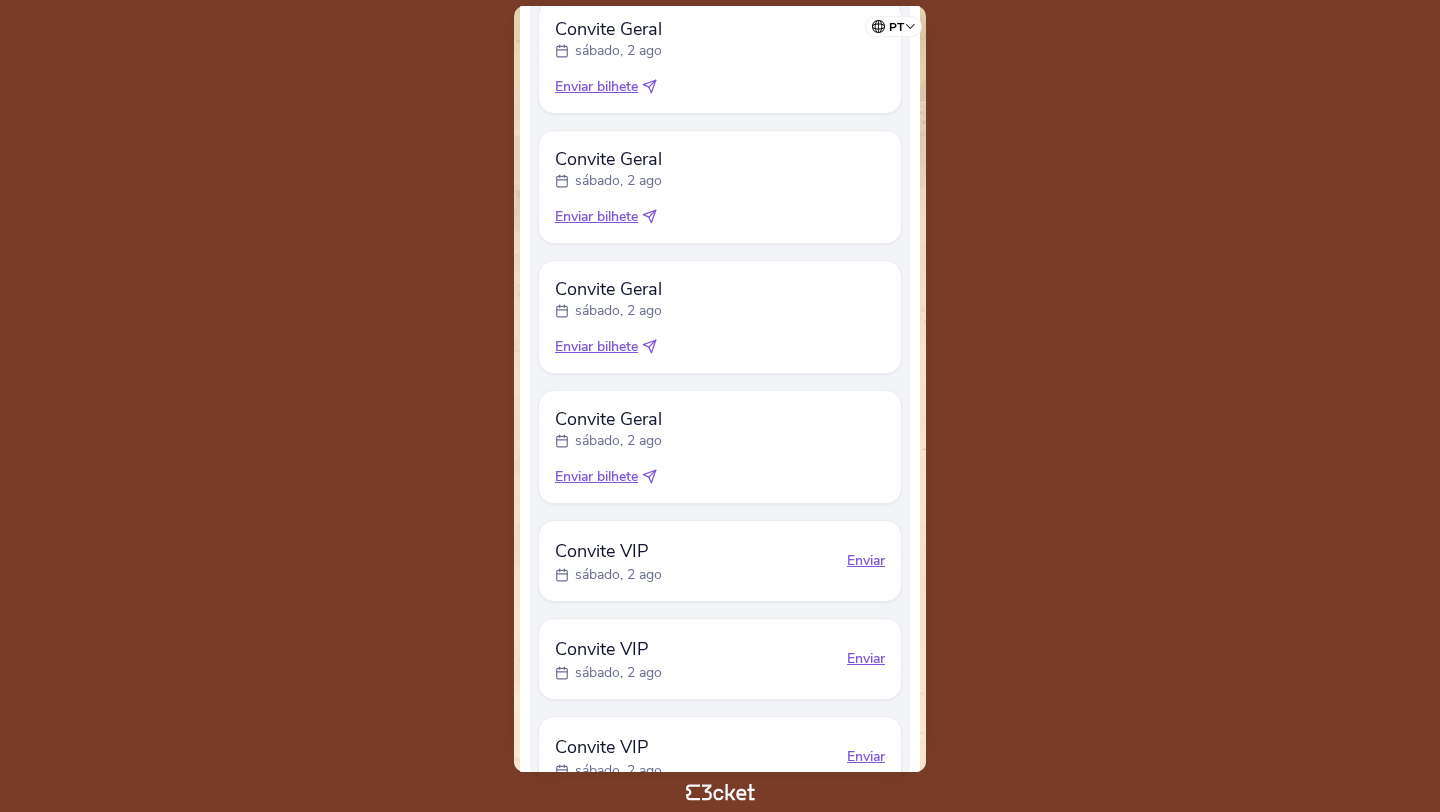 click on "Enviar" at bounding box center (866, 561) 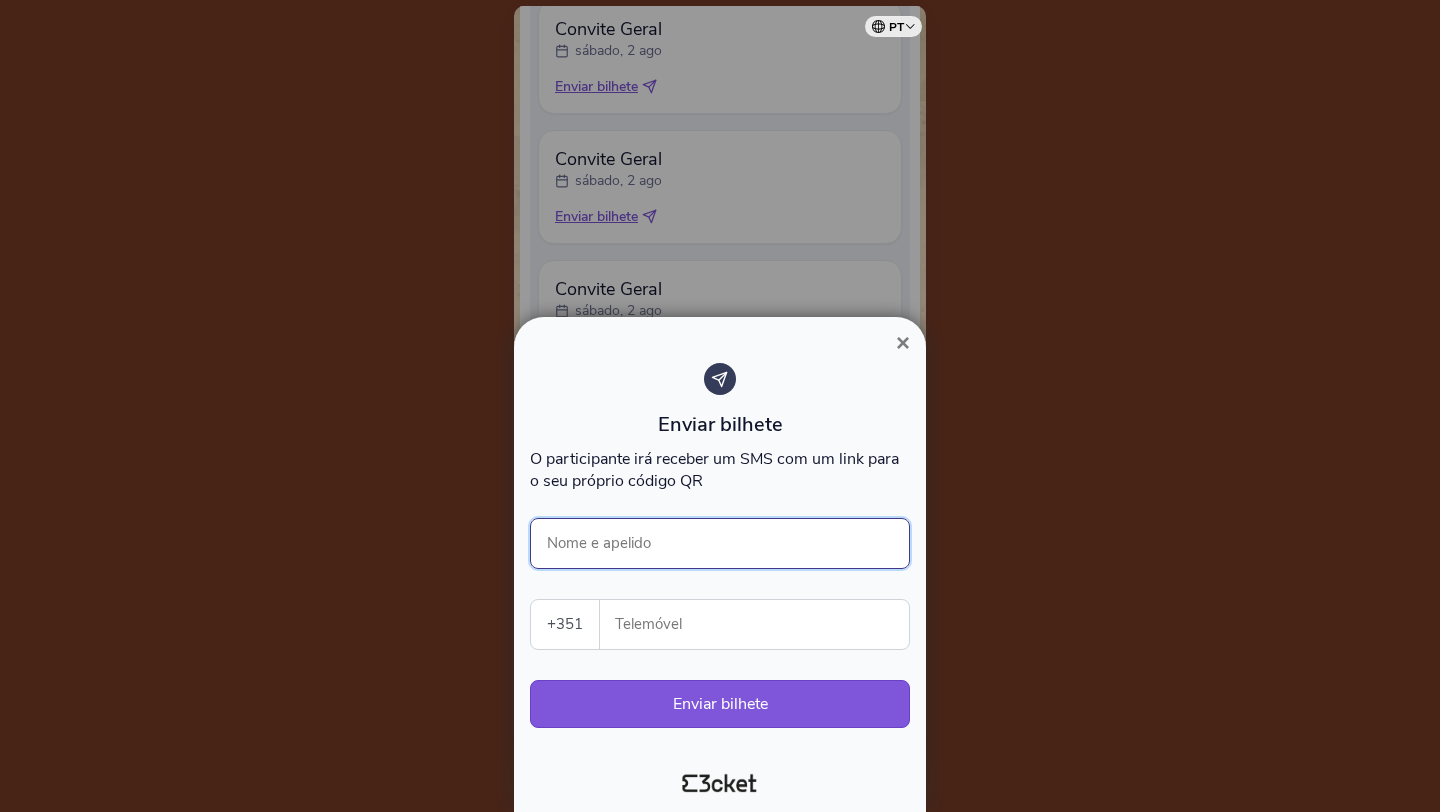 click on "Nome e apelido" at bounding box center [720, 543] 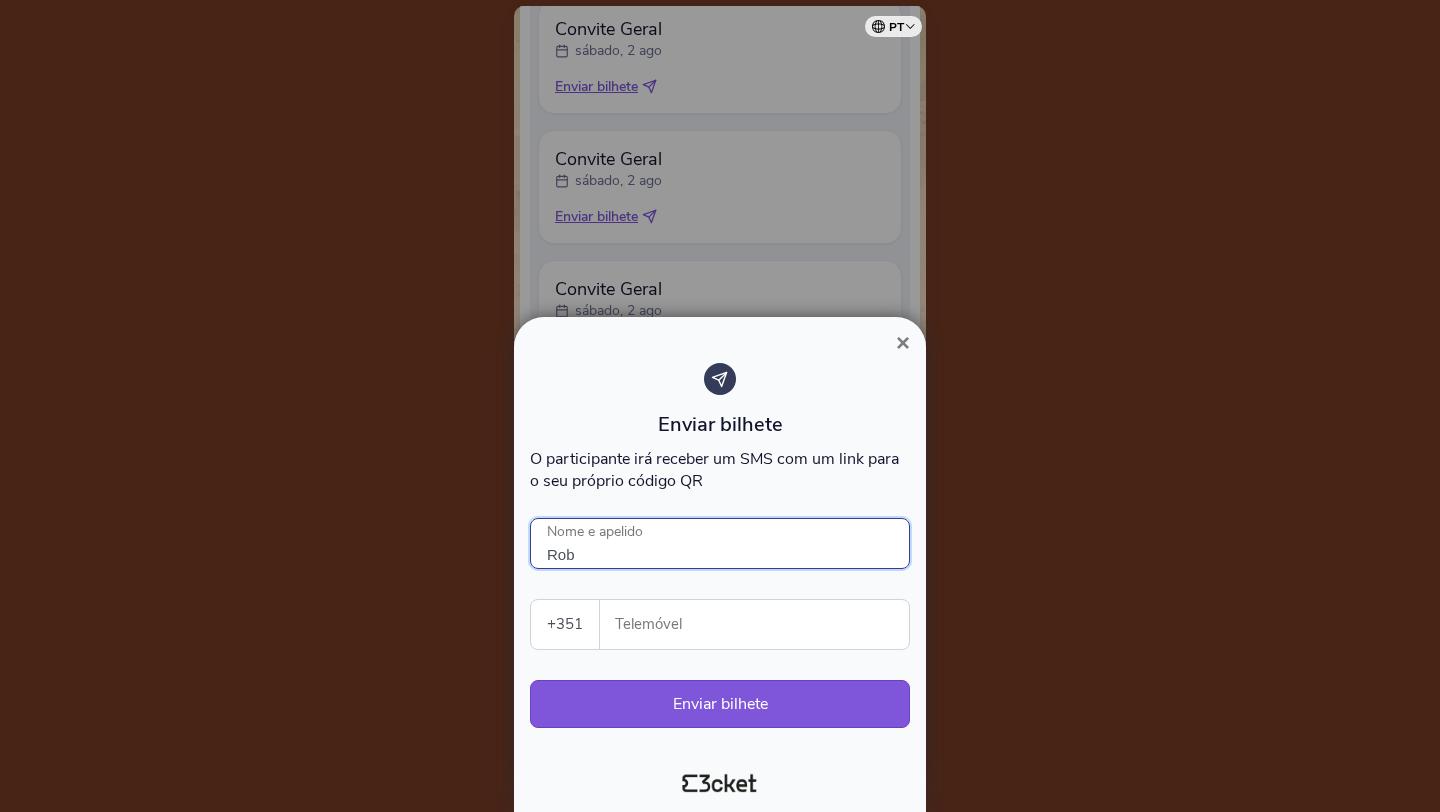 type on "Rob" 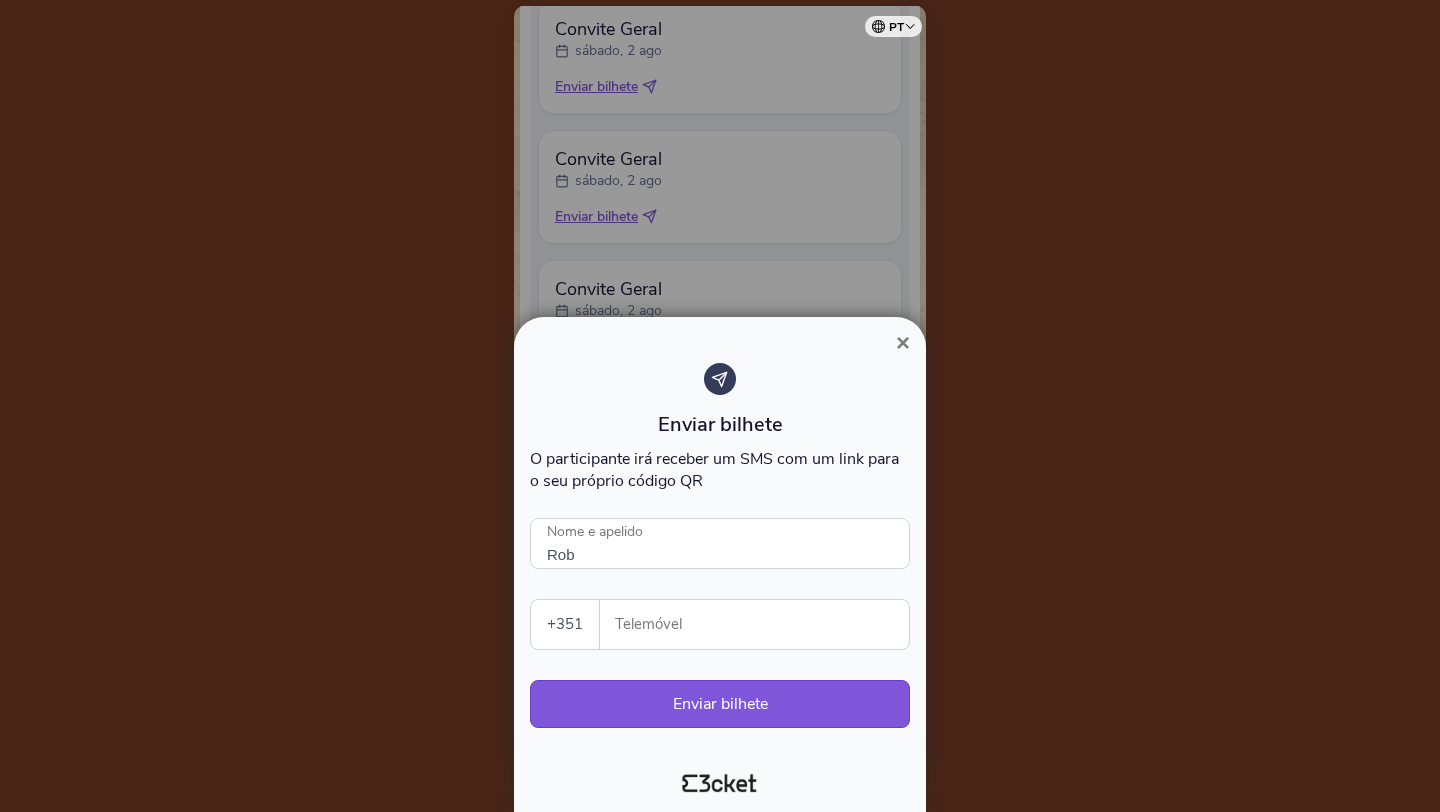 click on "Telemóvel" at bounding box center (762, 624) 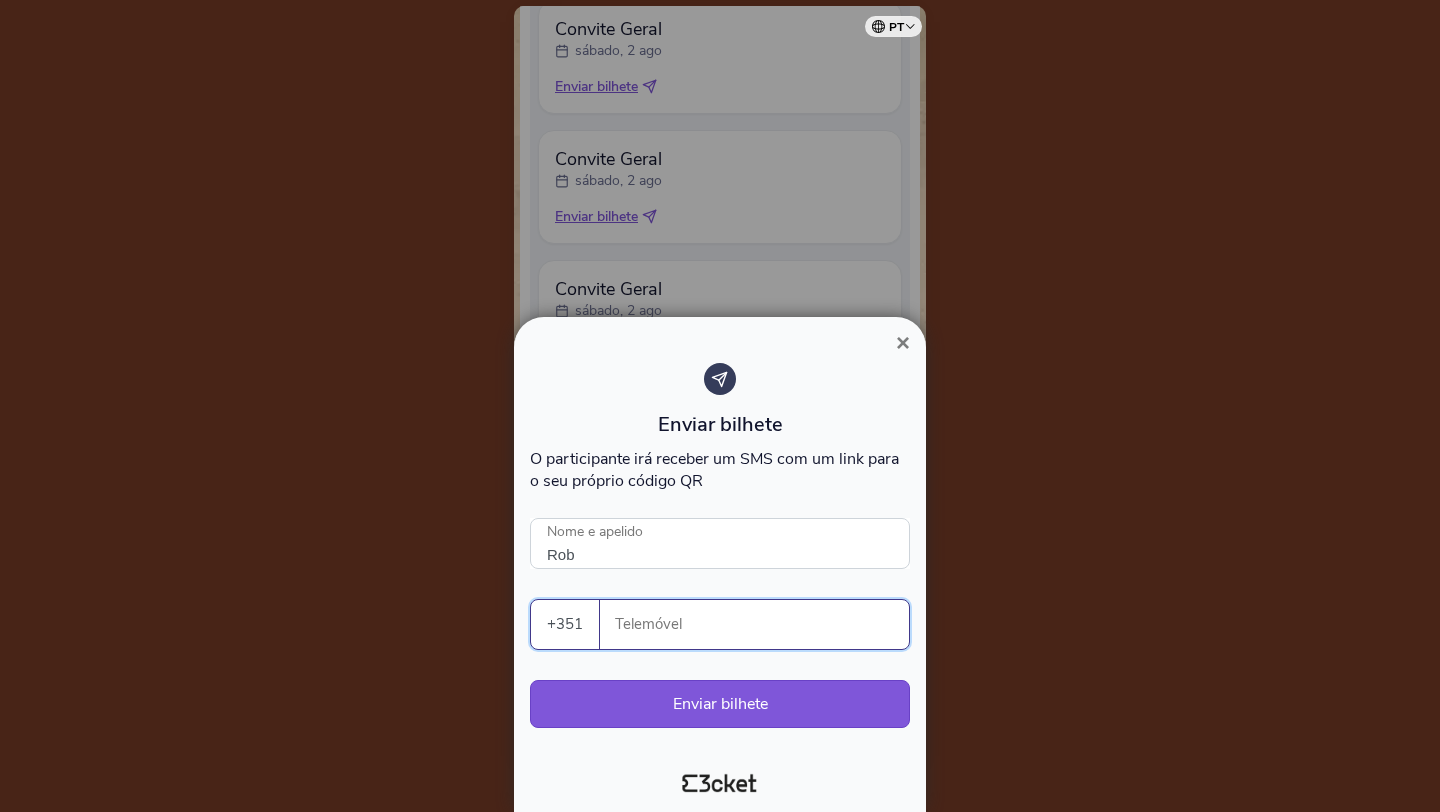 paste on "916041880" 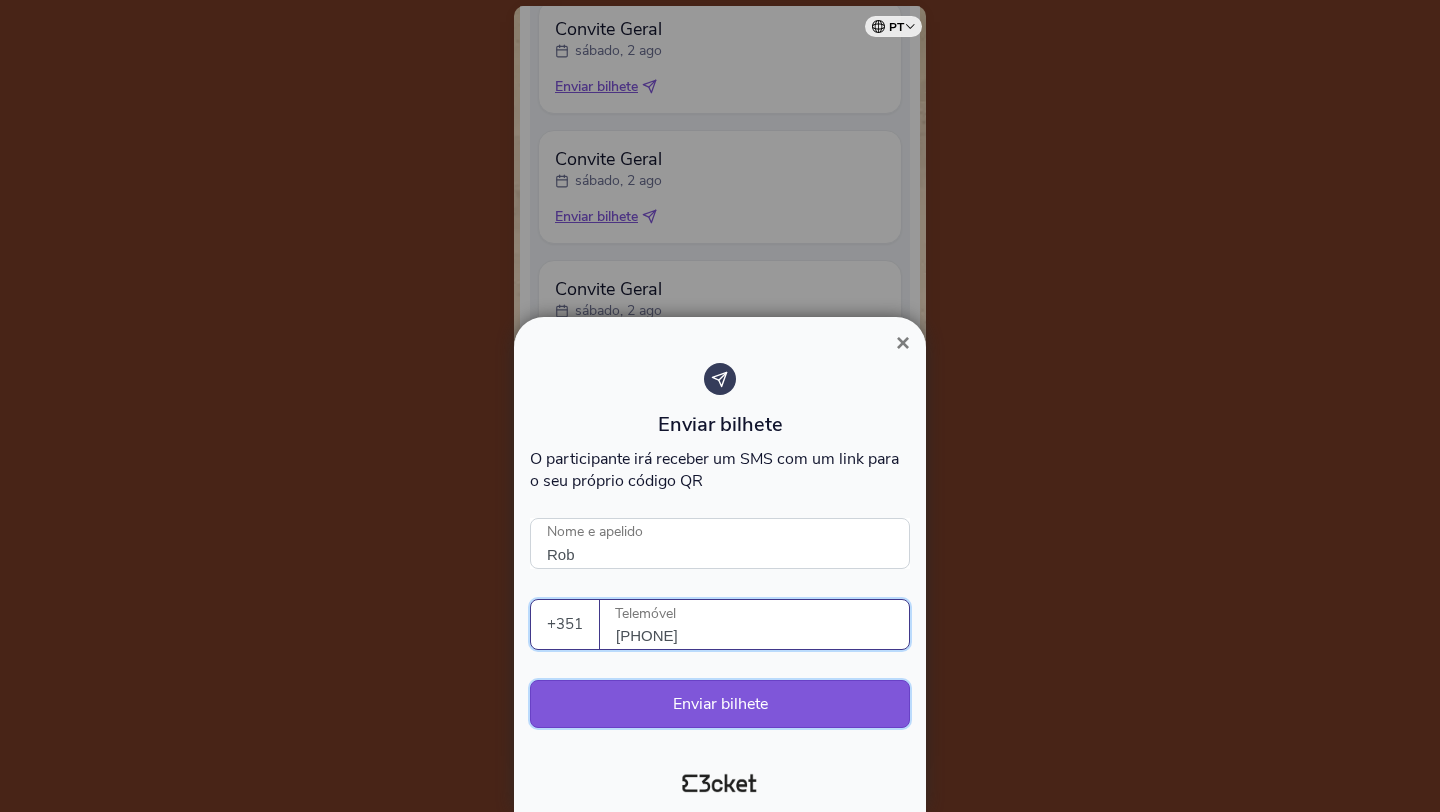 type on "916041880" 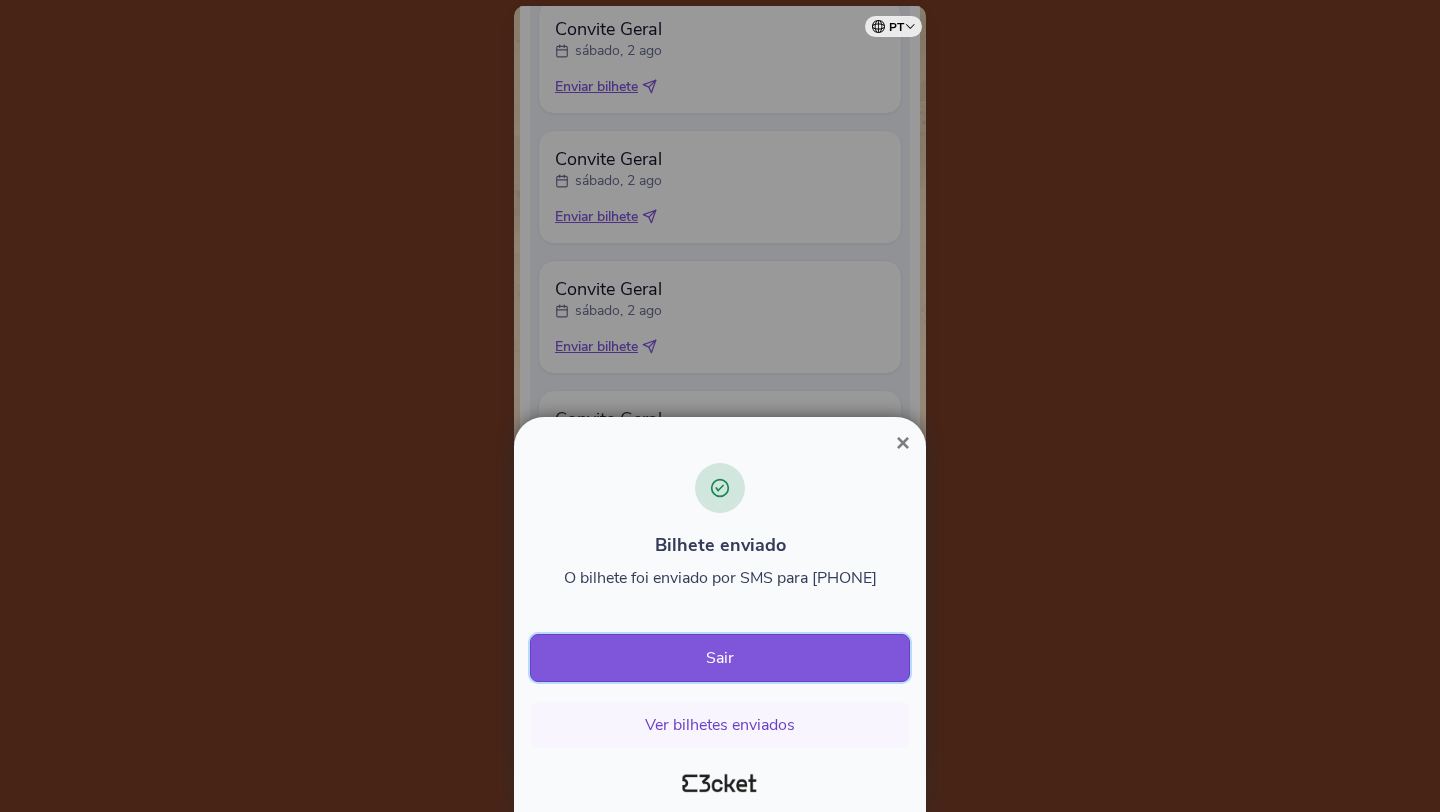 click on "Sair" at bounding box center [720, 658] 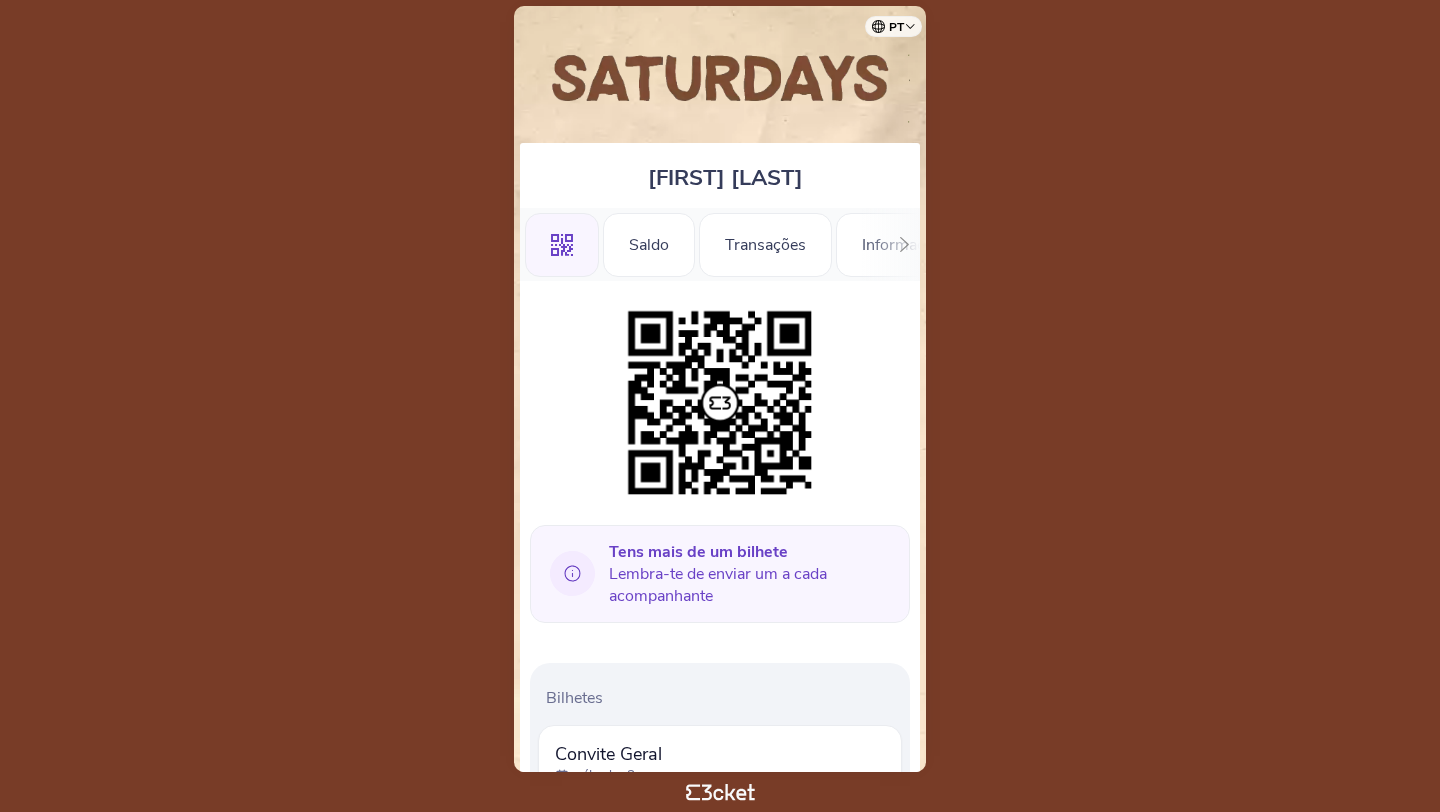 scroll, scrollTop: 0, scrollLeft: 0, axis: both 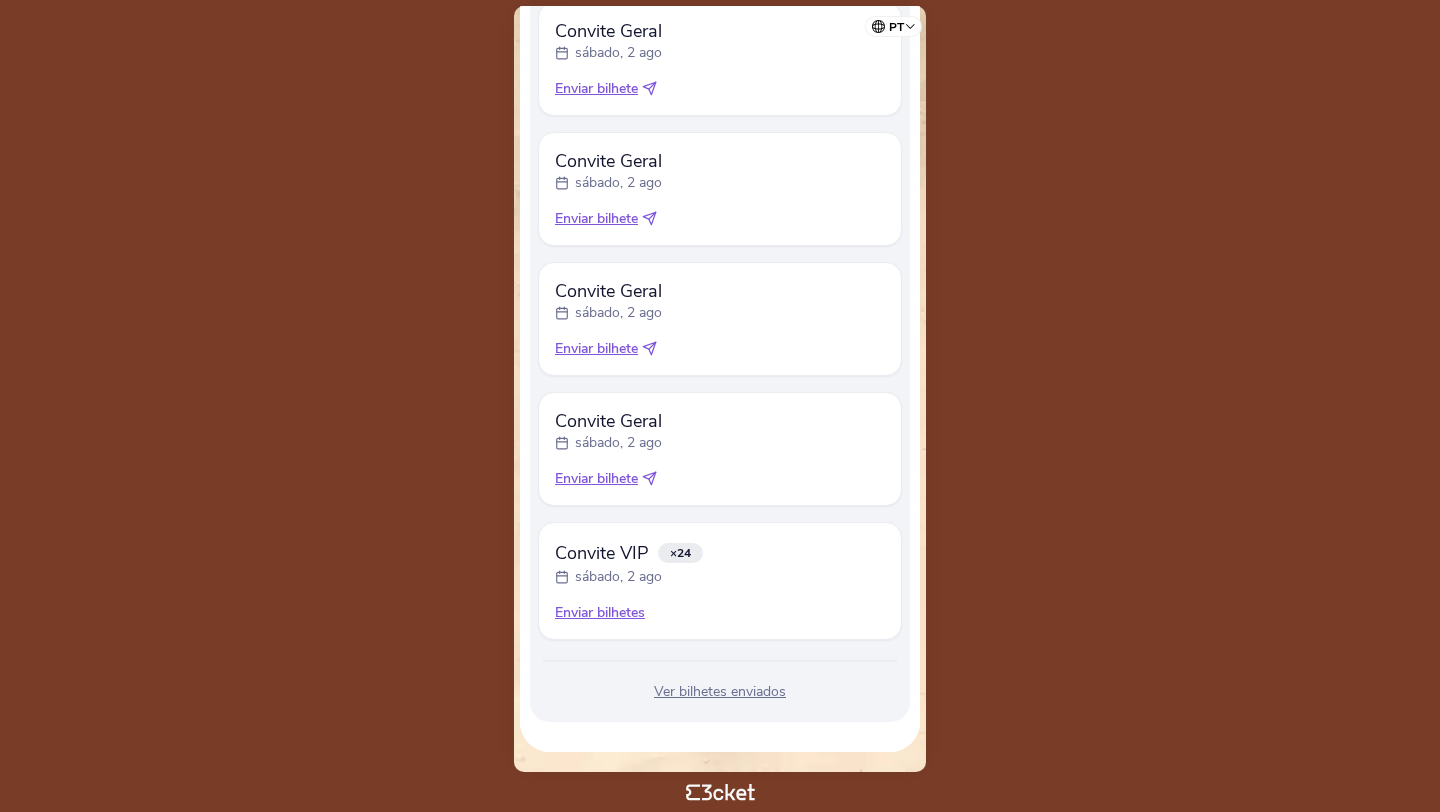 click on "Enviar bilhetes" at bounding box center (720, 613) 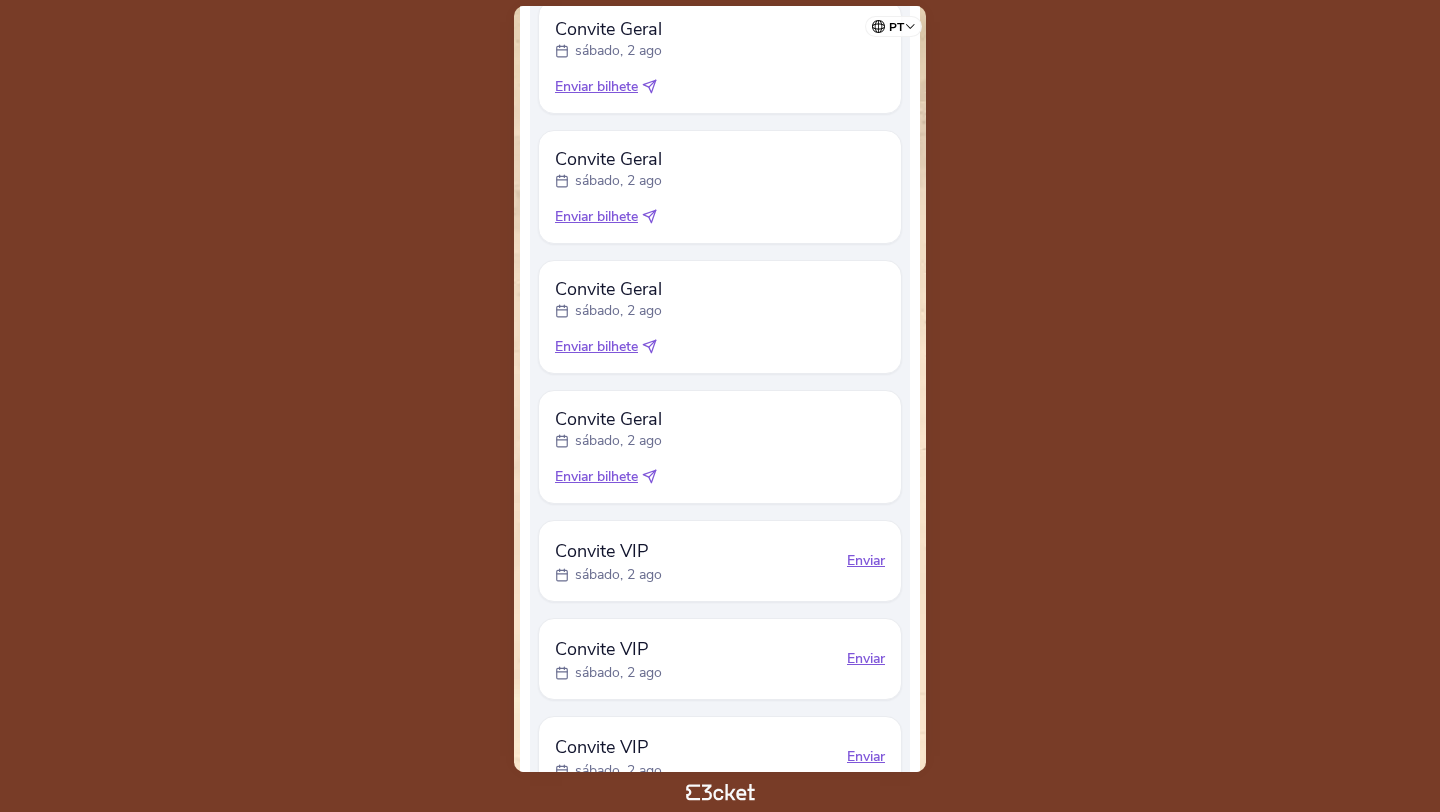 click on "Enviar" at bounding box center [866, 561] 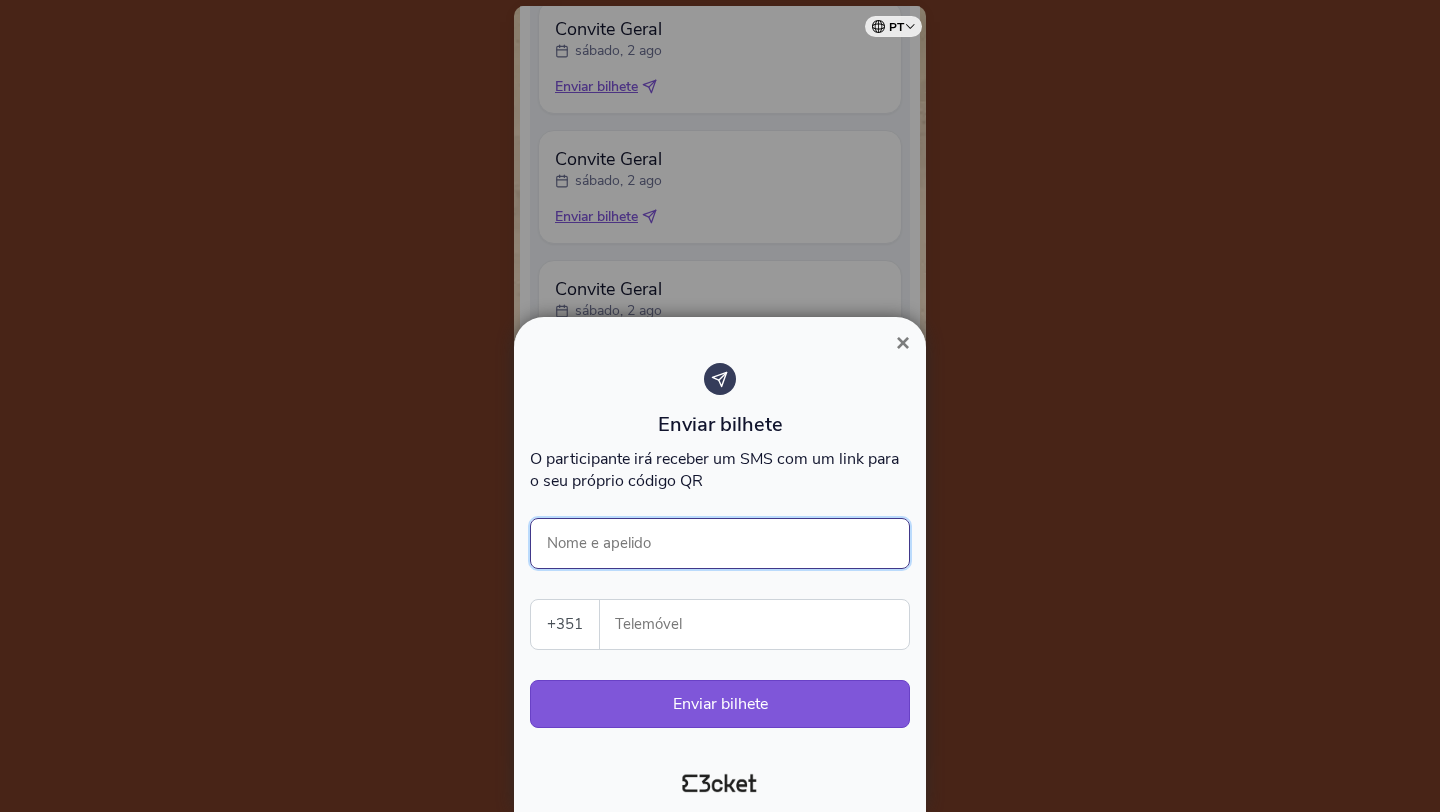click on "Nome e apelido" at bounding box center [720, 543] 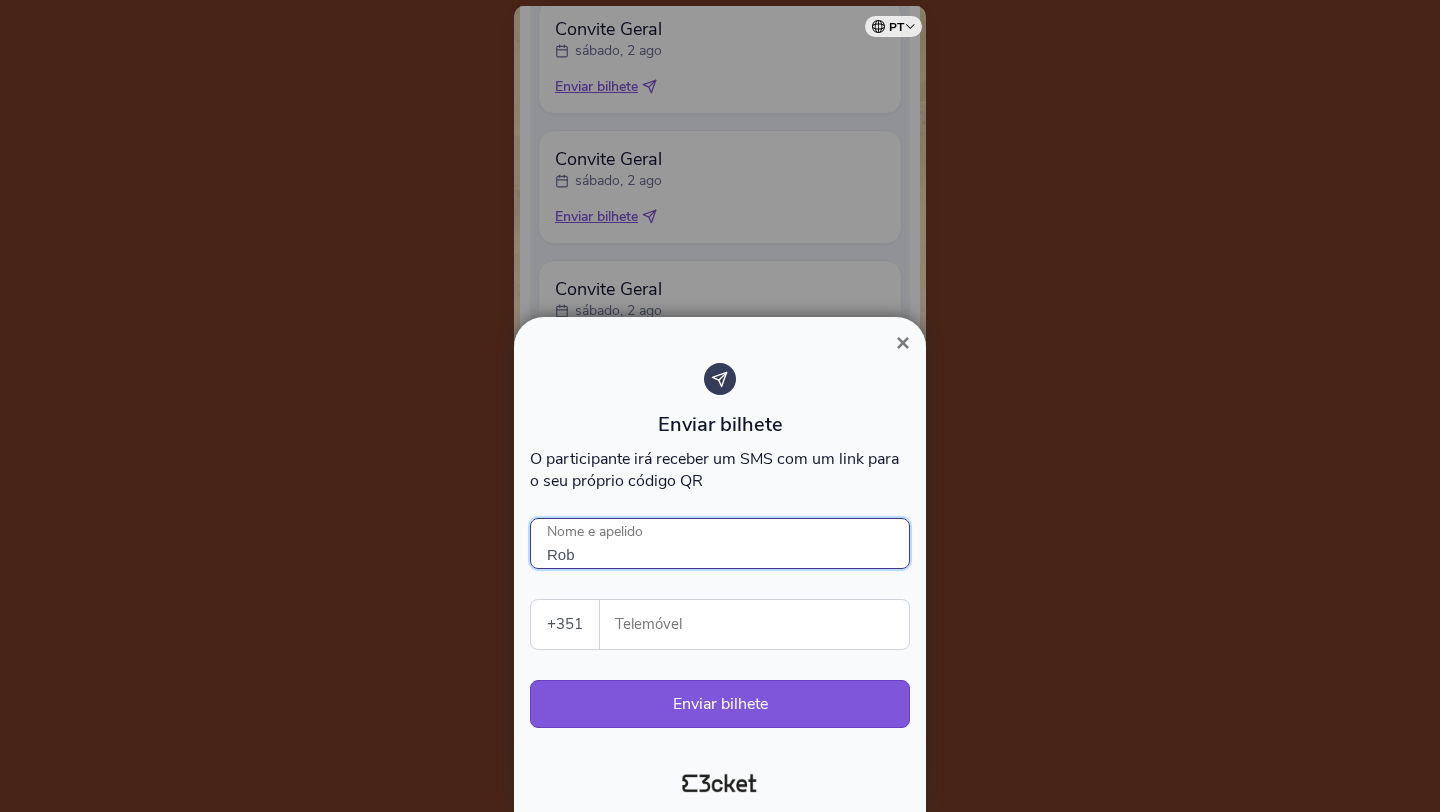type on "Rob" 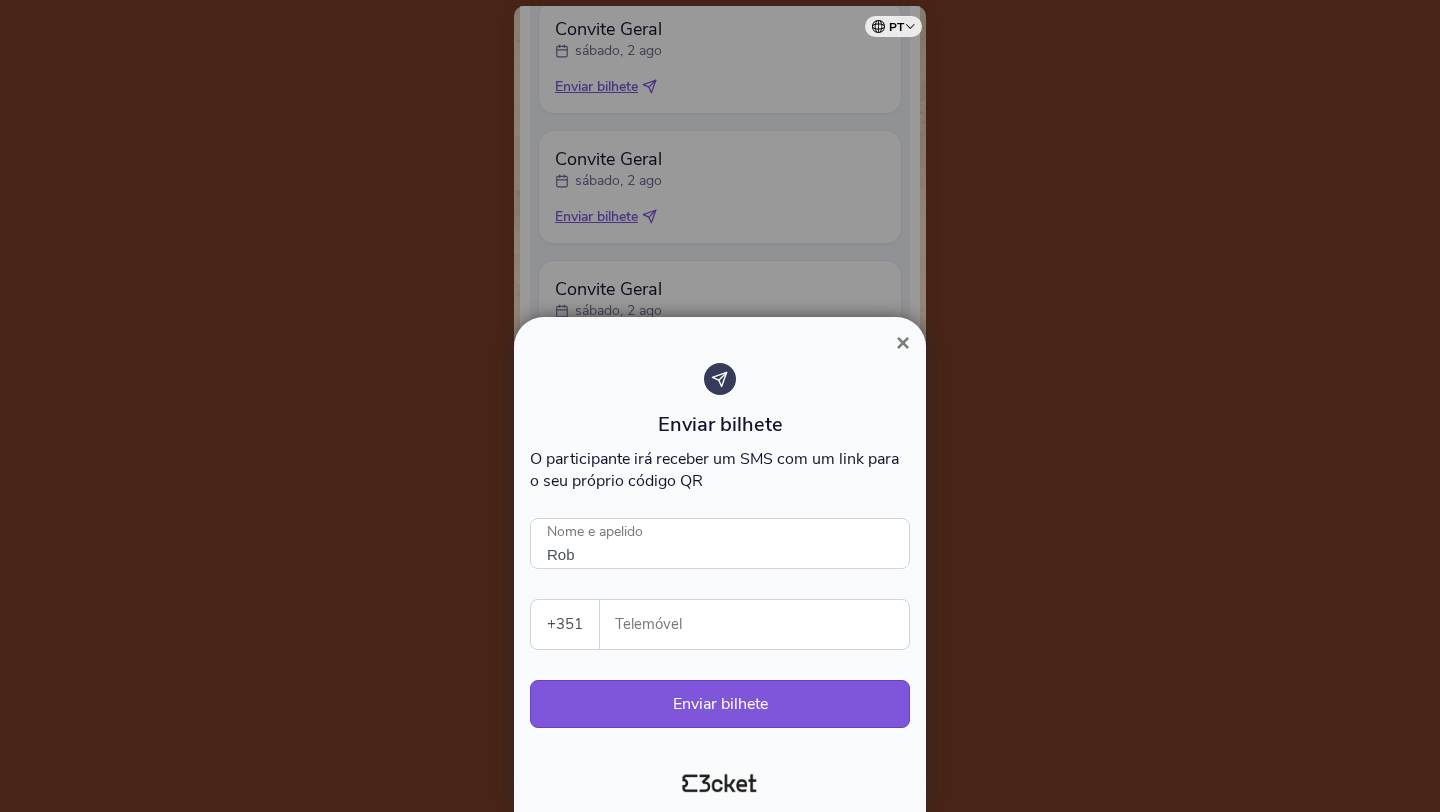 click on "Enviar bilhete   O participante irá receber um SMS com um link para o seu próprio código QR             Rob   Nome e apelido     +351   Portugal (+351) Spain (+34) Belgium (+32) France (+33) United Kingdom (+44) Germany (+49) Italy (+39) Netherlands (+31) Brazil (+55) United States (+1) Switzerland (+41) All countries Afghanistan (+93) Aland Islands (+358) Albania (+355) Algeria (+213) American Samoa (+1) Andorra (+376) Angola (+244) Anguilla (+1) Antigua and Barbuda (+1) Argentina (+54) Armenia (+374) Aruba (+297) Ascension Island (+247) Australia (+61) Austria (+43) Azerbaijan (+994) Bahamas (+1) Bahrain (+973) Bangladesh (+880) Barbados (+1) Belarus (+375) Belgium (+32) Belize (+501) Benin (+229) Bermuda (+1) Bhutan (+975) Bolivia (+591) Bonaire, Saint Eustatius and Saba  (+599) Bosnia and Herzegovina (+387) Botswana (+267) Brazil (+55) British Indian Ocean Territory (+246) British Virgin Islands (+1) Brunei (+673) Bulgaria (+359) Burkina Faso (+226) Burundi (+257) Cambodia (+855) Cameroon (+237)" at bounding box center [720, 555] 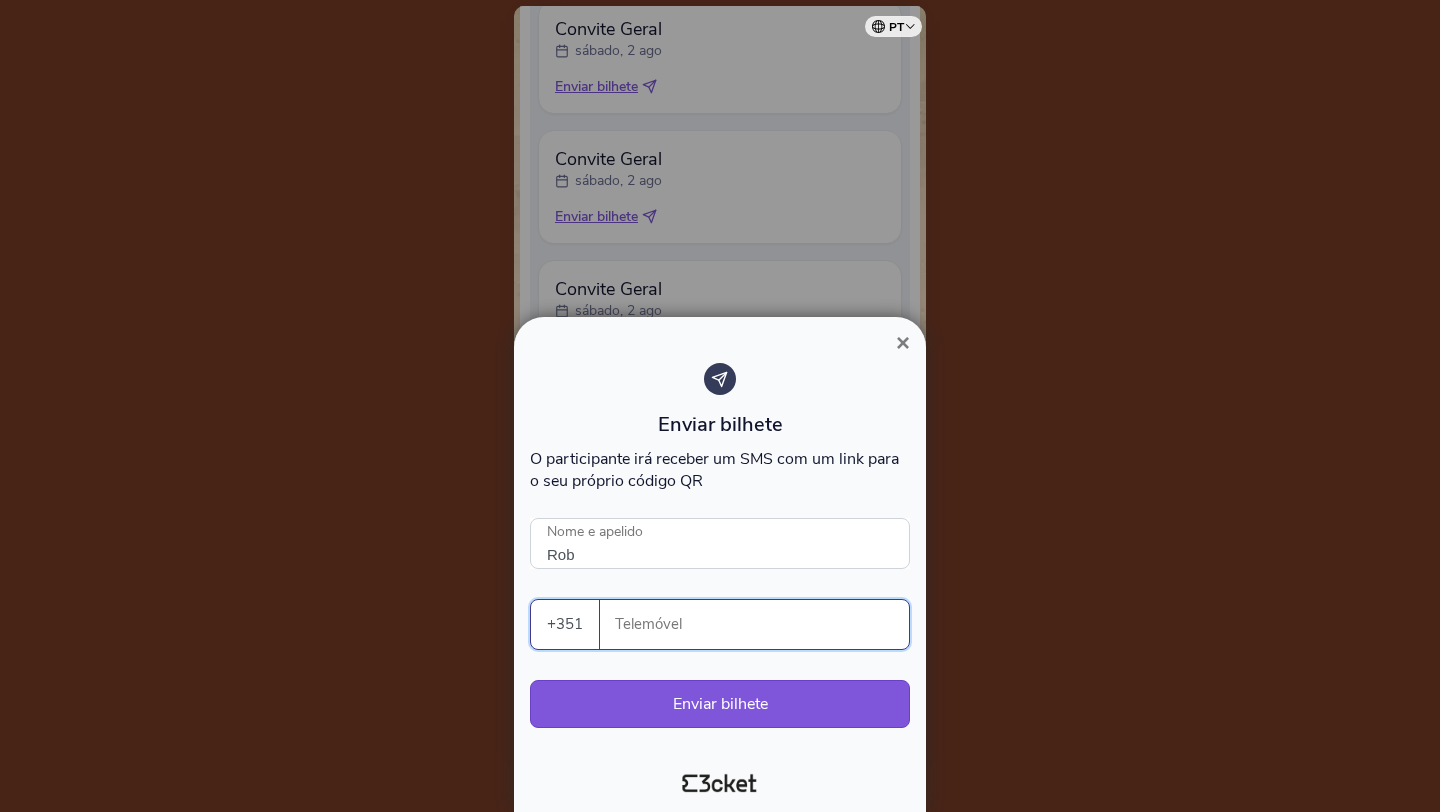 paste on "916041880" 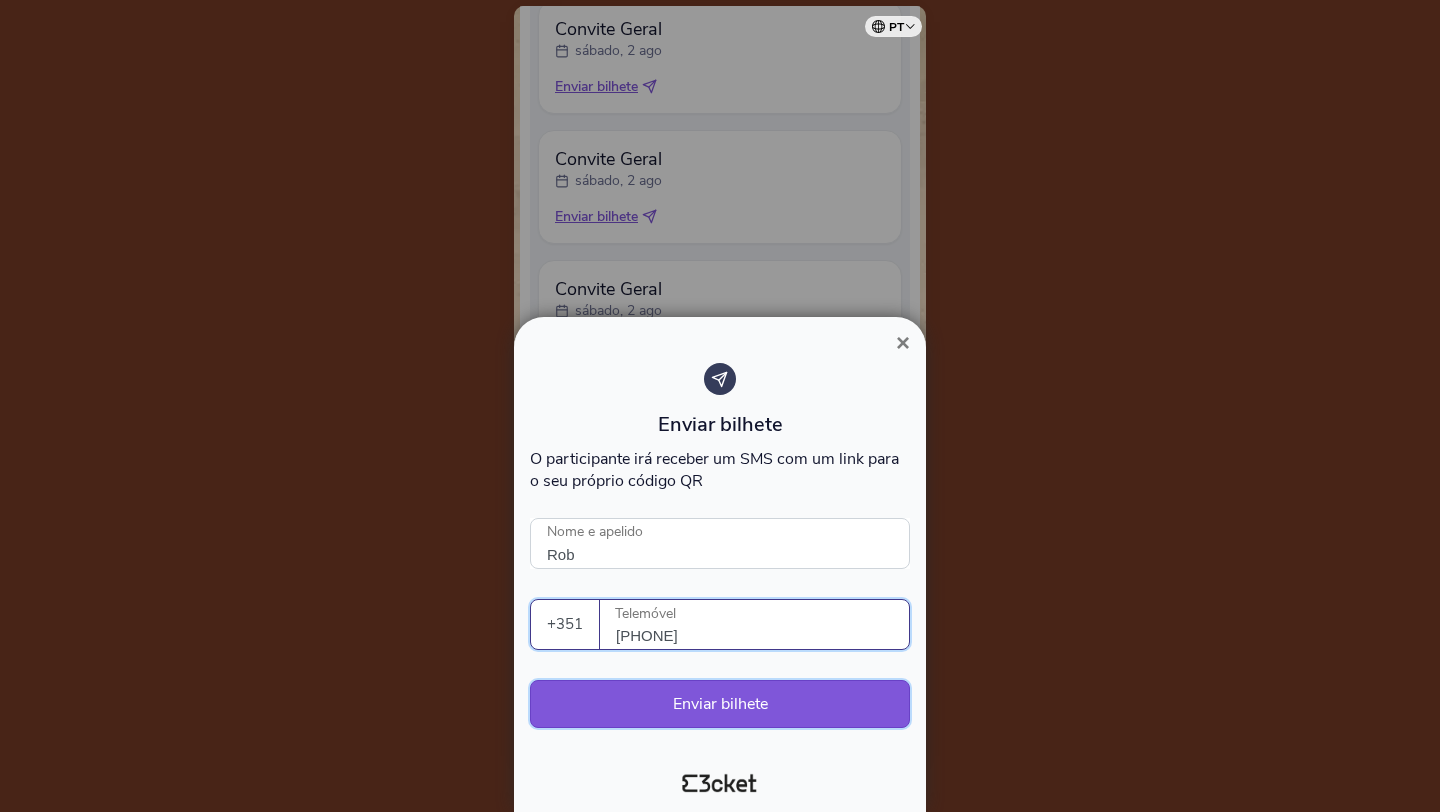 type on "916041880" 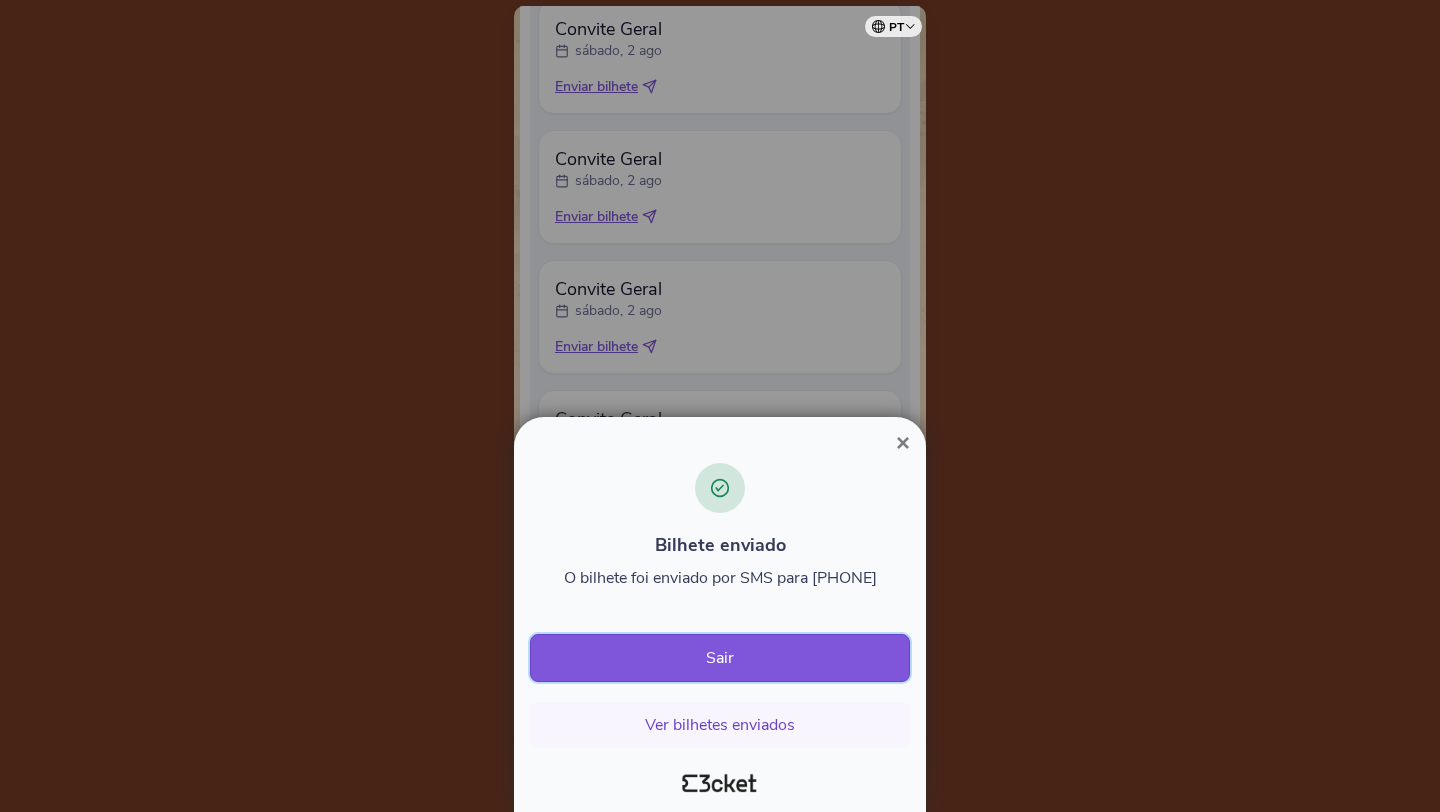 click on "Sair" at bounding box center (720, 658) 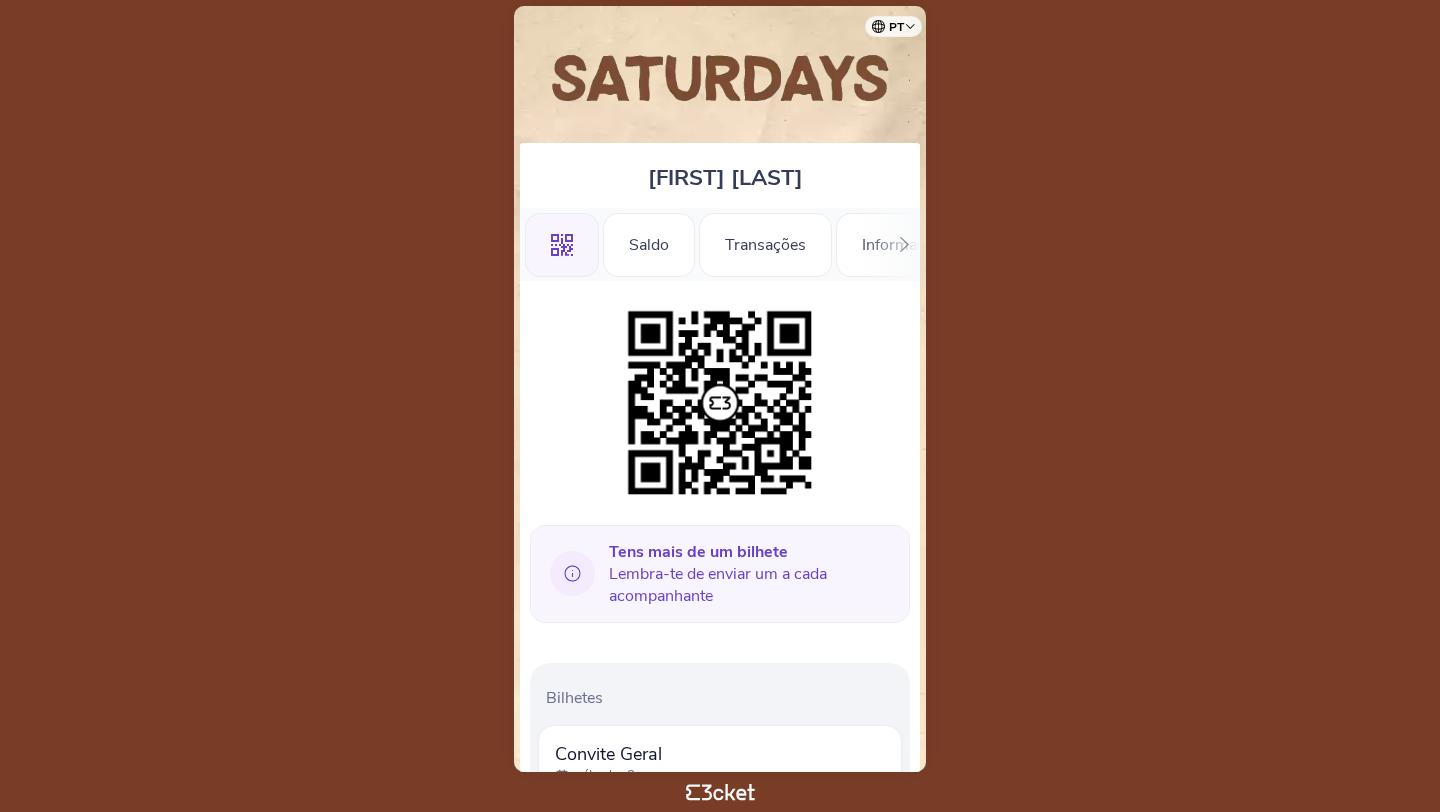 scroll, scrollTop: 0, scrollLeft: 0, axis: both 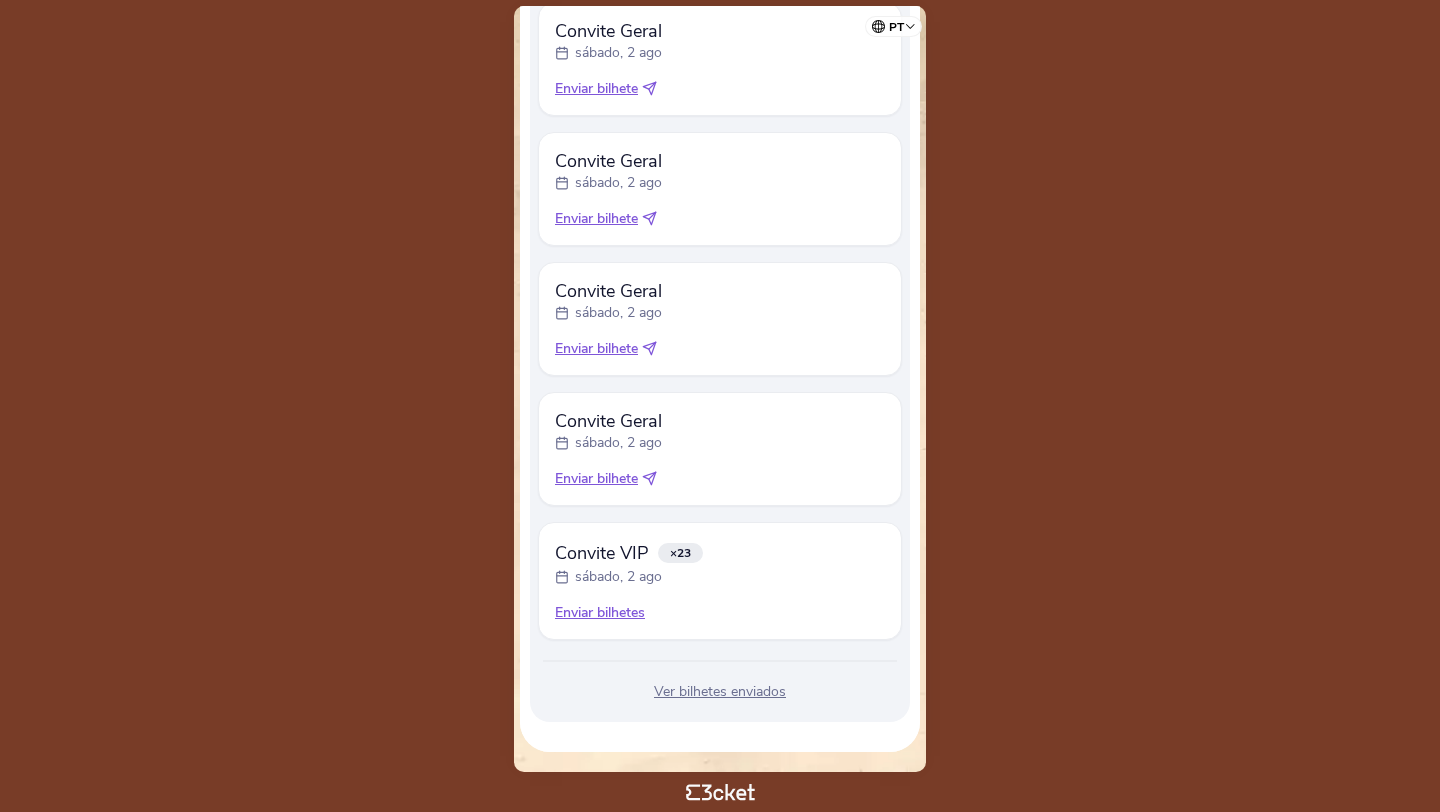 click on "Enviar bilhetes" at bounding box center (720, 613) 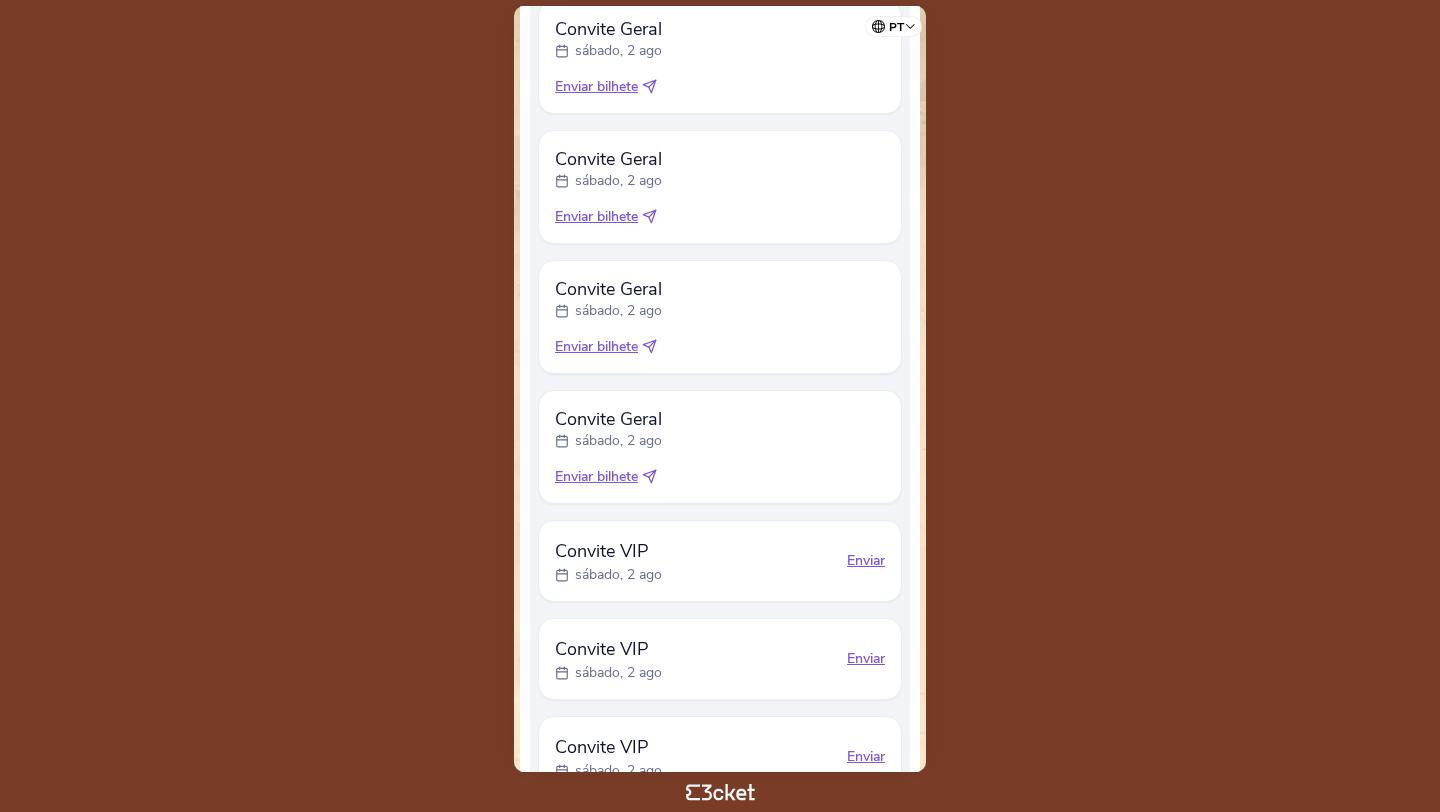 click on "Enviar" at bounding box center [866, 561] 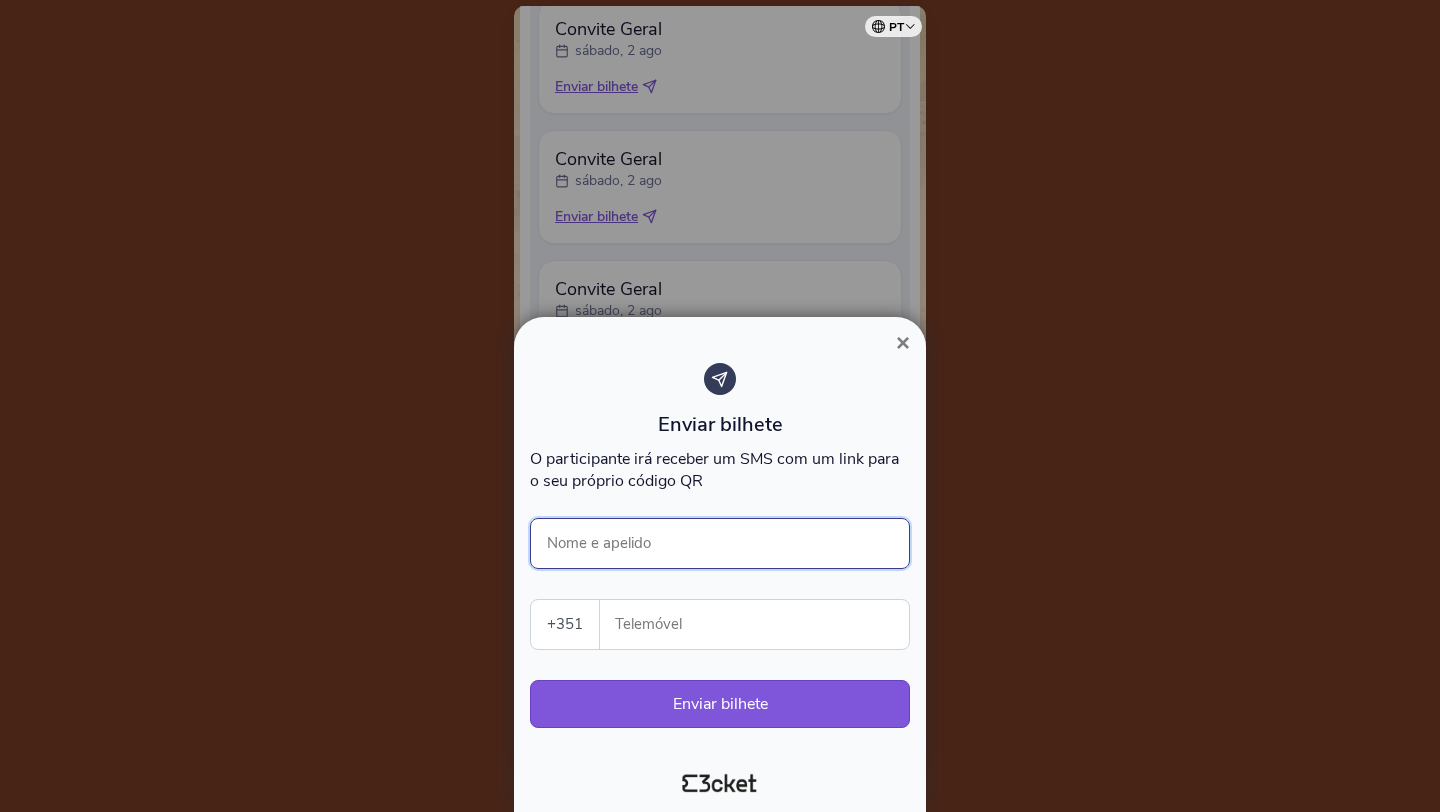 click on "Nome e apelido" at bounding box center [720, 543] 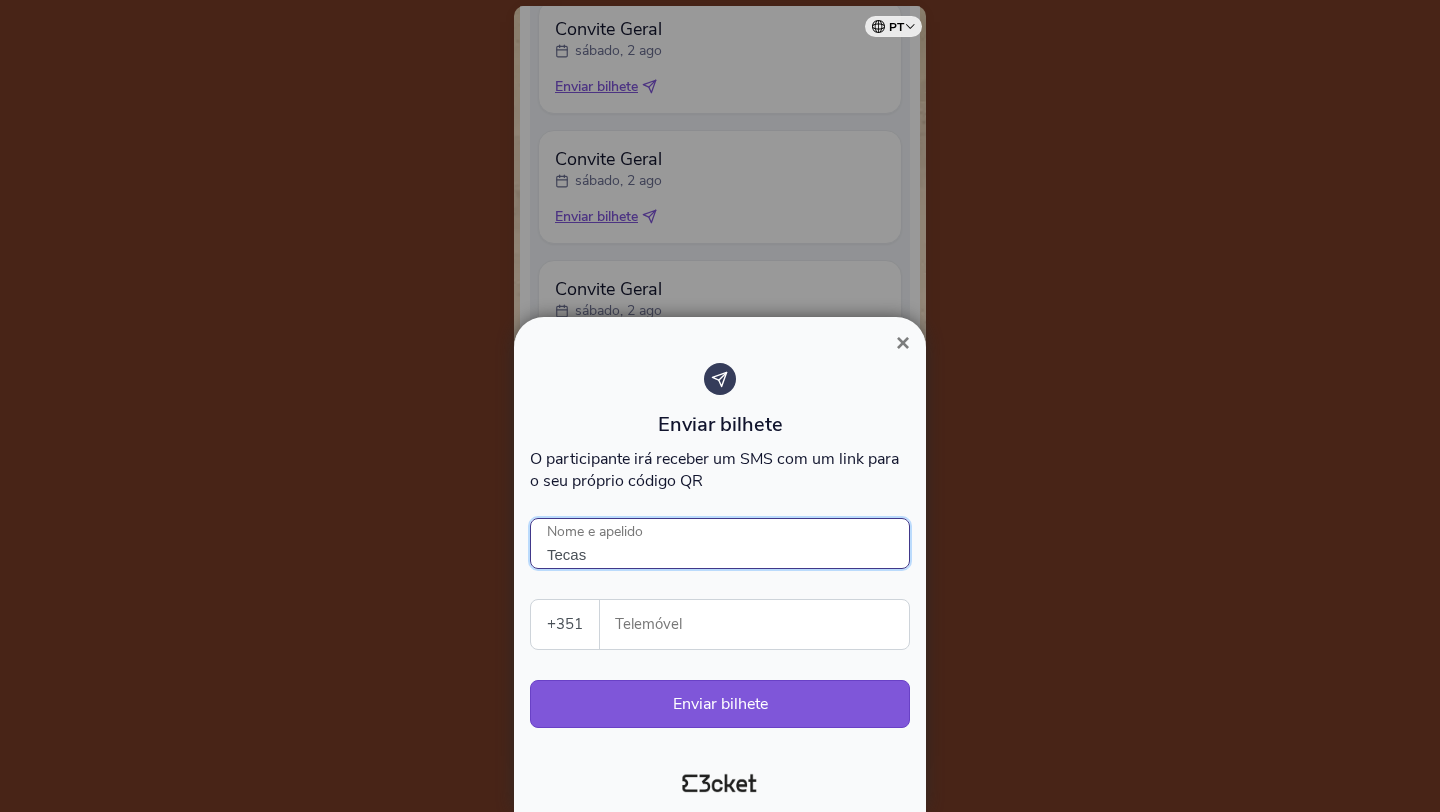 type on "Tecas" 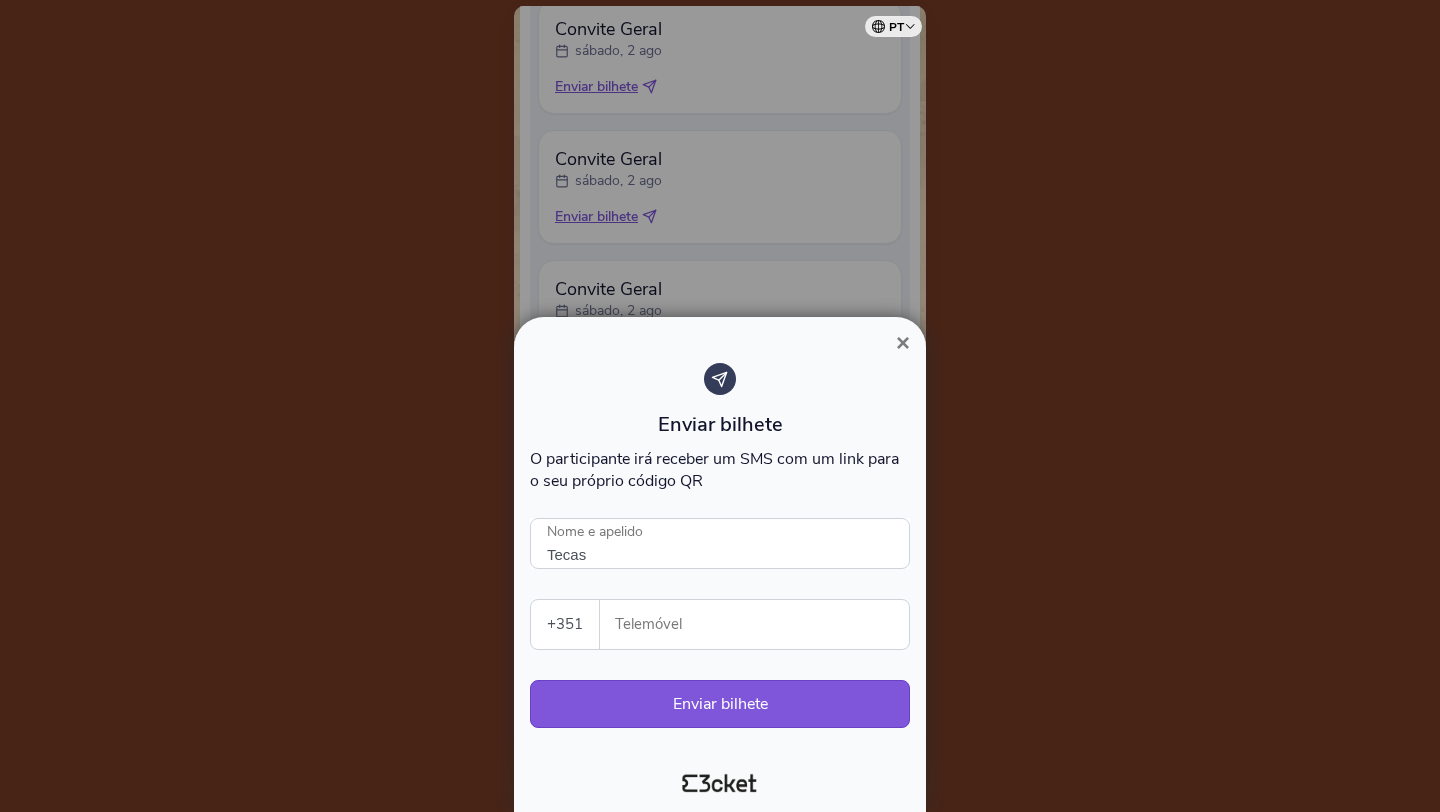 click on "Telemóvel" at bounding box center [762, 624] 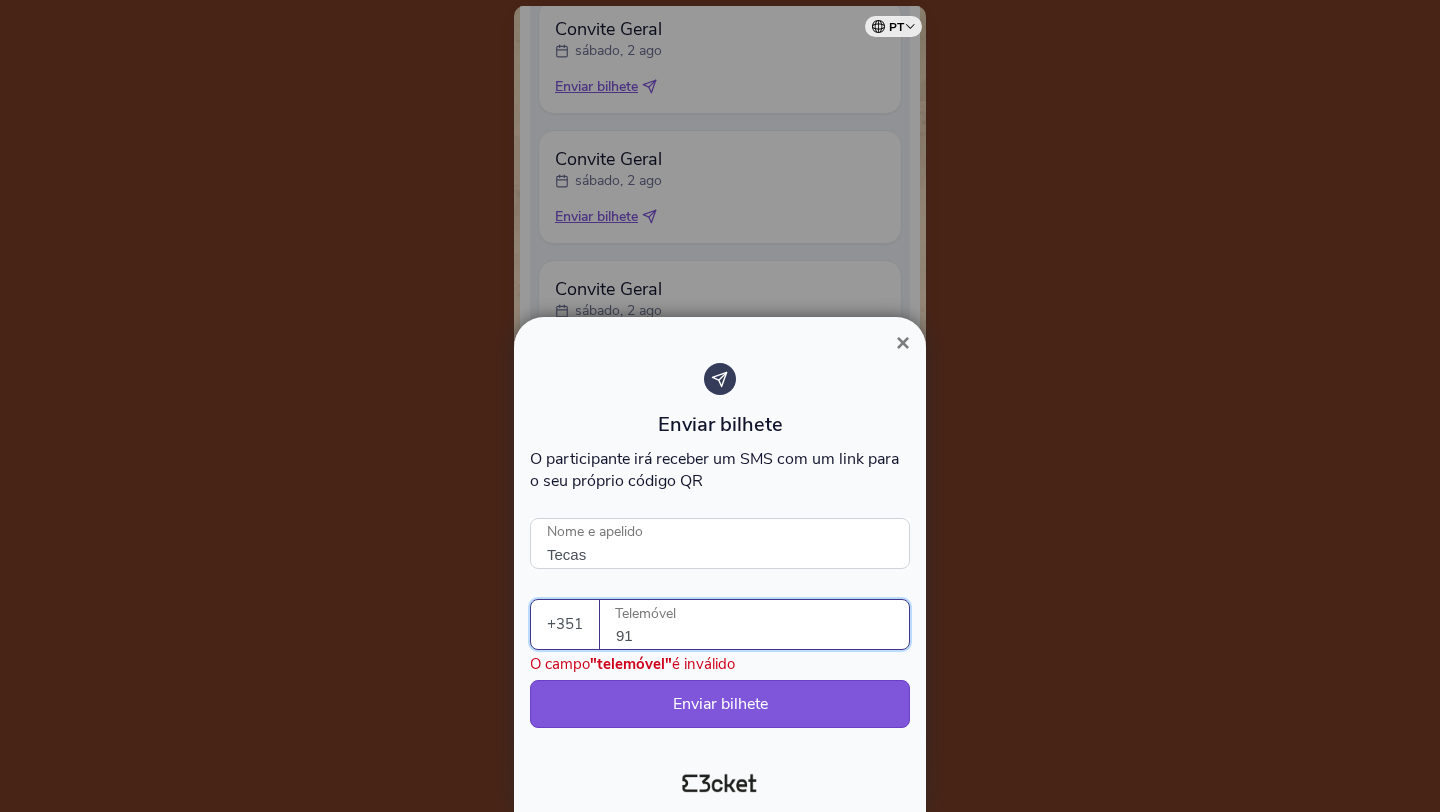 drag, startPoint x: 669, startPoint y: 633, endPoint x: 605, endPoint y: 631, distance: 64.03124 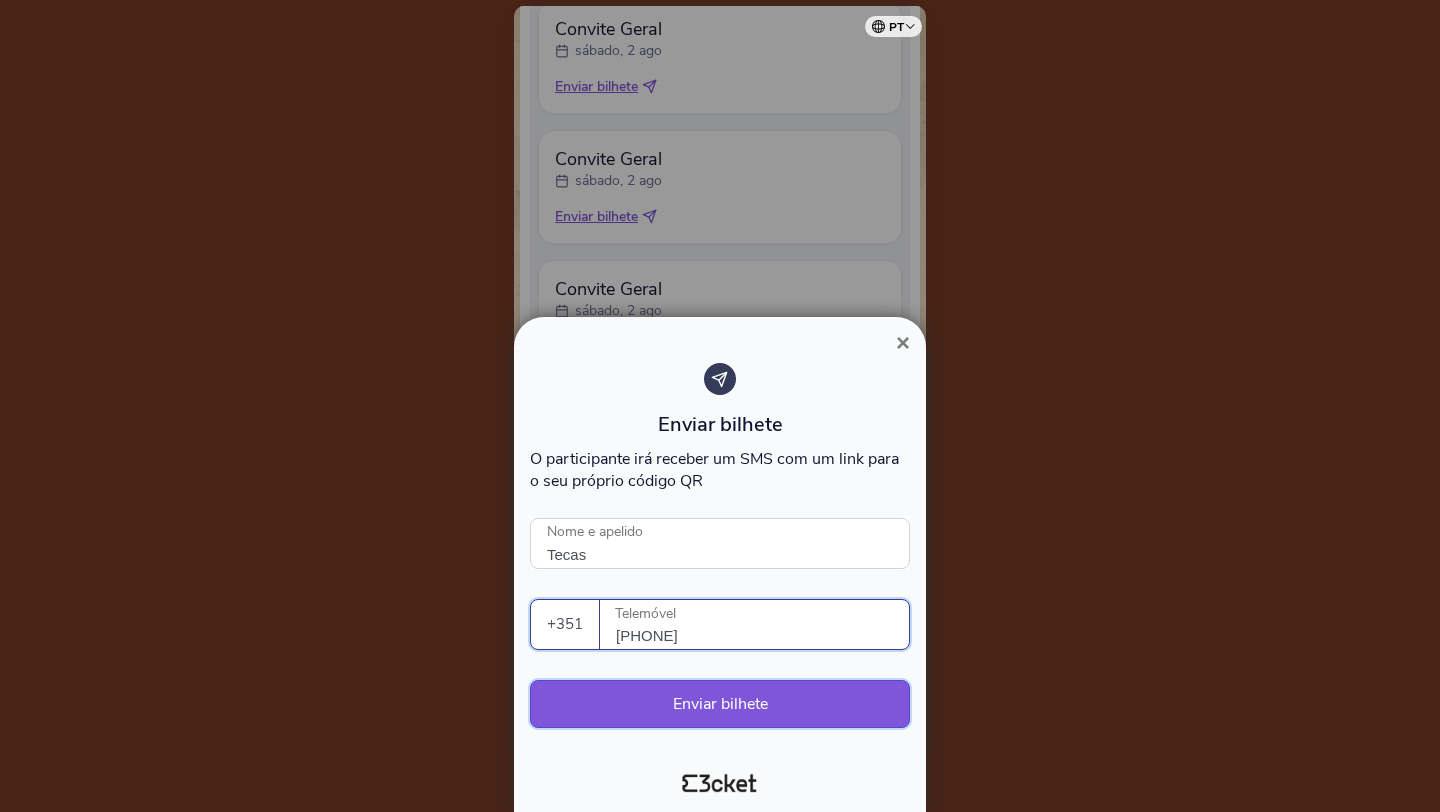 type on "910449069" 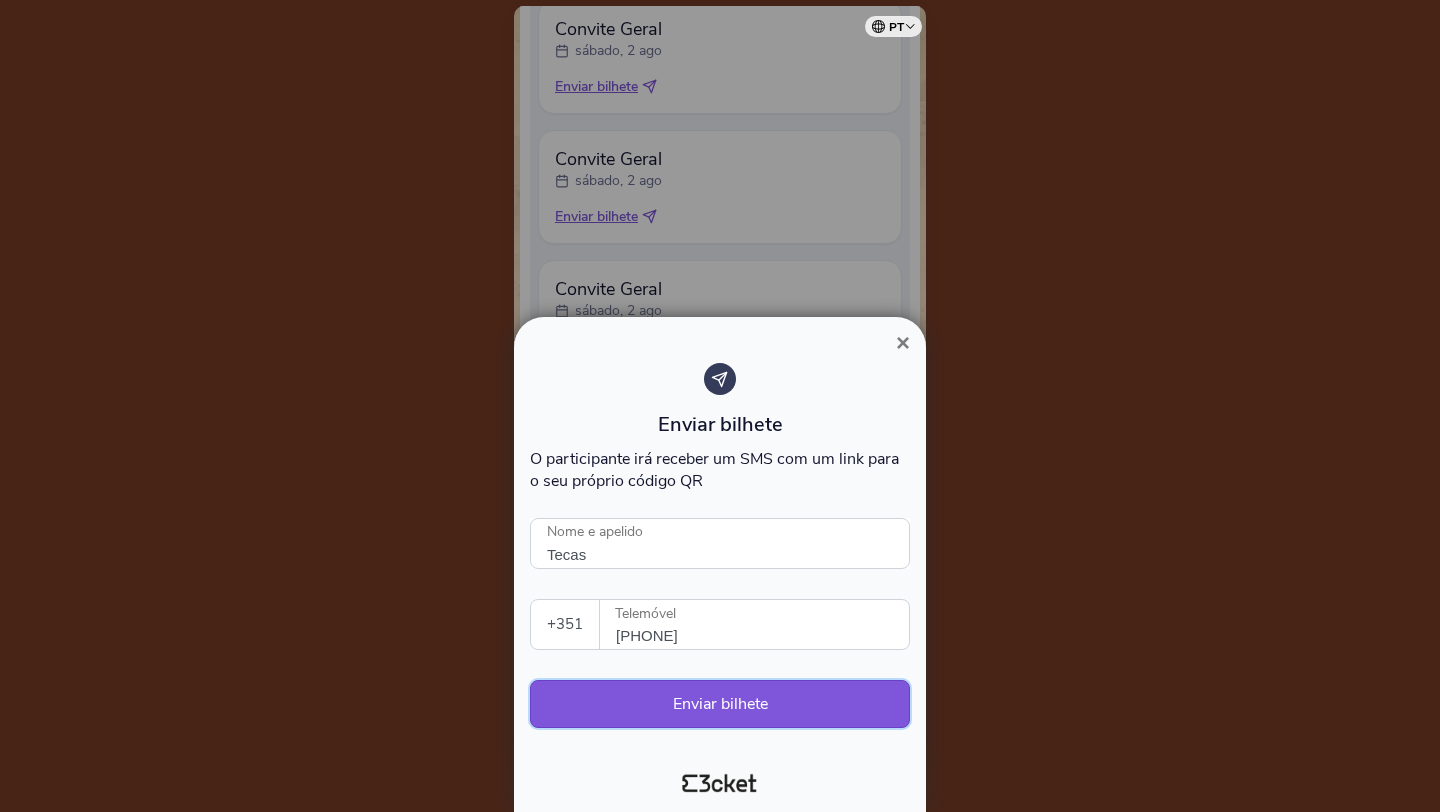 click on "Enviar bilhete" at bounding box center (720, 704) 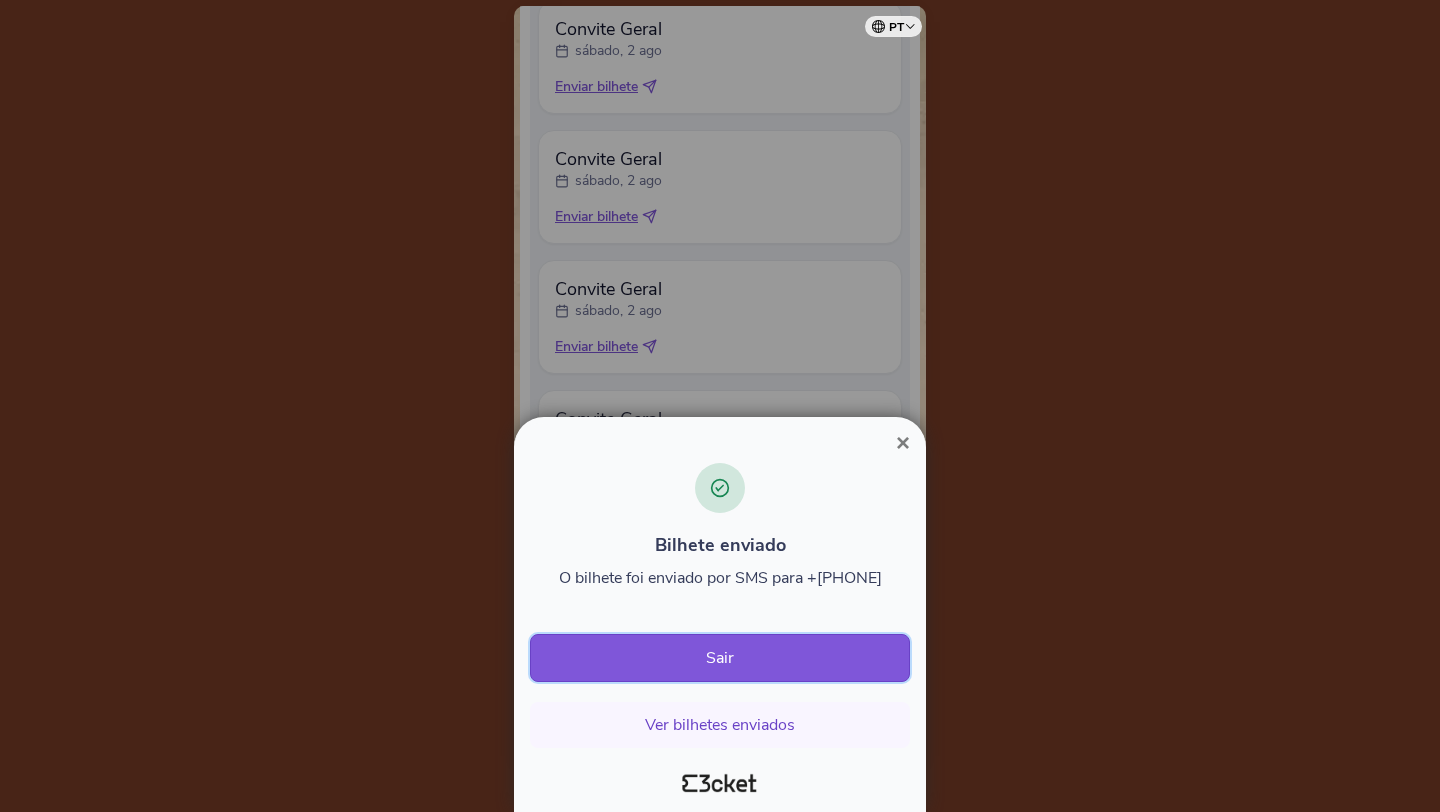 click on "Sair" at bounding box center (720, 658) 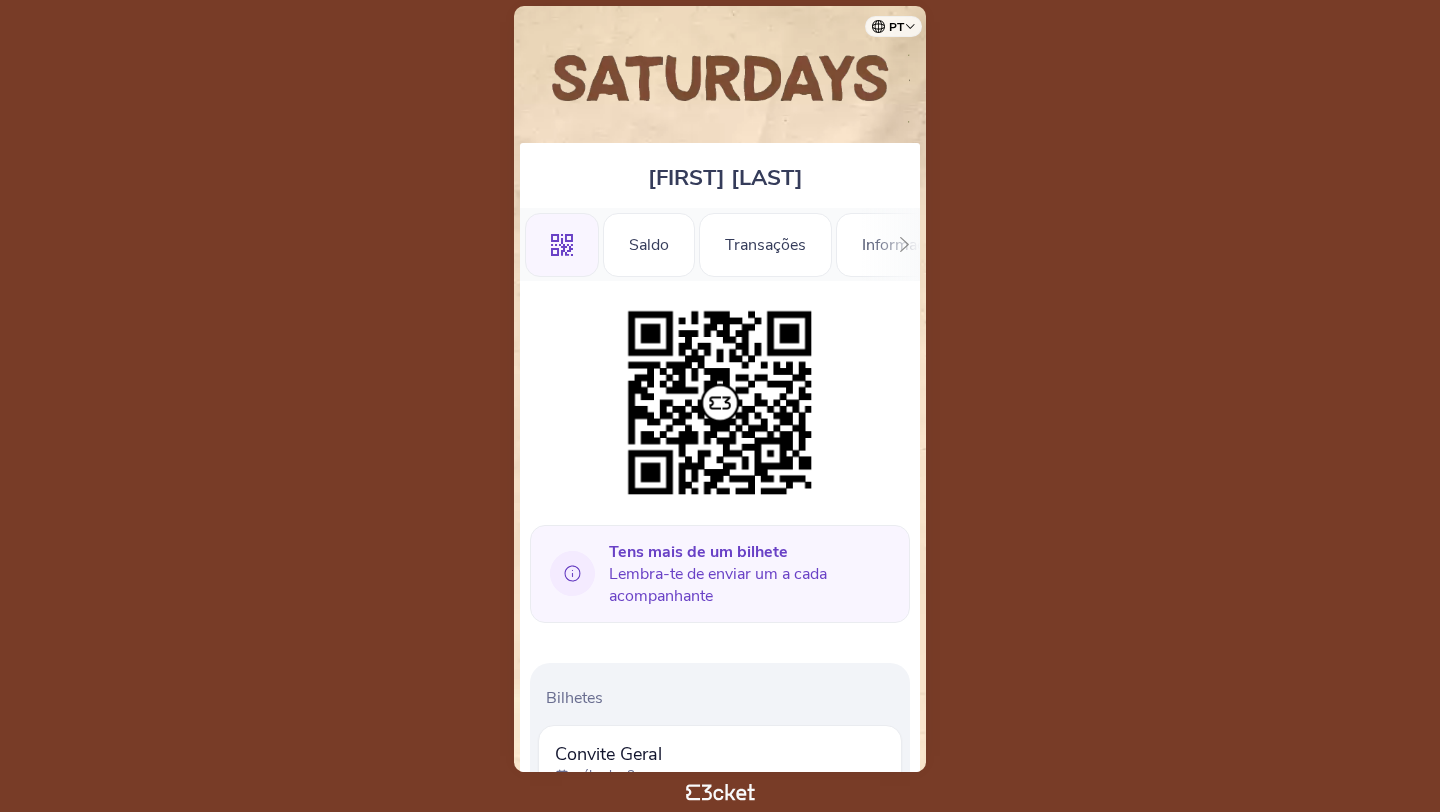 scroll, scrollTop: 0, scrollLeft: 0, axis: both 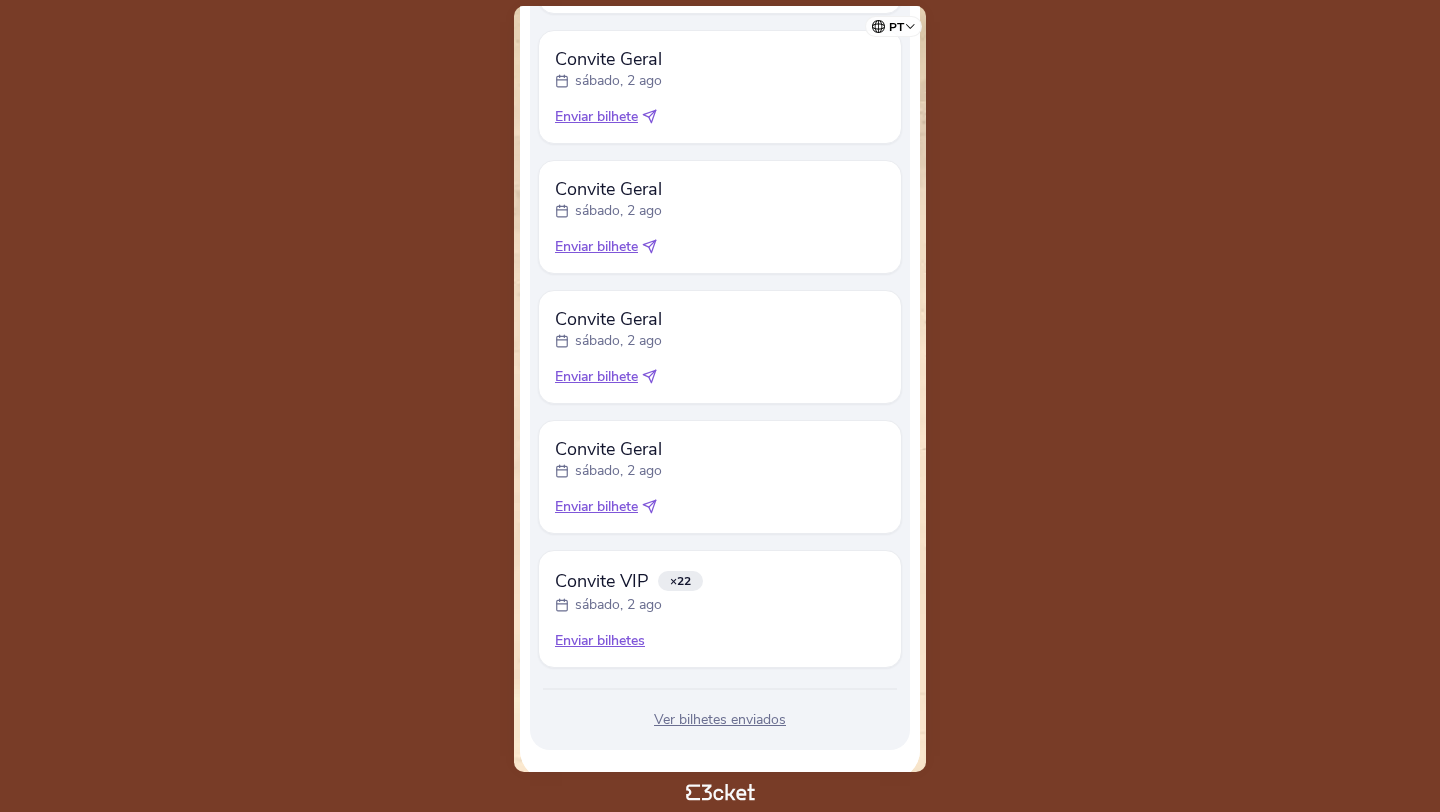 click on "Enviar bilhetes" at bounding box center (720, 641) 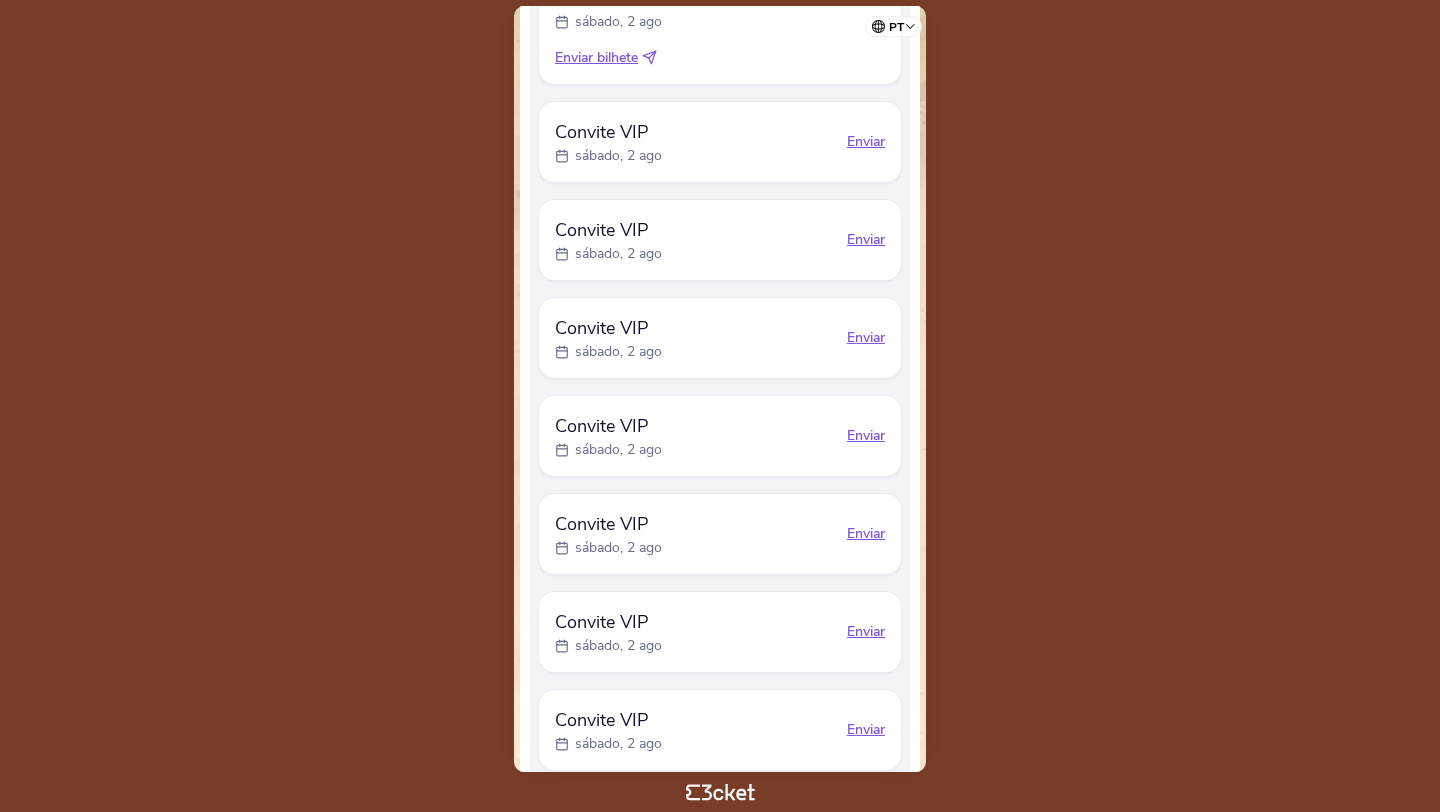 scroll, scrollTop: 2493, scrollLeft: 0, axis: vertical 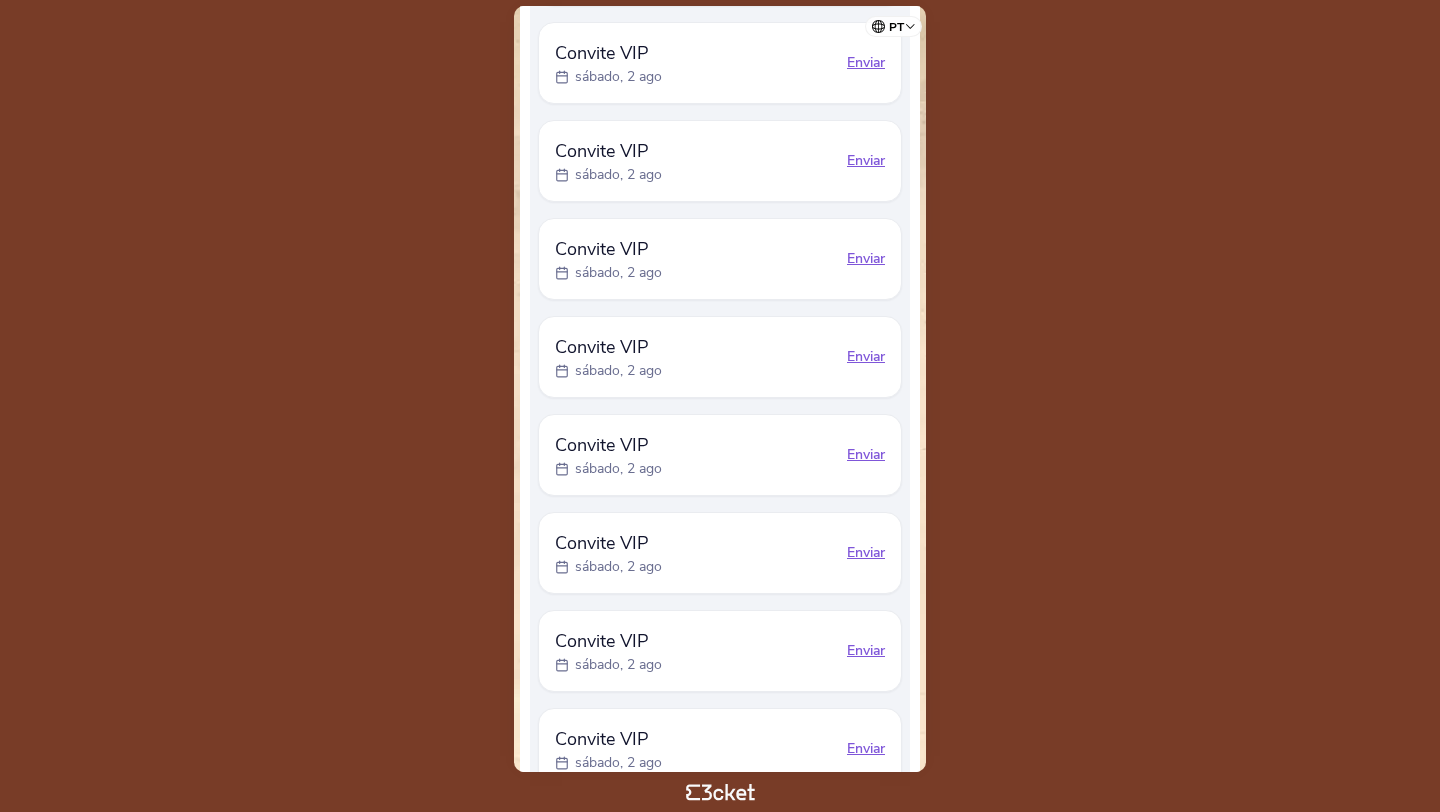 click on "Enviar" at bounding box center [866, 553] 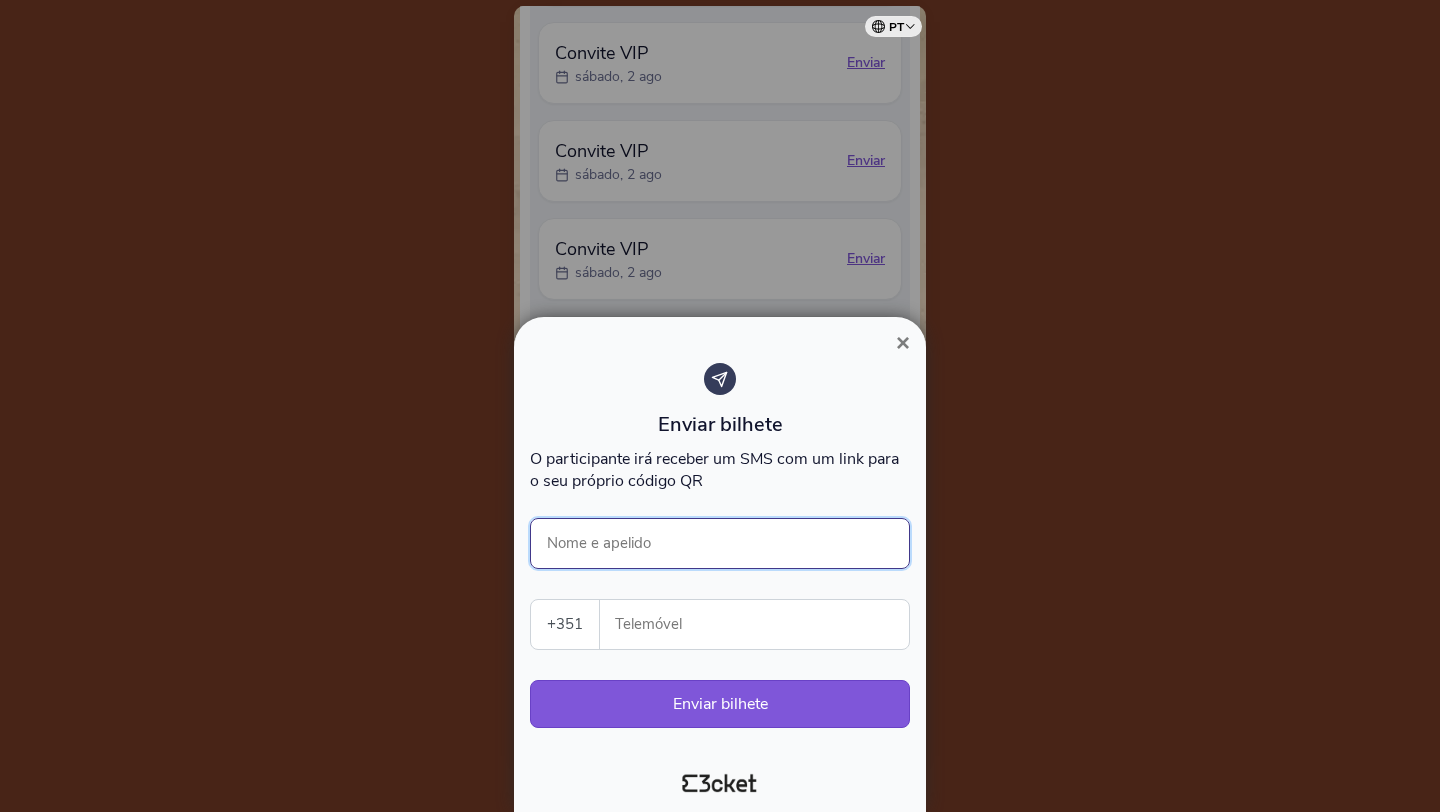 click on "Nome e apelido" at bounding box center (720, 543) 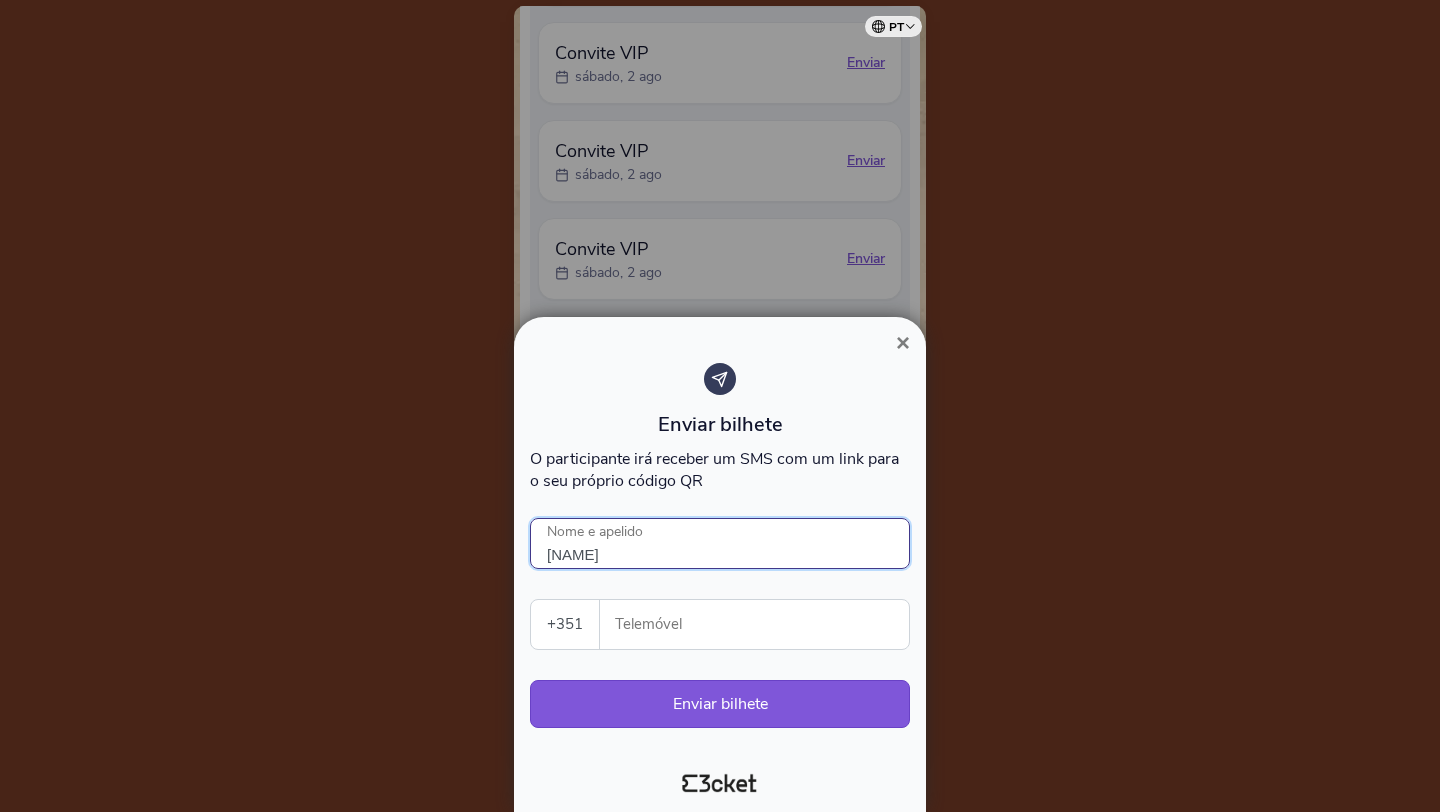 type on "Kika" 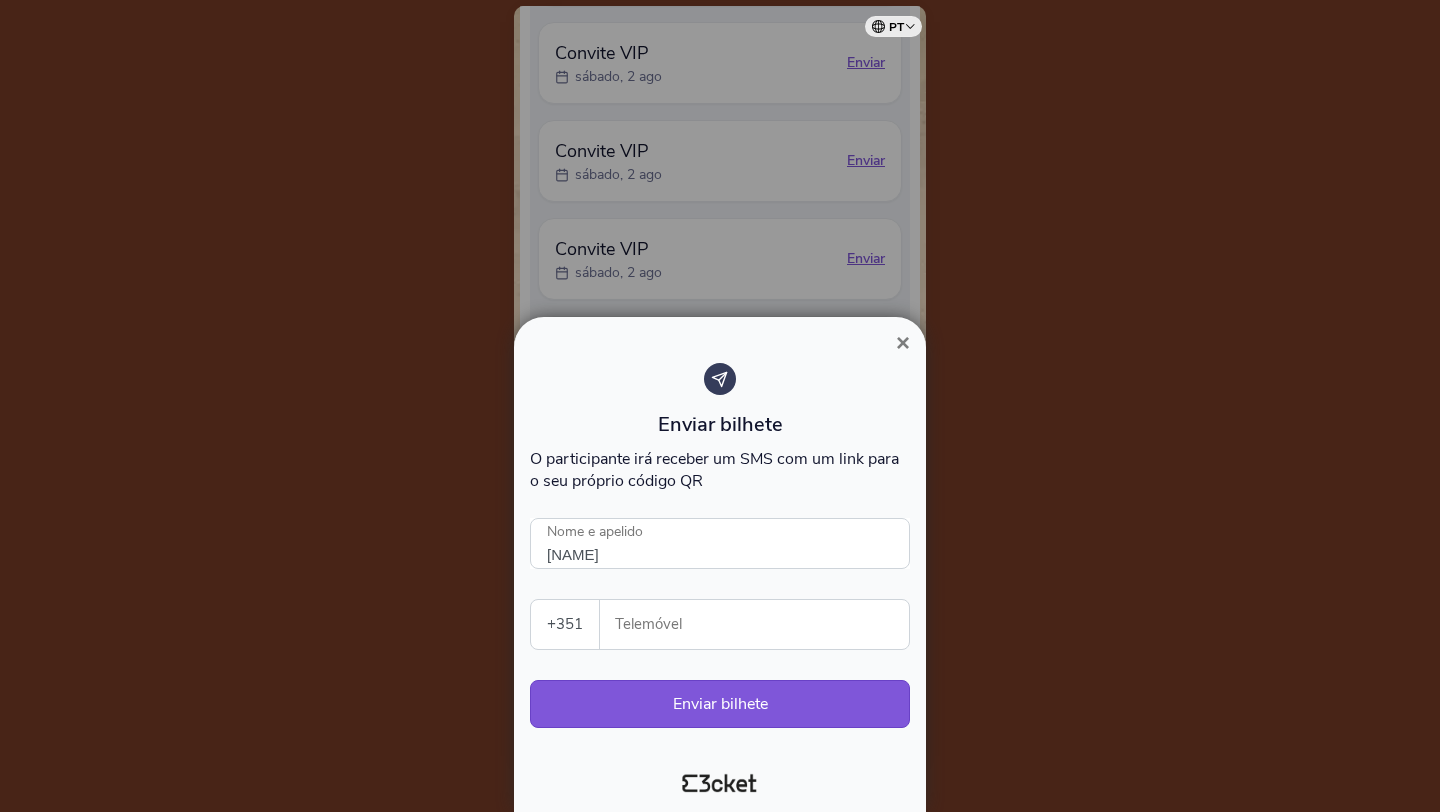 click on "Telemóvel" at bounding box center (762, 624) 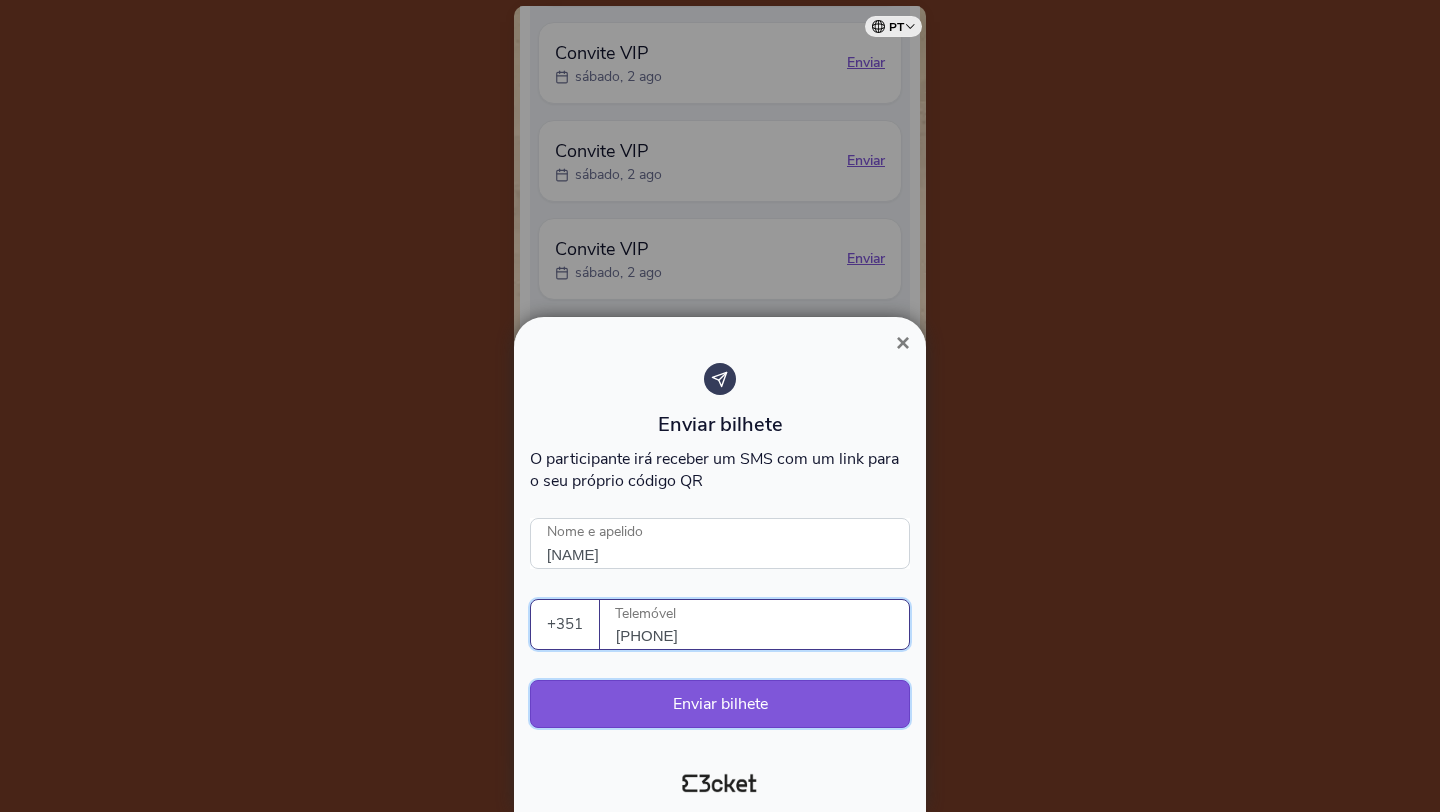 type on "912623013" 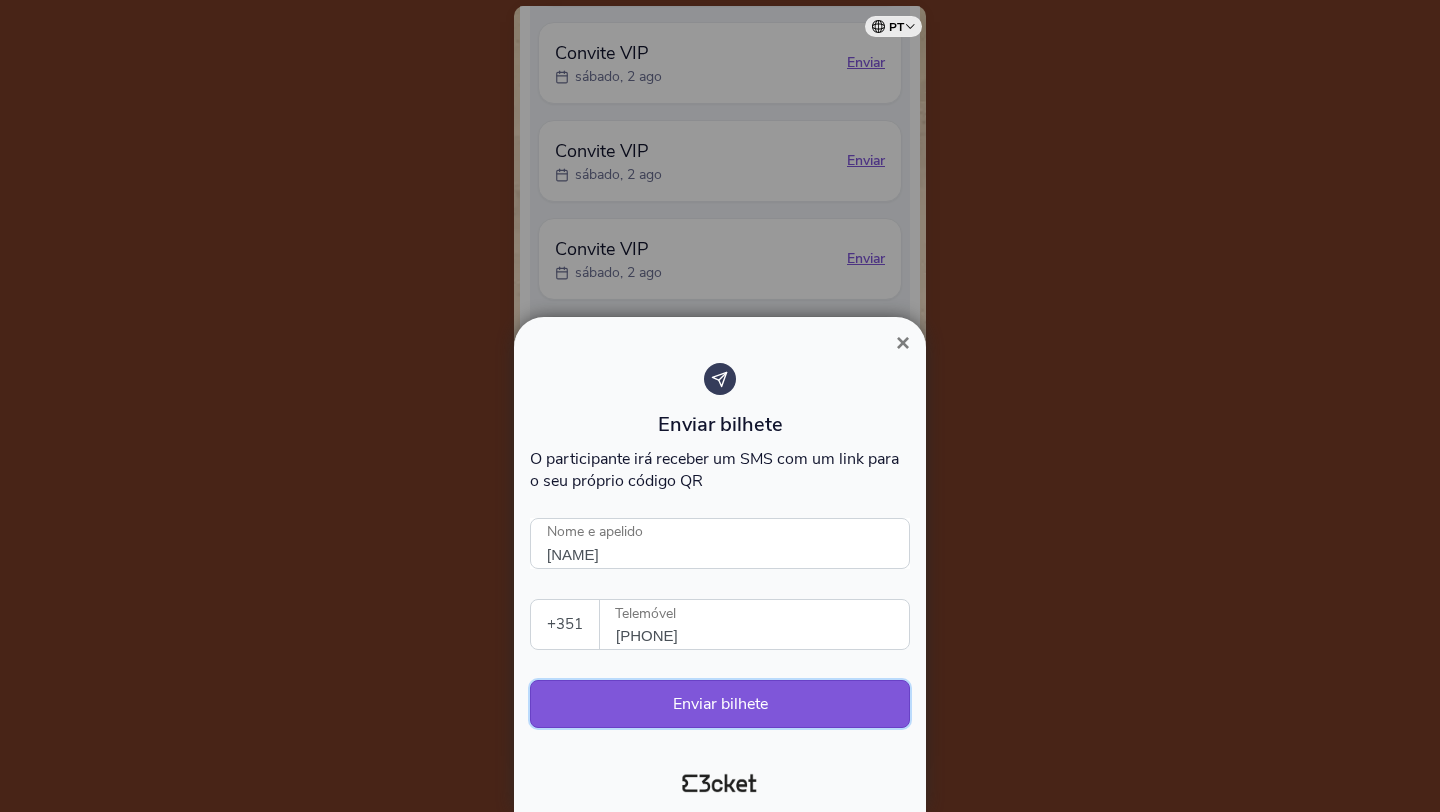 click on "Enviar bilhete" at bounding box center (720, 704) 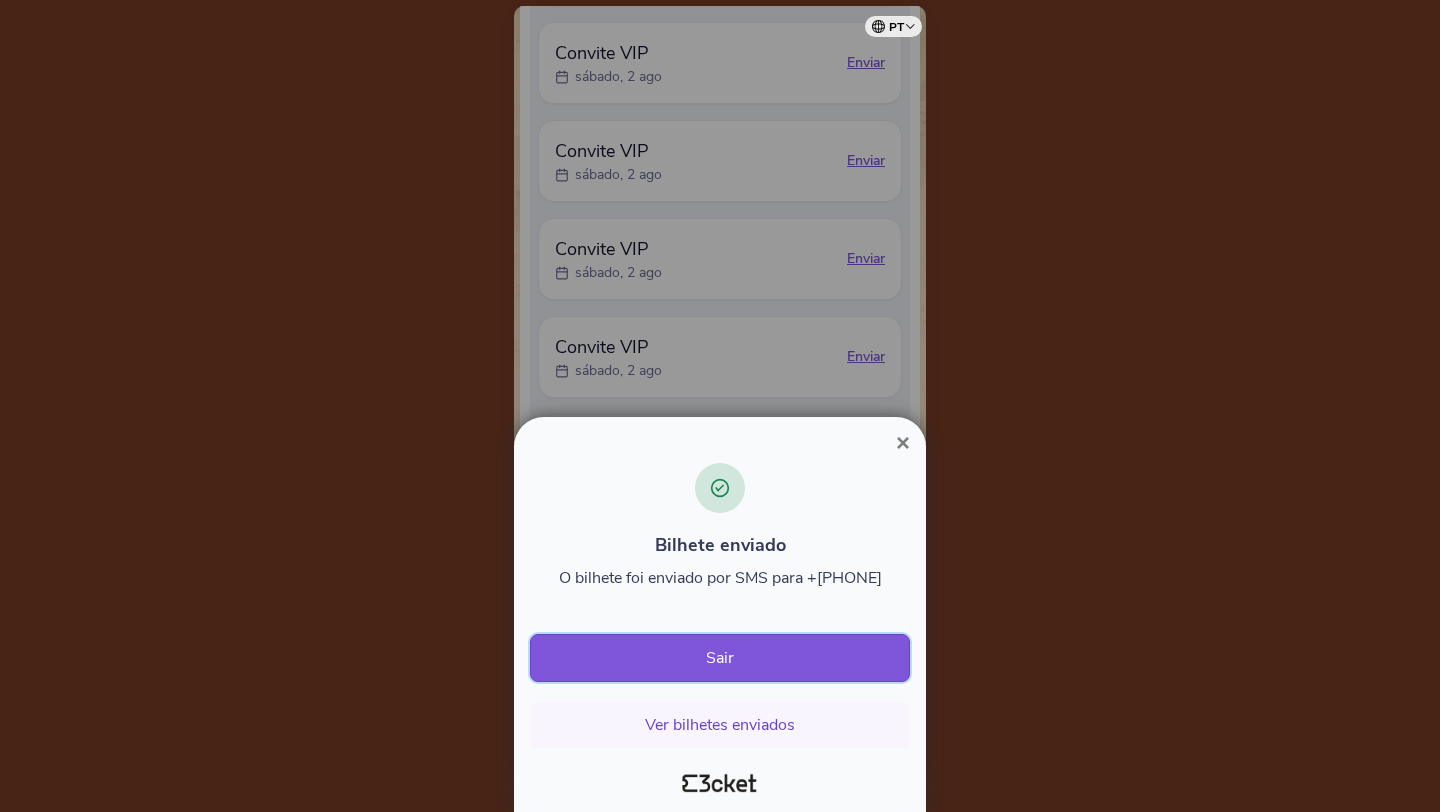 click on "Sair" at bounding box center [720, 658] 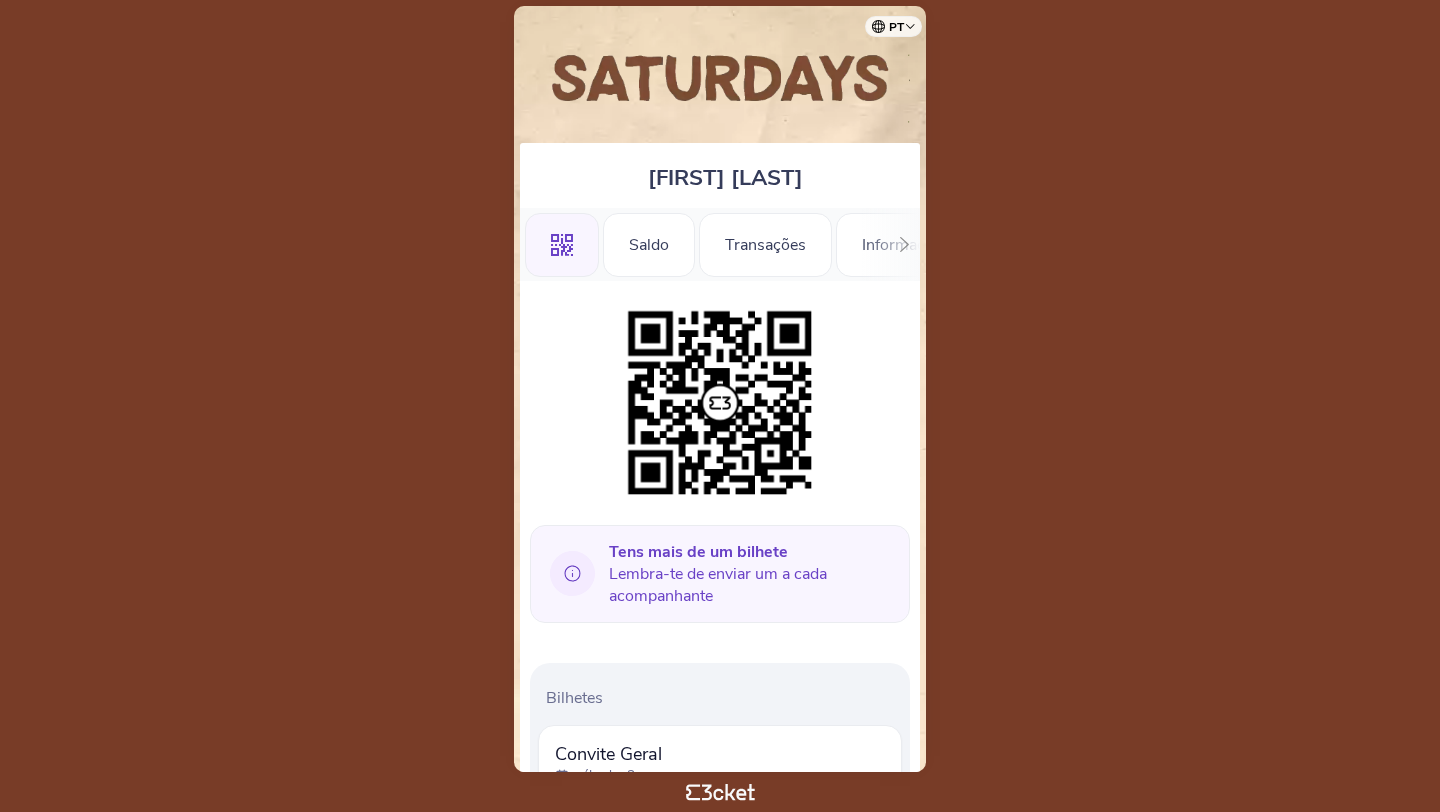 scroll, scrollTop: 0, scrollLeft: 0, axis: both 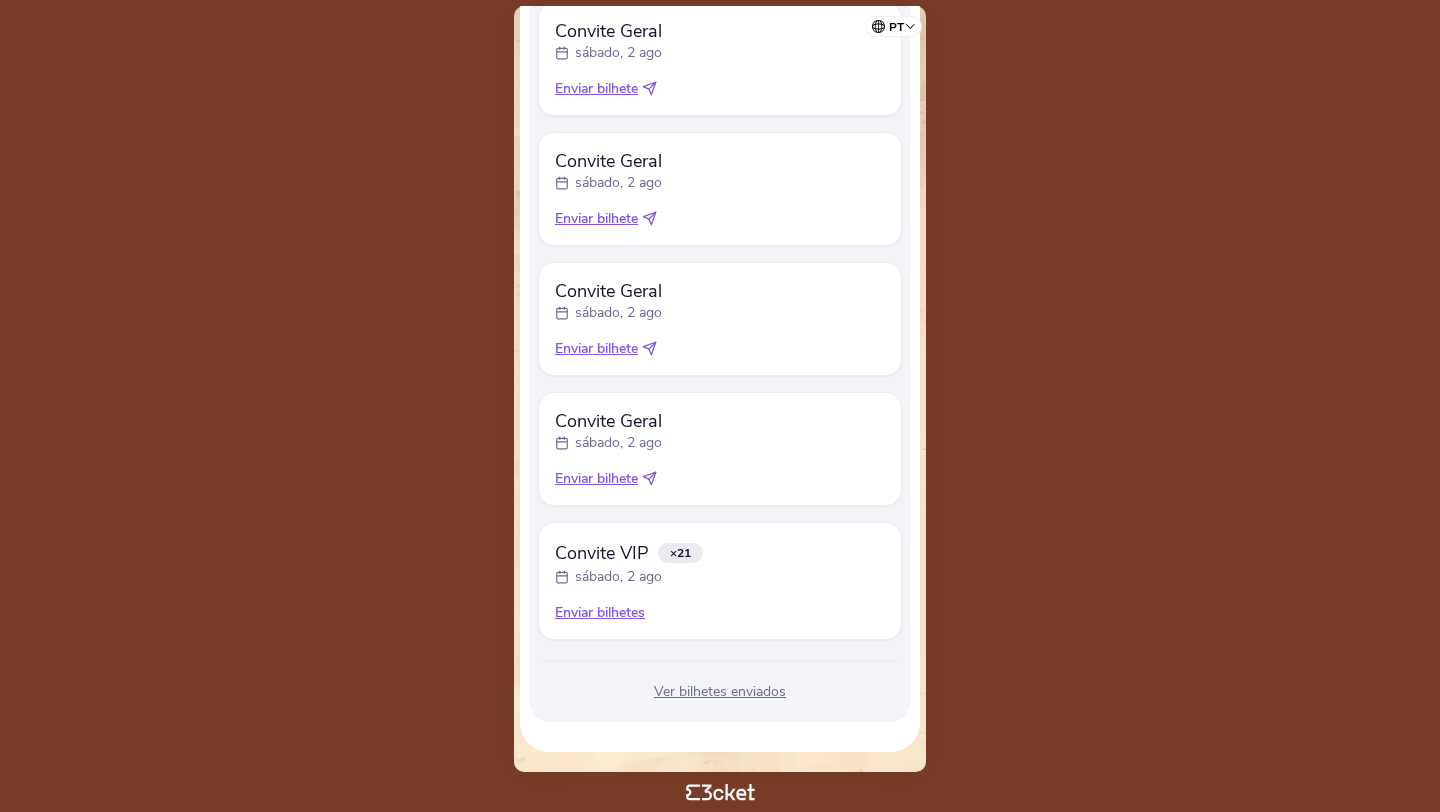 click on "Enviar bilhetes" at bounding box center [720, 613] 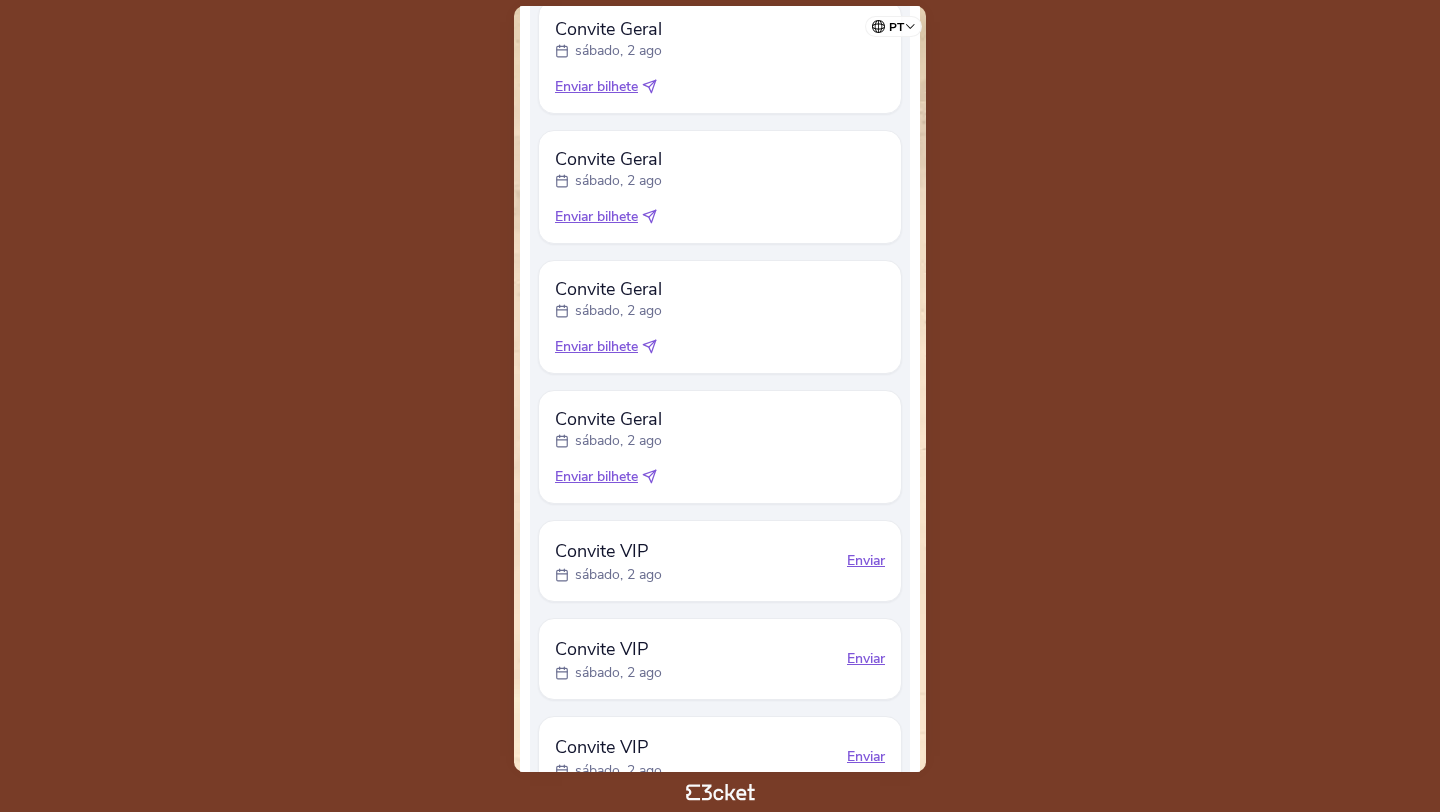 click on "Enviar" at bounding box center [866, 561] 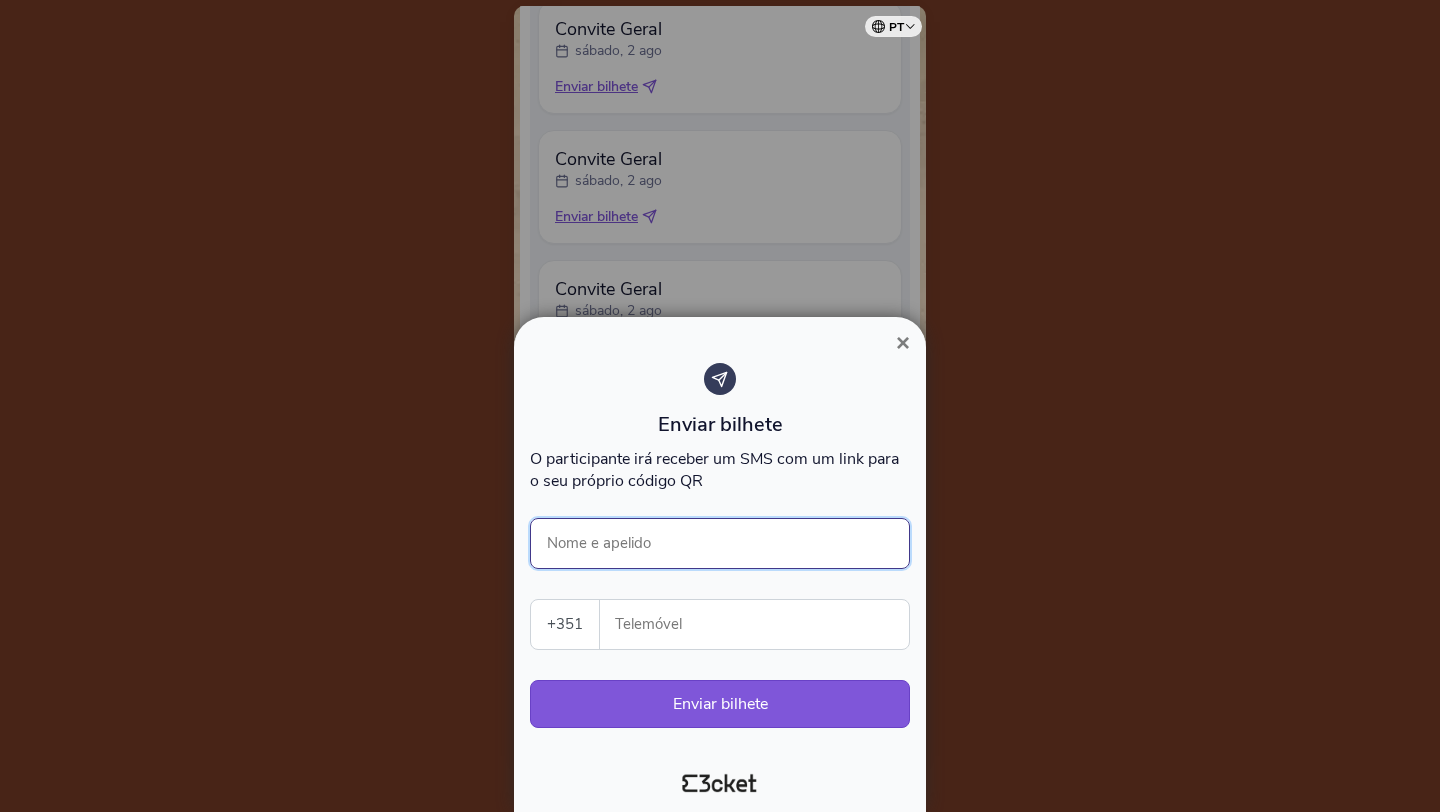 click on "Nome e apelido" at bounding box center [720, 543] 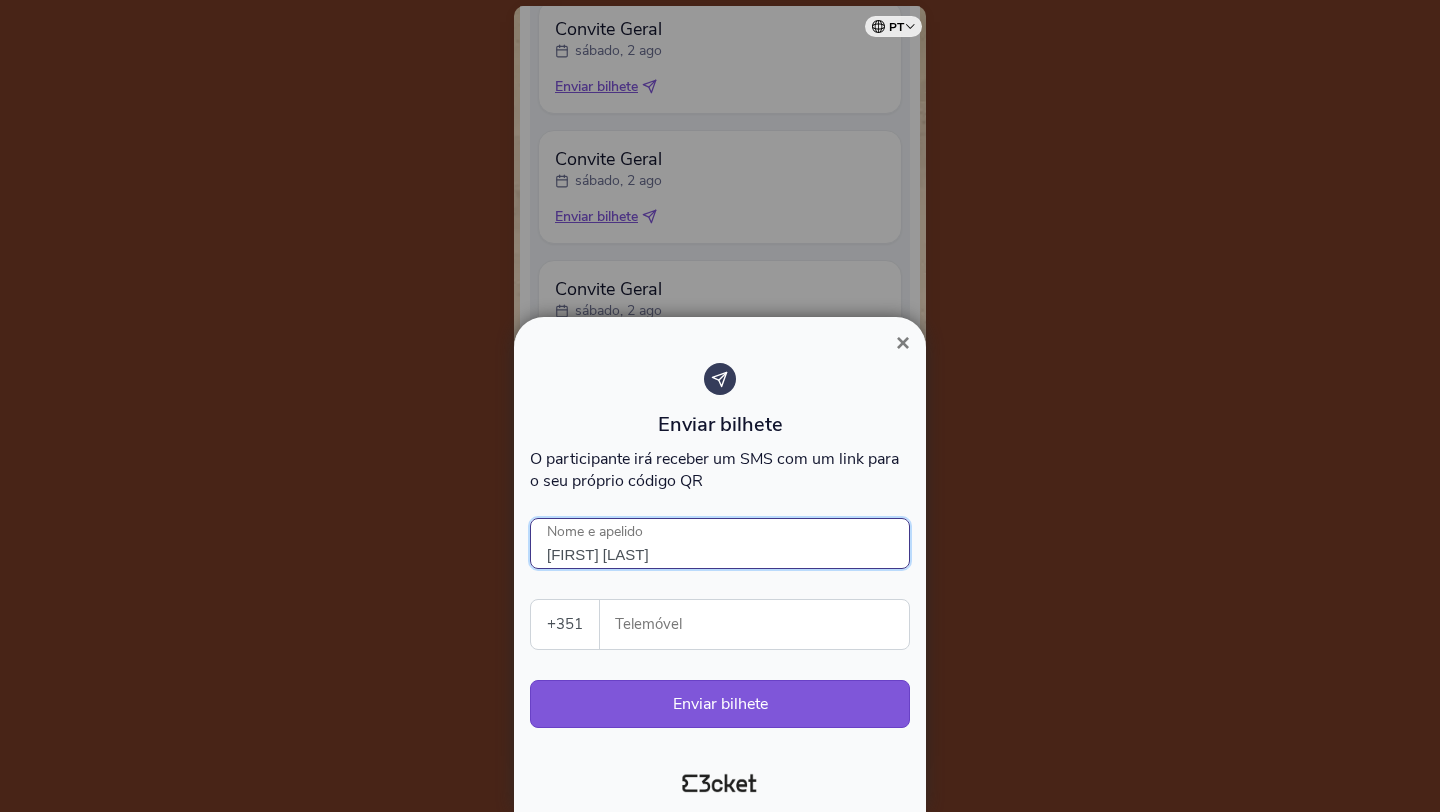 type on "[FIRST] [LAST]" 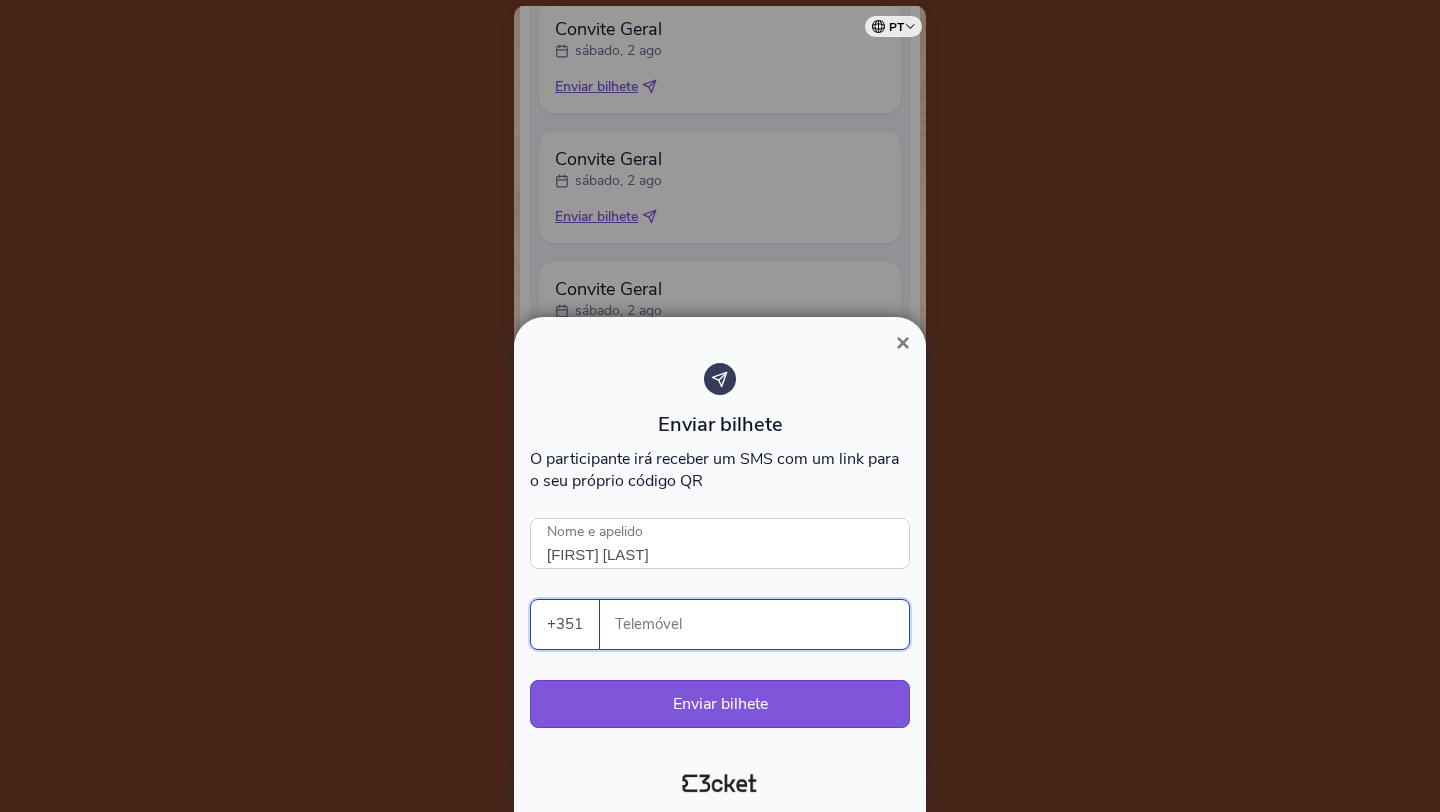 click on "Telemóvel" at bounding box center (762, 624) 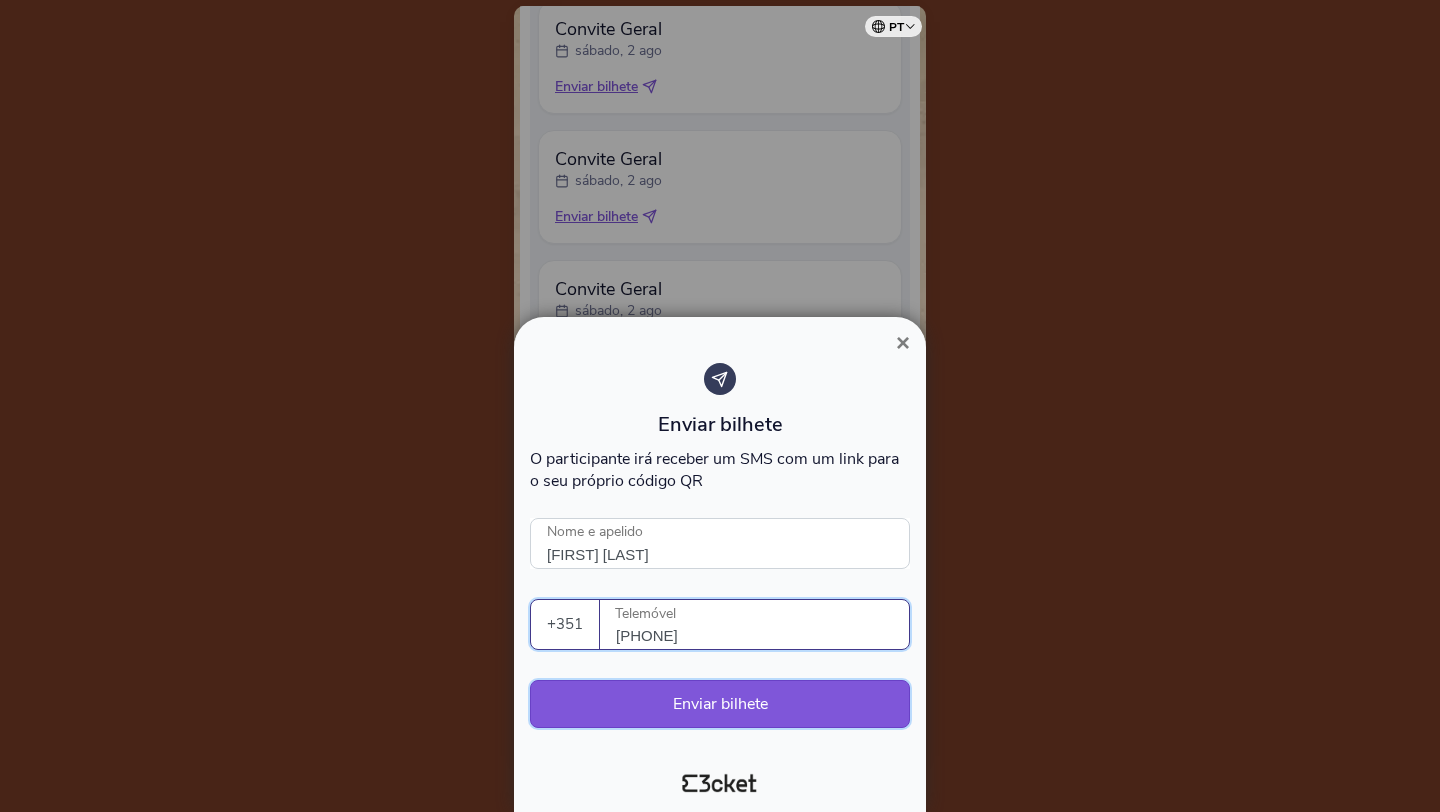 type on "[PHONE]" 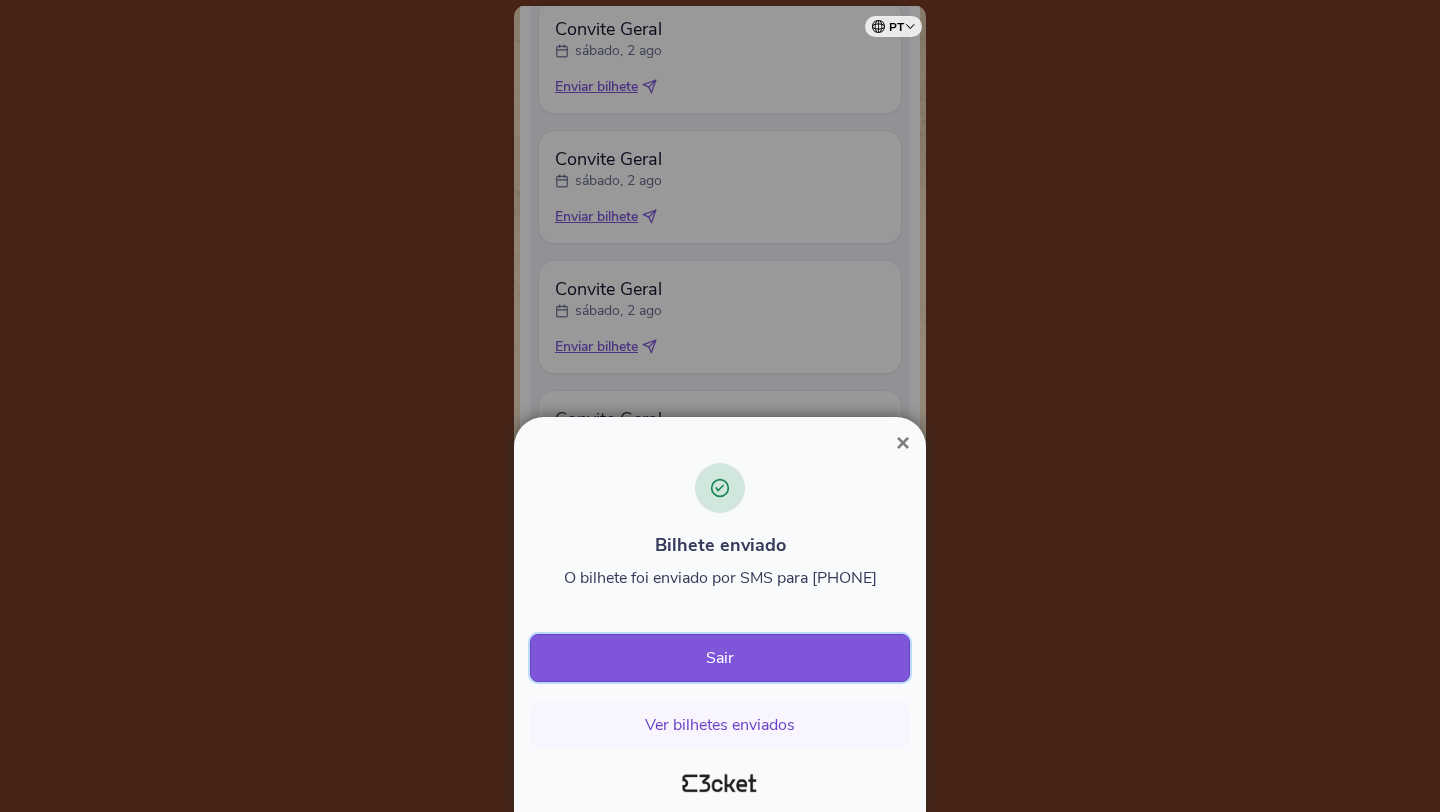 click on "Sair" at bounding box center [720, 658] 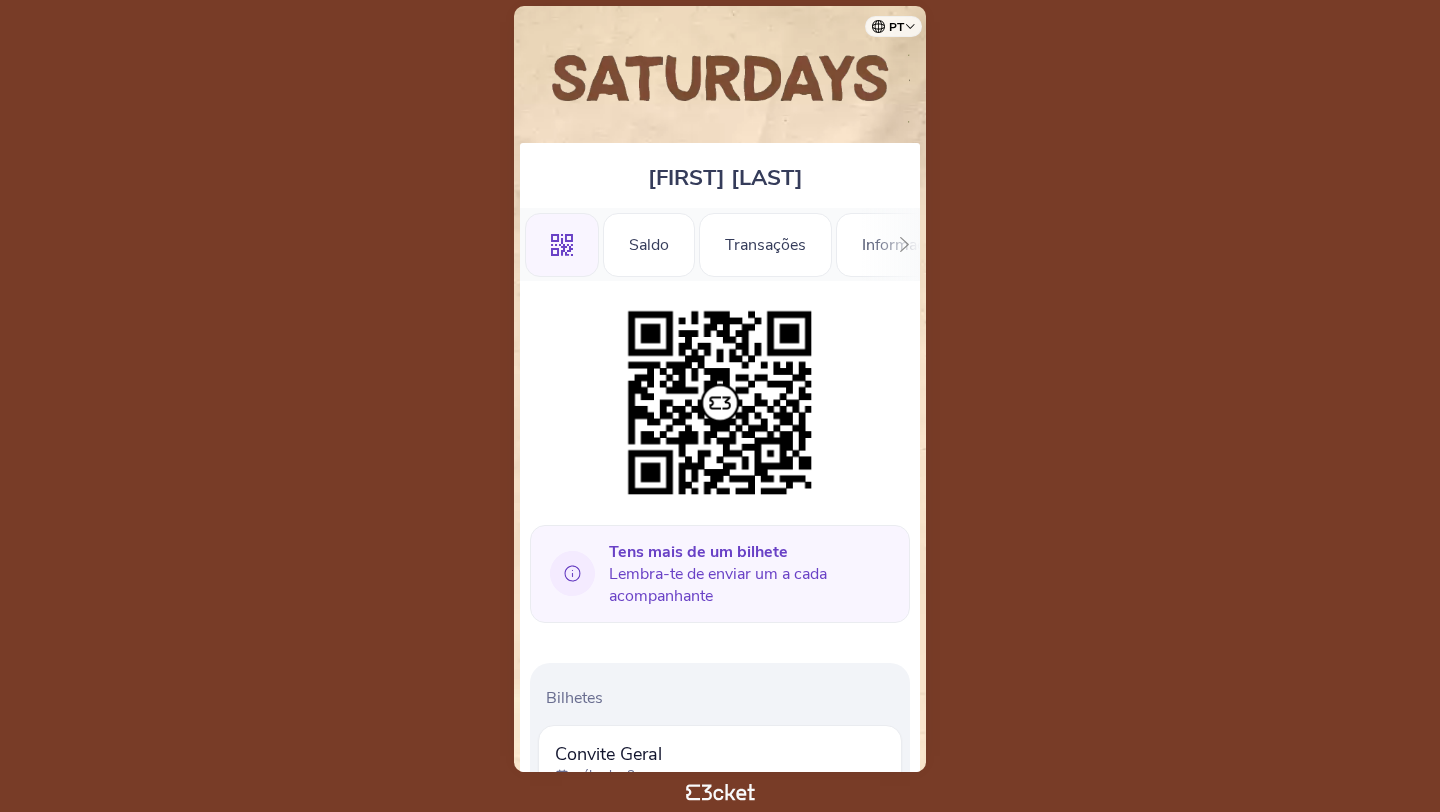 scroll, scrollTop: 0, scrollLeft: 0, axis: both 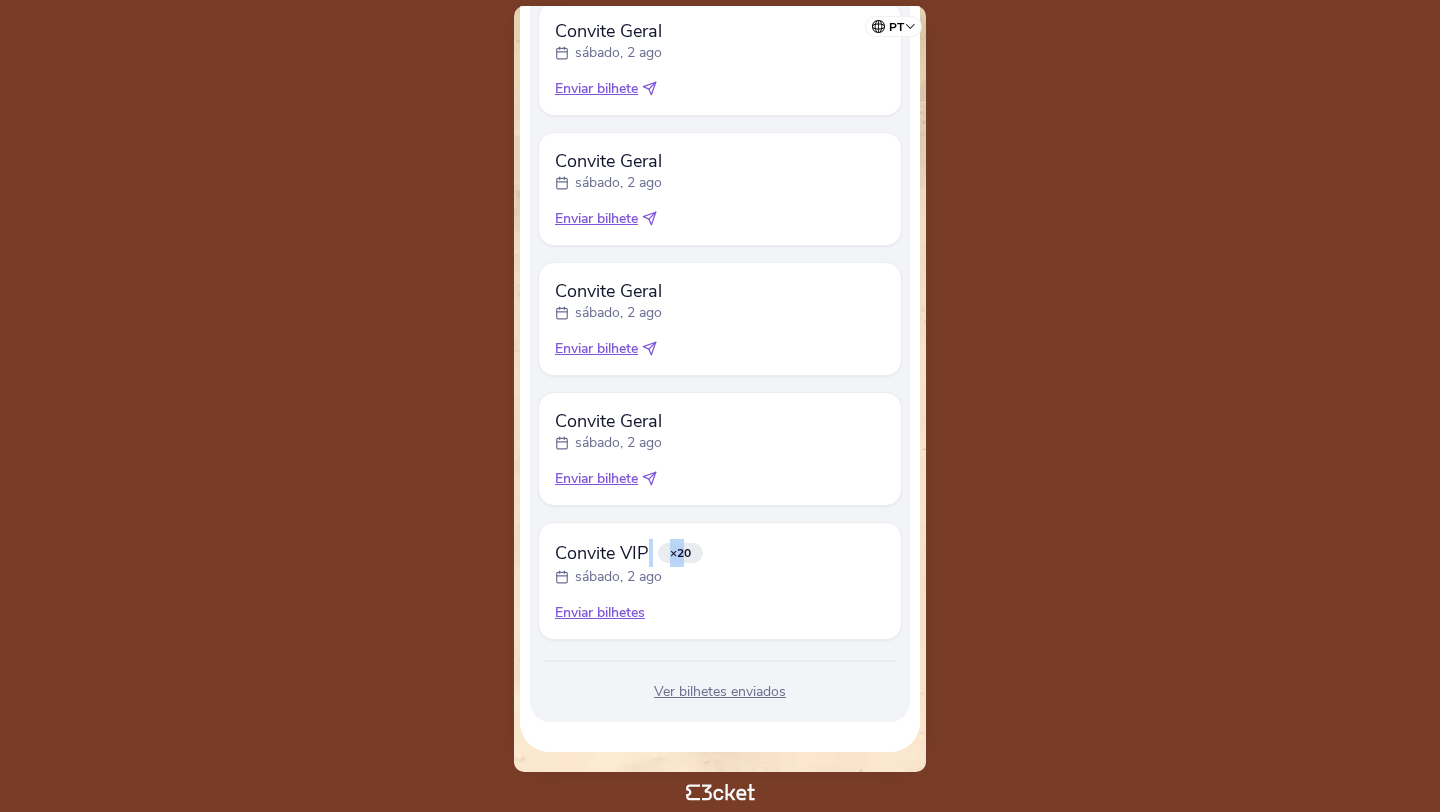 drag, startPoint x: 682, startPoint y: 552, endPoint x: 646, endPoint y: 549, distance: 36.124783 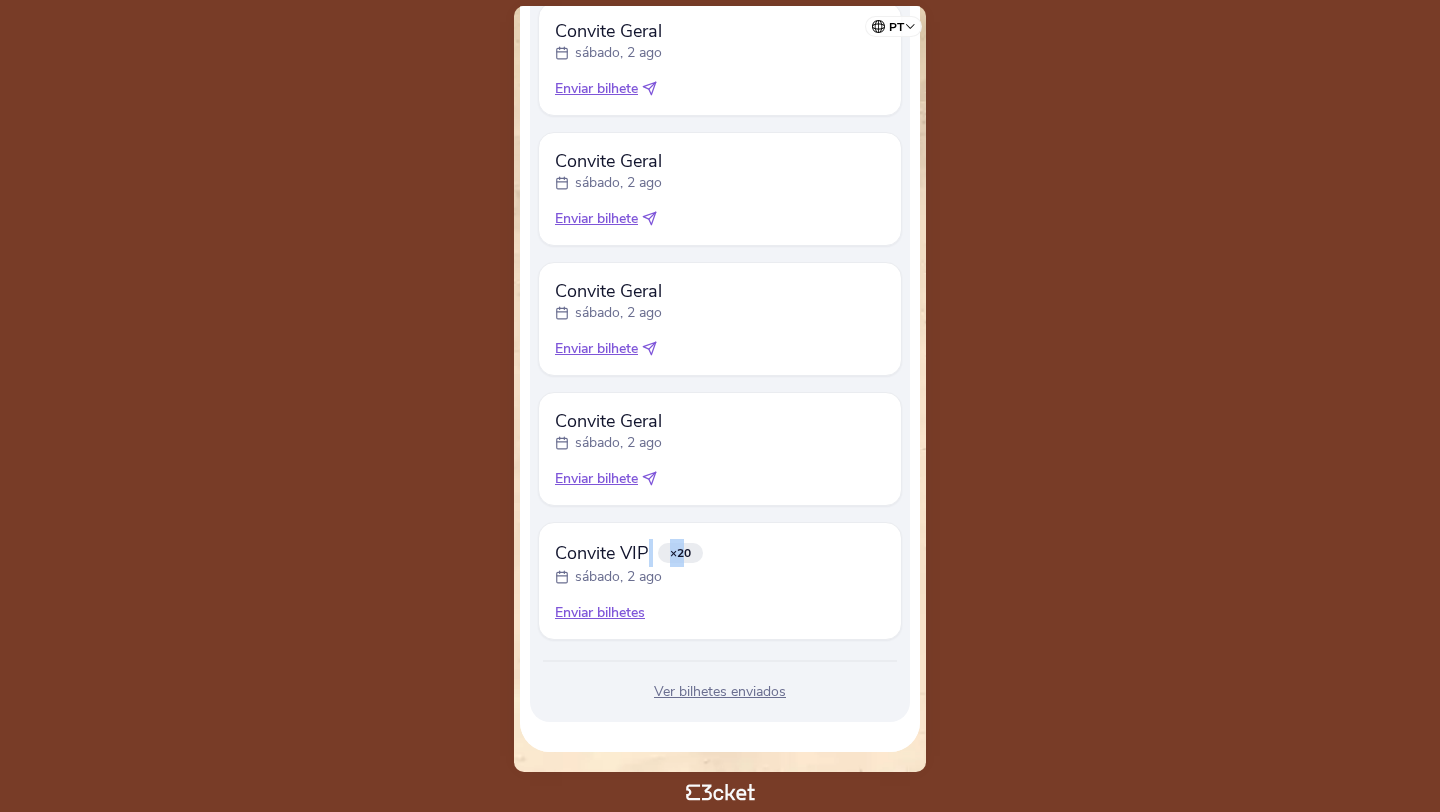 click on "Convite VIP
×20
sábado, 2 ago" at bounding box center [629, 563] 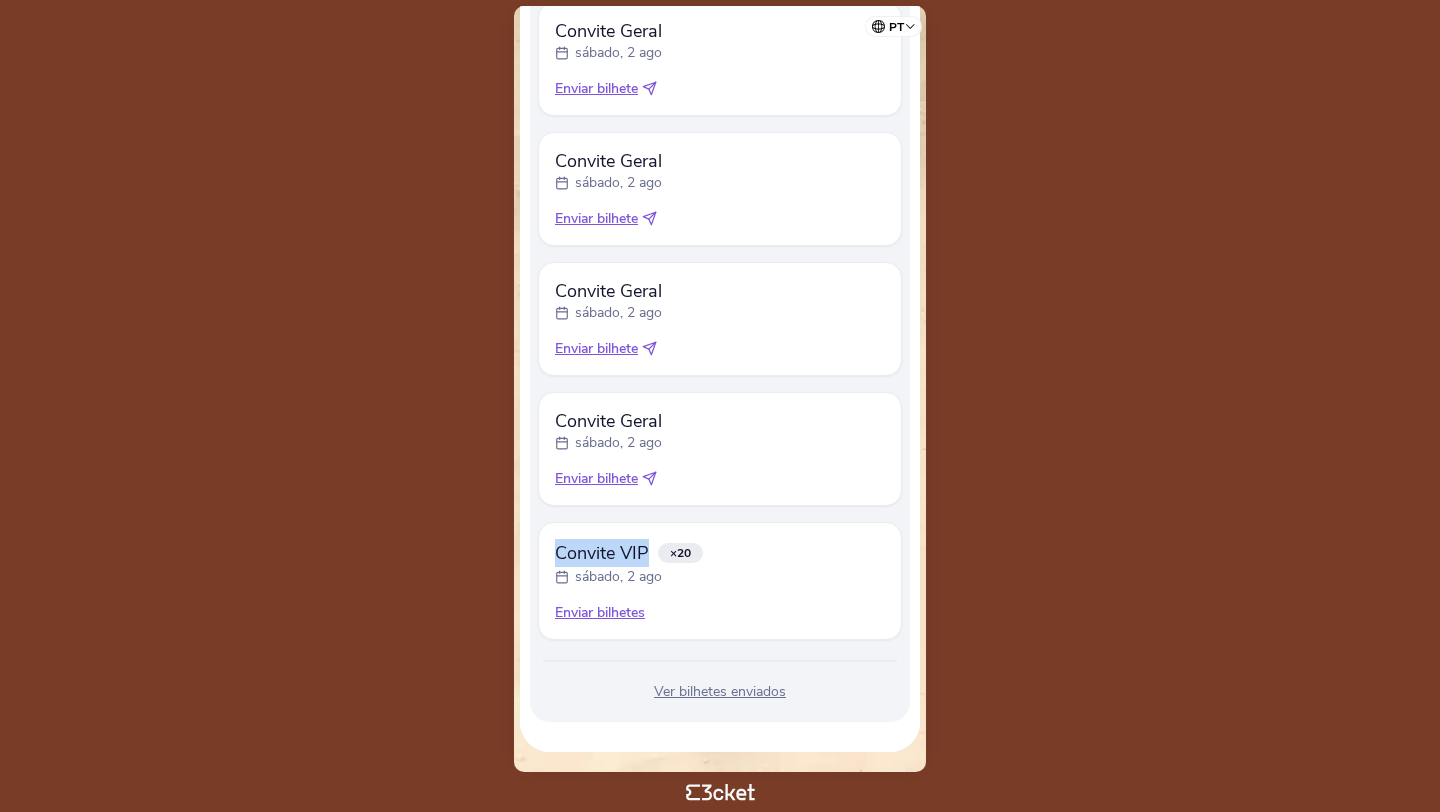 drag, startPoint x: 644, startPoint y: 549, endPoint x: 557, endPoint y: 547, distance: 87.02299 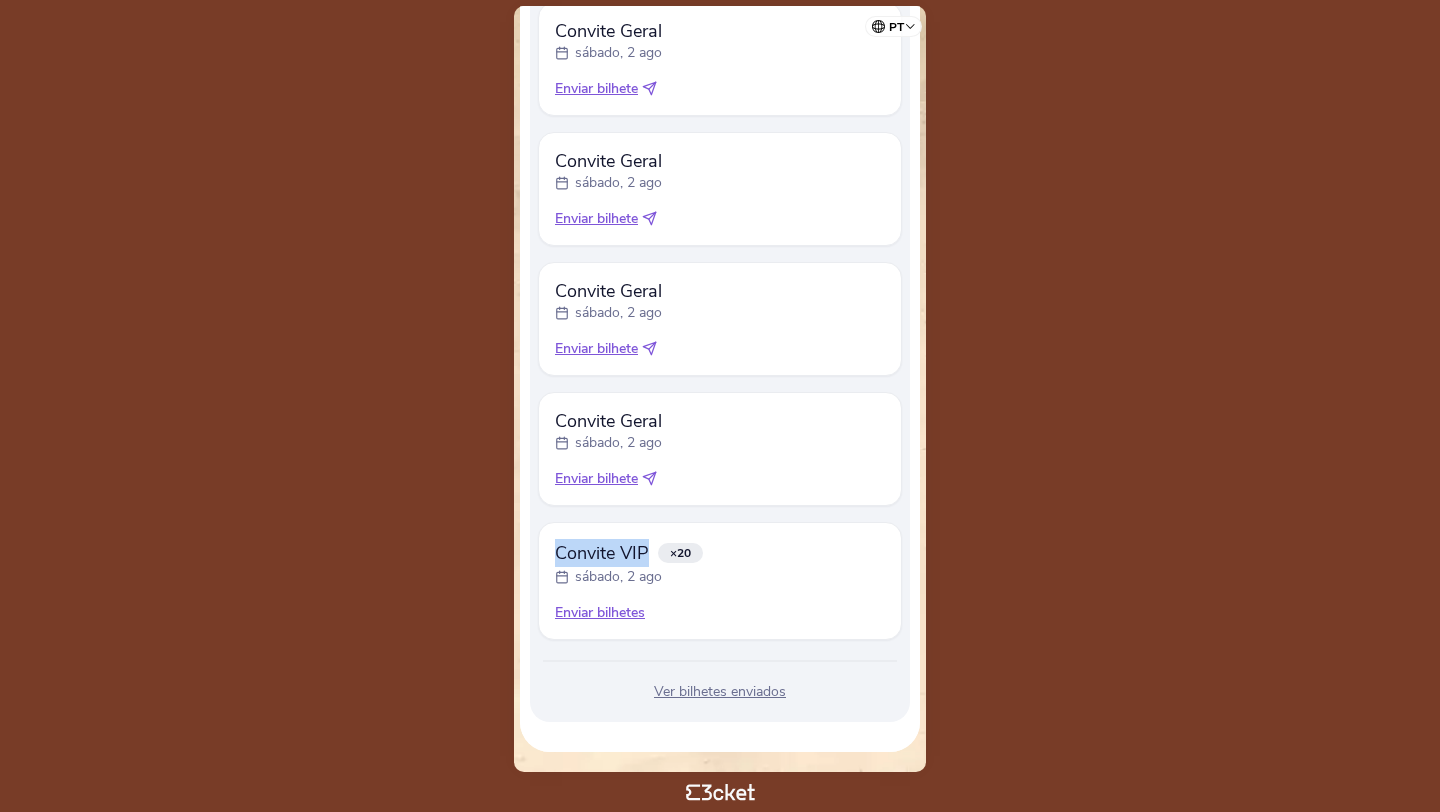 click on "Convite VIP" at bounding box center (602, 553) 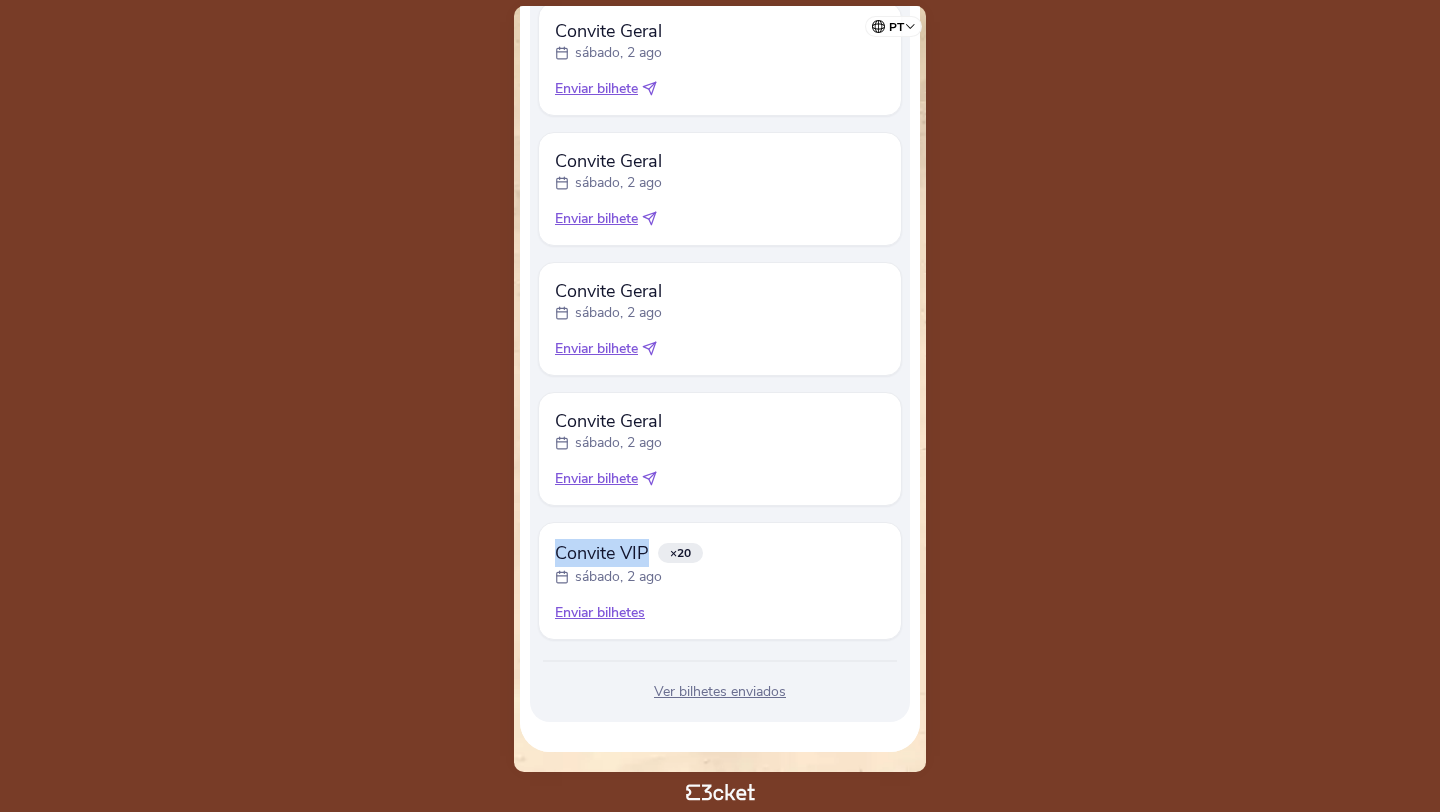 click on "pt
Português (Portugal)
English
Español
Catalan
Français
Gonçalo Mota
.st0{fill-rule:evenodd;clip-rule:evenodd;}
Saldo
Transações
Informações" at bounding box center (720, 406) 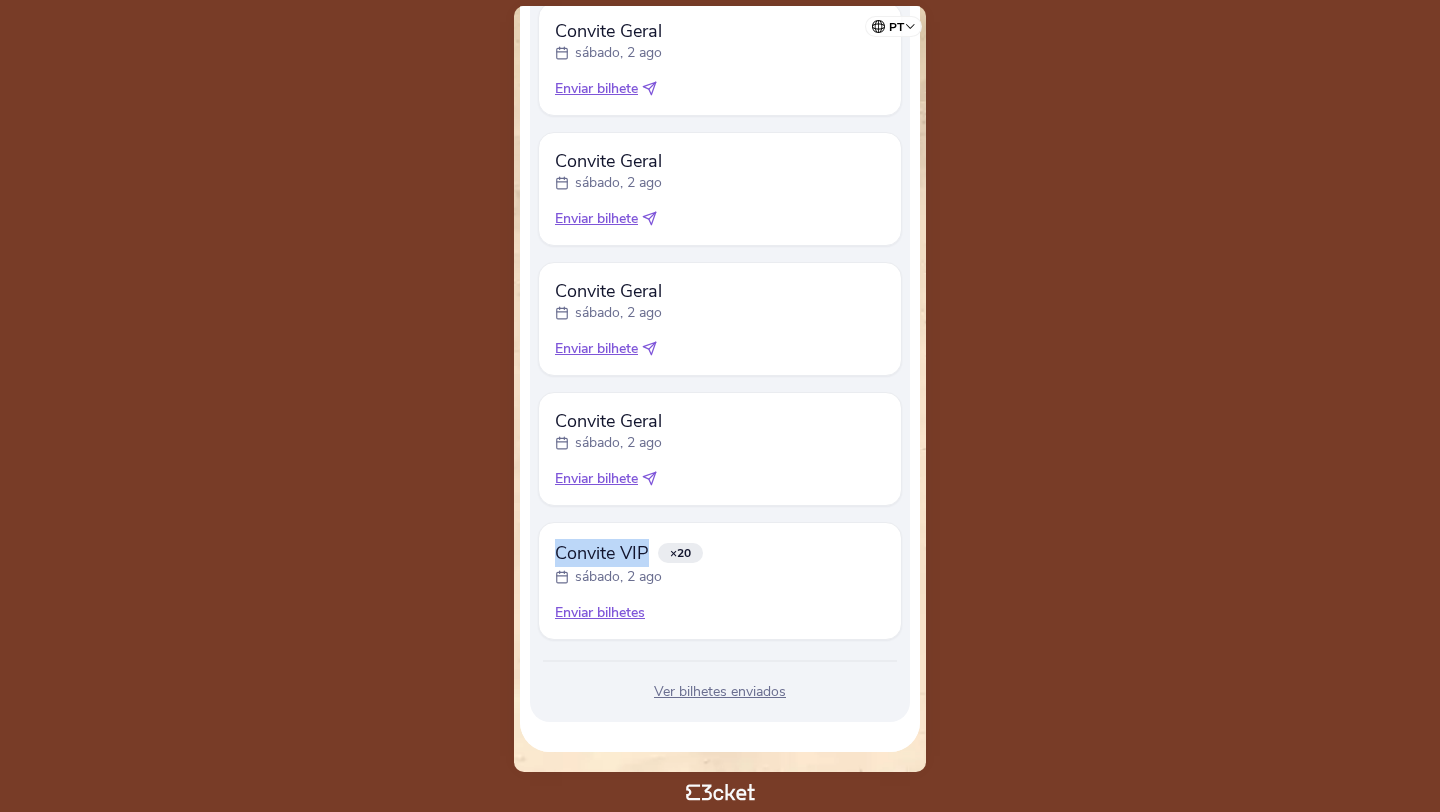 click on "Enviar bilhete" at bounding box center [720, 219] 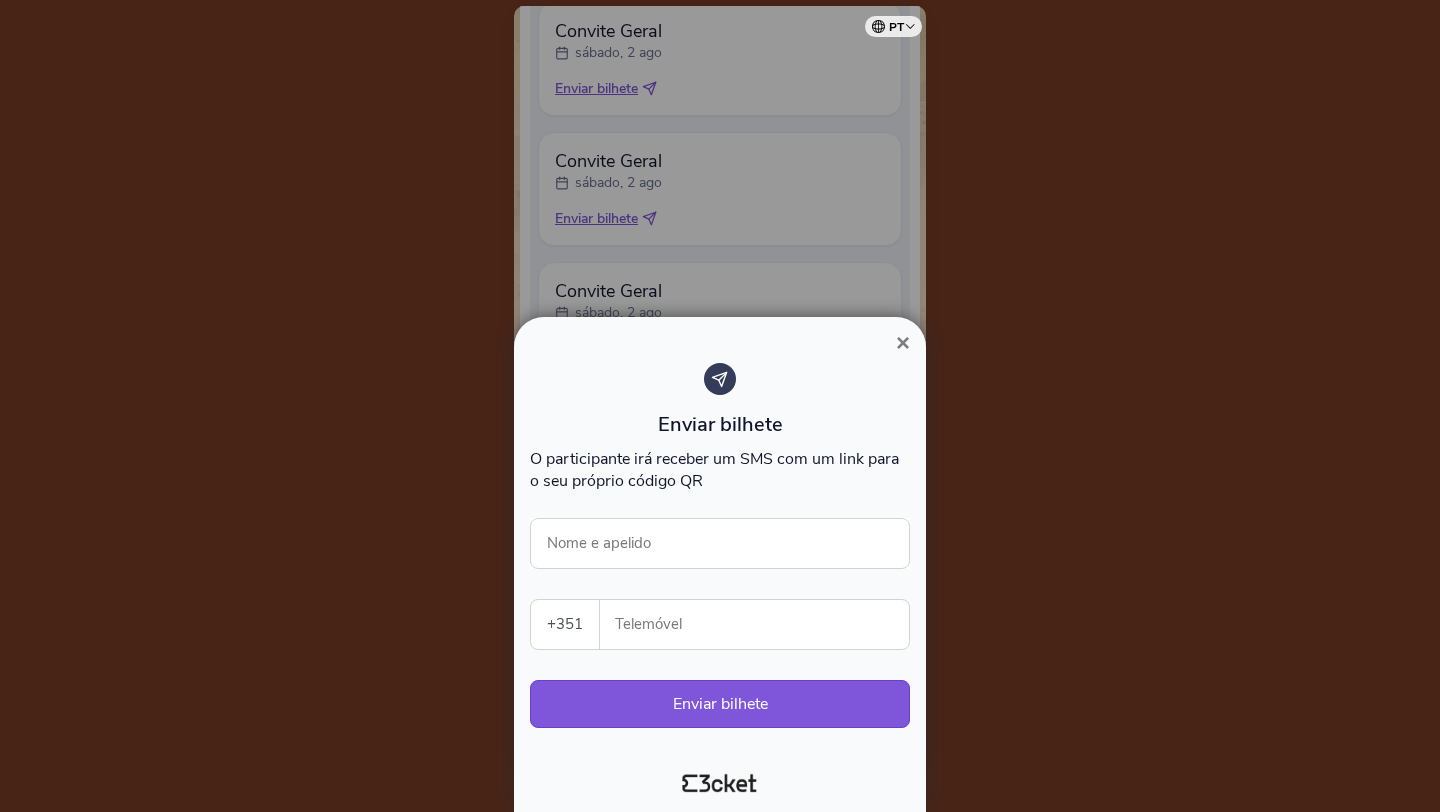 click on "×" at bounding box center (903, 342) 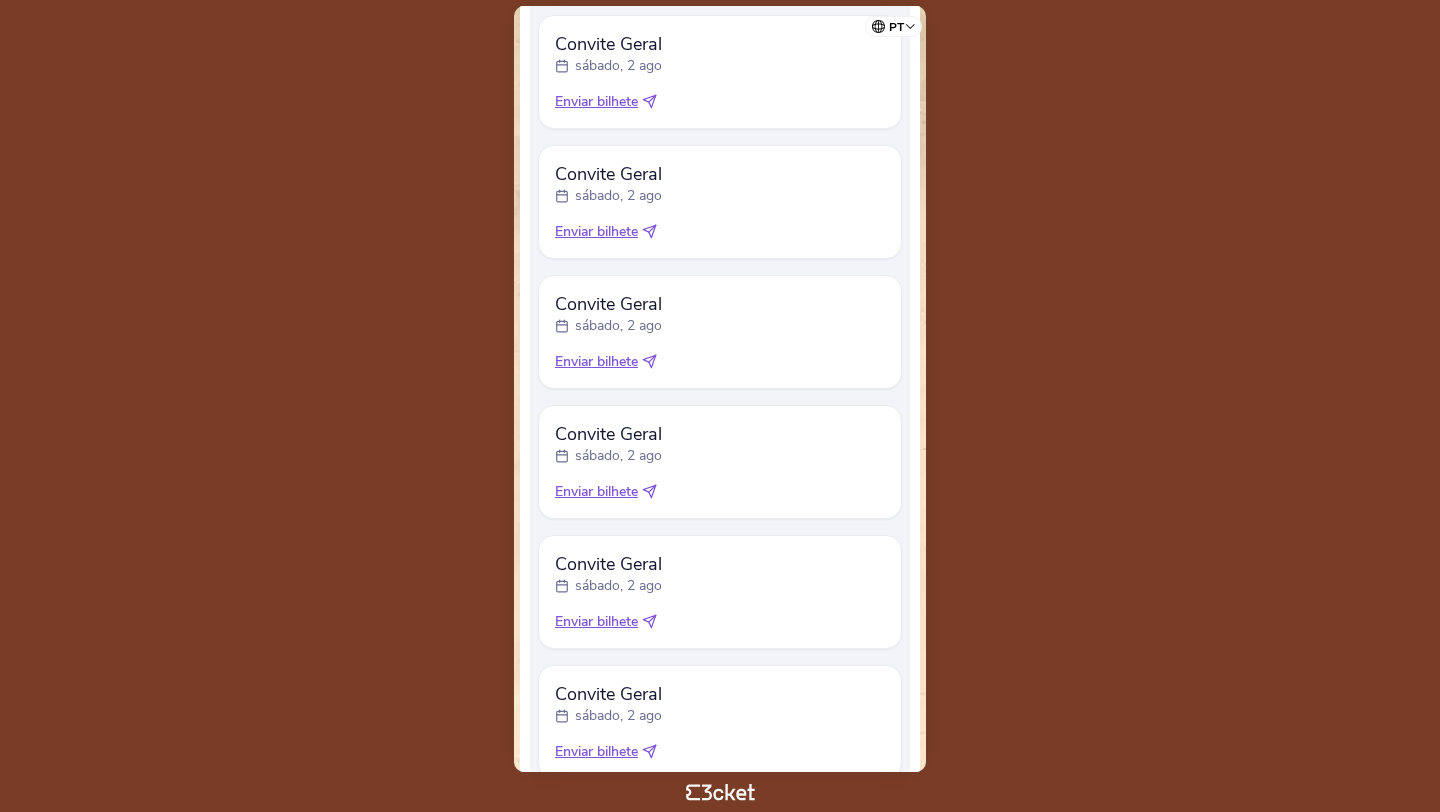 scroll, scrollTop: 44, scrollLeft: 0, axis: vertical 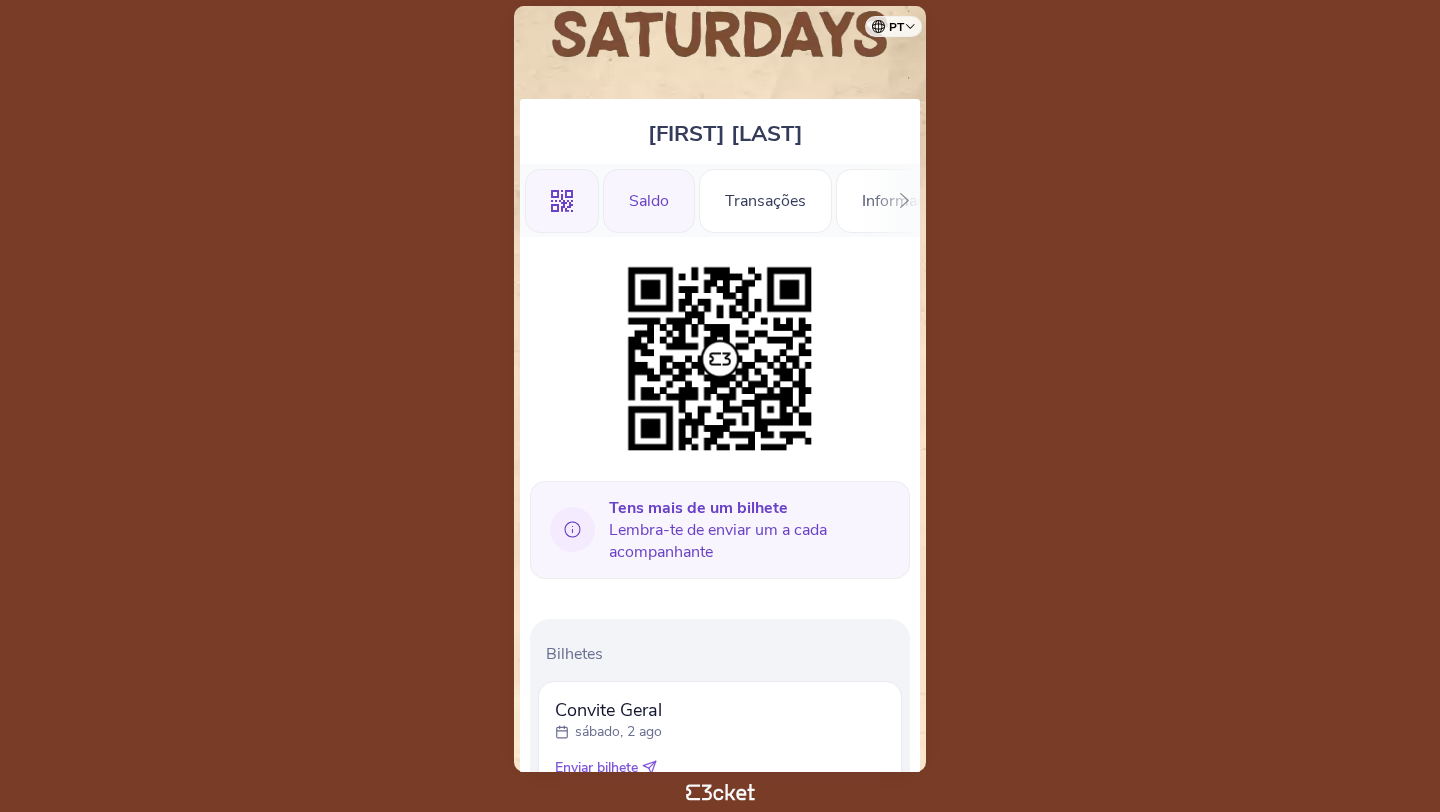 click on "Saldo" at bounding box center (649, 201) 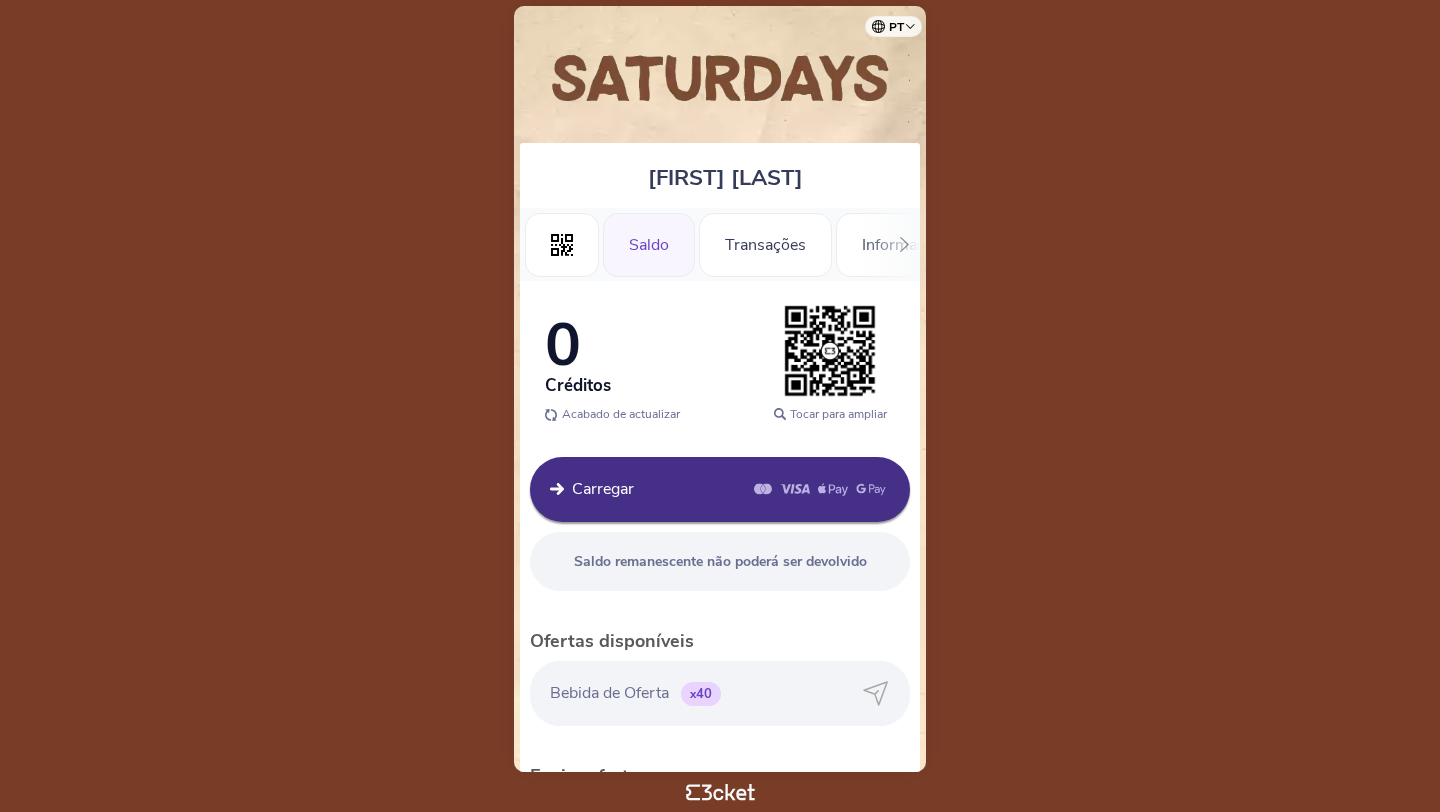 scroll, scrollTop: 0, scrollLeft: 0, axis: both 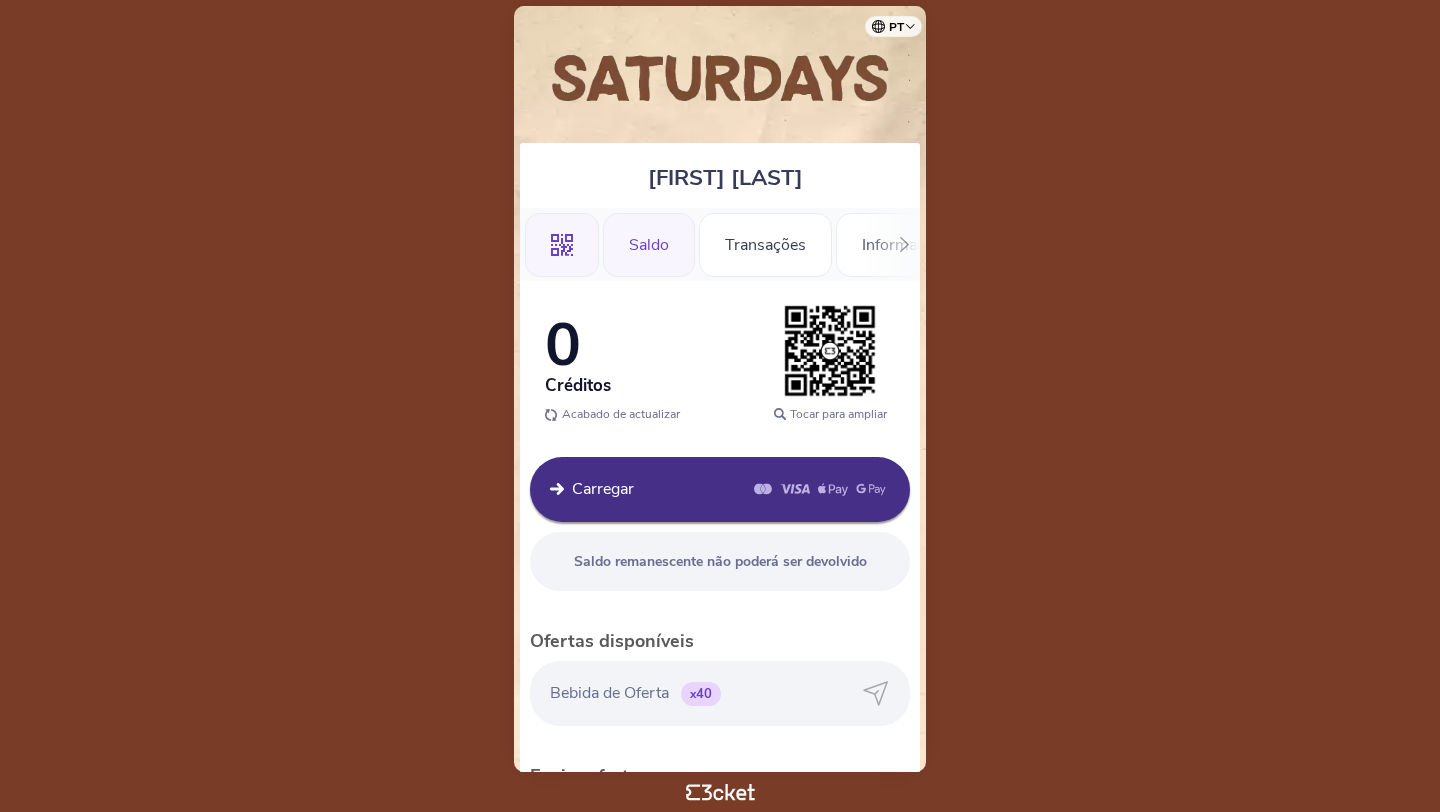 click on ".st0{fill-rule:evenodd;clip-rule:evenodd;}" at bounding box center [562, 245] 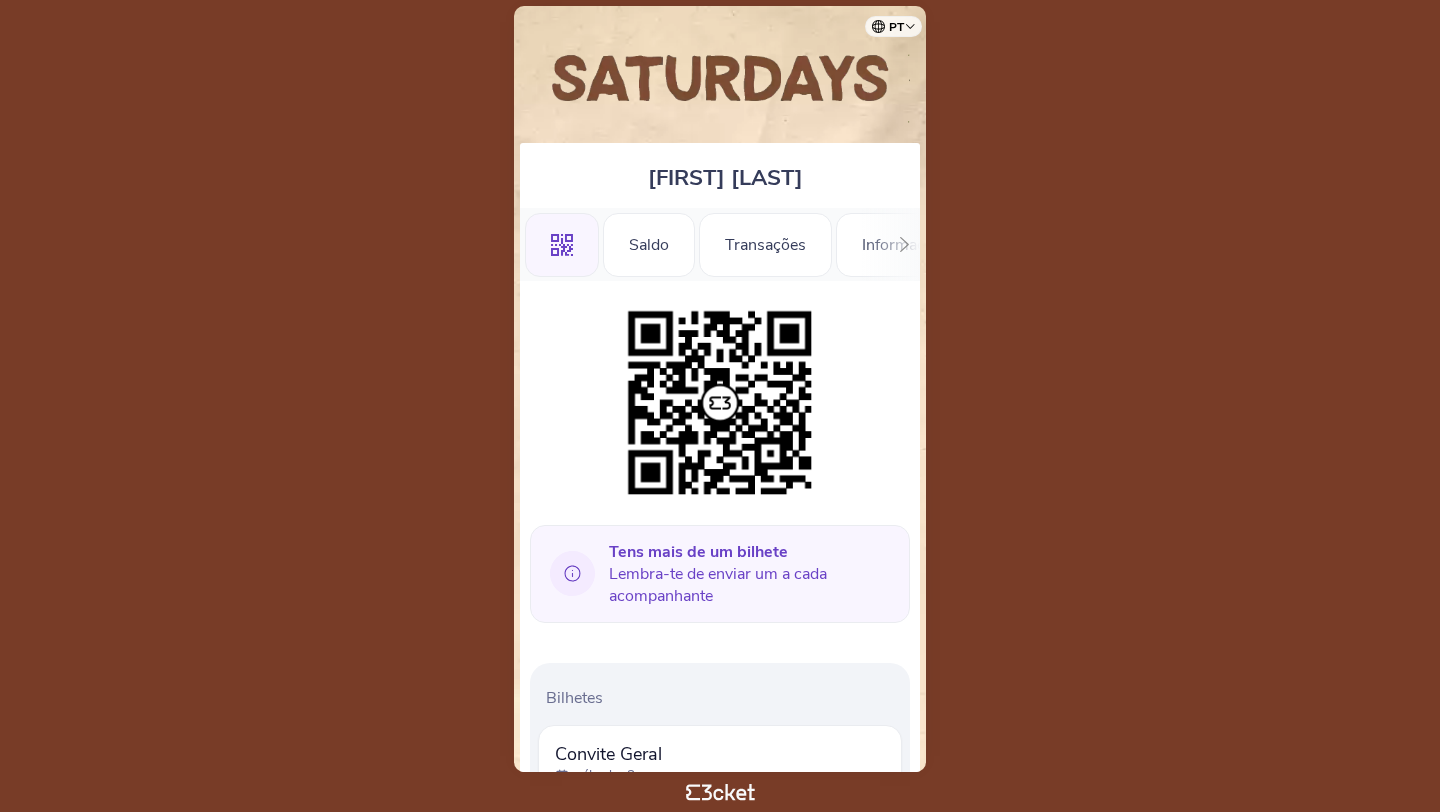 scroll, scrollTop: 0, scrollLeft: 0, axis: both 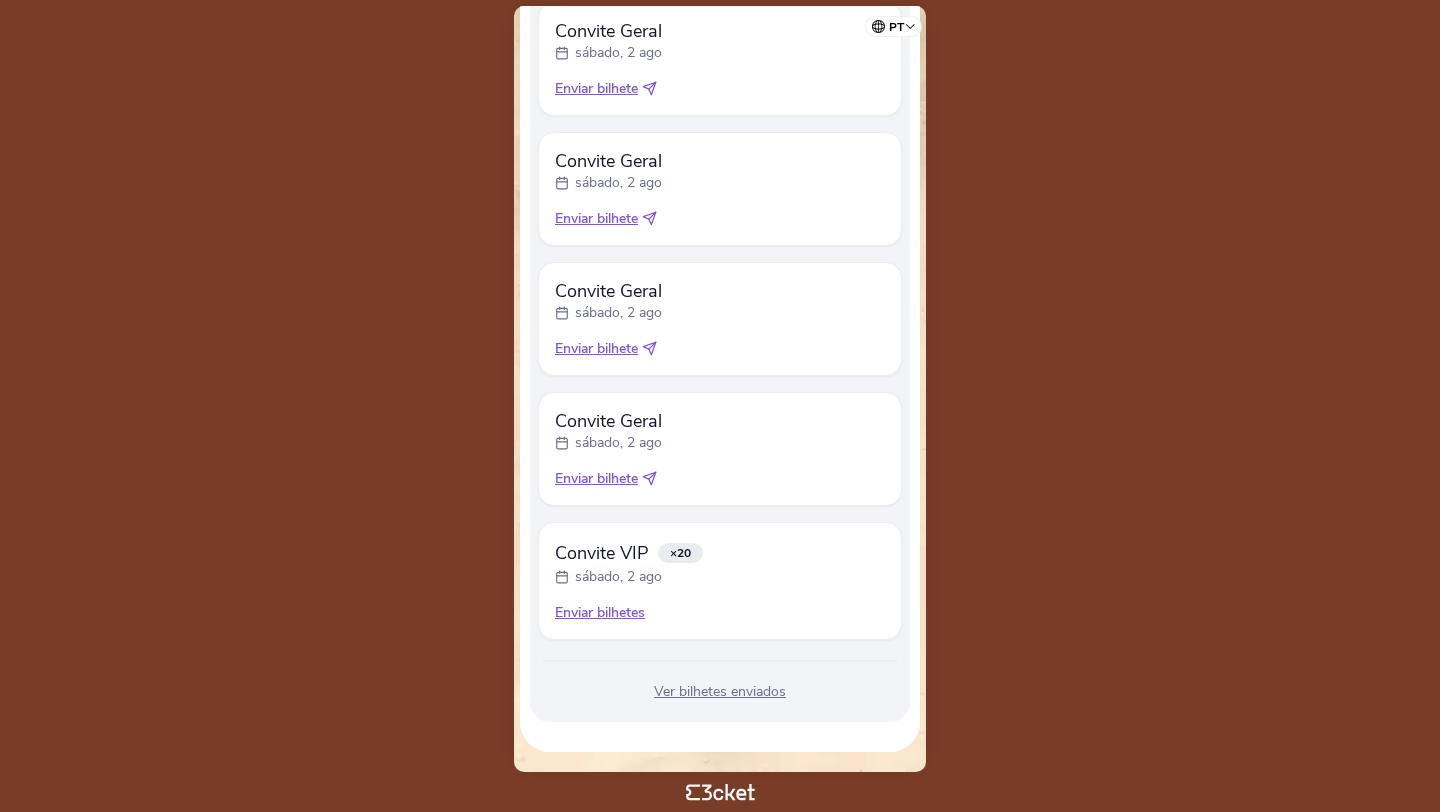 click on "Enviar bilhetes" at bounding box center [720, 613] 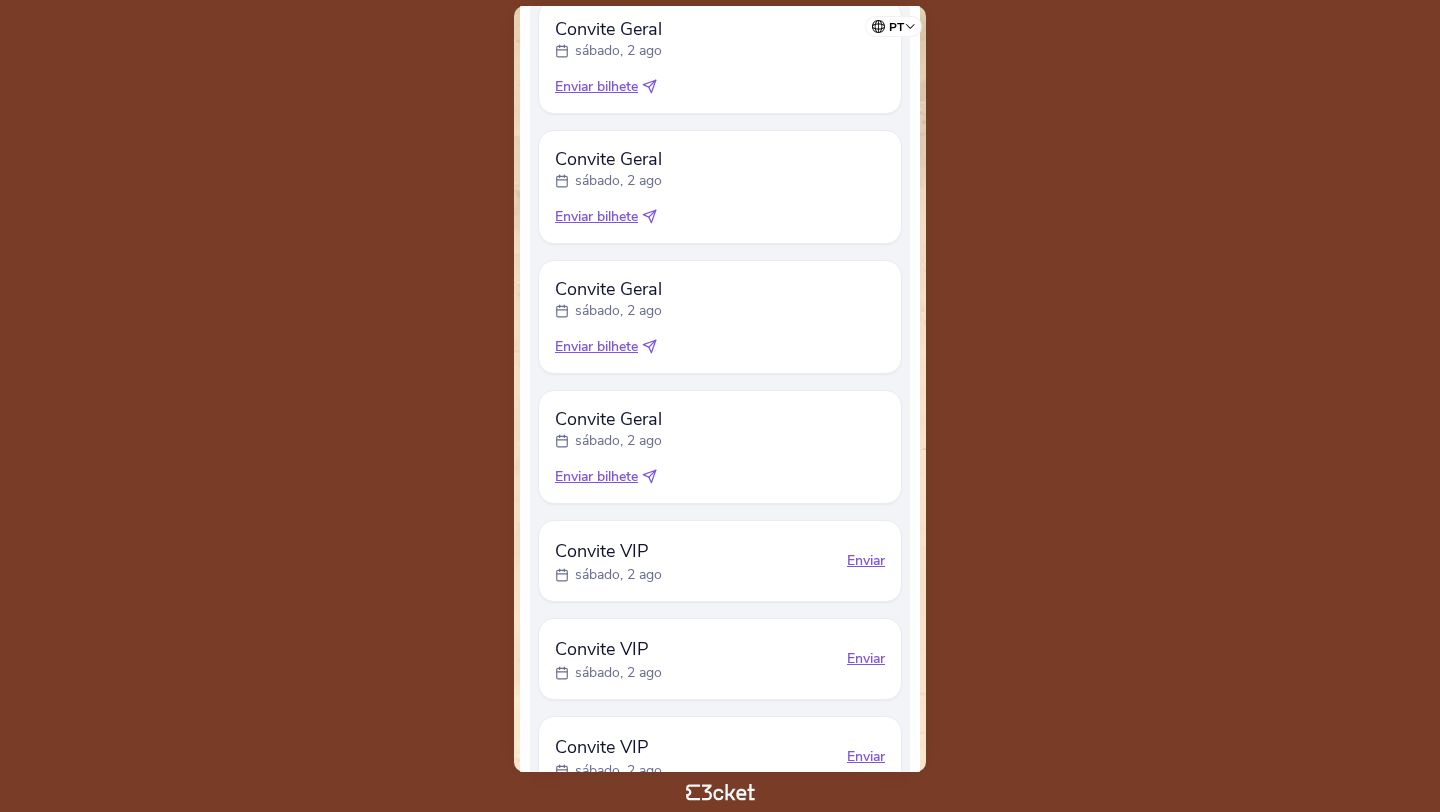 click on "Enviar" at bounding box center (866, 561) 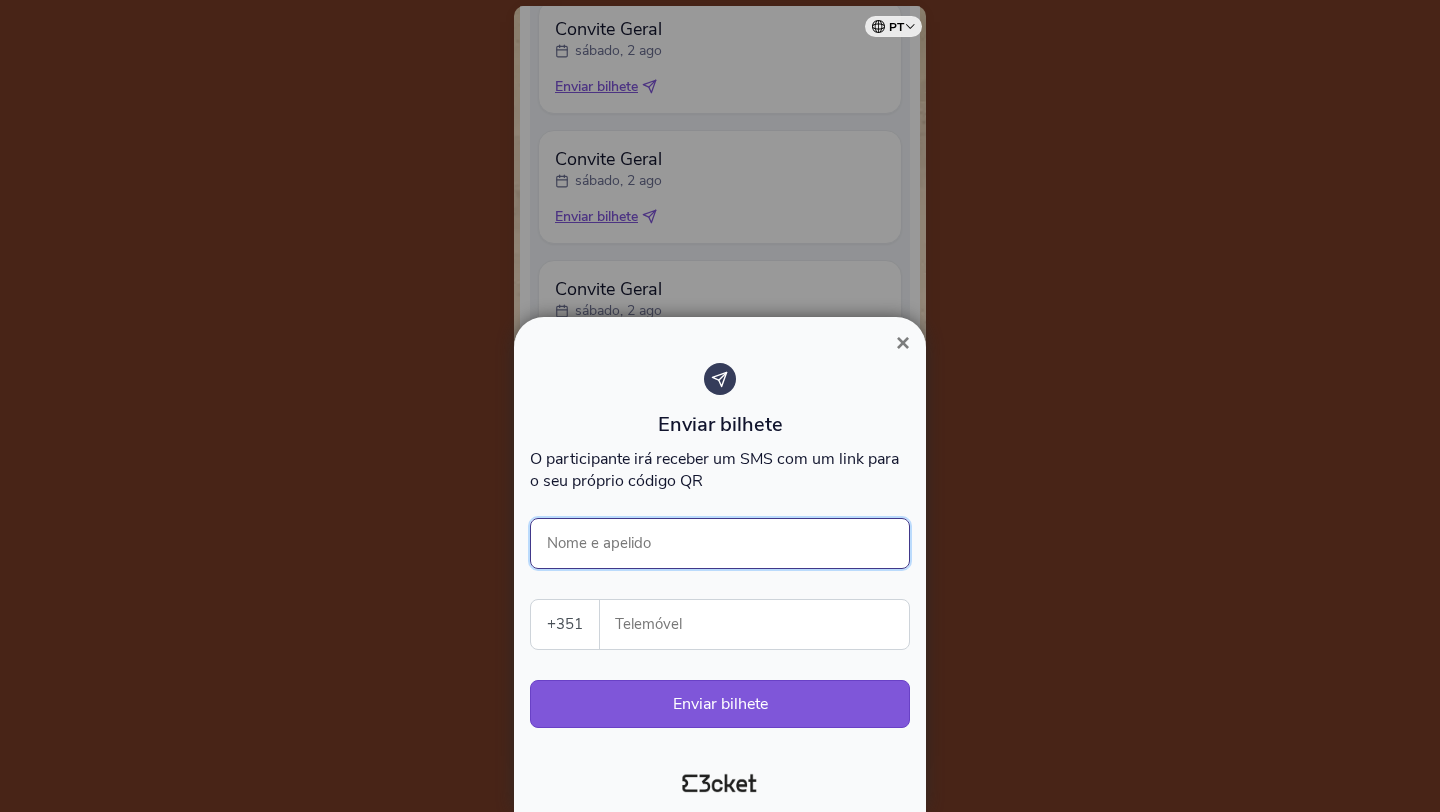 click on "Nome e apelido" at bounding box center [720, 543] 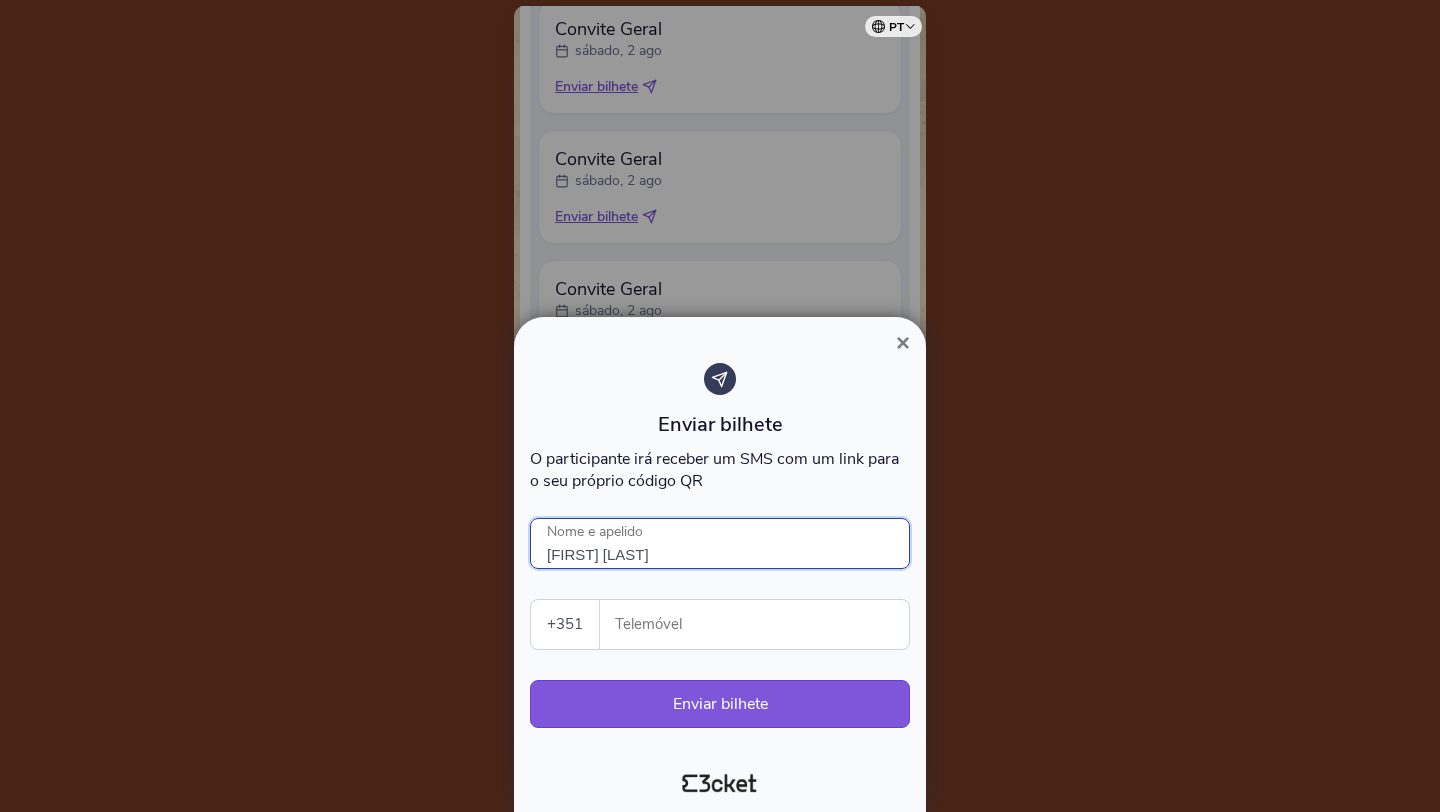 type on "Pedro Madureira" 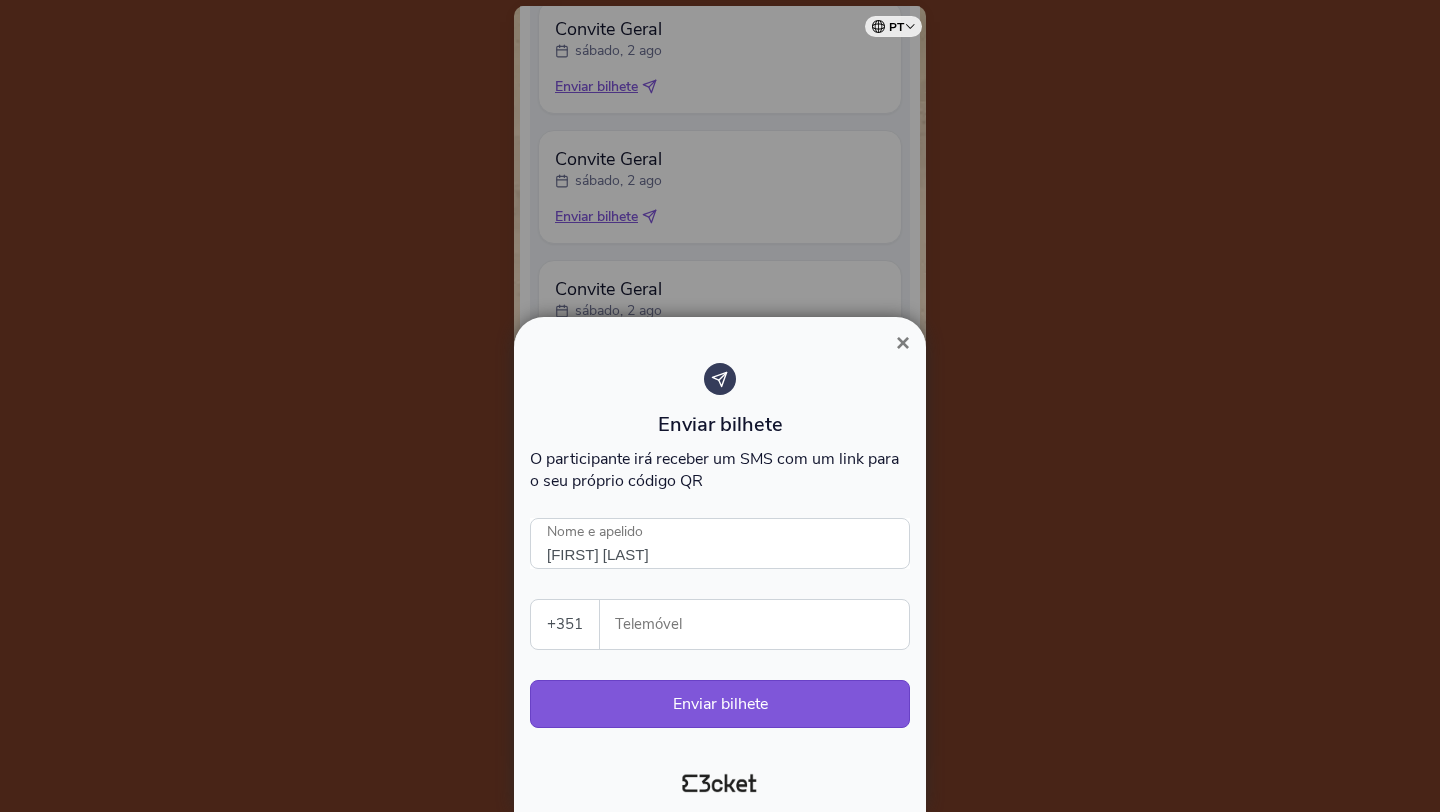 click on "Telemóvel" at bounding box center (762, 624) 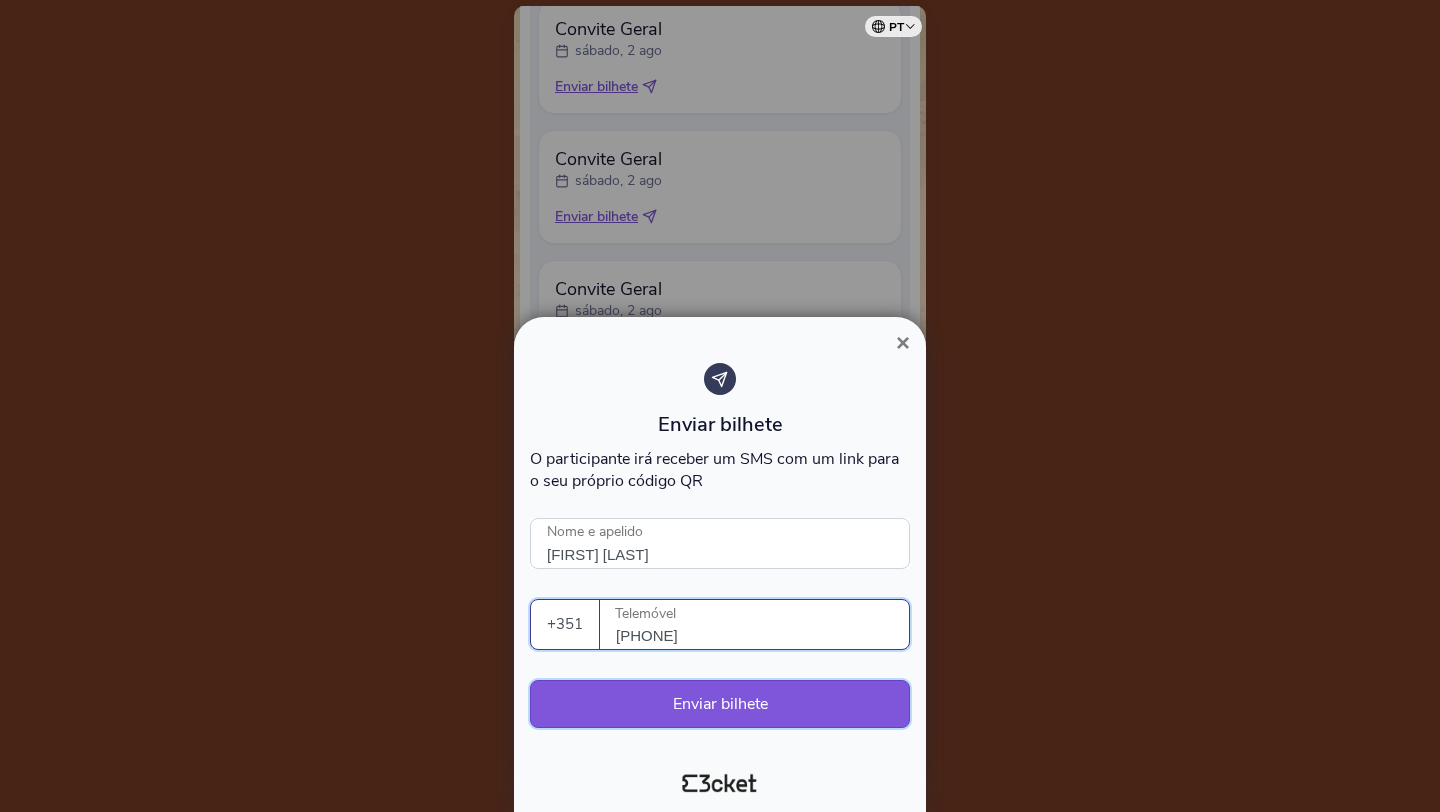 type on "910067342" 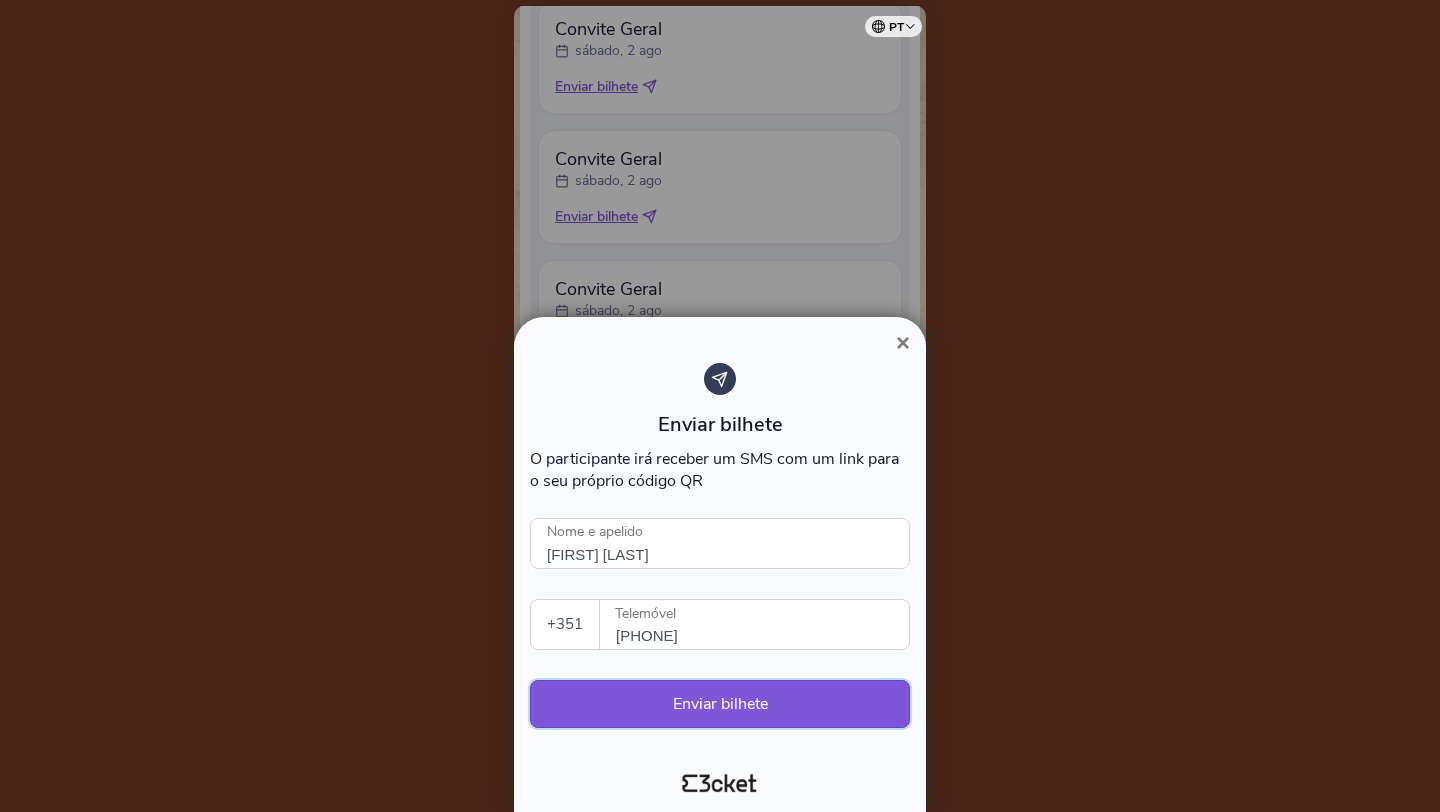 click on "Enviar bilhete" at bounding box center [720, 704] 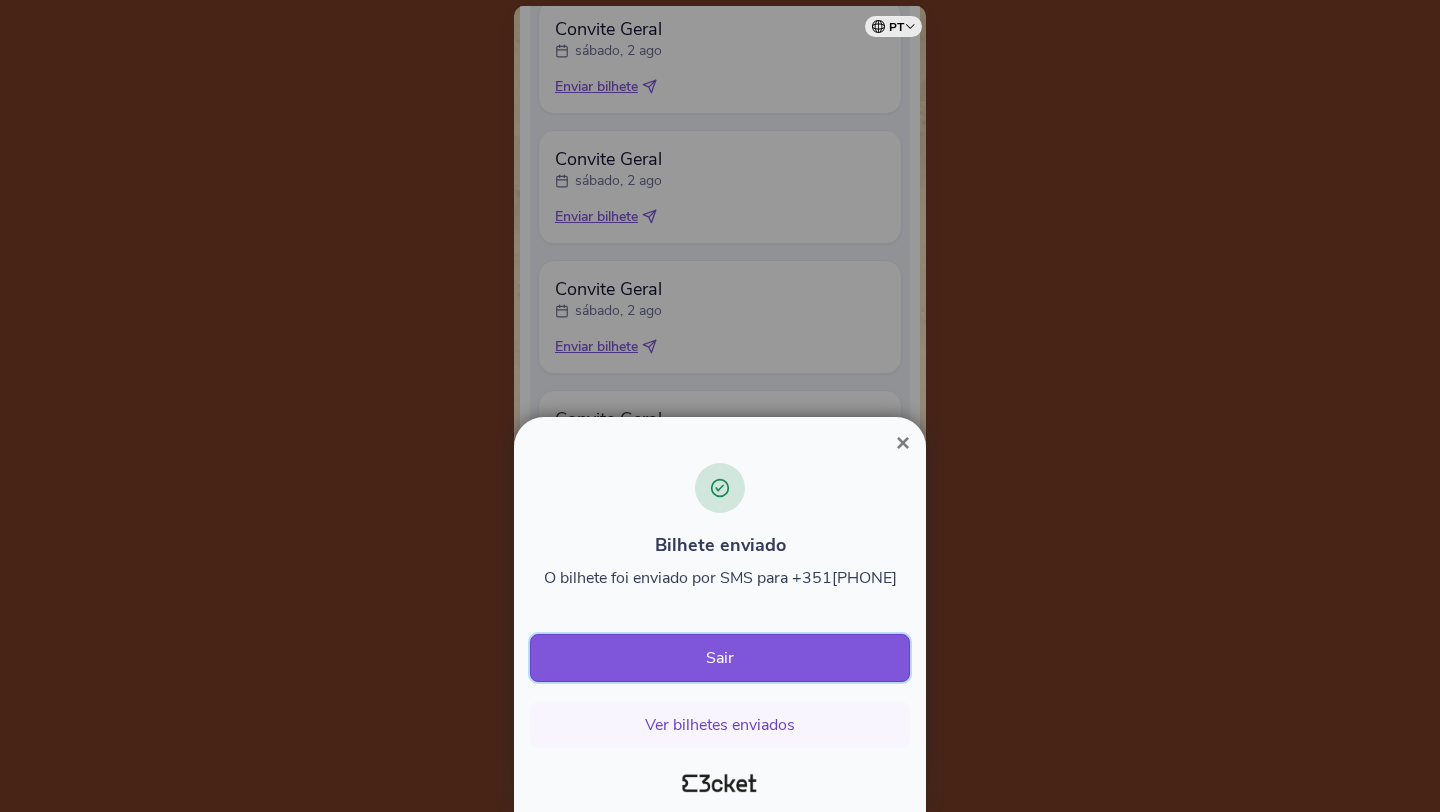click on "Sair" at bounding box center [720, 658] 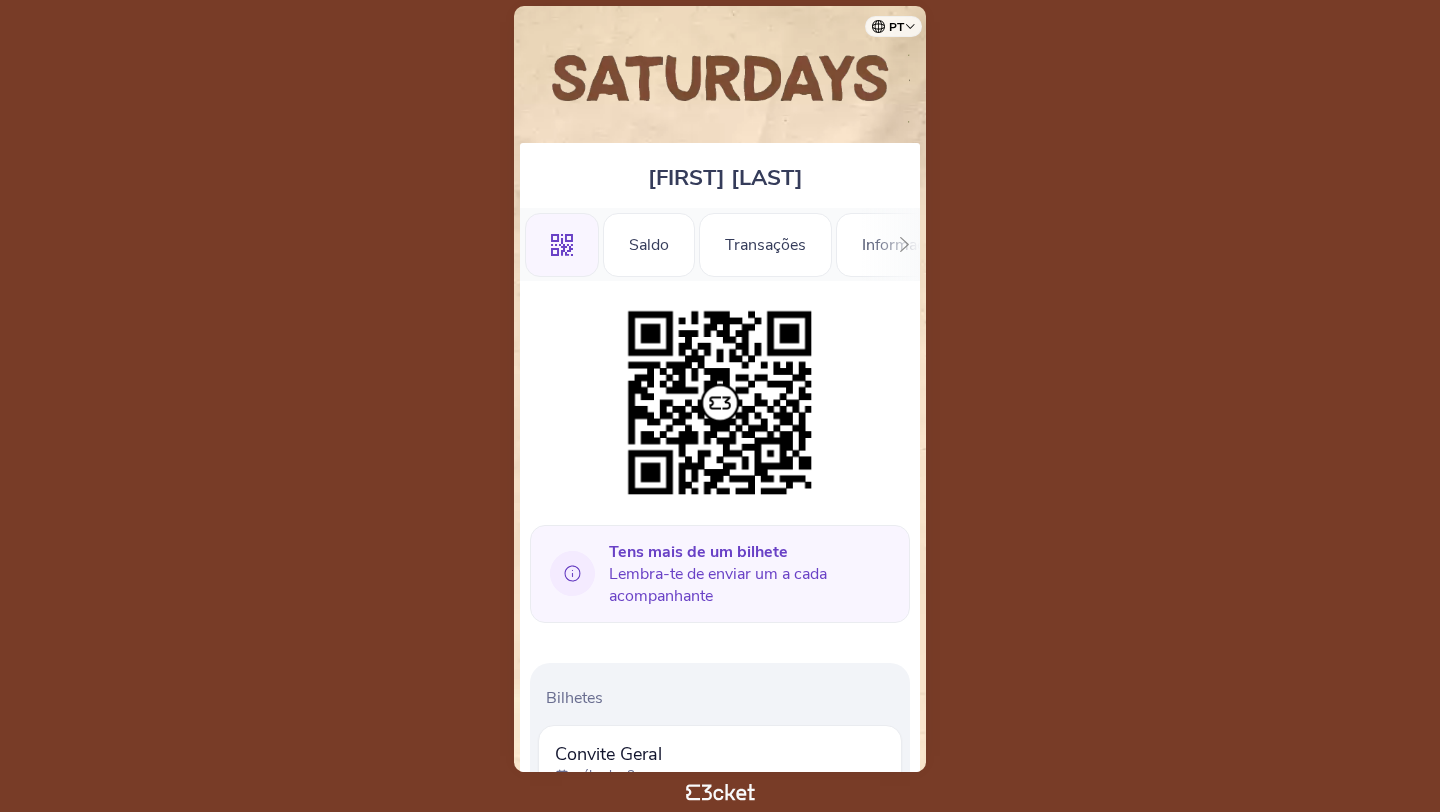 scroll, scrollTop: 0, scrollLeft: 0, axis: both 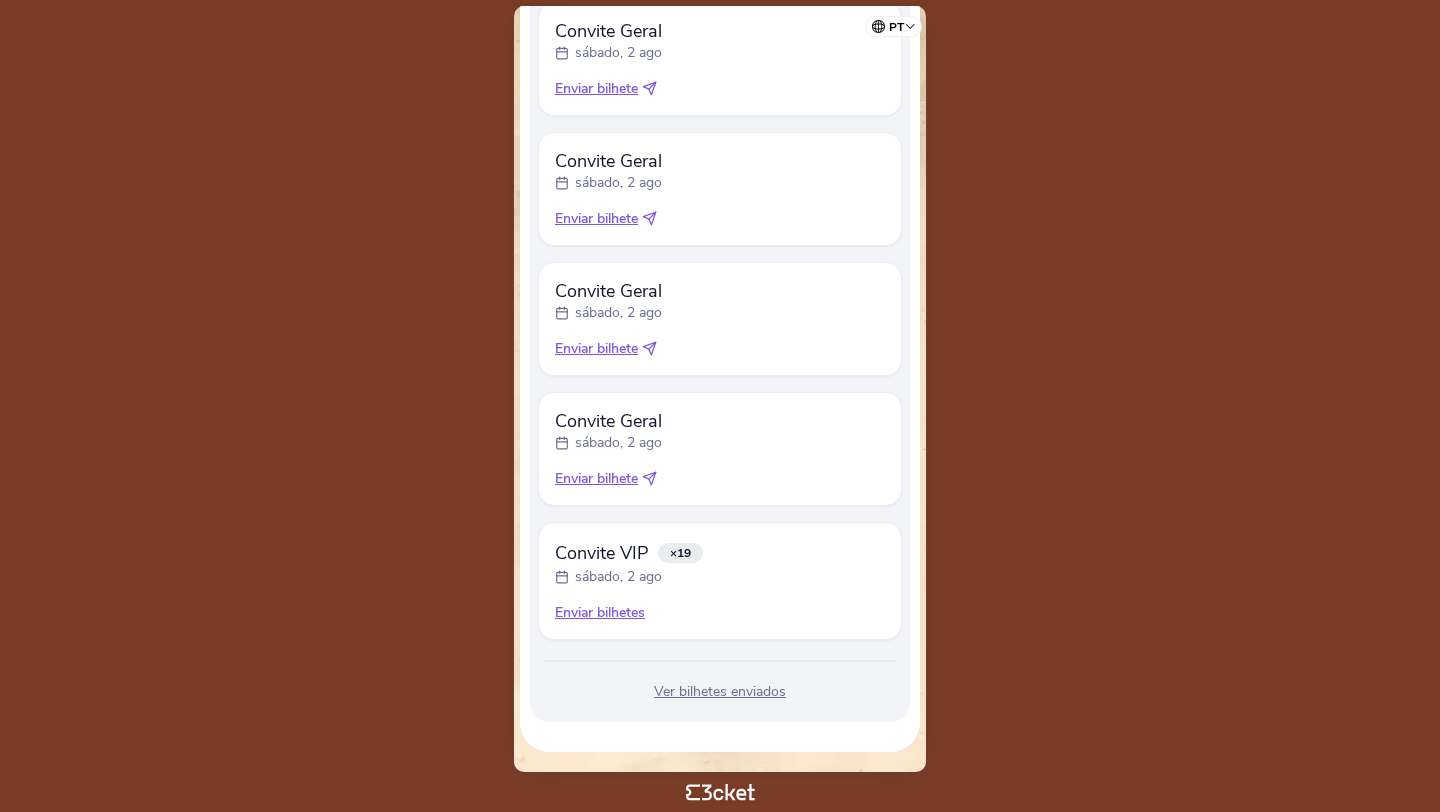 click on "Enviar bilhete" at bounding box center [596, 479] 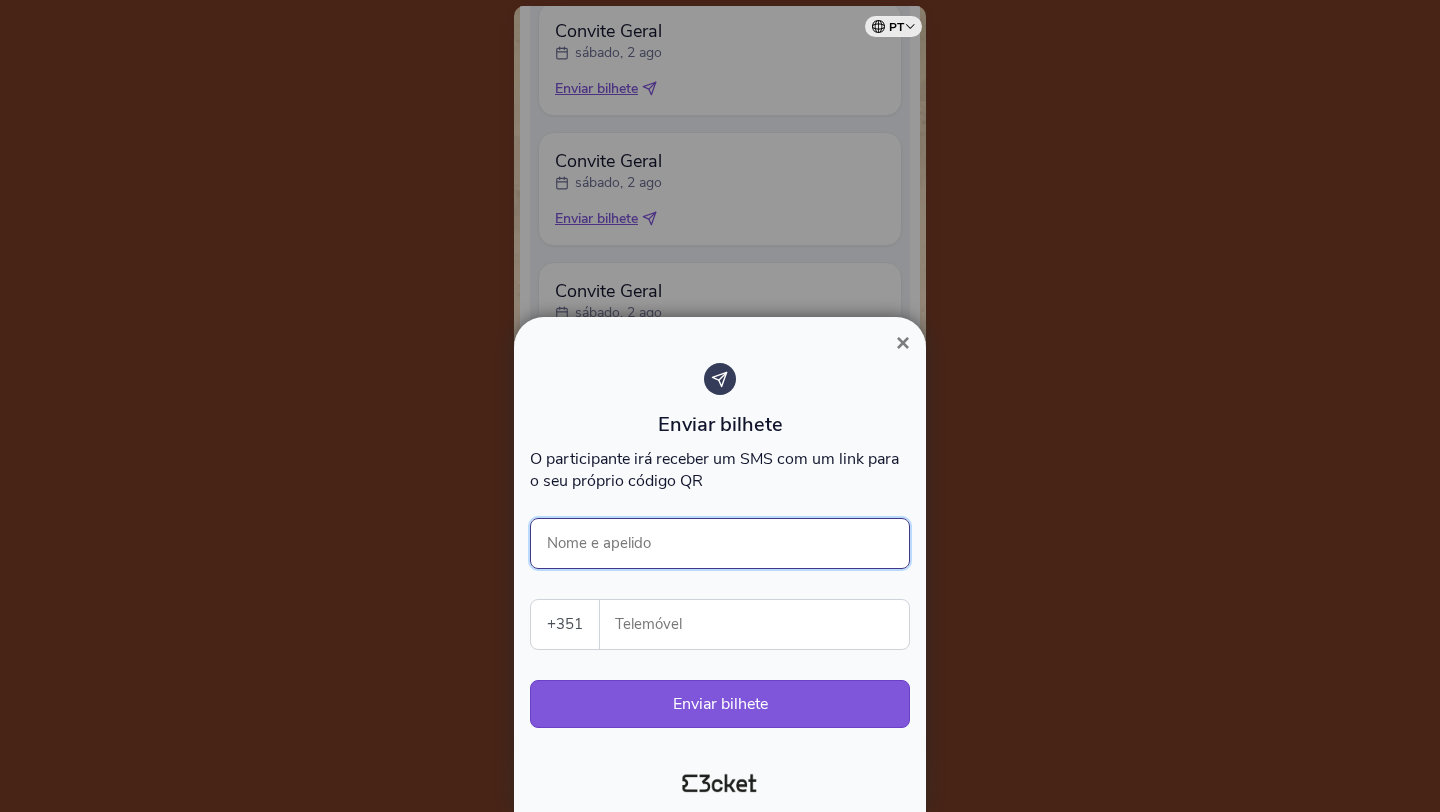 click on "Nome e apelido" at bounding box center (720, 543) 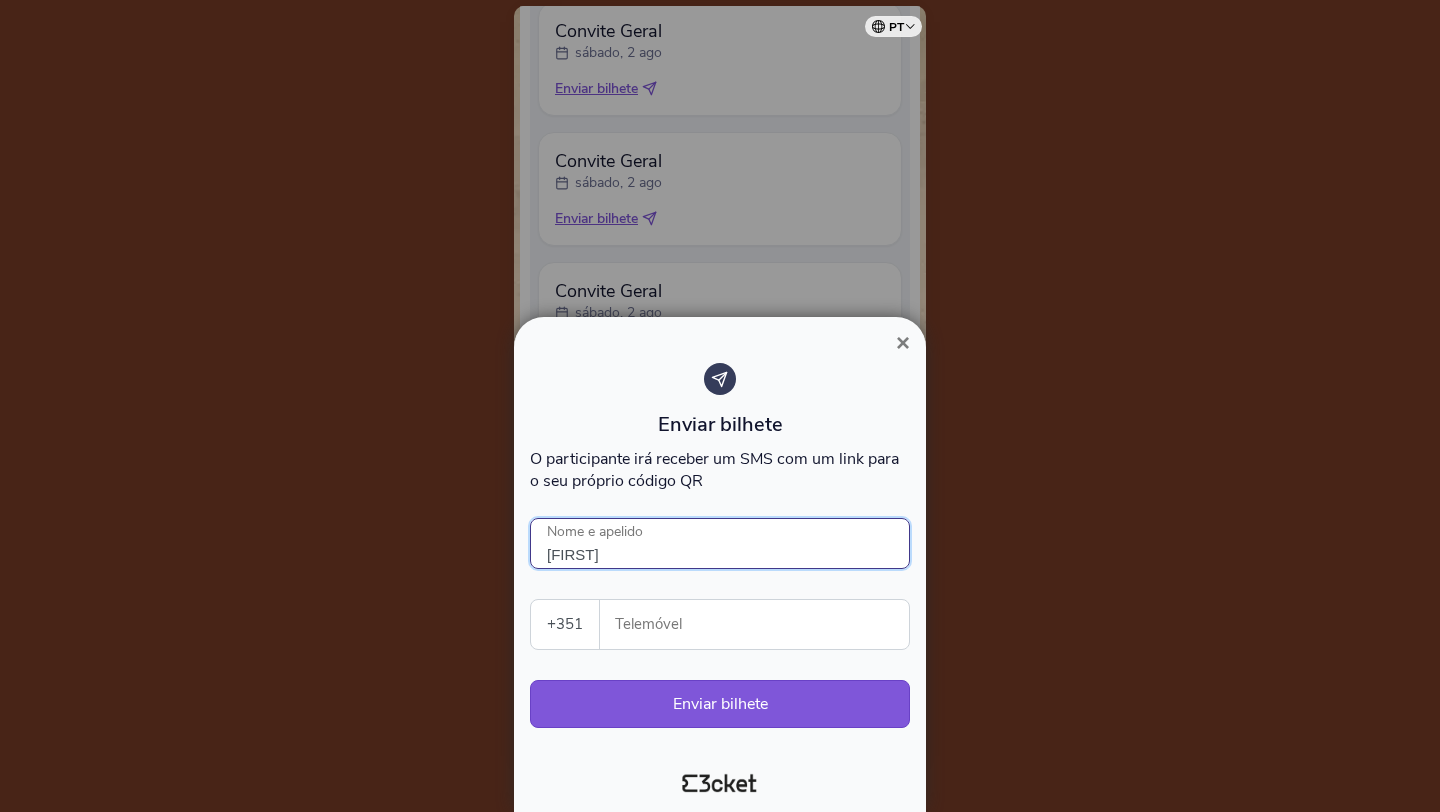 type on "[FIRST]" 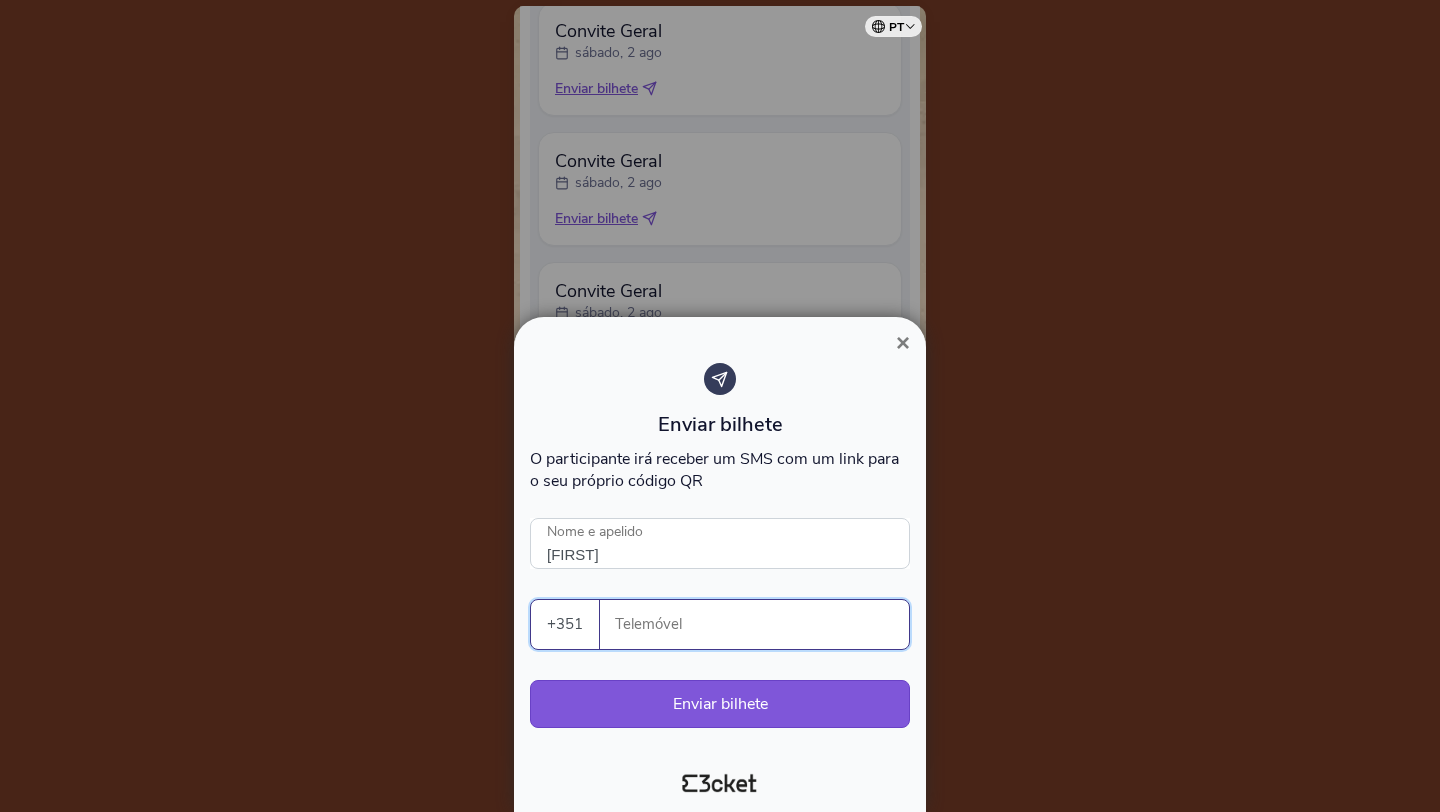 click on "Telemóvel" at bounding box center (762, 624) 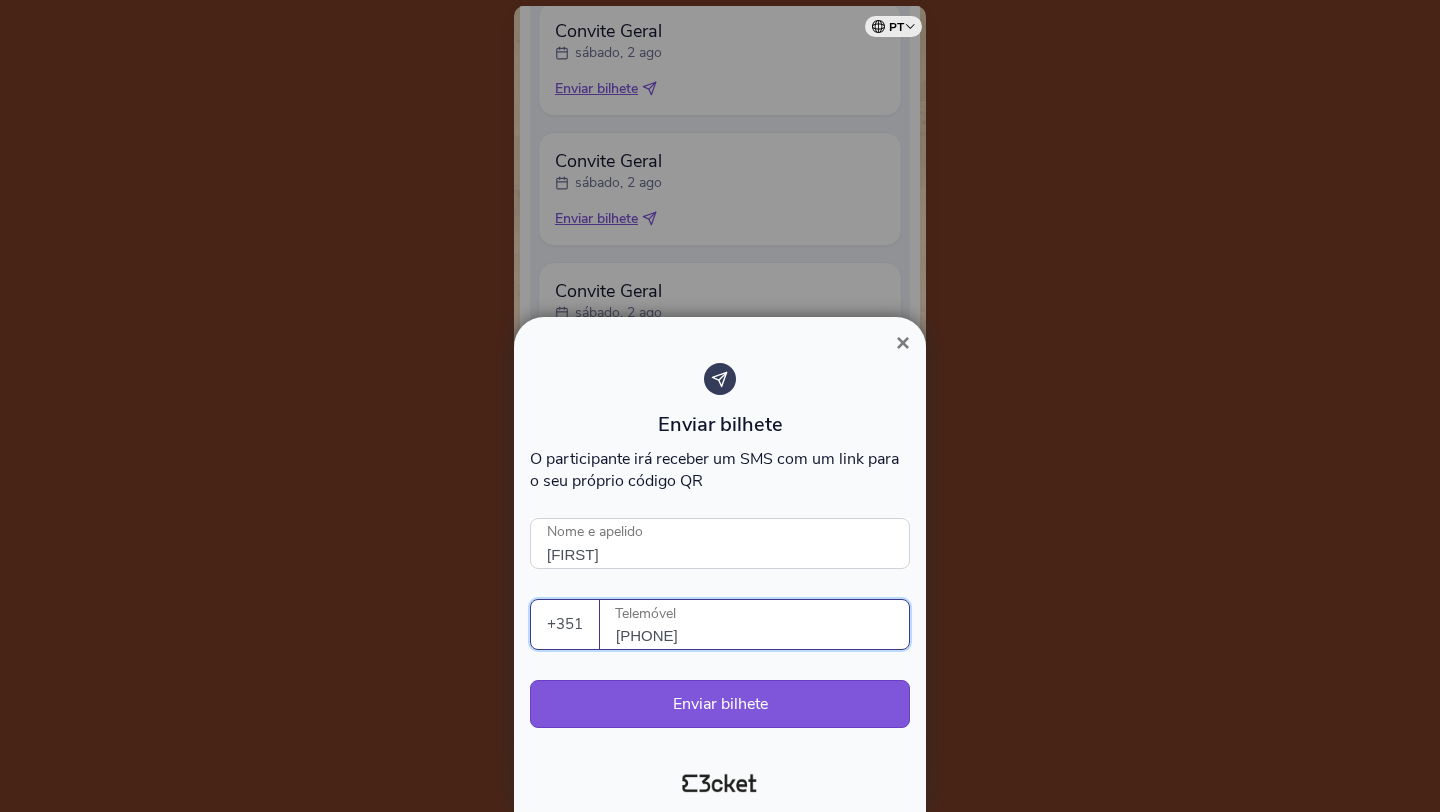 drag, startPoint x: 706, startPoint y: 633, endPoint x: 554, endPoint y: 619, distance: 152.64337 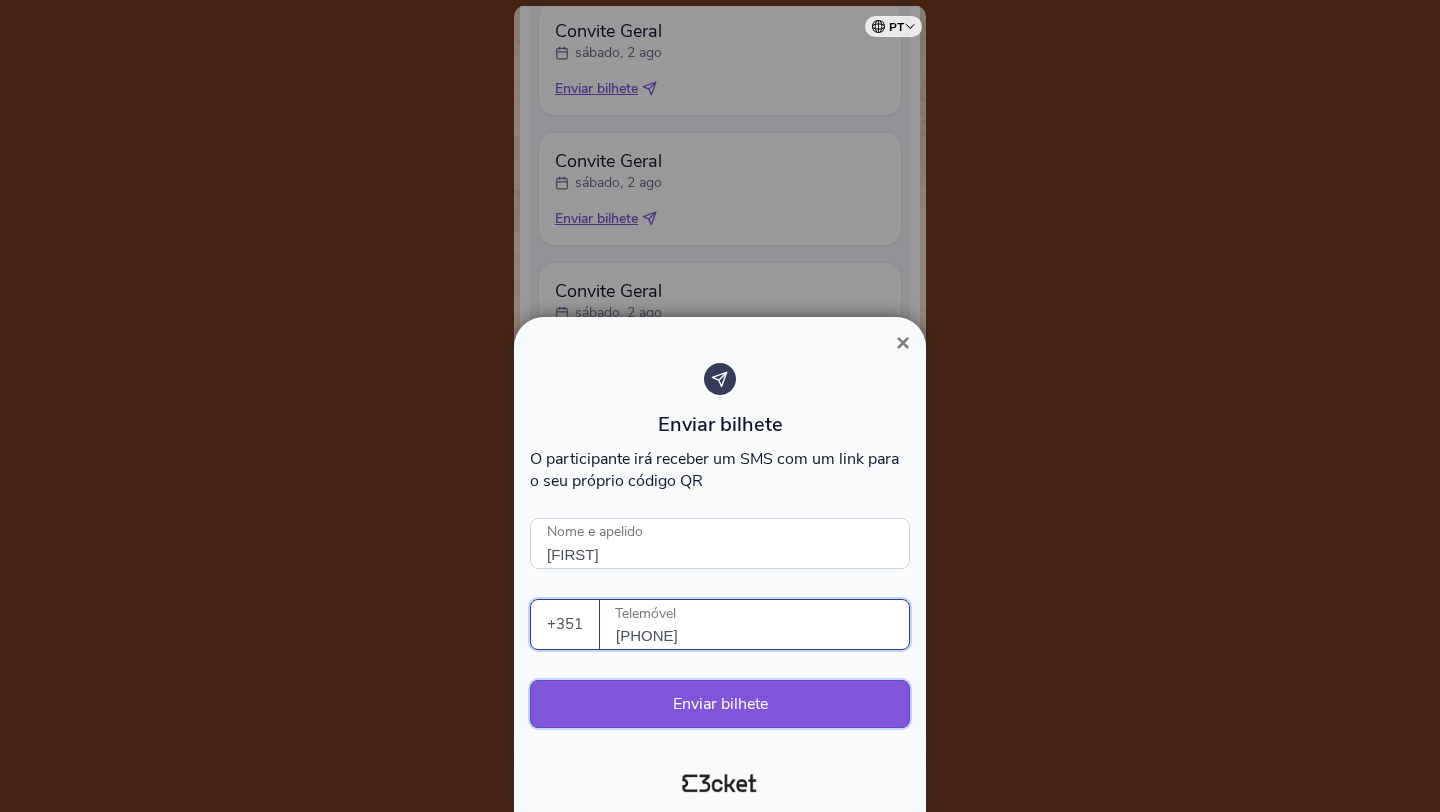 type on "[PHONE]" 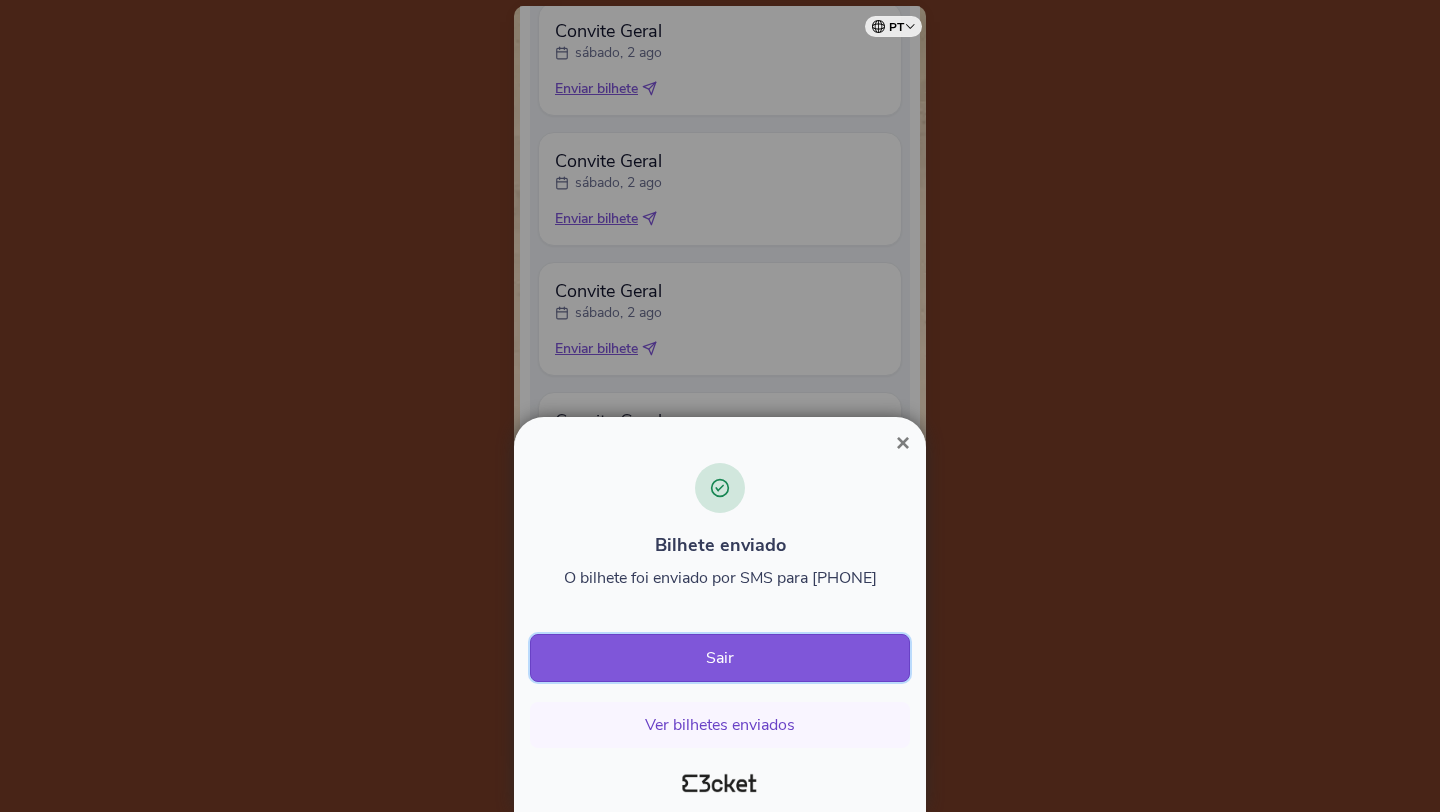 click on "Sair" at bounding box center (720, 658) 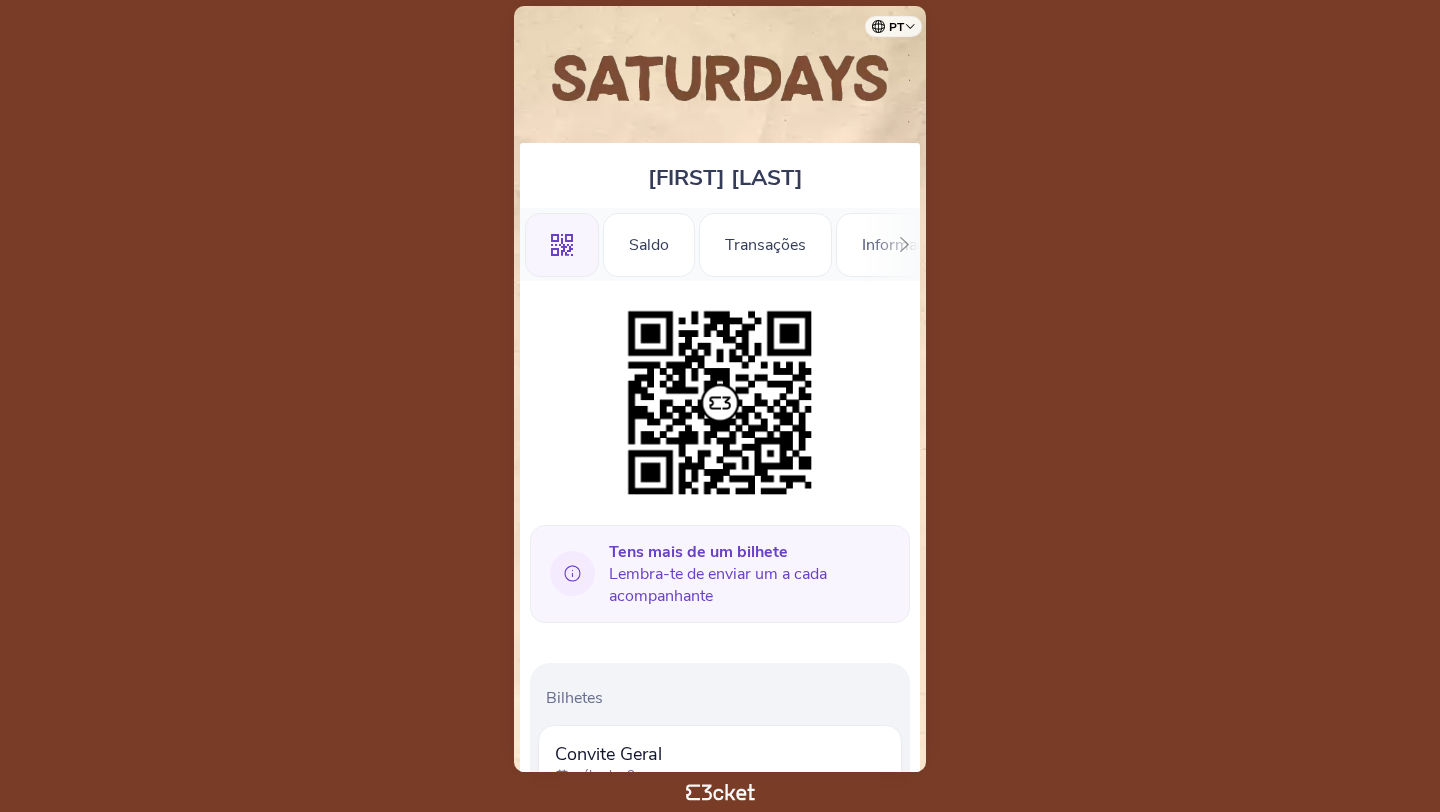 scroll, scrollTop: 0, scrollLeft: 0, axis: both 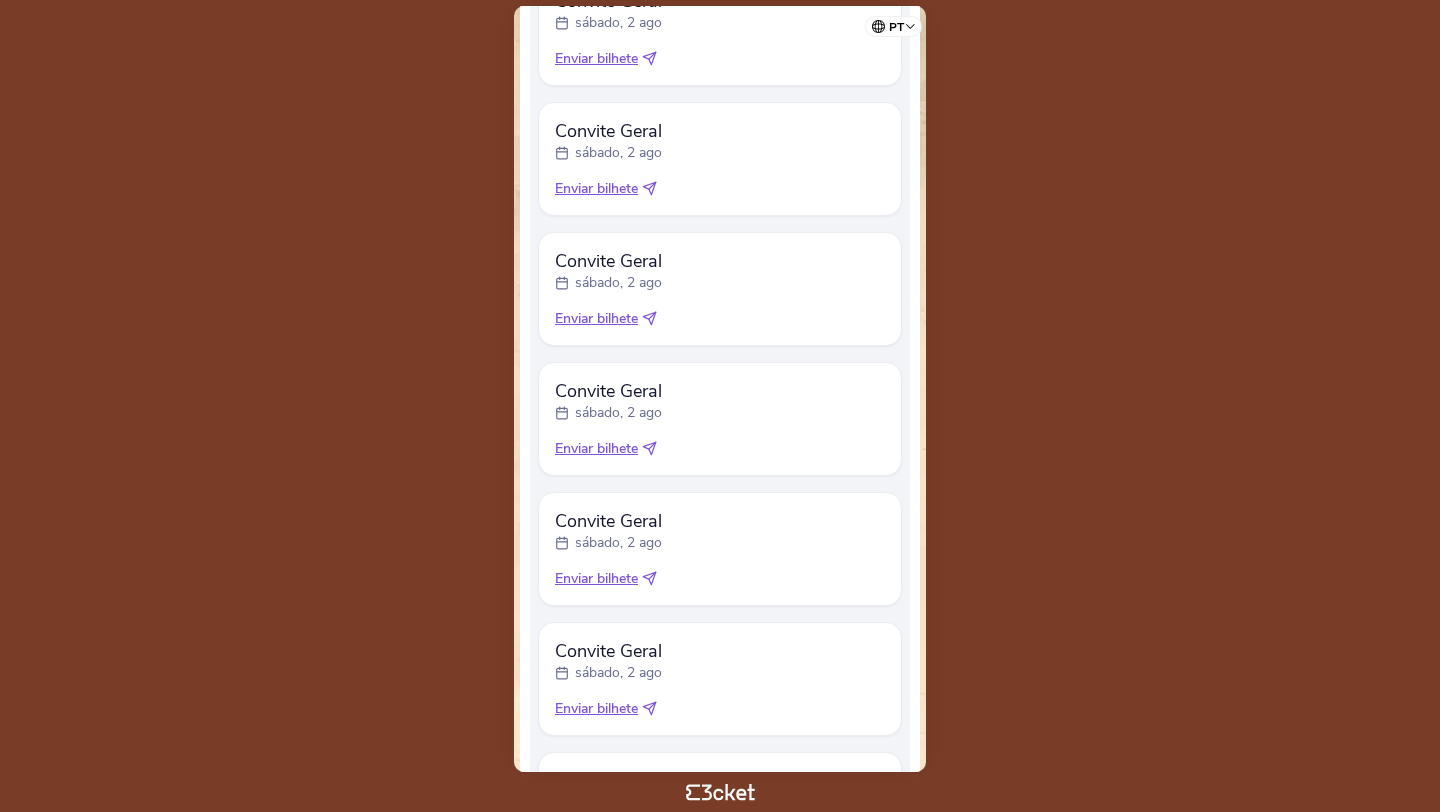 click on "Enviar bilhete" at bounding box center [596, 319] 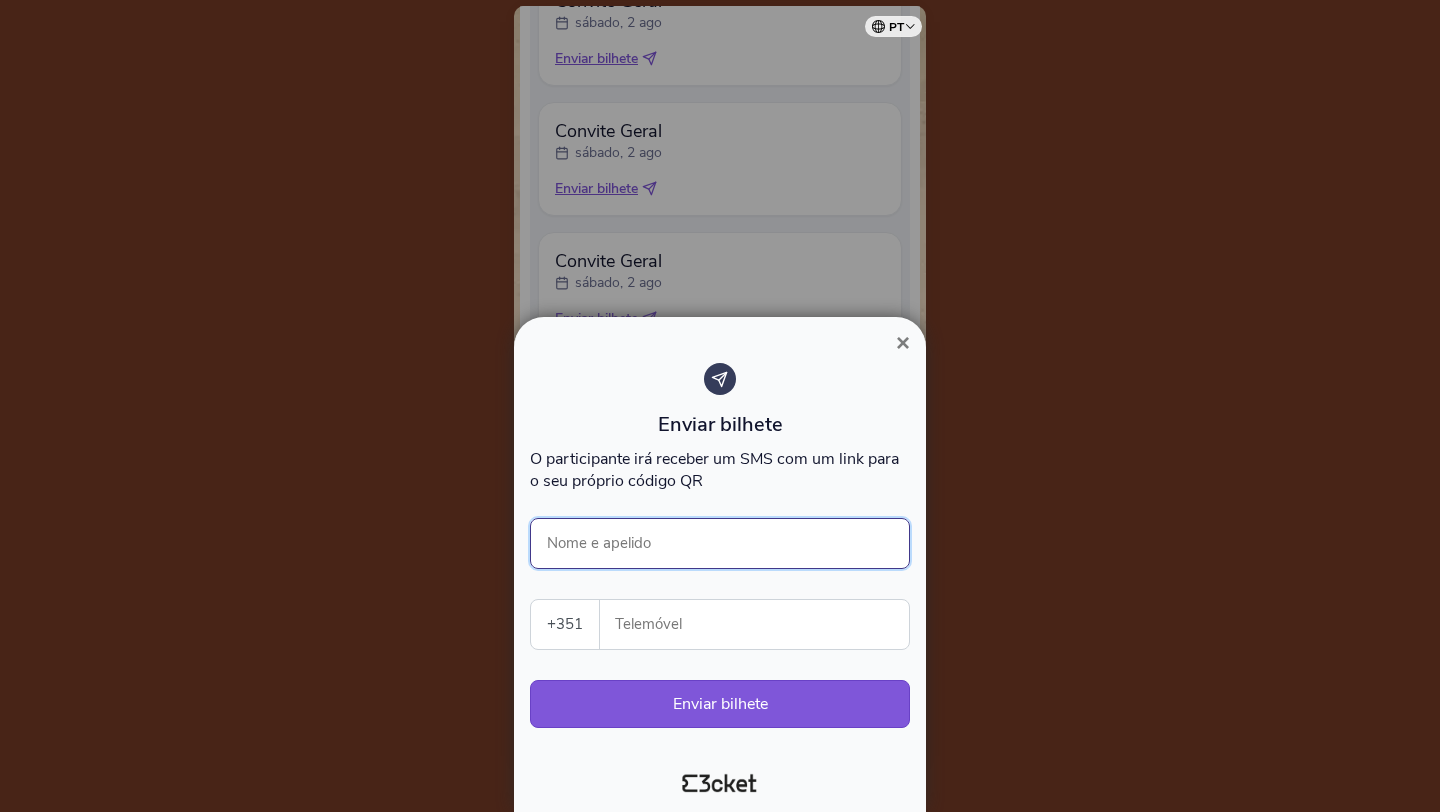 click on "Nome e apelido" at bounding box center (720, 543) 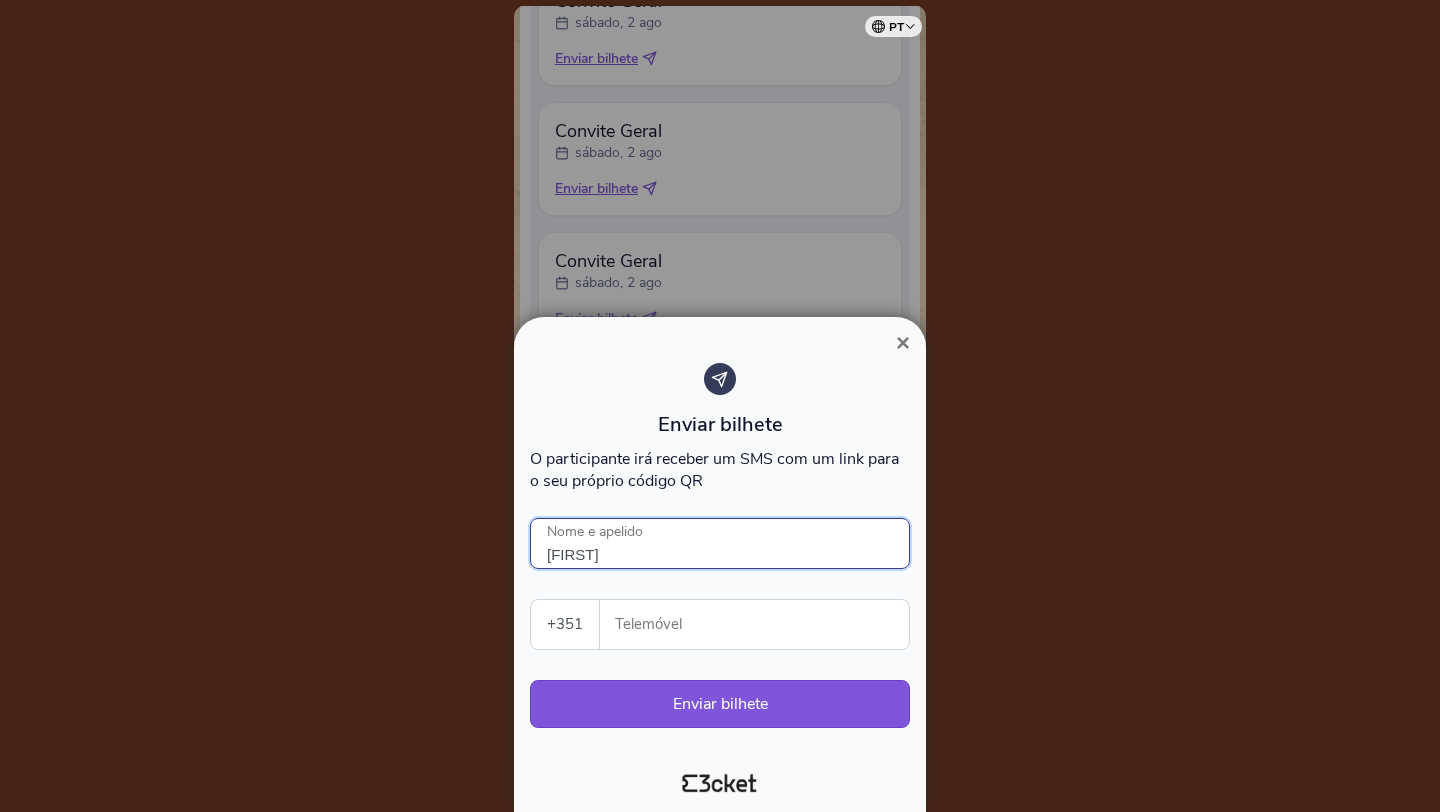 type on "[NAME]" 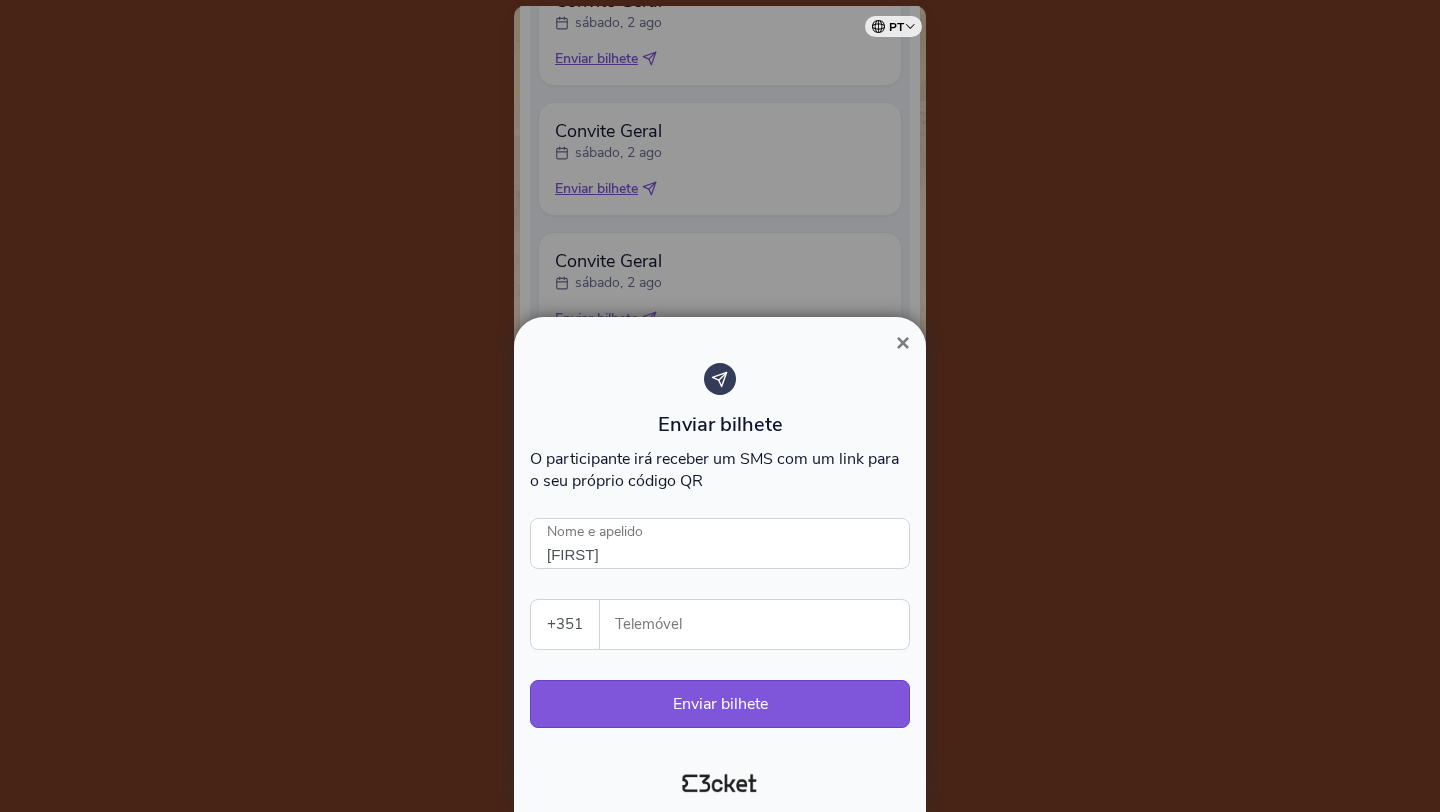click on "Telemóvel" at bounding box center [762, 624] 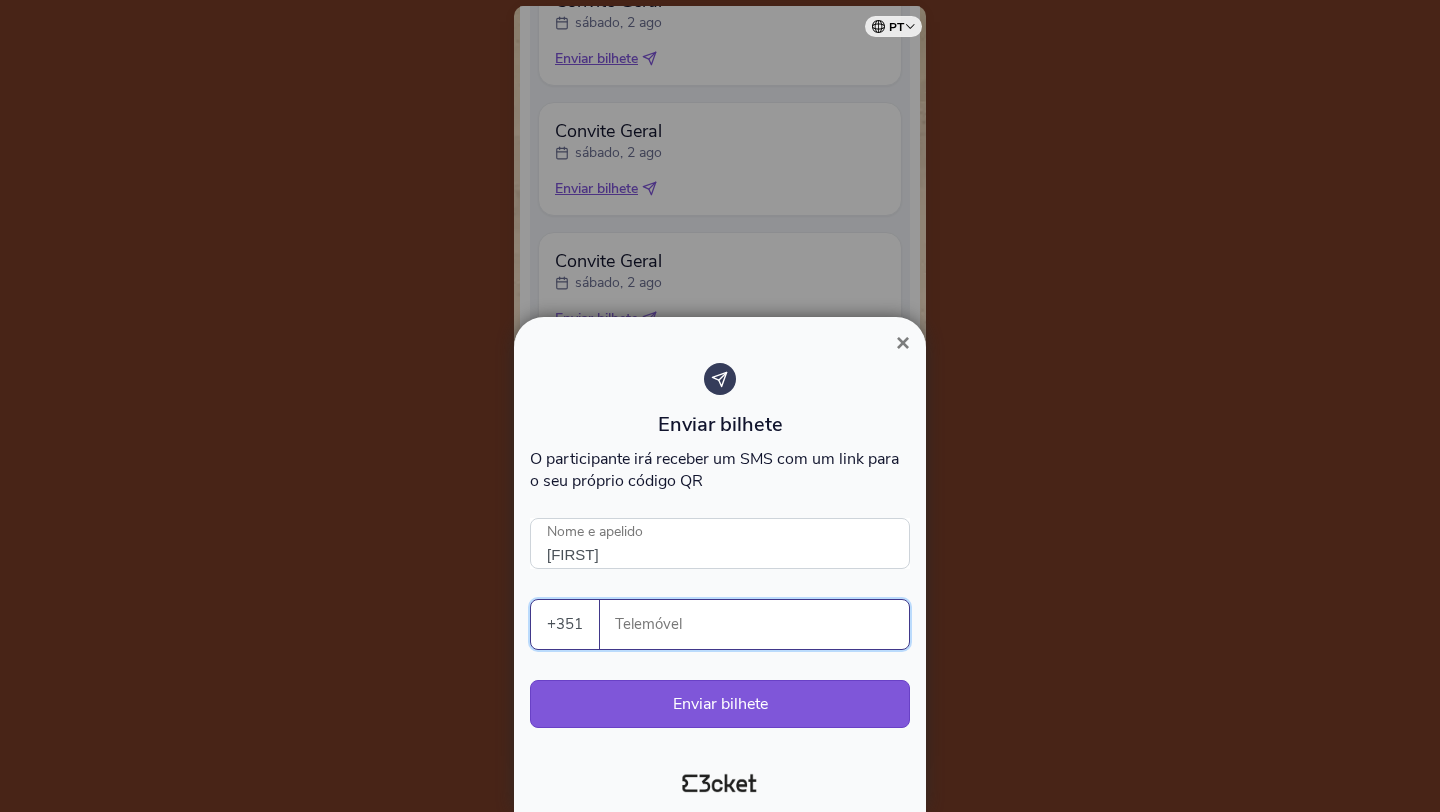 paste on "[PHONE]" 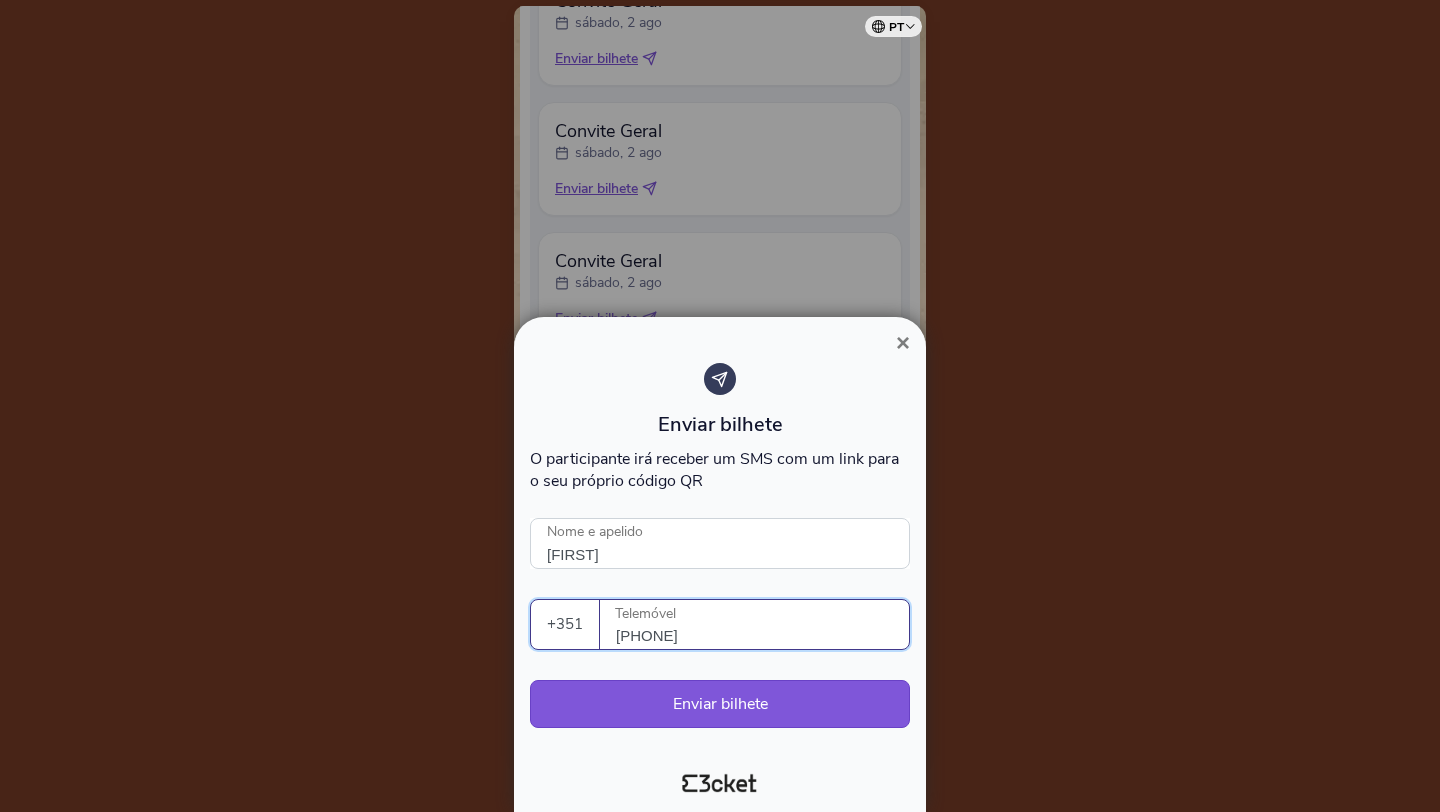 type on "[PHONE]" 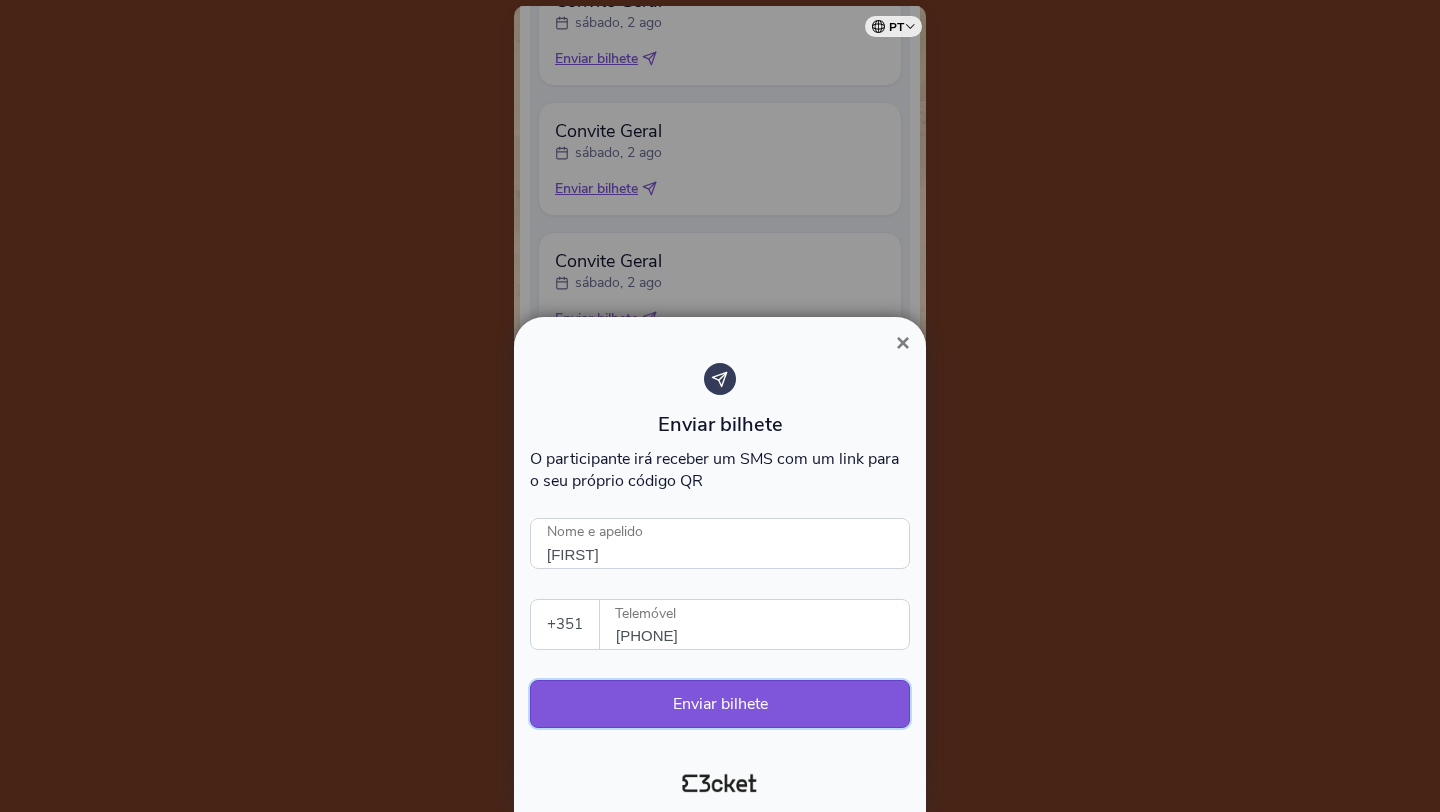 click on "Enviar bilhete" at bounding box center (720, 704) 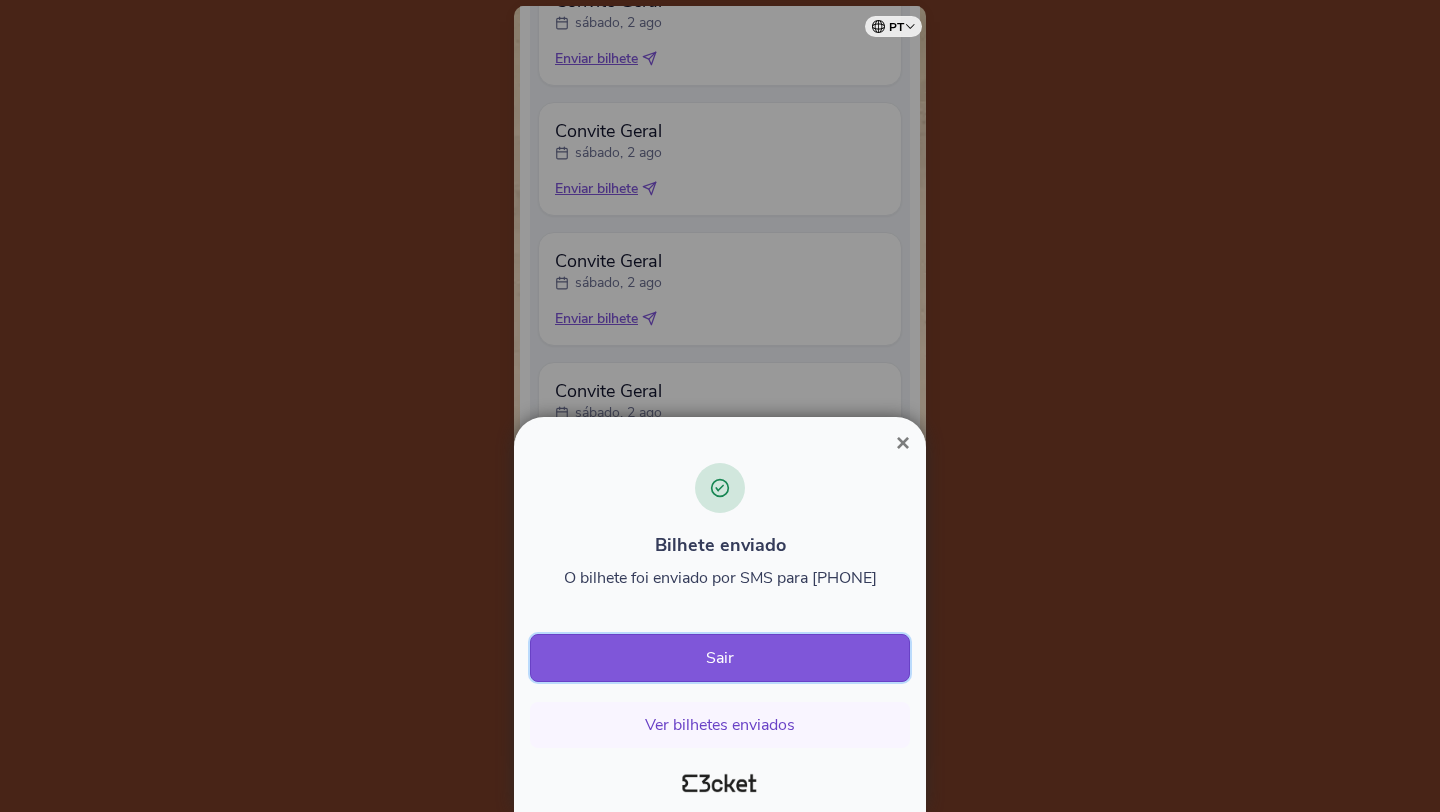 click on "Sair" at bounding box center [720, 658] 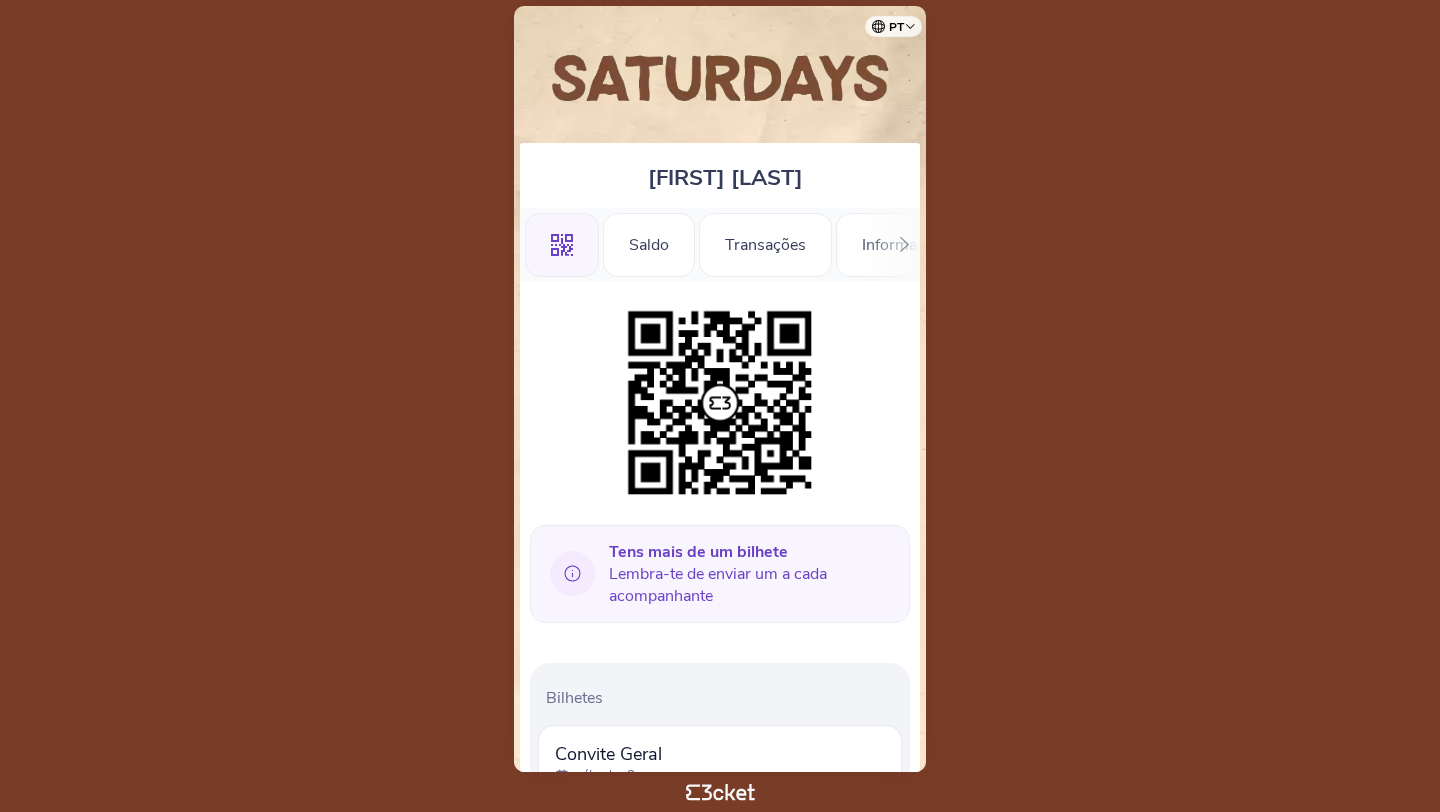 scroll, scrollTop: 0, scrollLeft: 0, axis: both 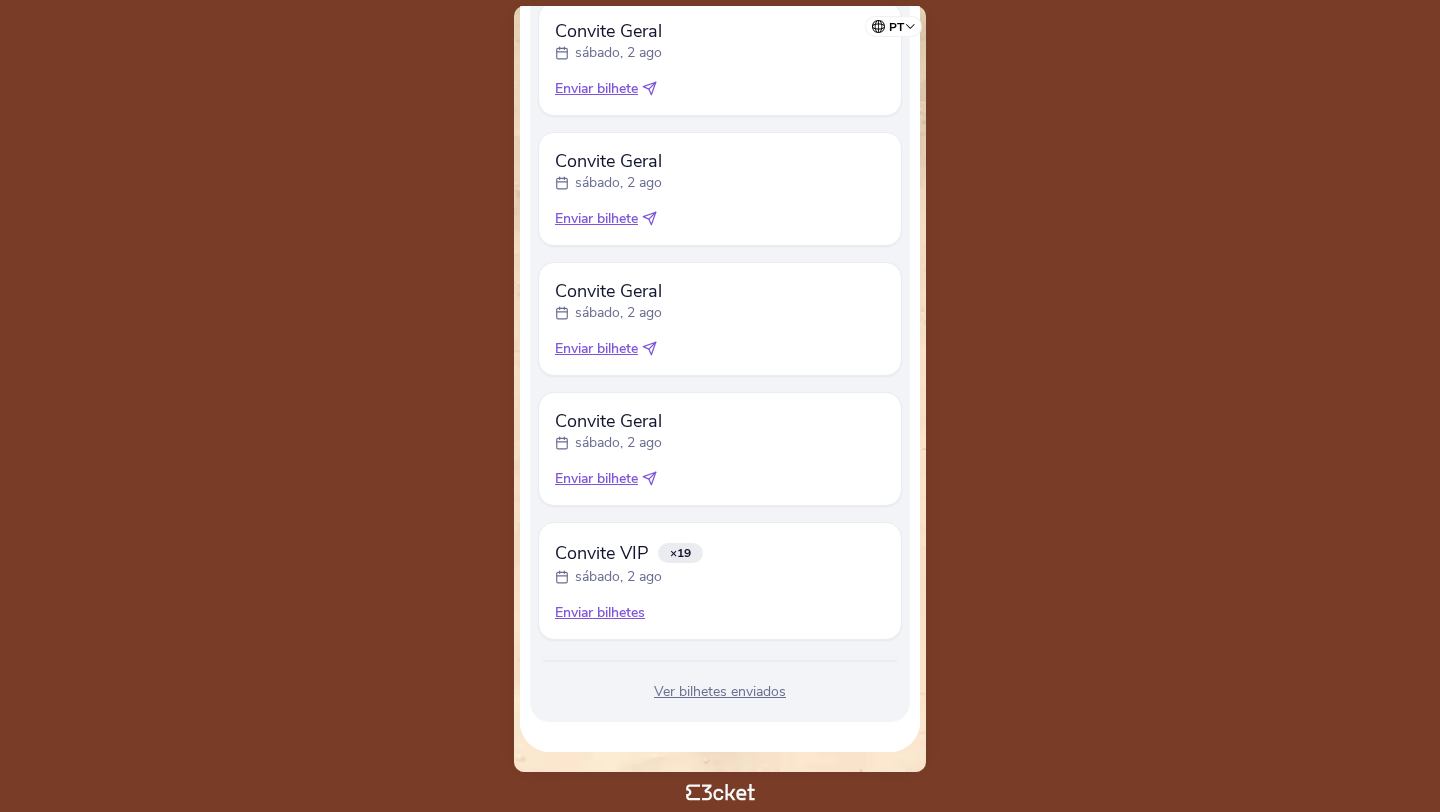 click on "Enviar bilhetes" at bounding box center [720, 613] 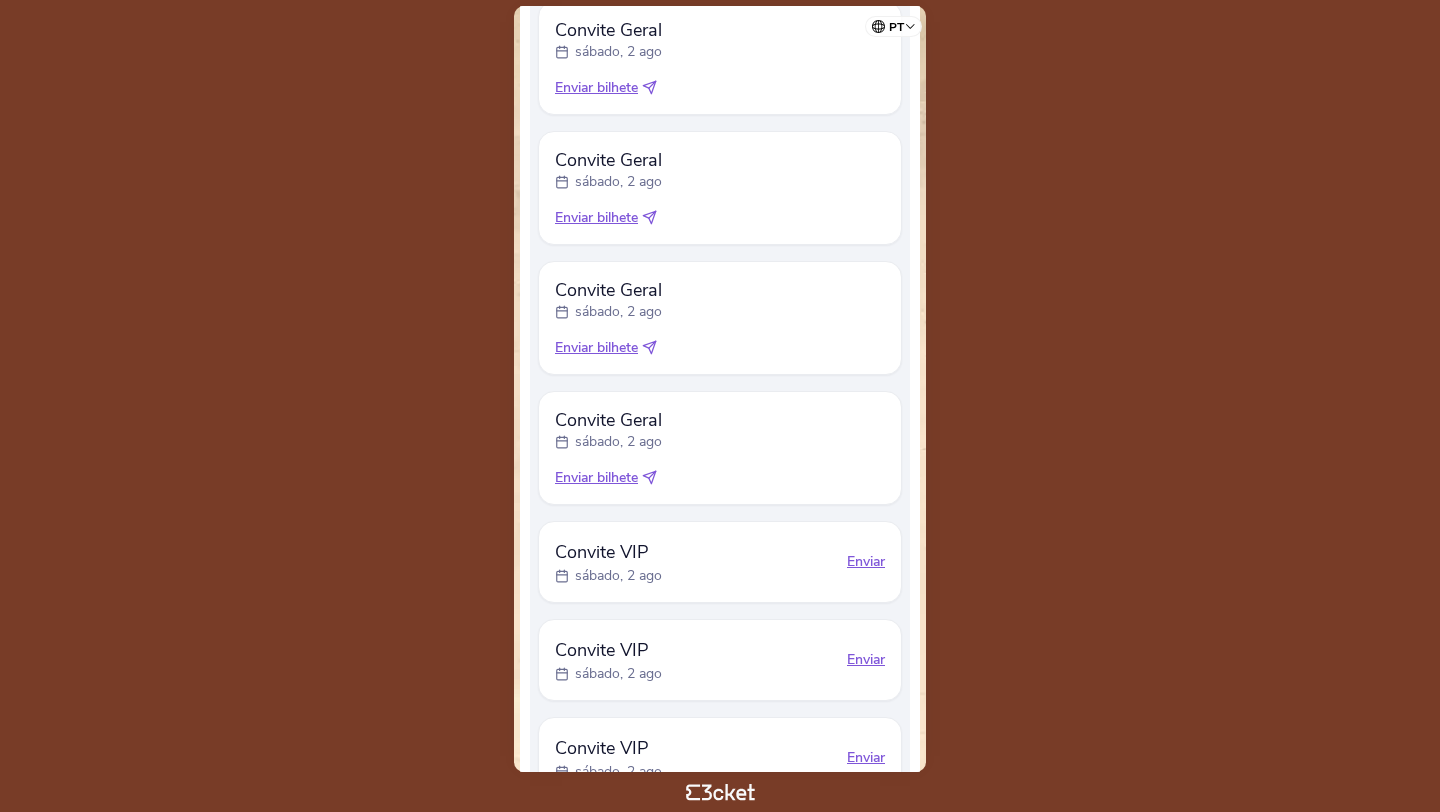 click on "Enviar" at bounding box center [866, 562] 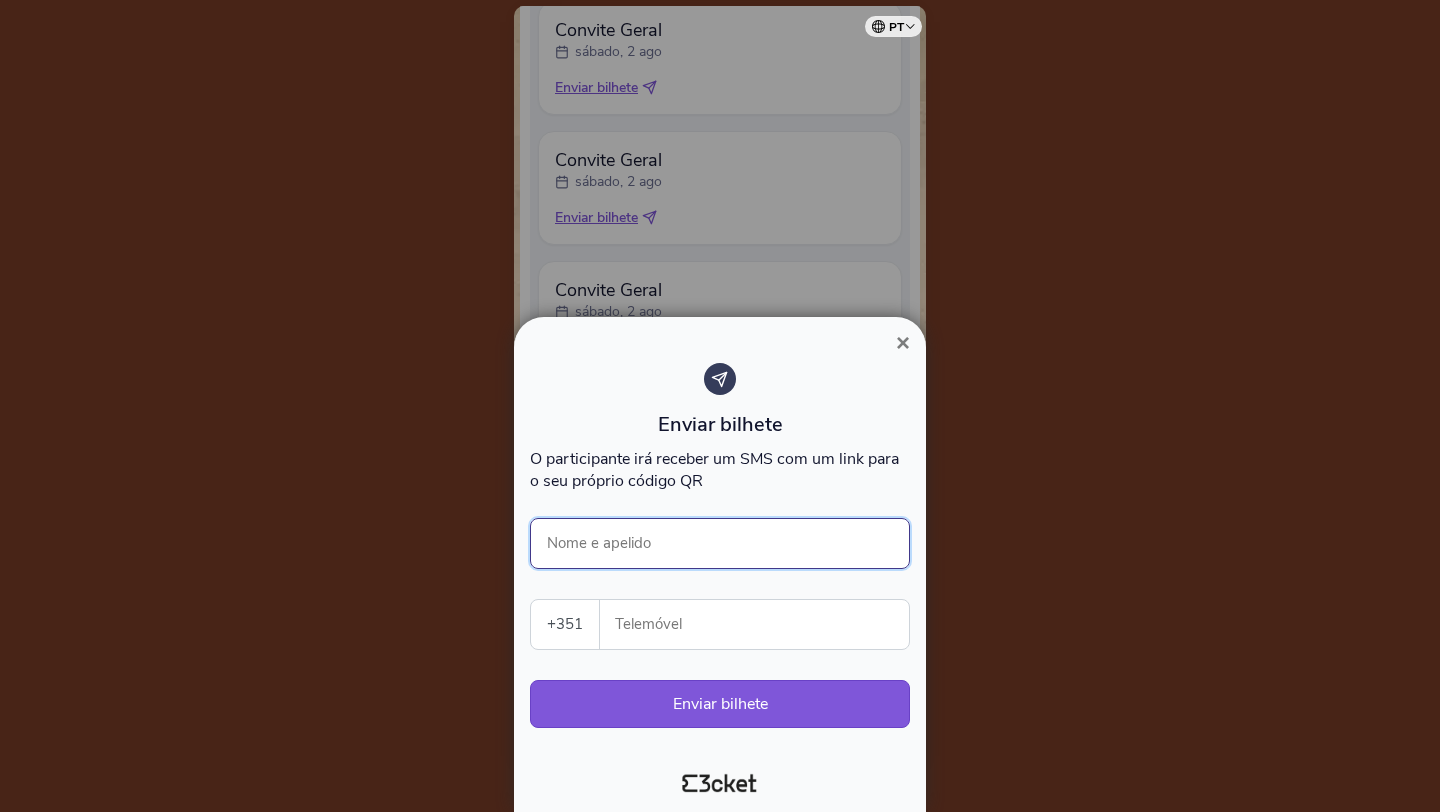 click on "Nome e apelido" at bounding box center [720, 543] 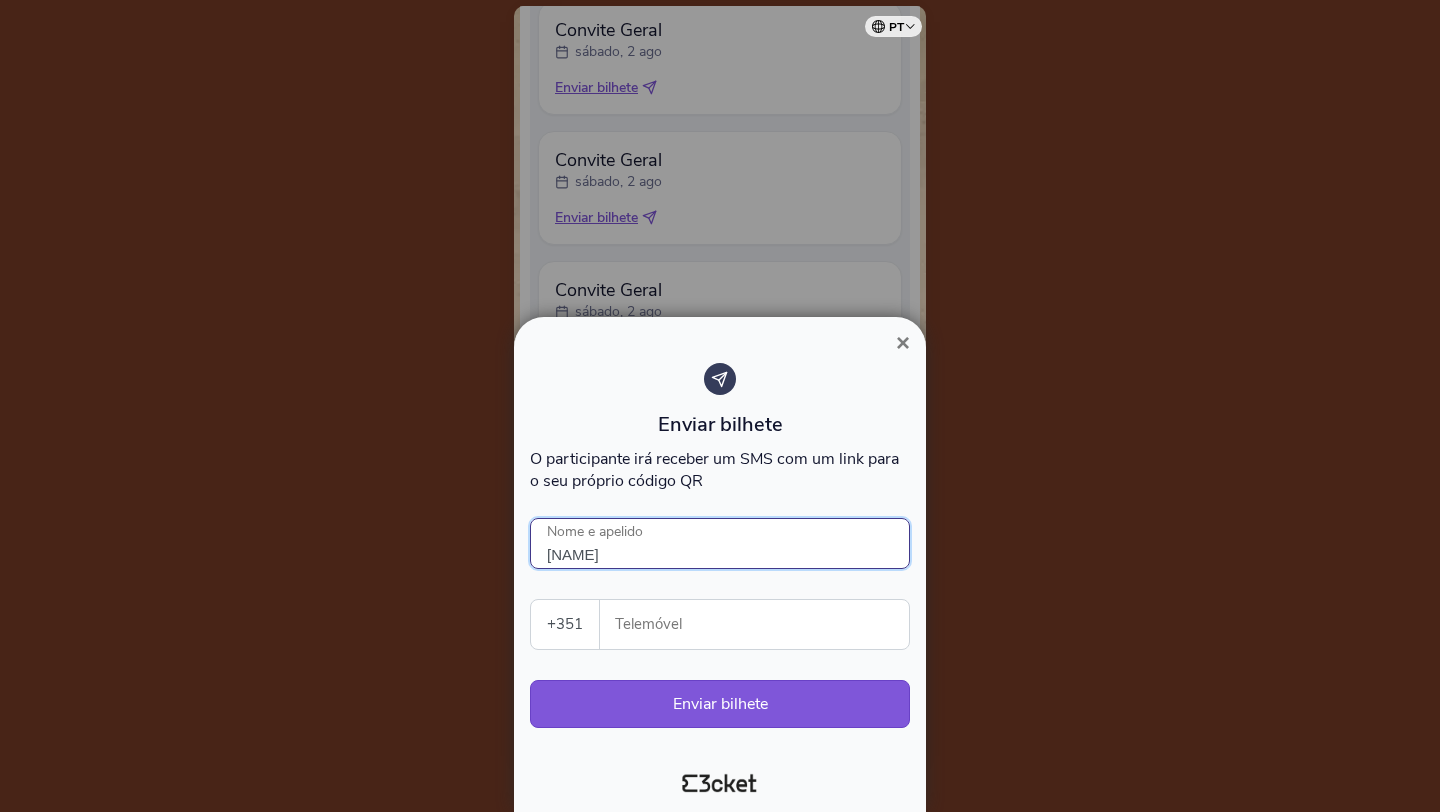 type on "[NAME]" 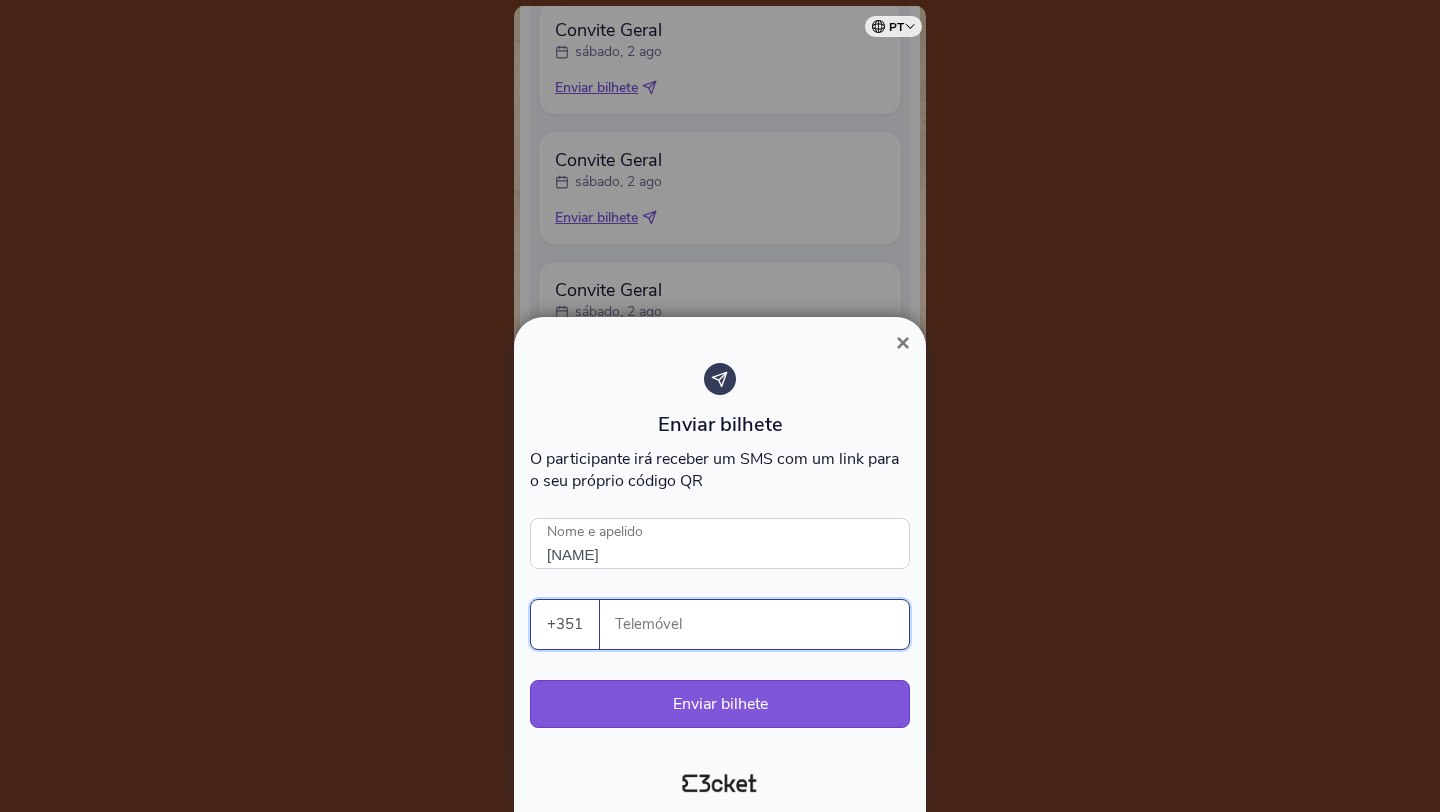 click on "Telemóvel" at bounding box center [762, 624] 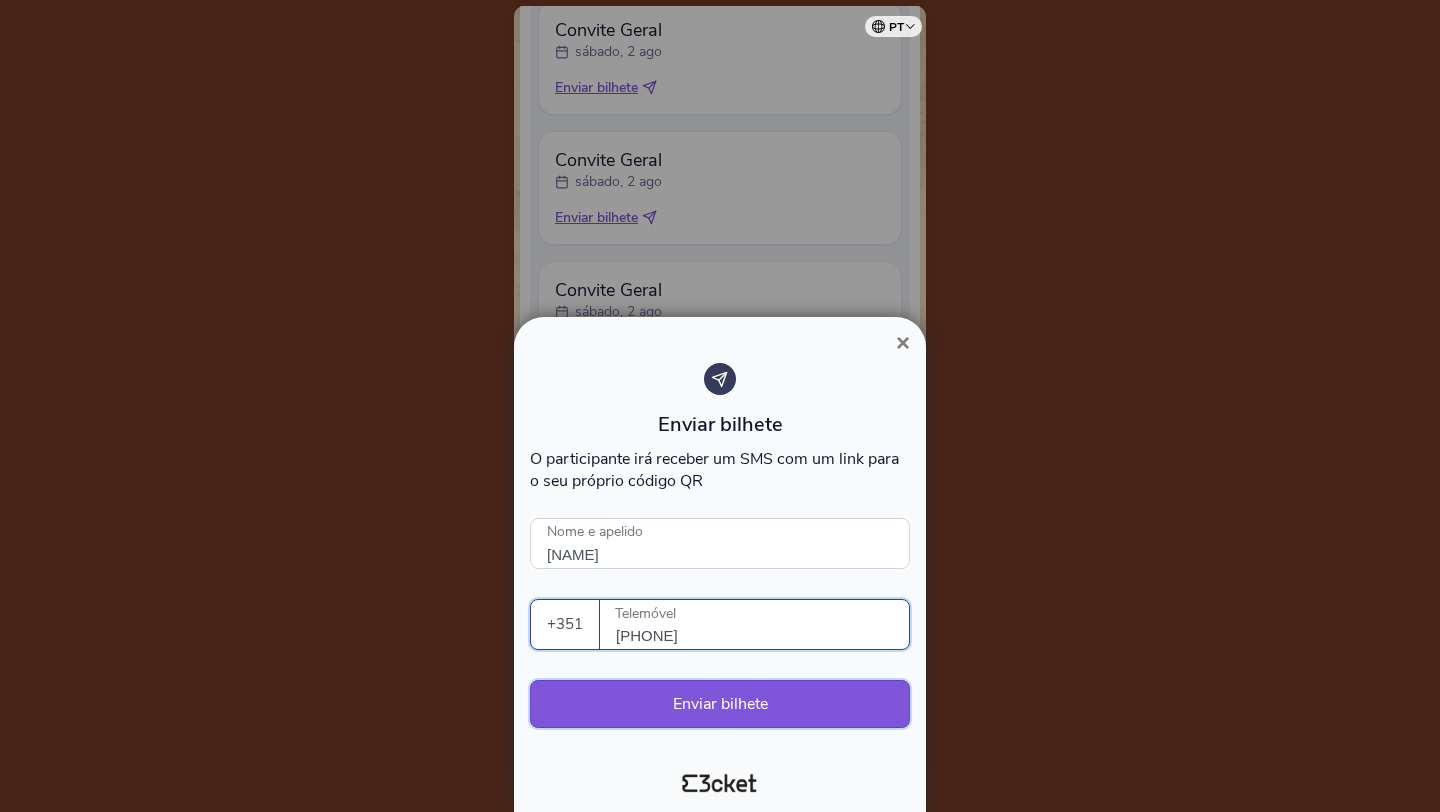 type on "[PHONE]" 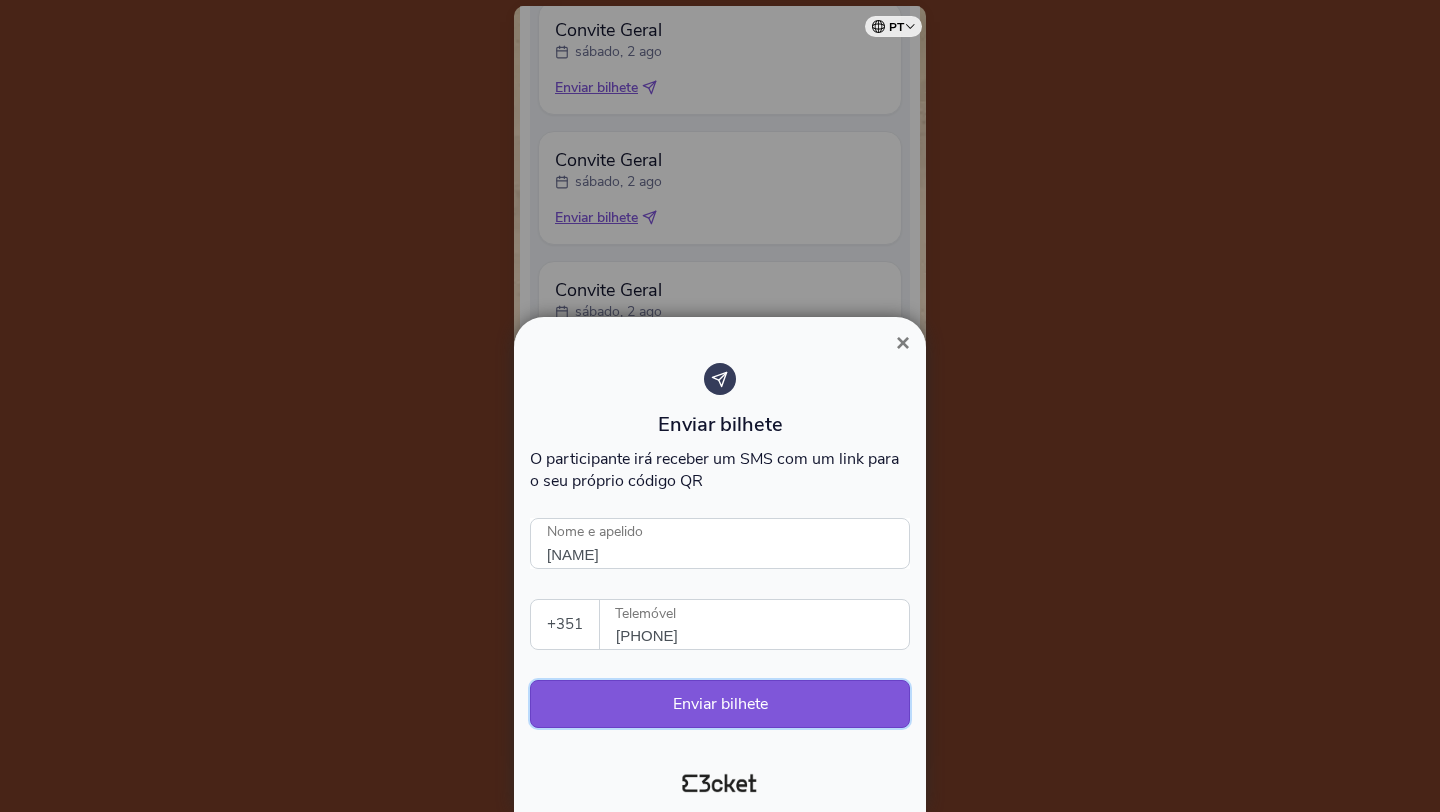 click on "Enviar bilhete" at bounding box center [720, 704] 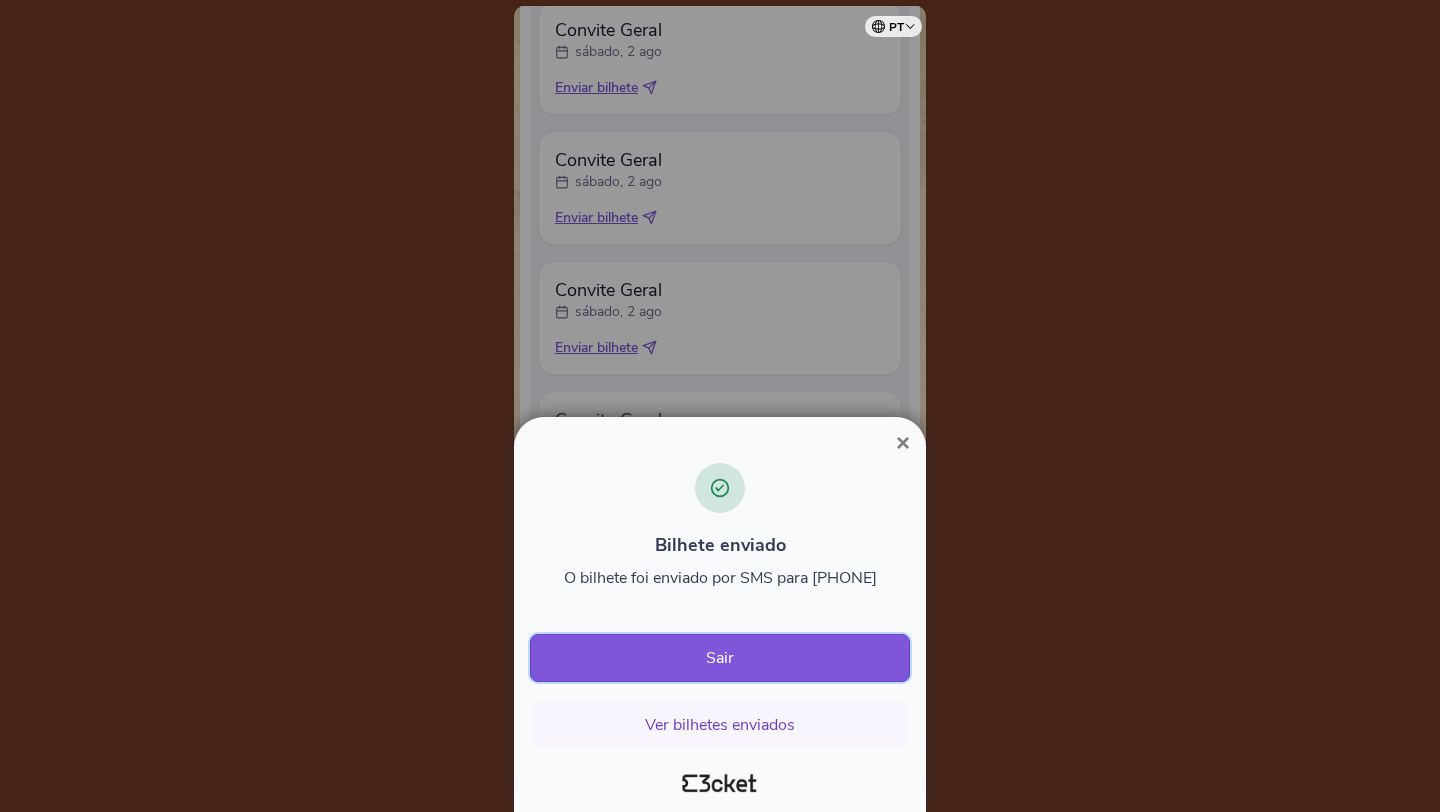 click on "Sair" at bounding box center [720, 658] 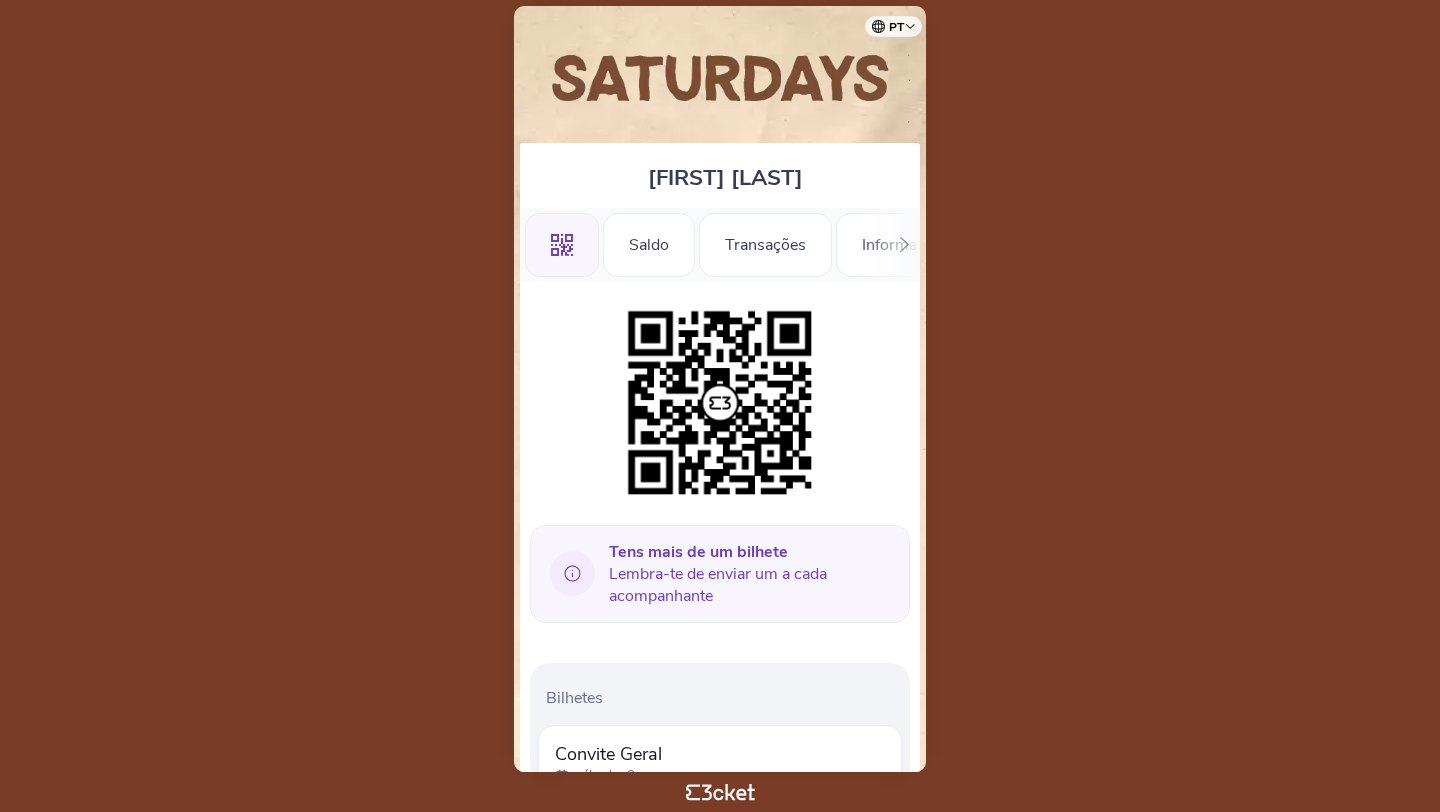 scroll, scrollTop: 0, scrollLeft: 0, axis: both 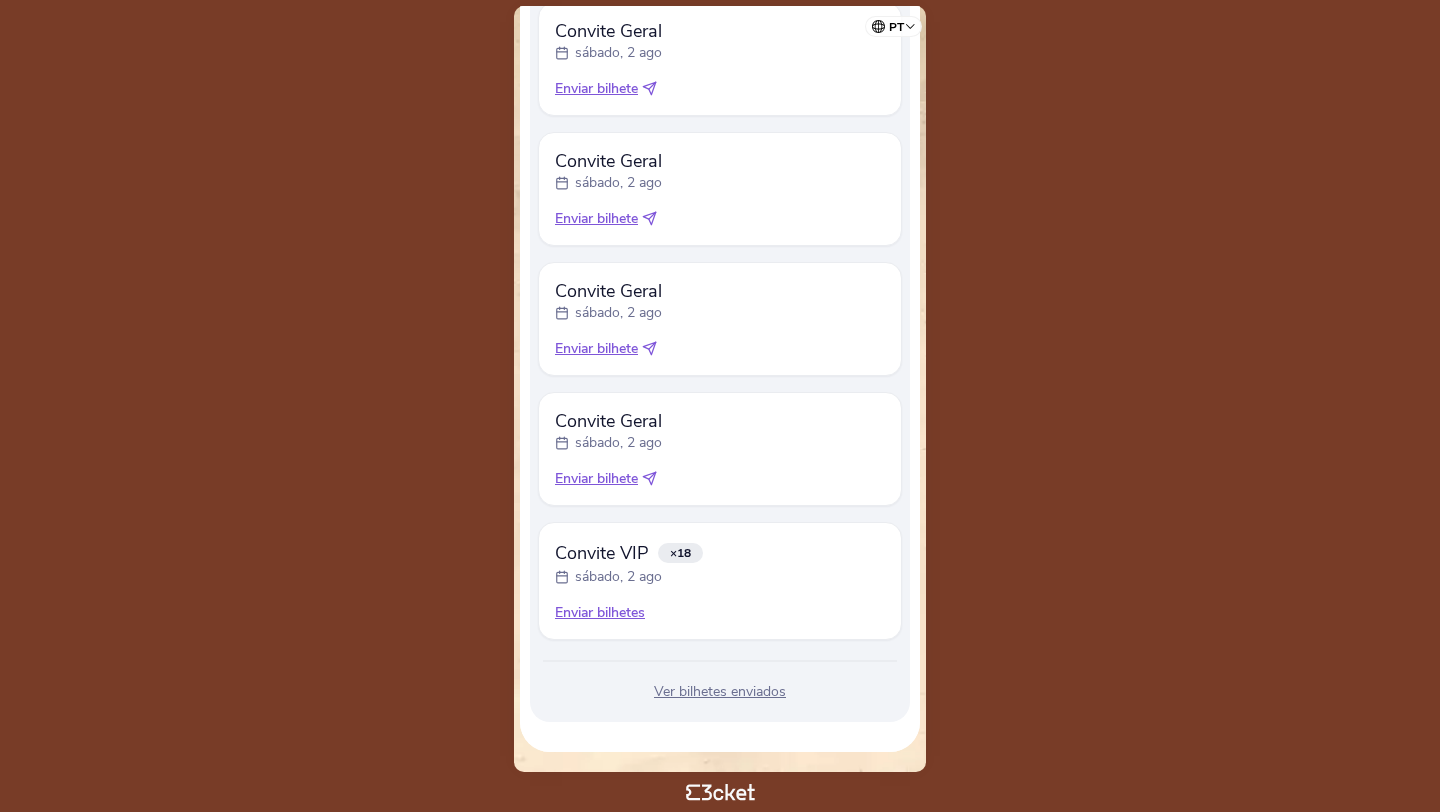 click on "Enviar bilhetes" at bounding box center (720, 613) 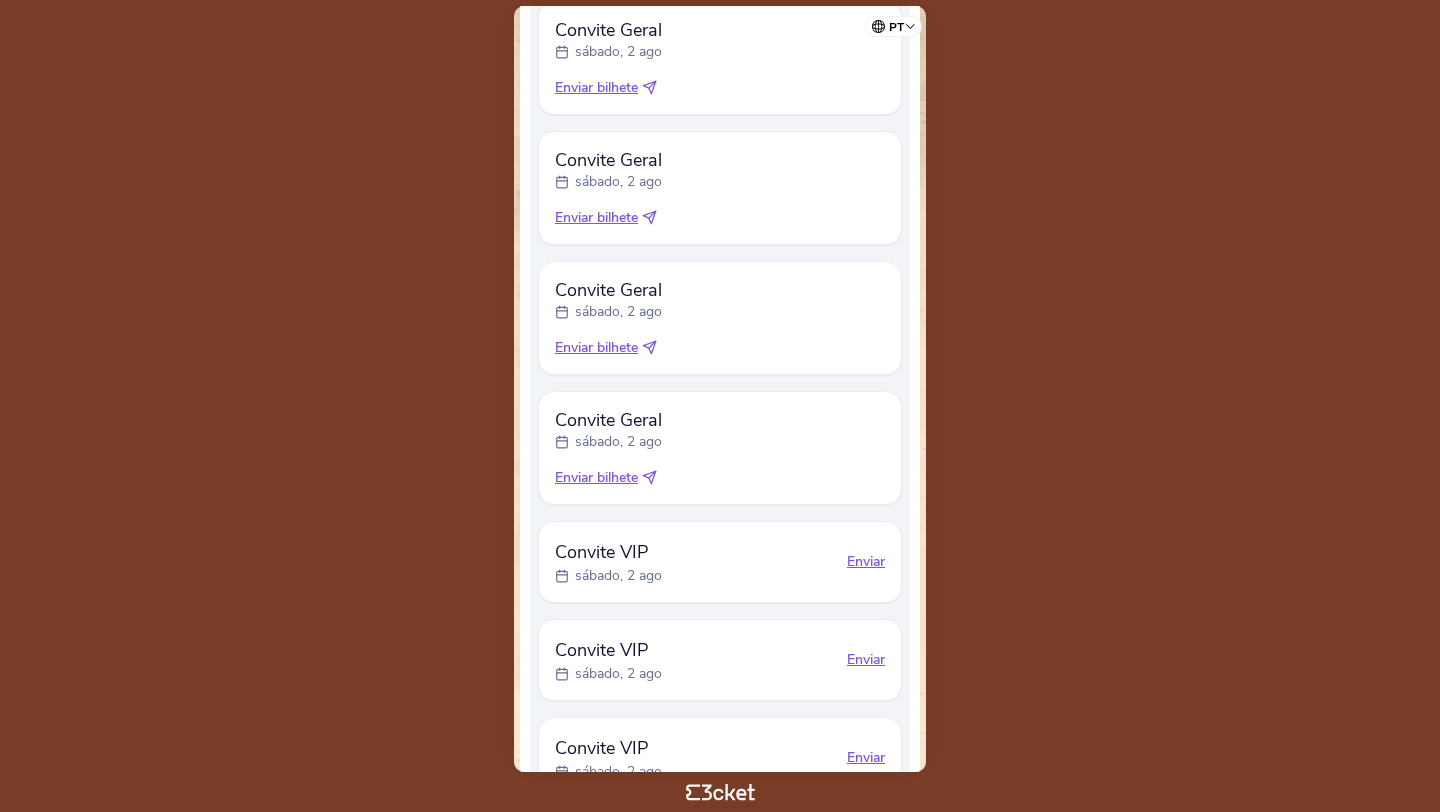 click on "Enviar" at bounding box center [866, 562] 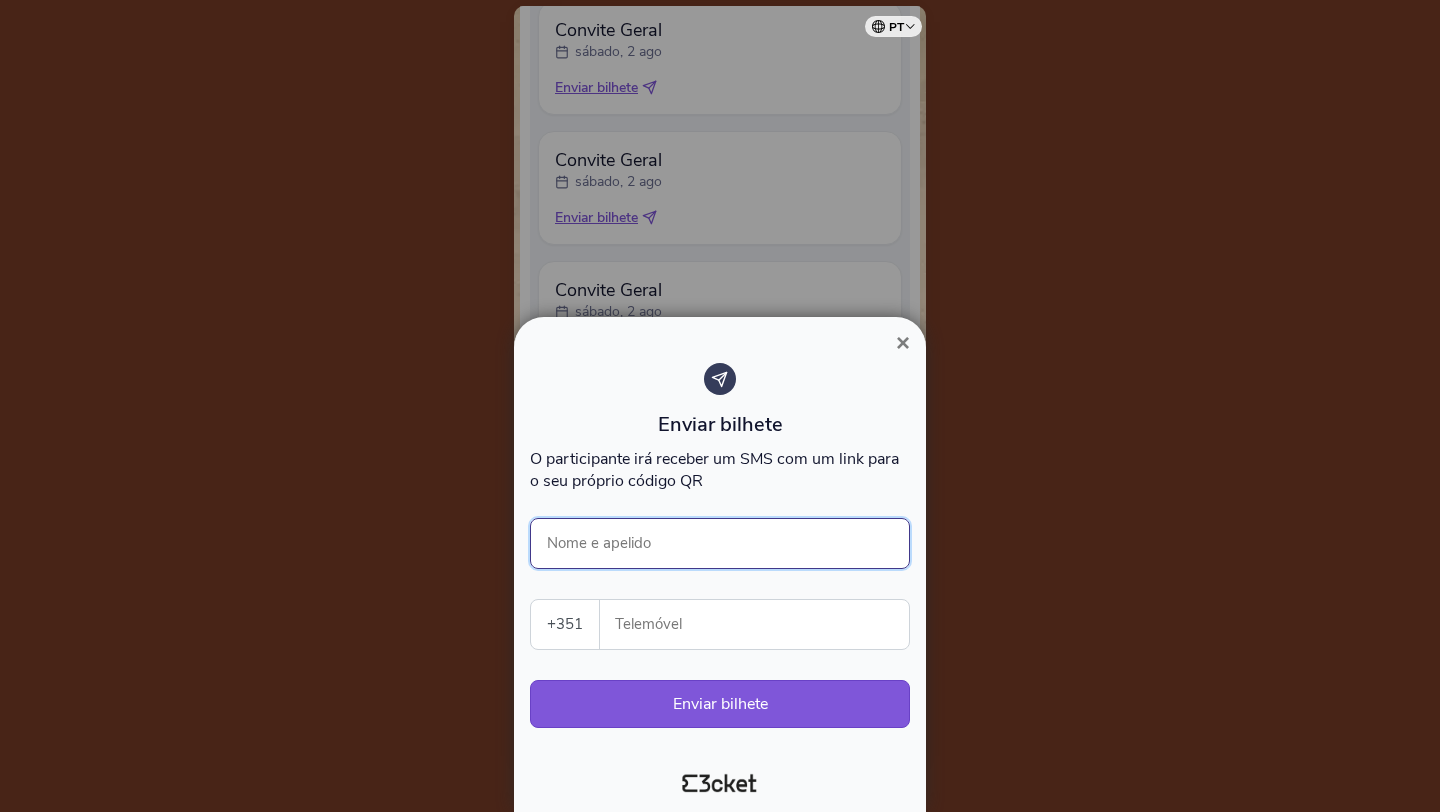 click on "Nome e apelido" at bounding box center (720, 543) 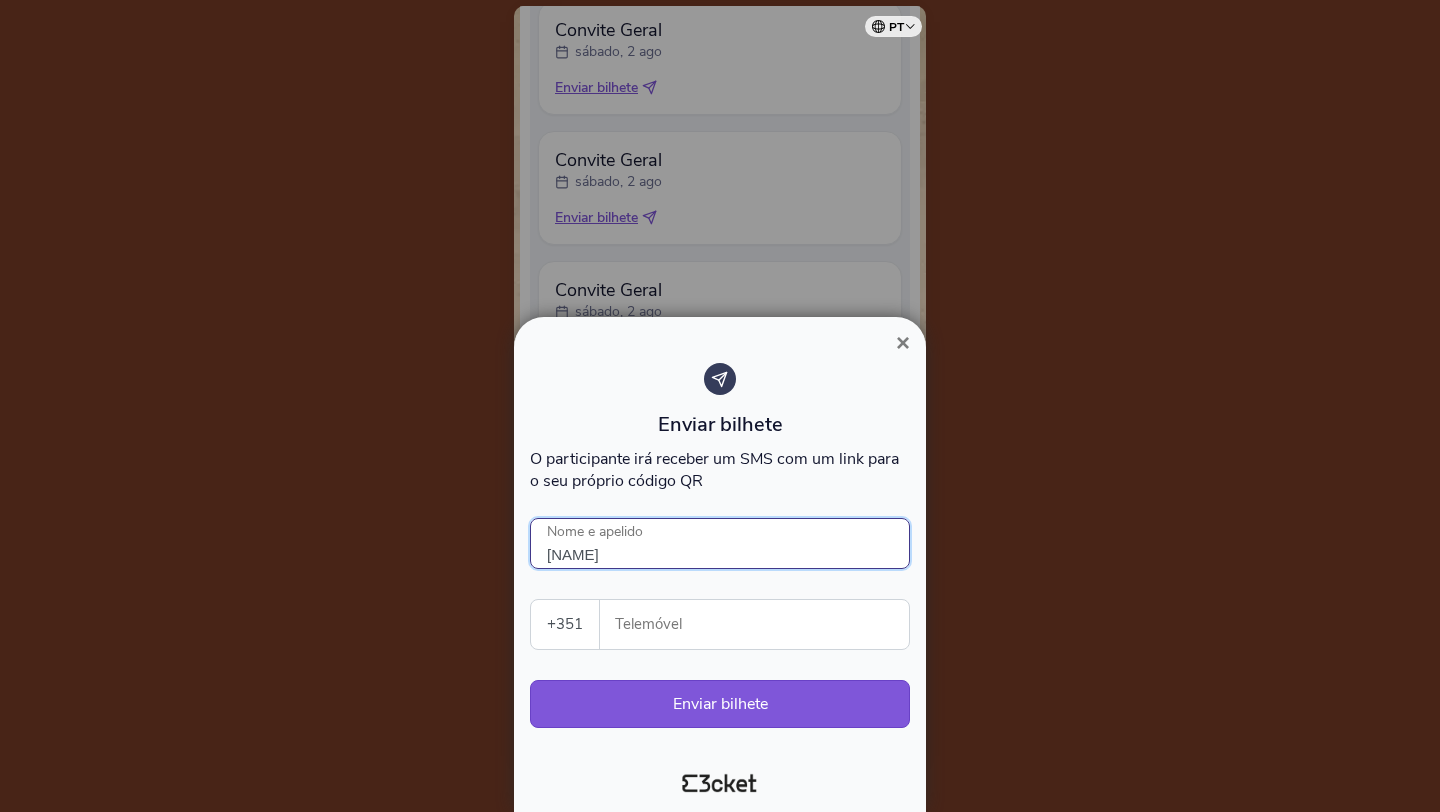 type on "Oscar" 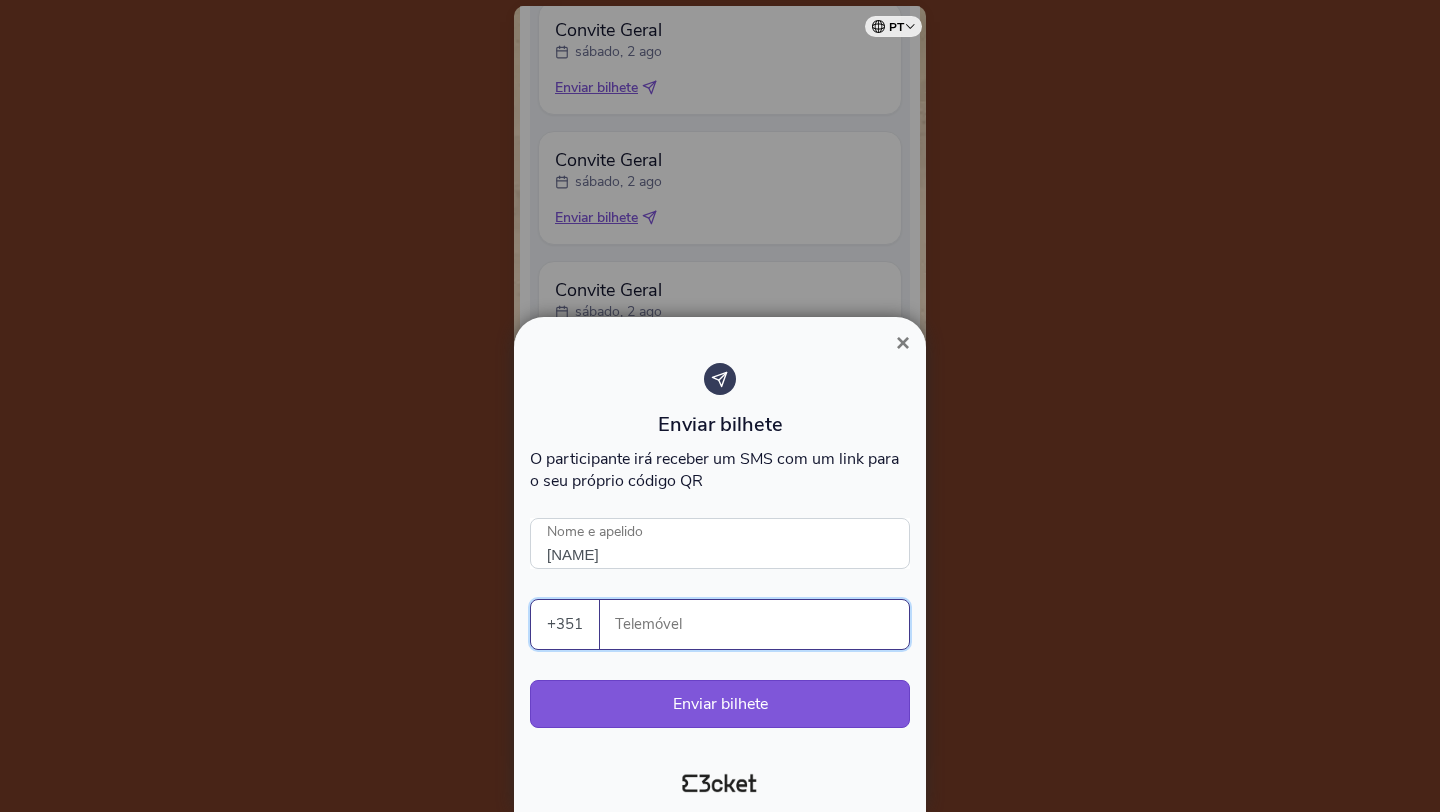 click on "Telemóvel" at bounding box center [762, 624] 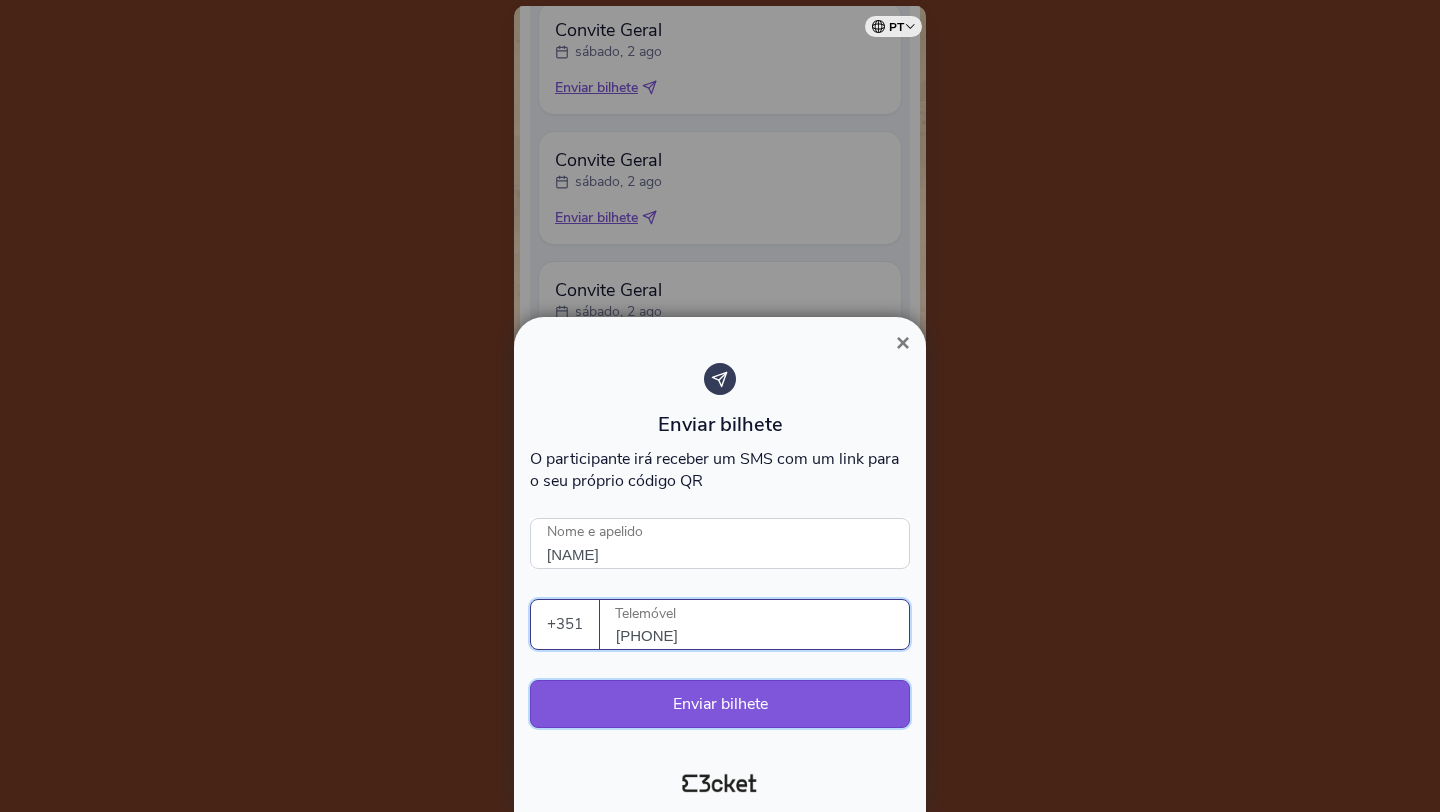 type on "915588350" 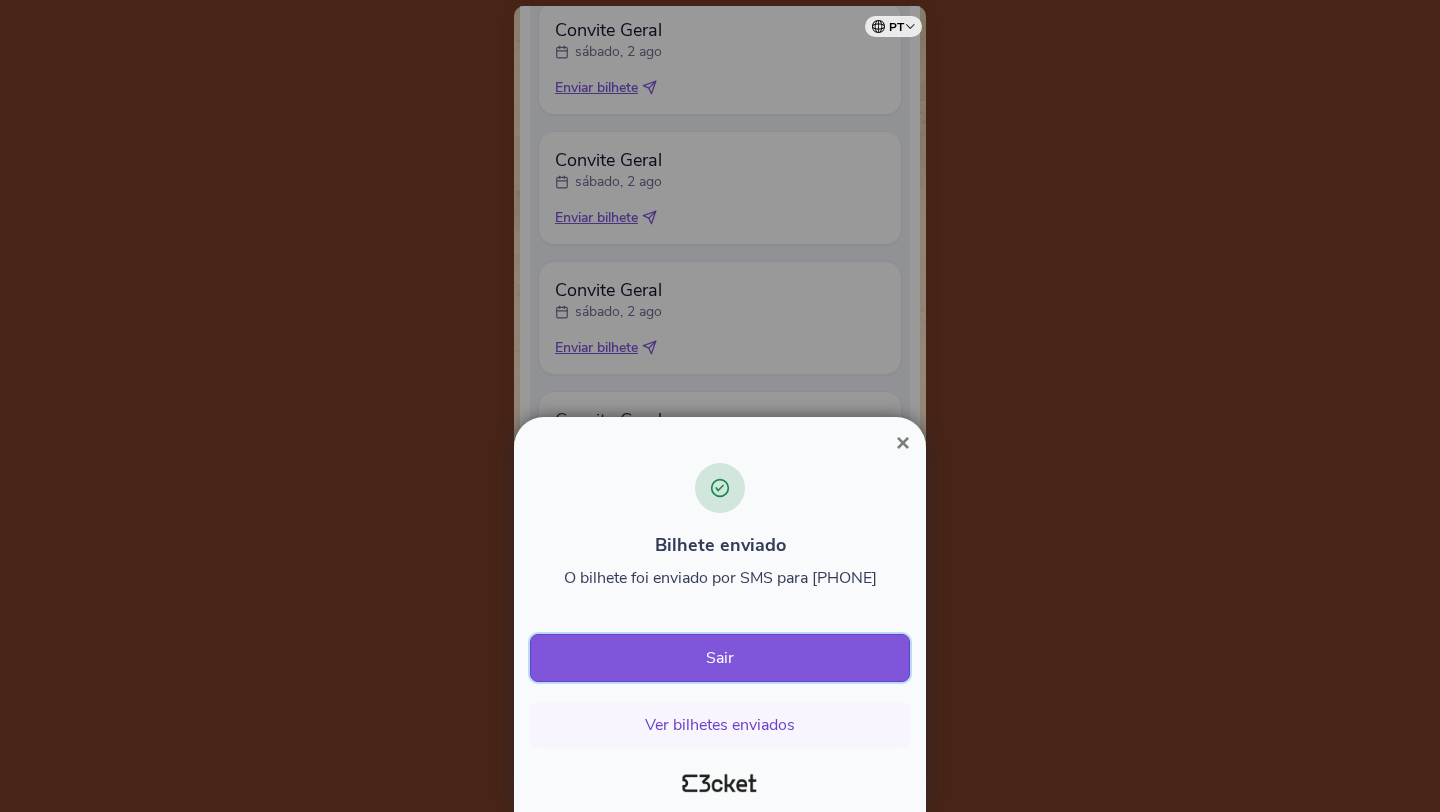click on "Sair" at bounding box center (720, 658) 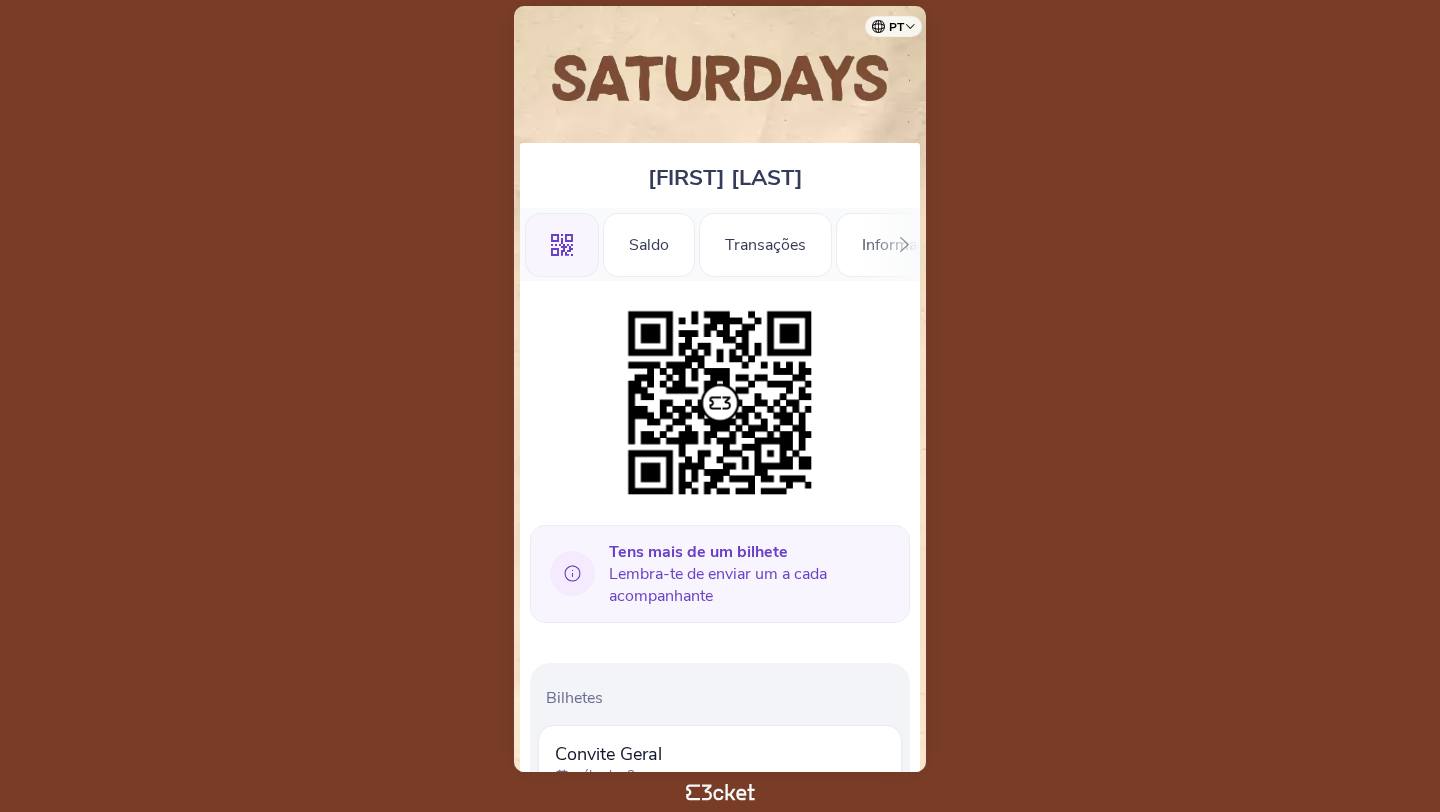 scroll, scrollTop: 0, scrollLeft: 0, axis: both 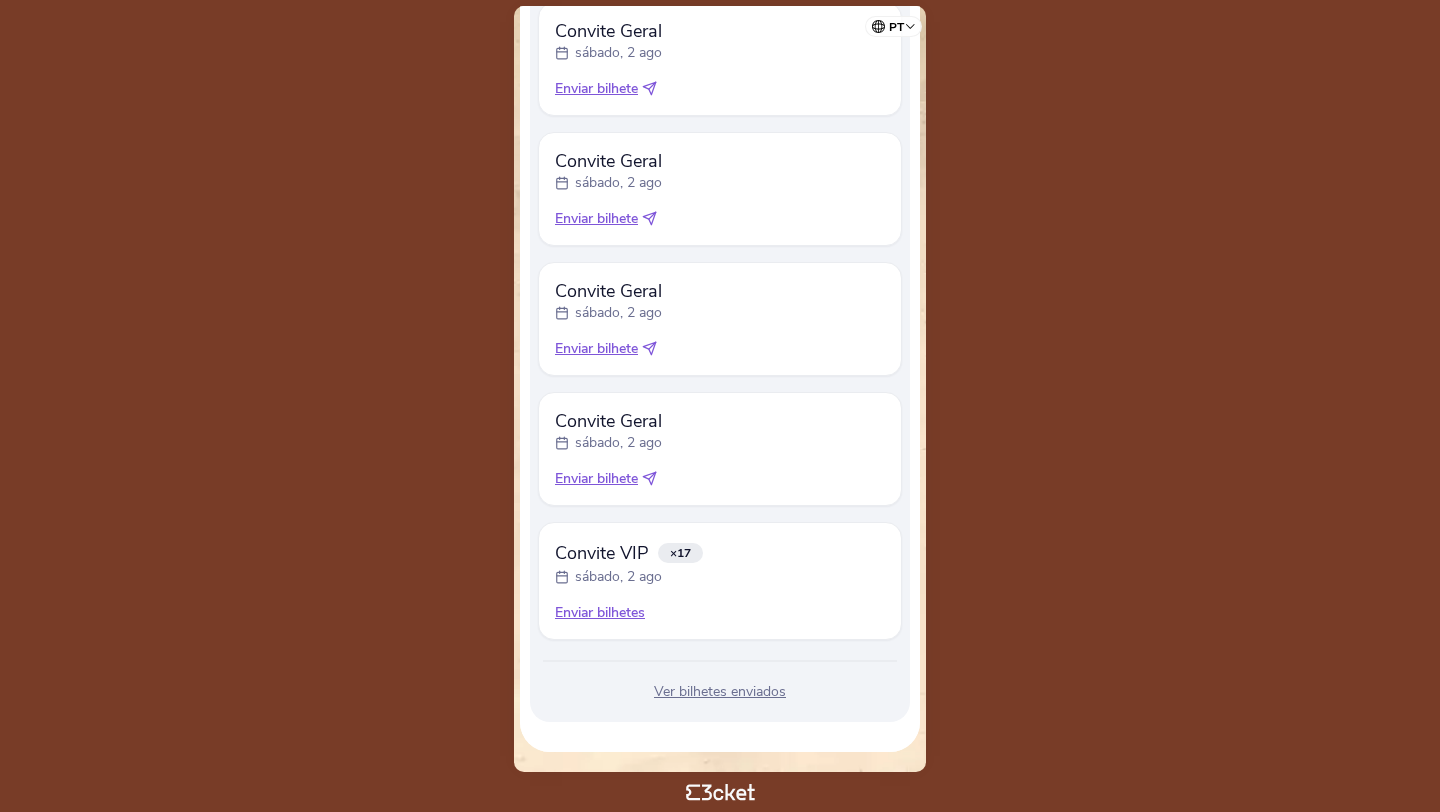 click on "Ver bilhetes enviados" at bounding box center (720, 692) 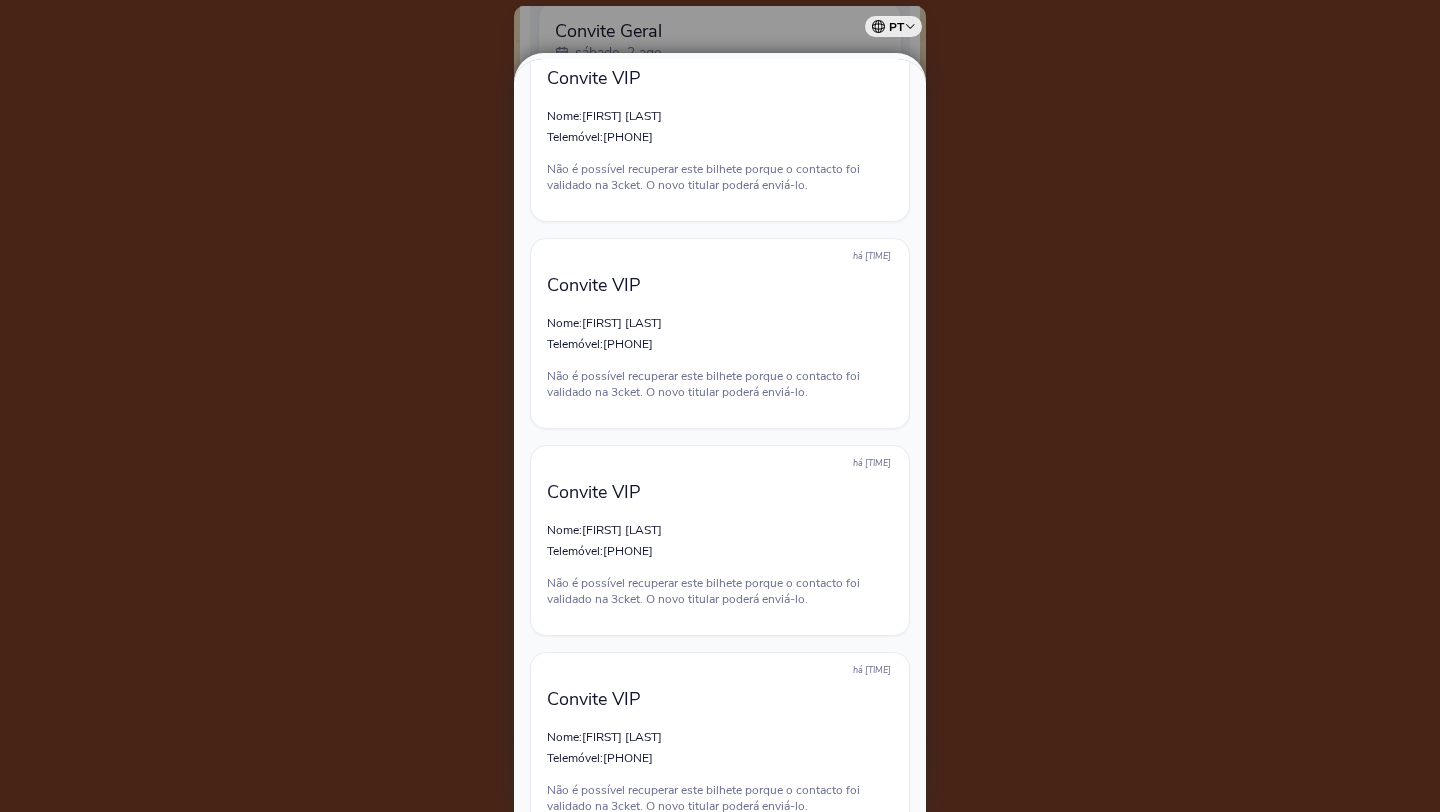 scroll, scrollTop: 4072, scrollLeft: 0, axis: vertical 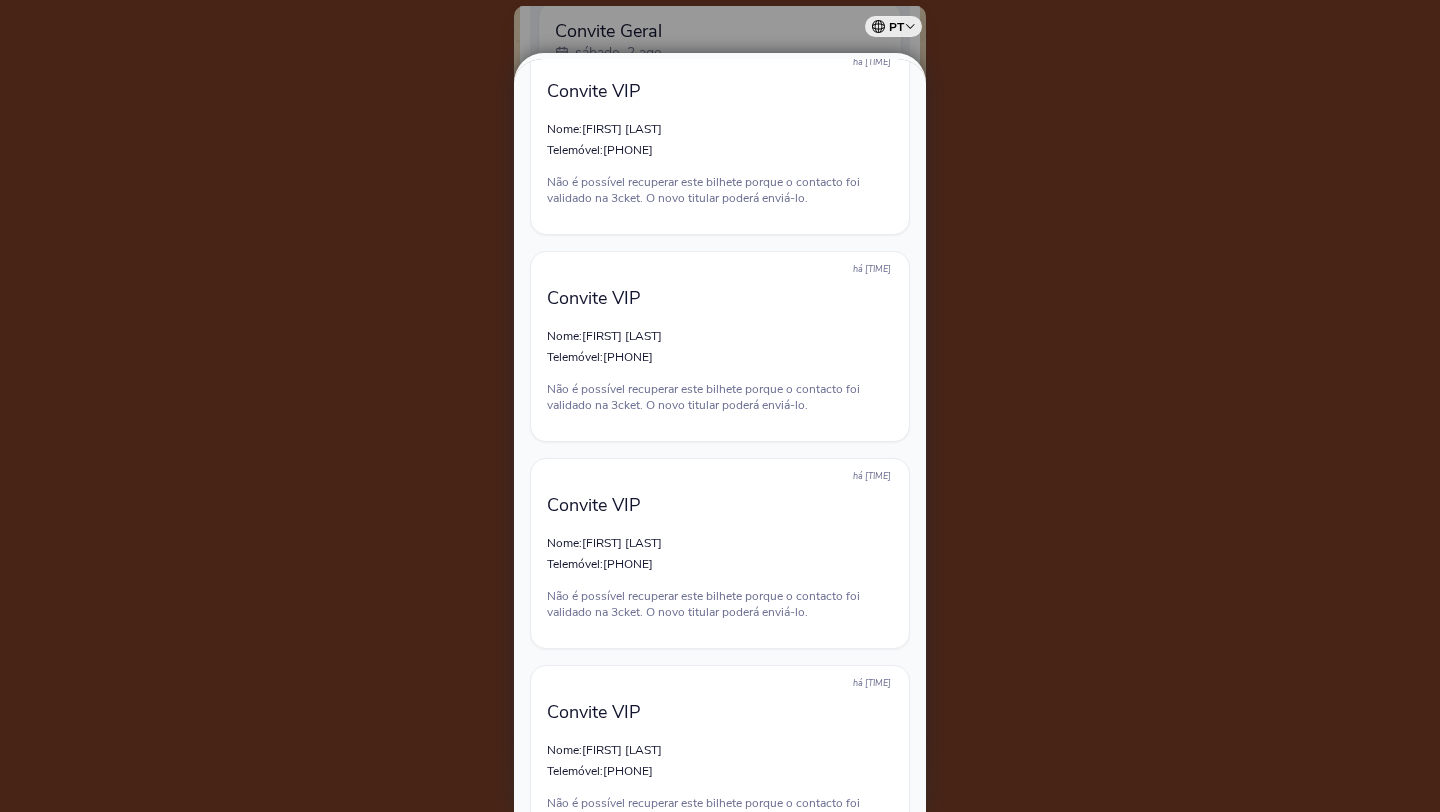 click at bounding box center [720, 406] 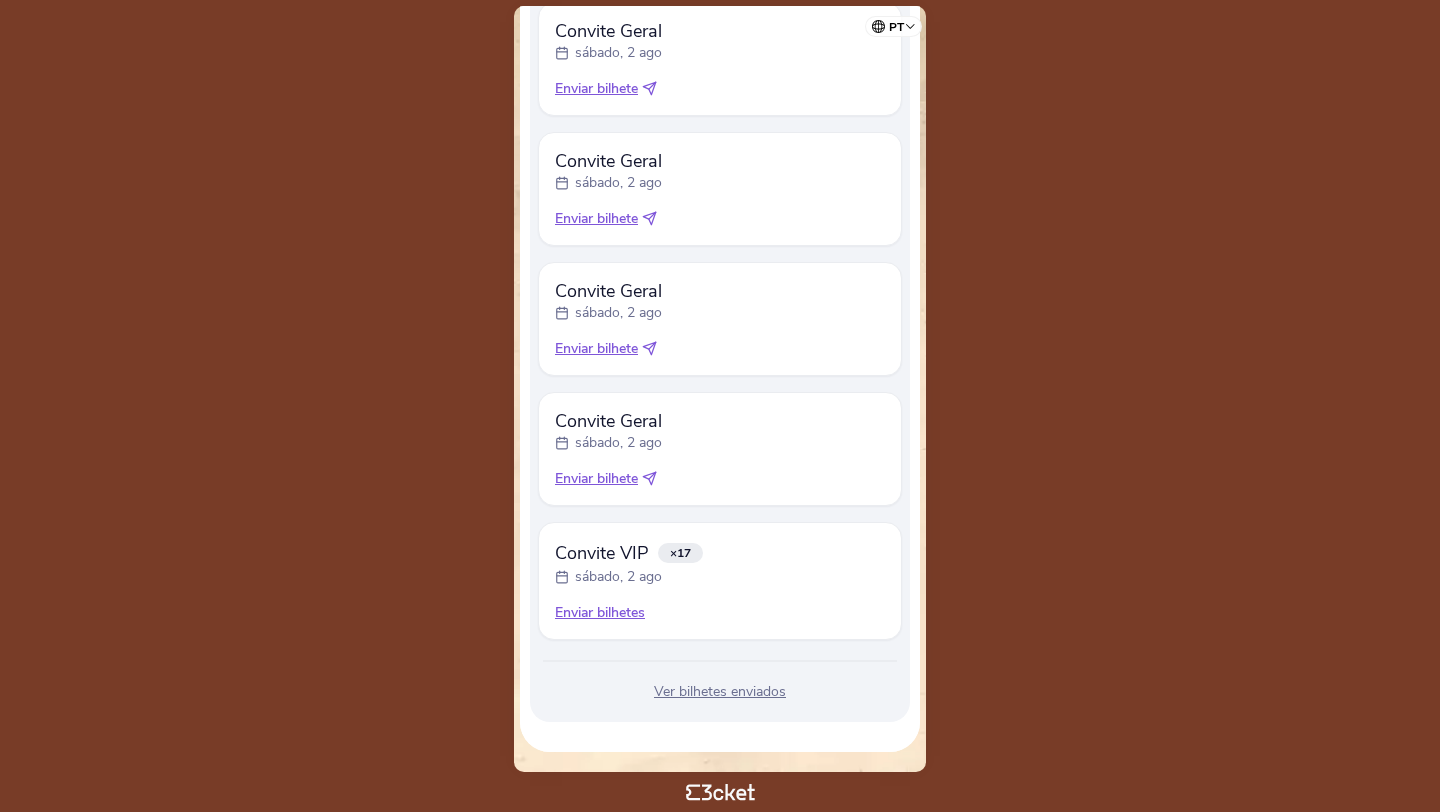 click on "Enviar bilhete" at bounding box center (596, 219) 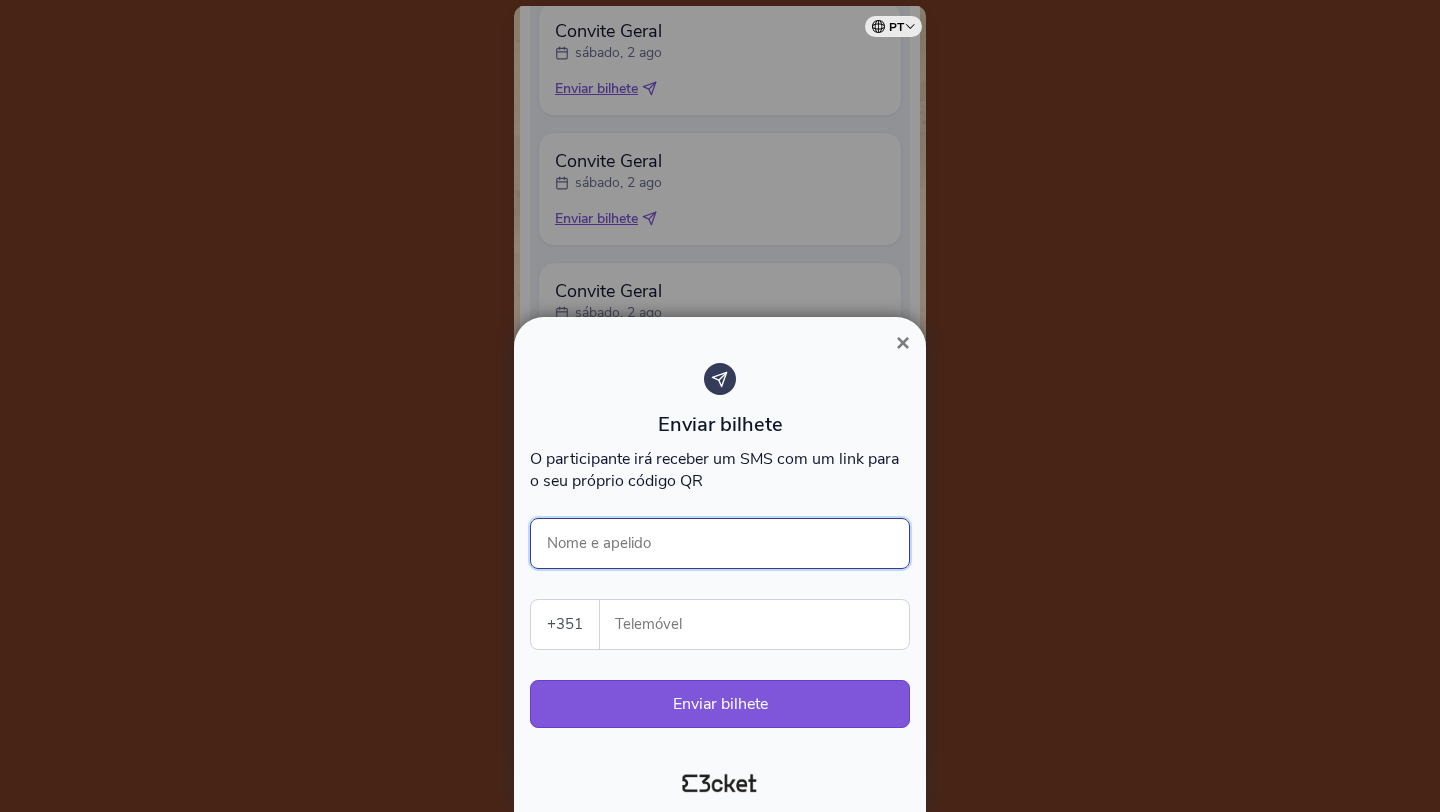 click on "Nome e apelido" at bounding box center [720, 543] 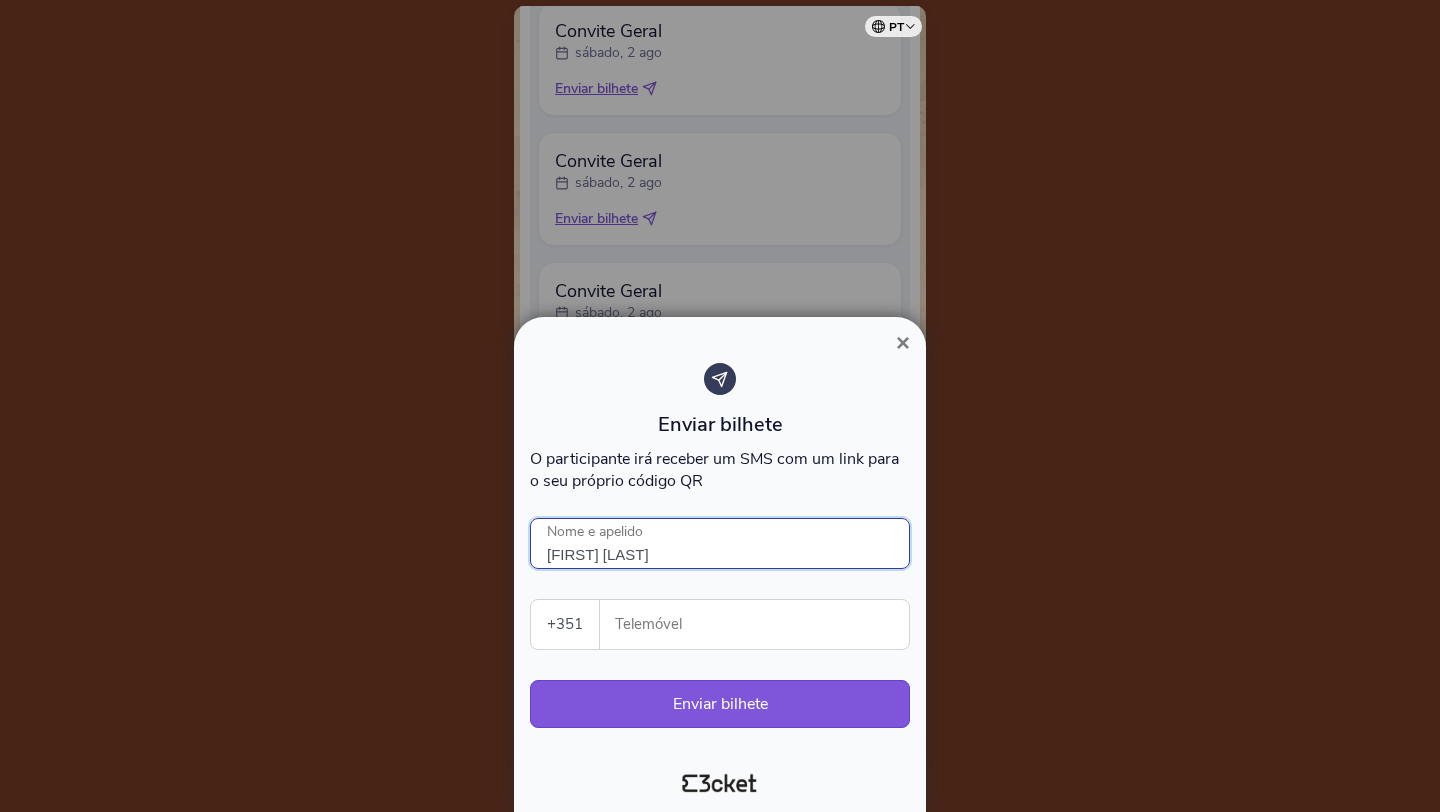 type on "Maria Ines" 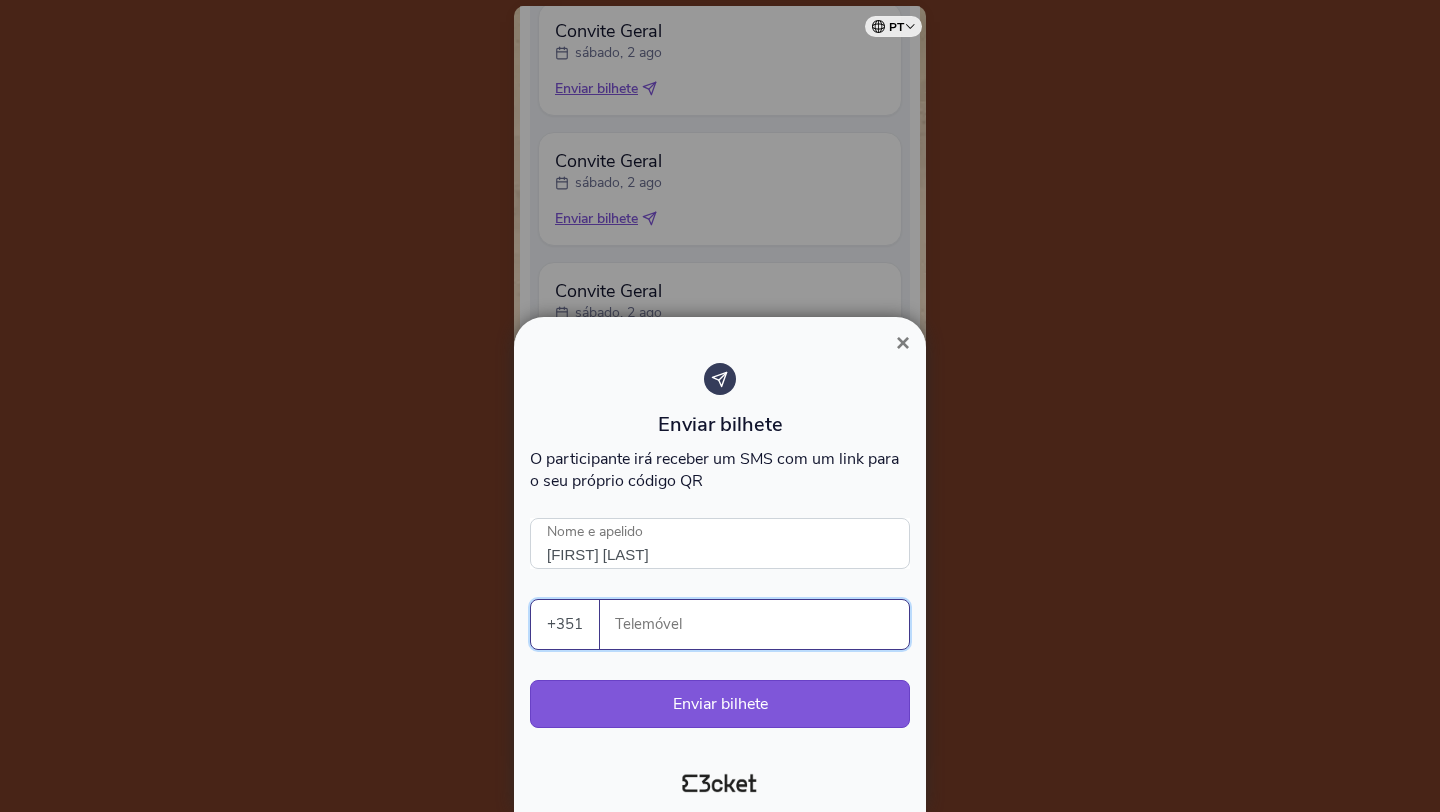 click on "Telemóvel" at bounding box center [762, 624] 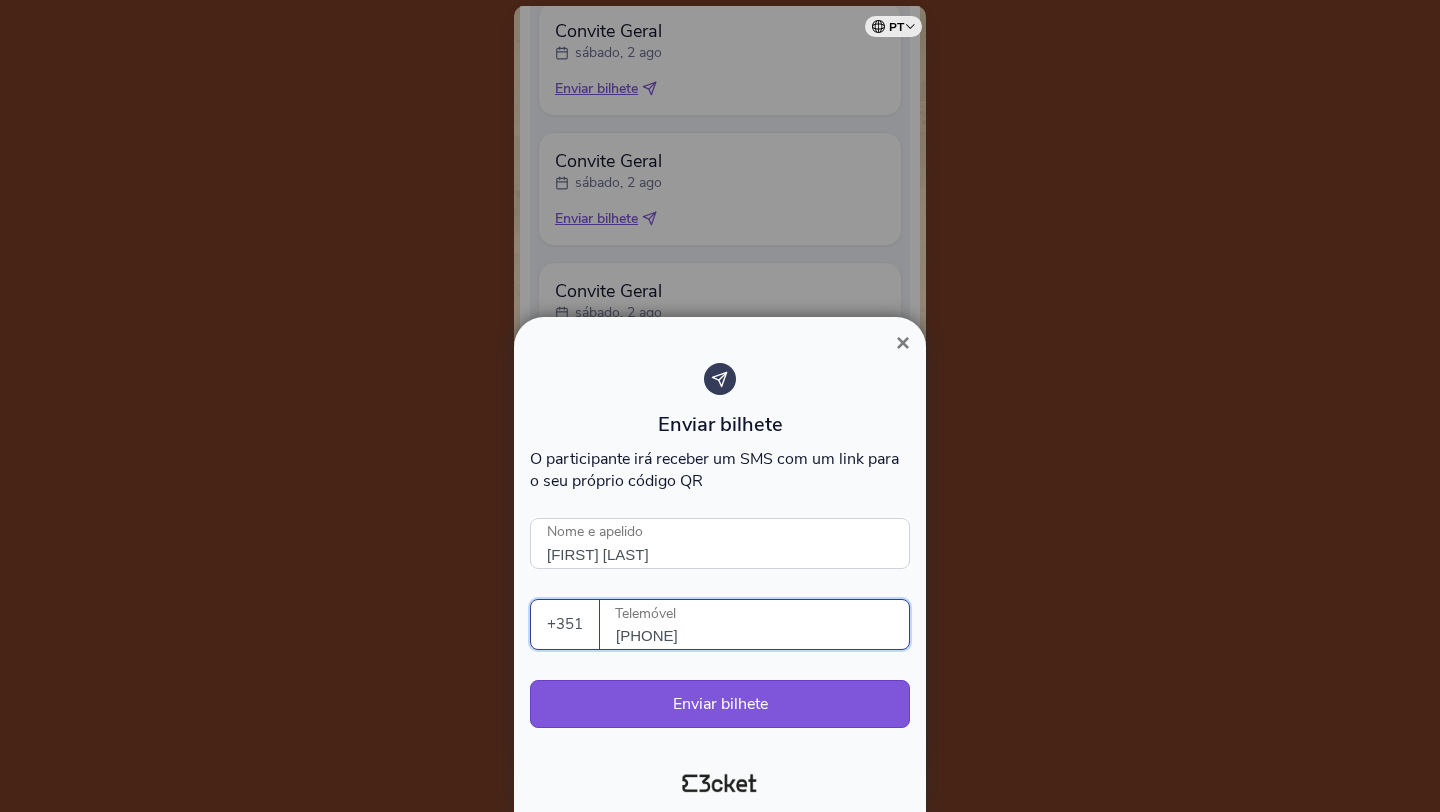 type on "911796479" 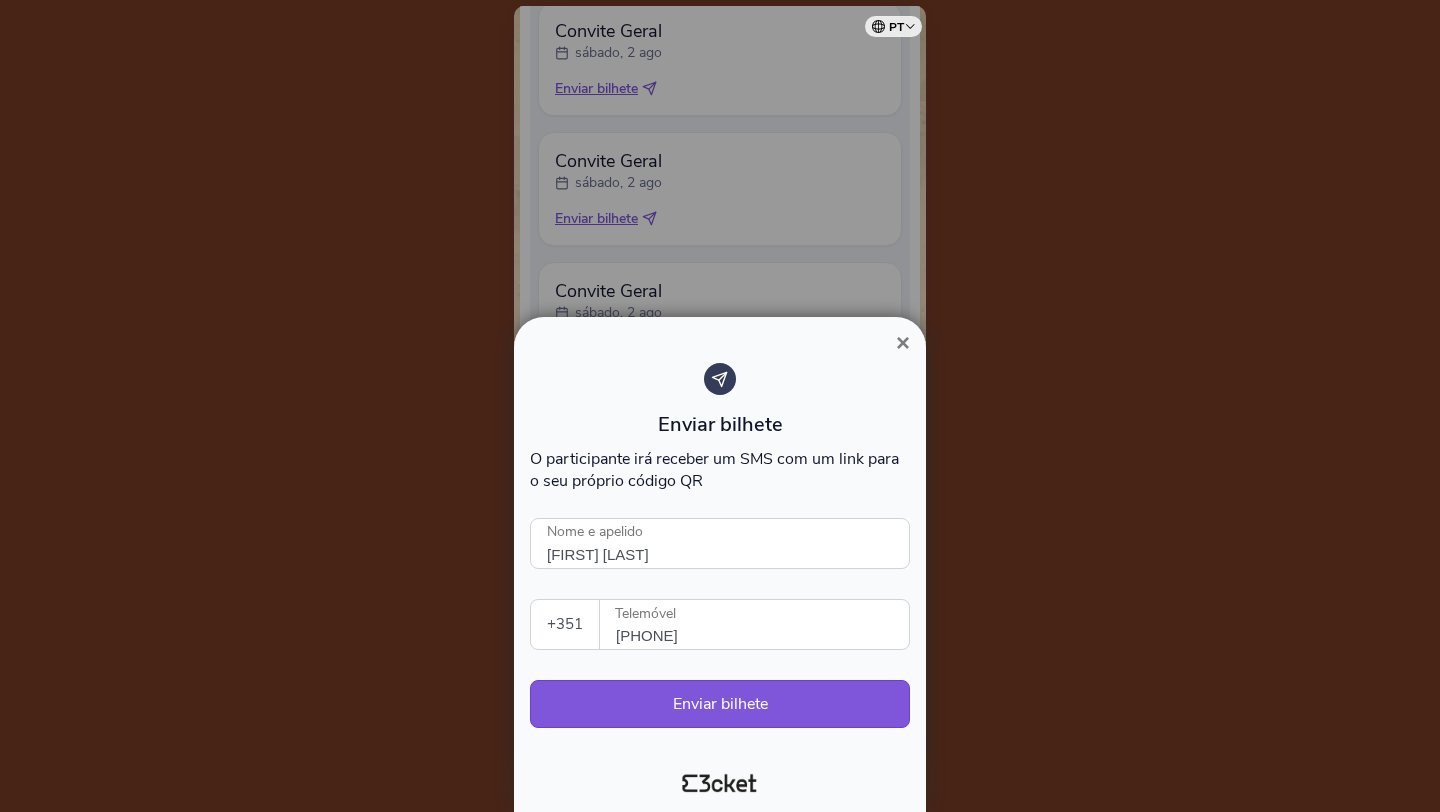 click on "Enviar bilhete   O participante irá receber um SMS com um link para o seu próprio código QR             Maria Ines   Nome e apelido     +351   Portugal (+351) Spain (+34) Belgium (+32) France (+33) United Kingdom (+44) Germany (+49) Italy (+39) Netherlands (+31) Brazil (+55) United States (+1) Switzerland (+41) All countries Afghanistan (+93) Aland Islands (+358) Albania (+355) Algeria (+213) American Samoa (+1) Andorra (+376) Angola (+244) Anguilla (+1) Antigua and Barbuda (+1) Argentina (+54) Armenia (+374) Aruba (+297) Ascension Island (+247) Australia (+61) Austria (+43) Azerbaijan (+994) Bahamas (+1) Bahrain (+973) Bangladesh (+880) Barbados (+1) Belarus (+375) Belgium (+32) Belize (+501) Benin (+229) Bermuda (+1) Bhutan (+975) Bolivia (+591) Bonaire, Saint Eustatius and Saba  (+599) Bosnia and Herzegovina (+387) Botswana (+267) Brazil (+55) British Indian Ocean Territory (+246) British Virgin Islands (+1) Brunei (+673) Bulgaria (+359) Burkina Faso (+226) Burundi (+257) Cambodia (+855) Canada (+1)" at bounding box center (720, 555) 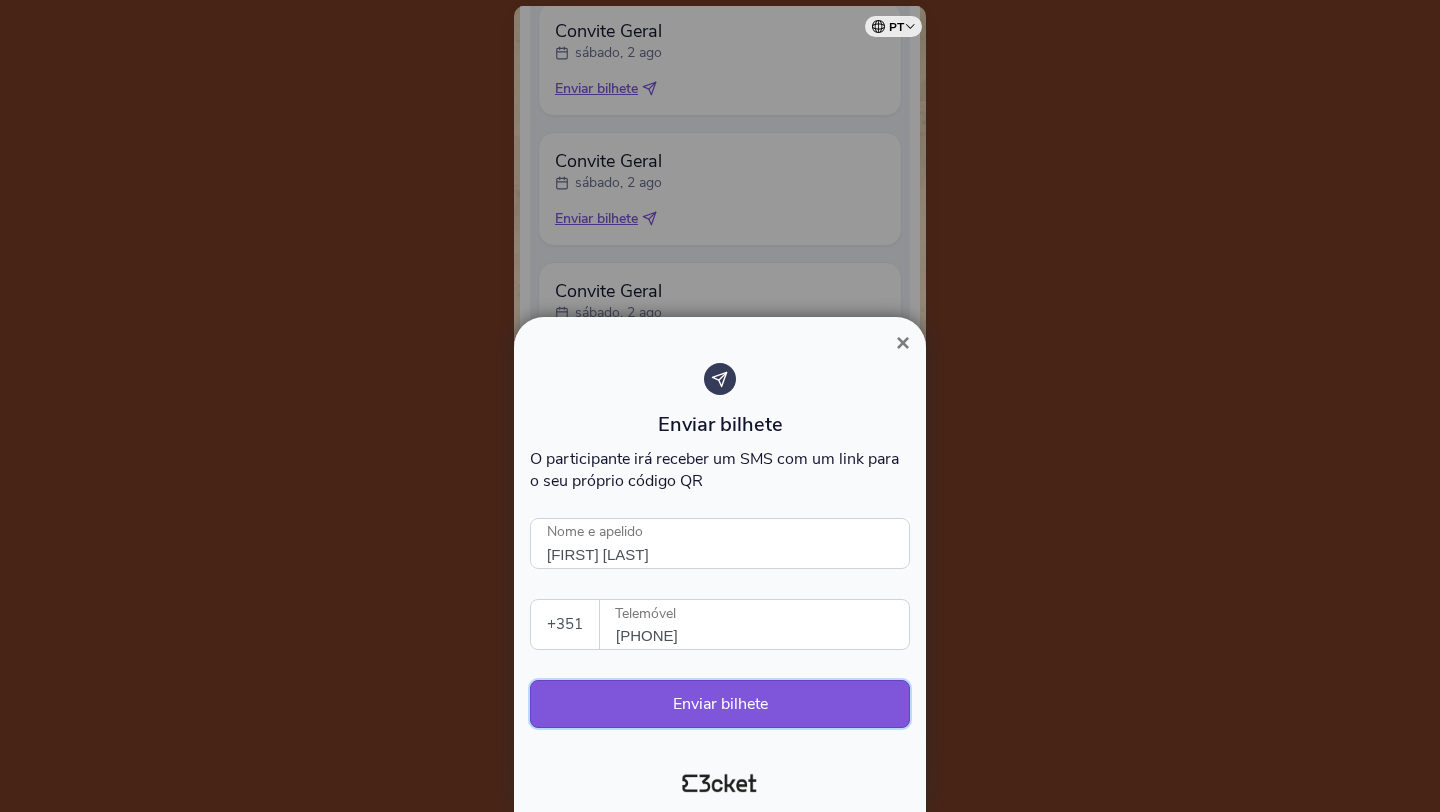 click on "Enviar bilhete" at bounding box center (720, 704) 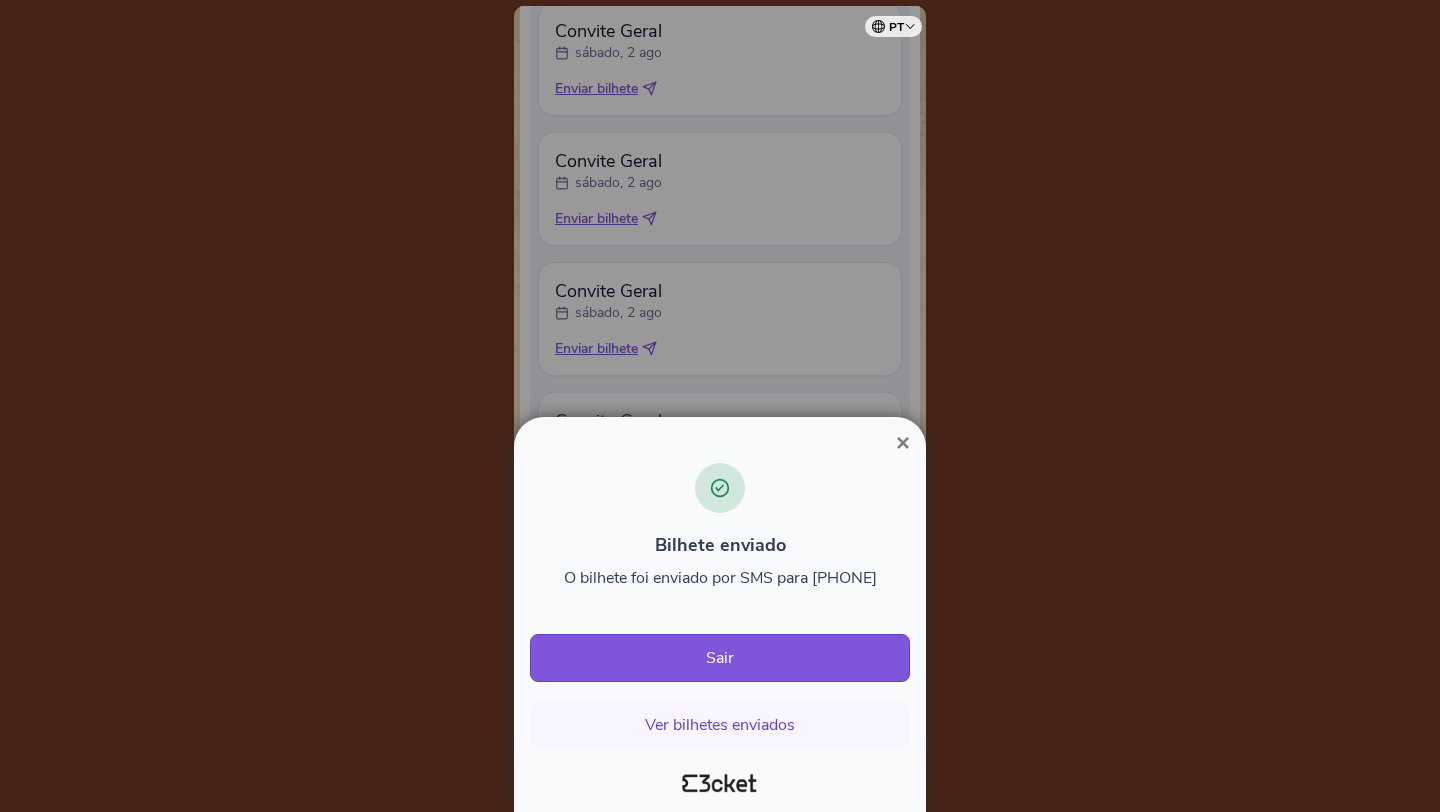click on "×" at bounding box center (903, 442) 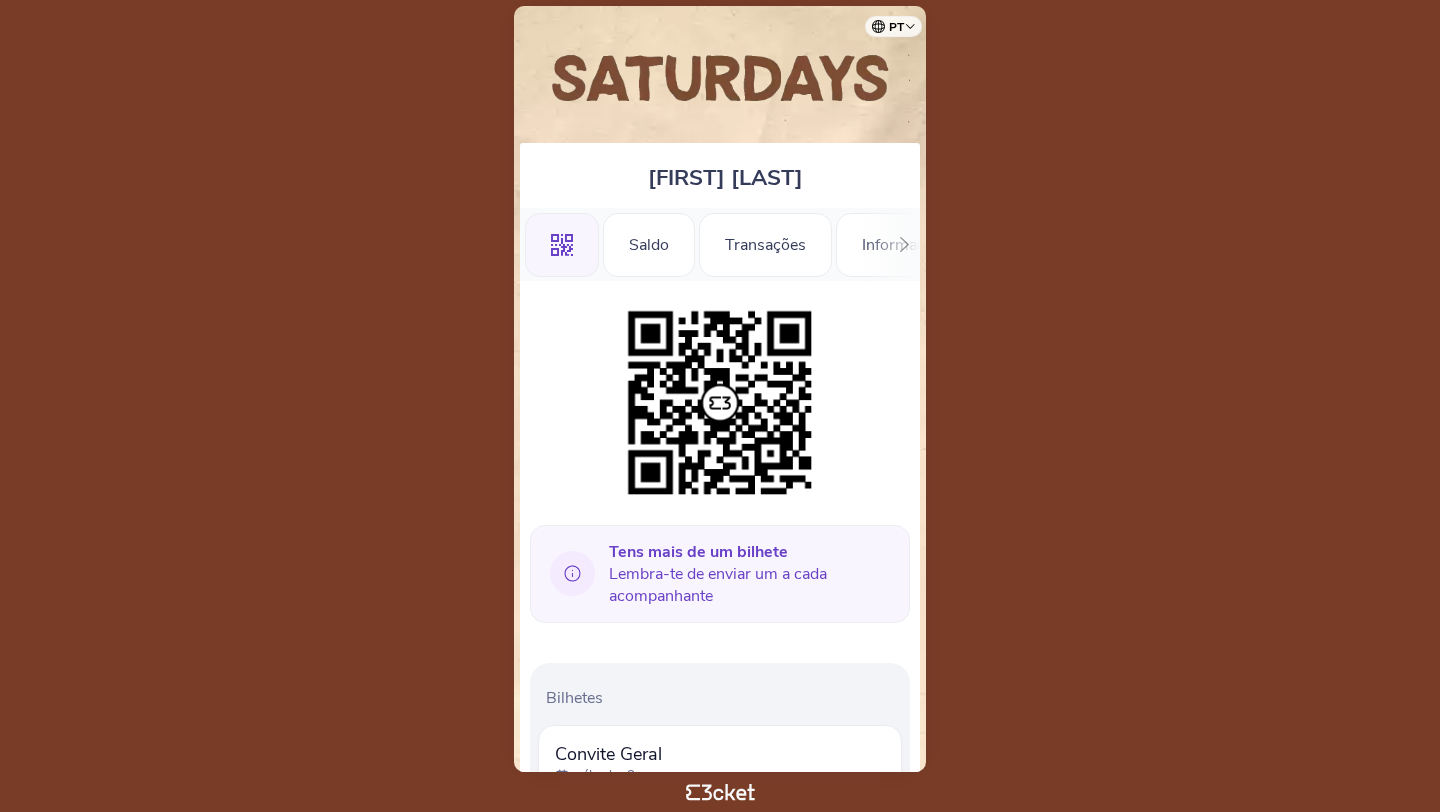 scroll, scrollTop: 0, scrollLeft: 0, axis: both 